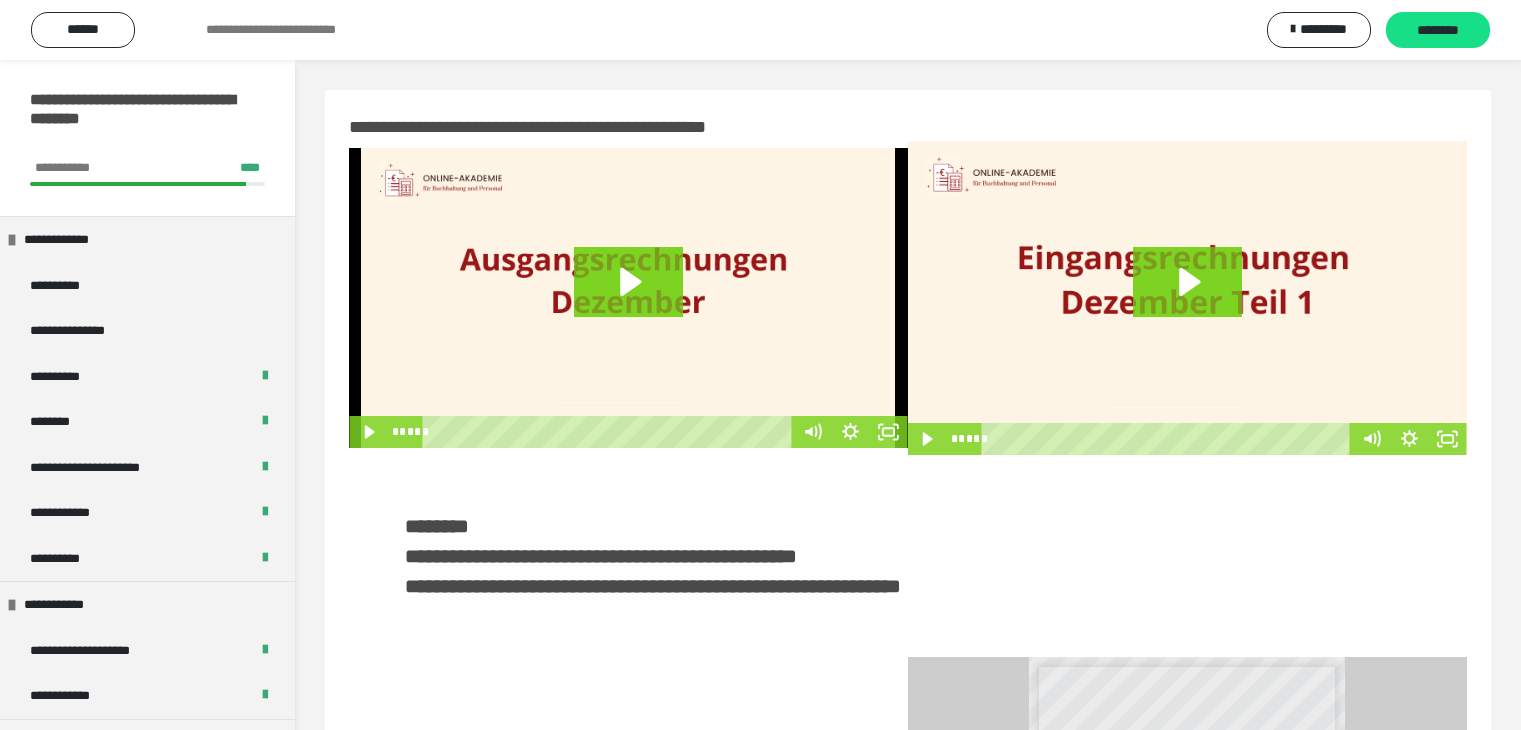 scroll, scrollTop: 0, scrollLeft: 0, axis: both 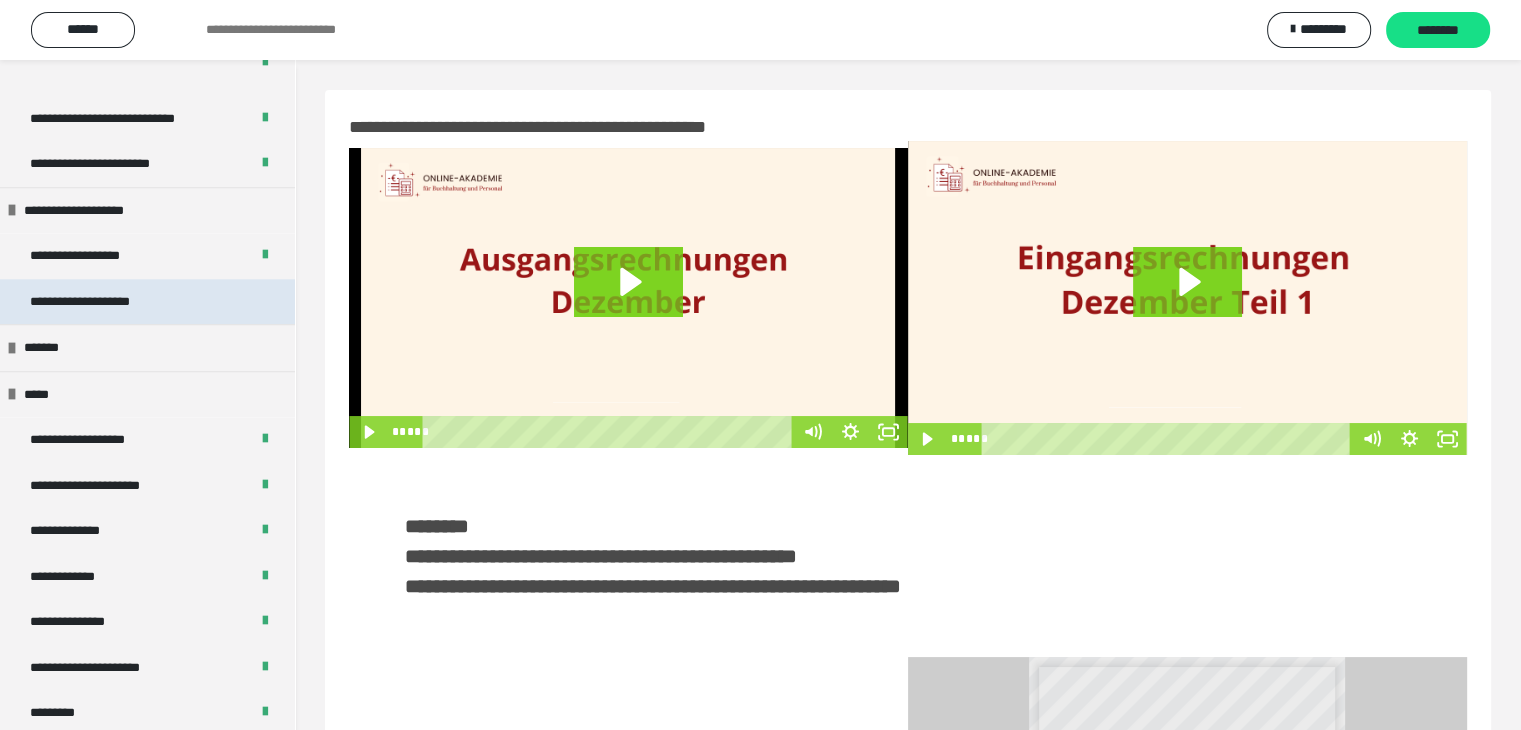 click on "**********" at bounding box center (102, 302) 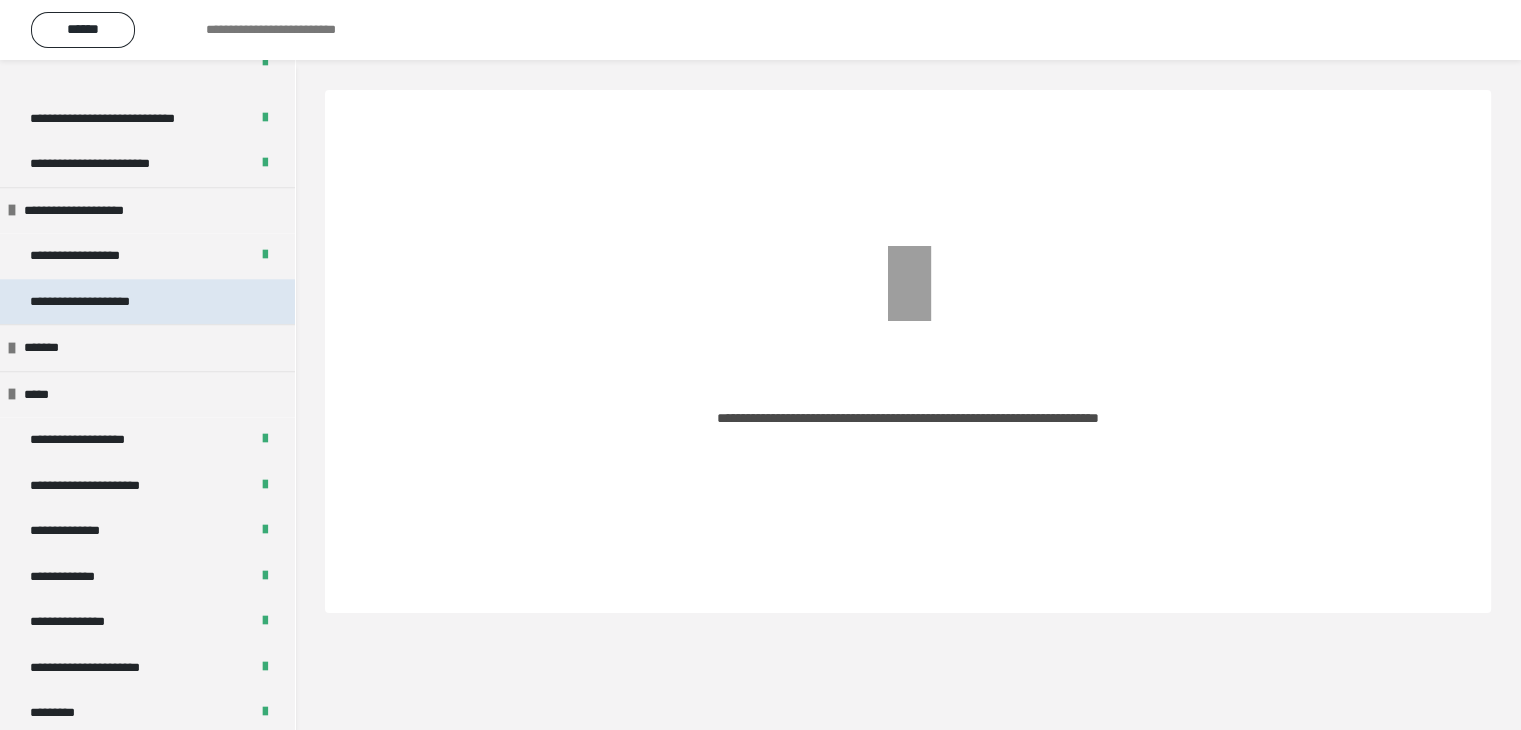 click on "**********" at bounding box center (102, 302) 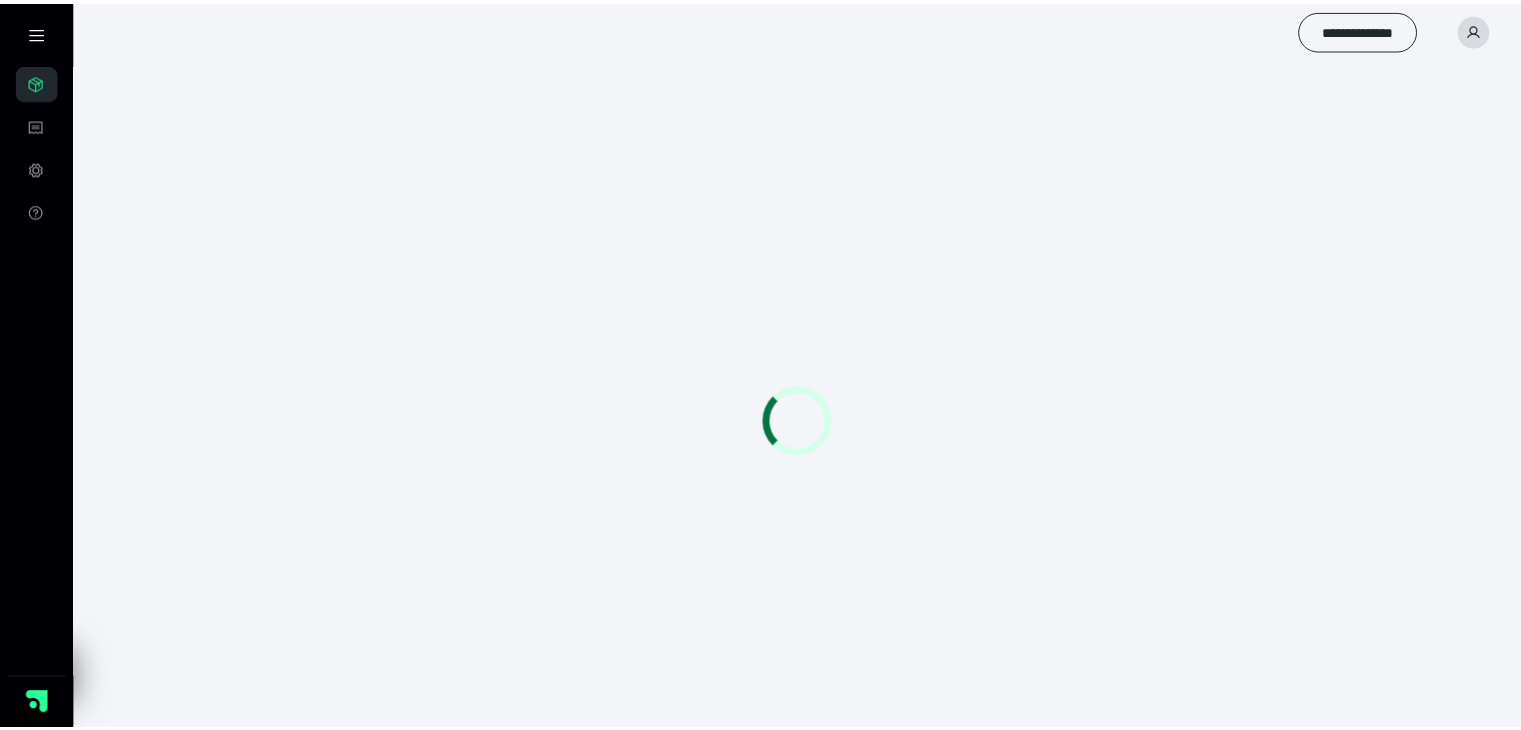 scroll, scrollTop: 0, scrollLeft: 0, axis: both 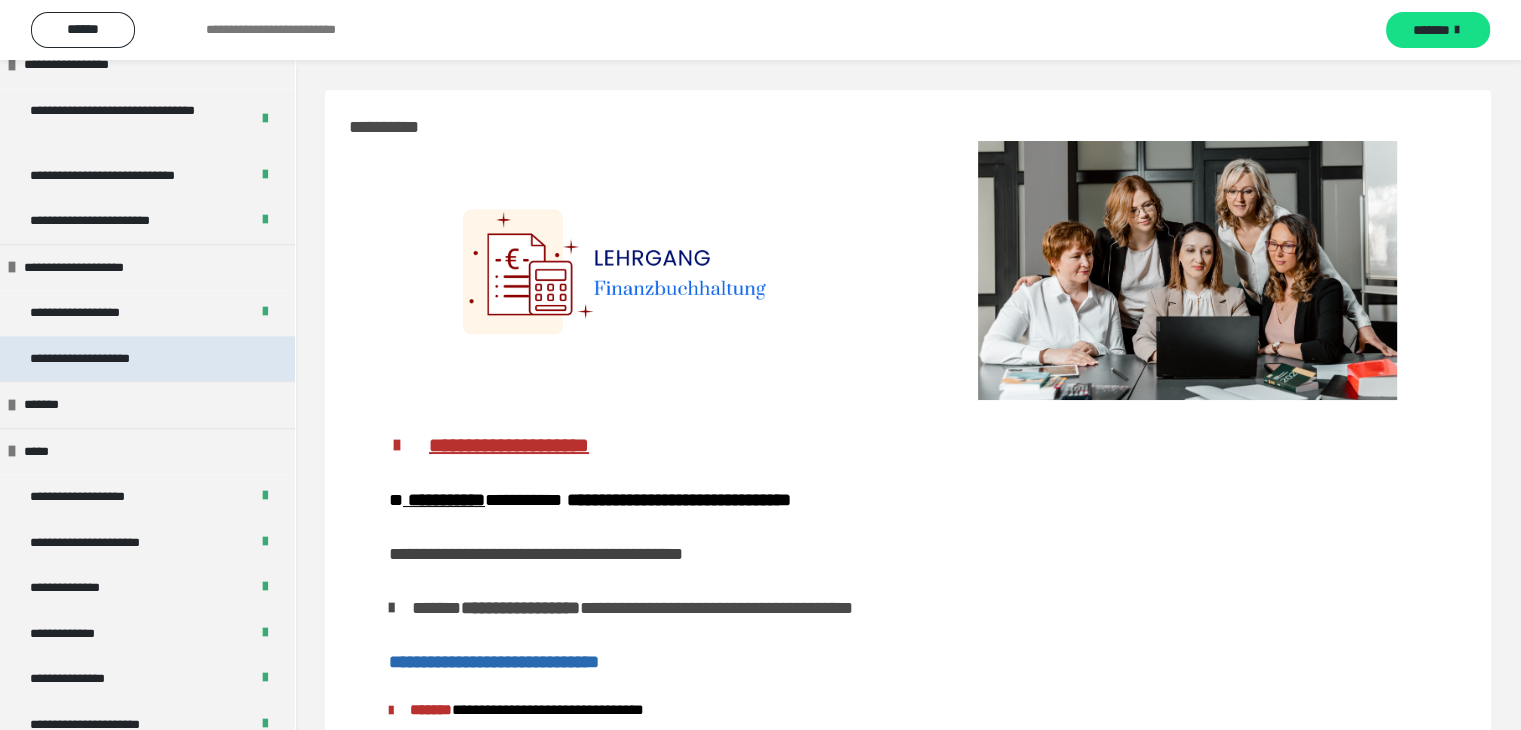 click on "**********" at bounding box center (102, 359) 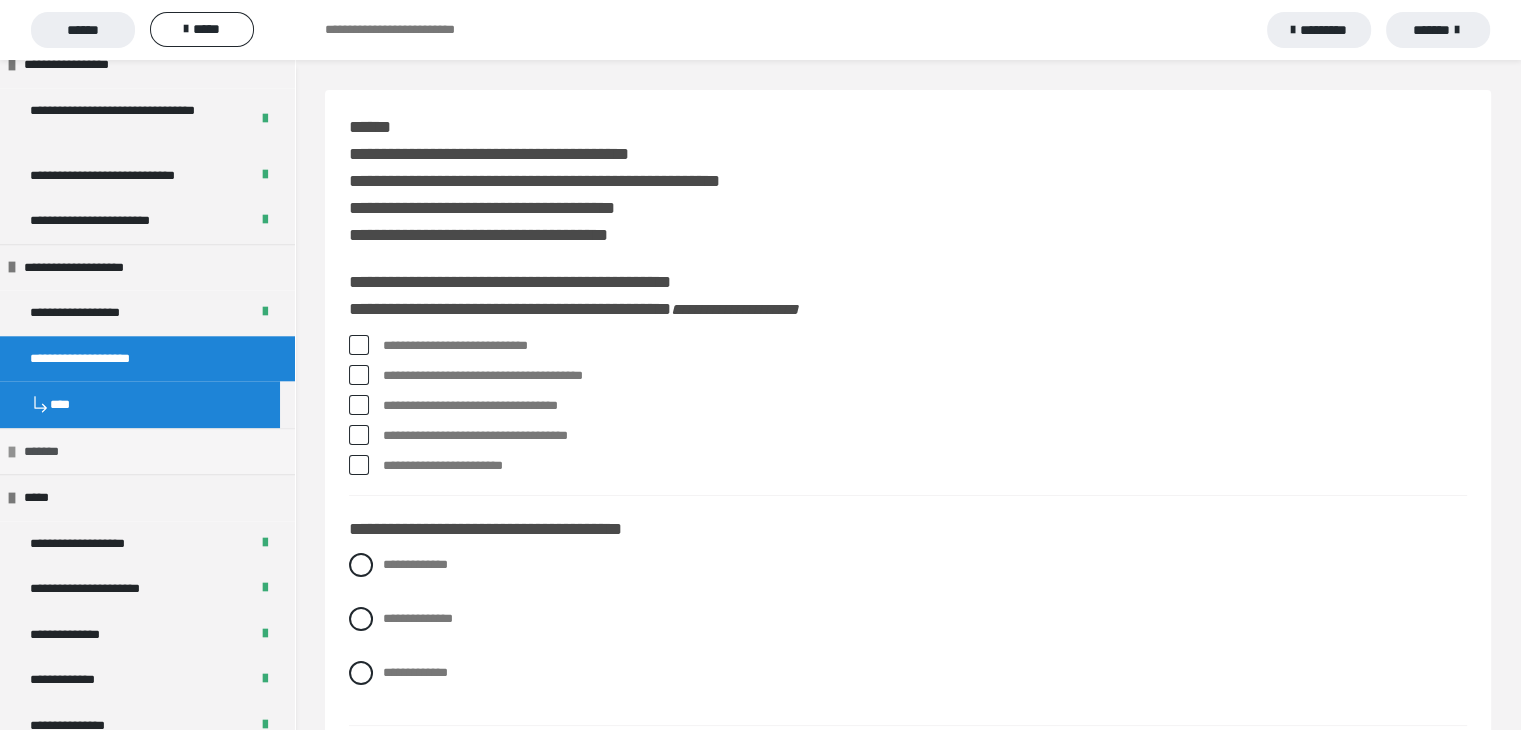 click at bounding box center [12, 452] 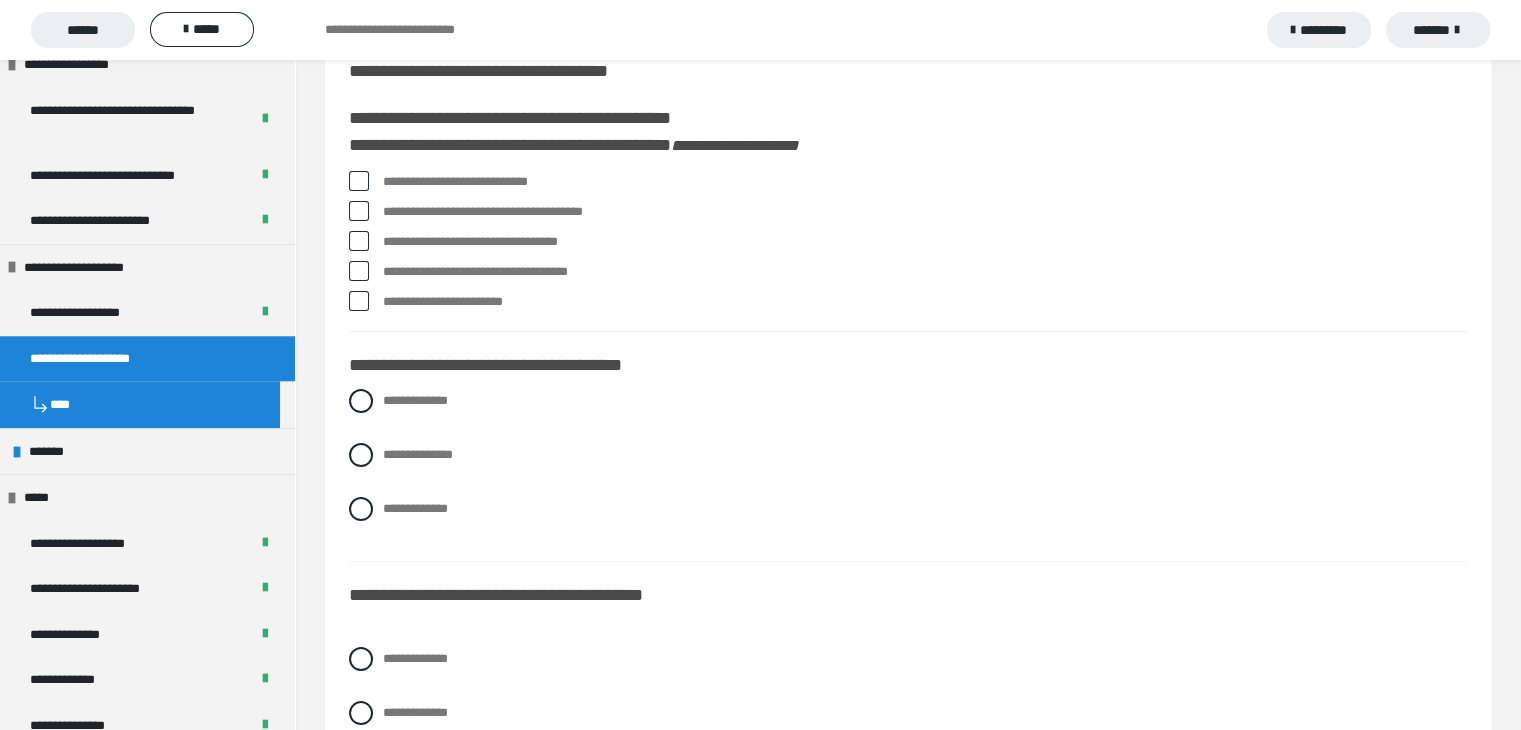 scroll, scrollTop: 200, scrollLeft: 0, axis: vertical 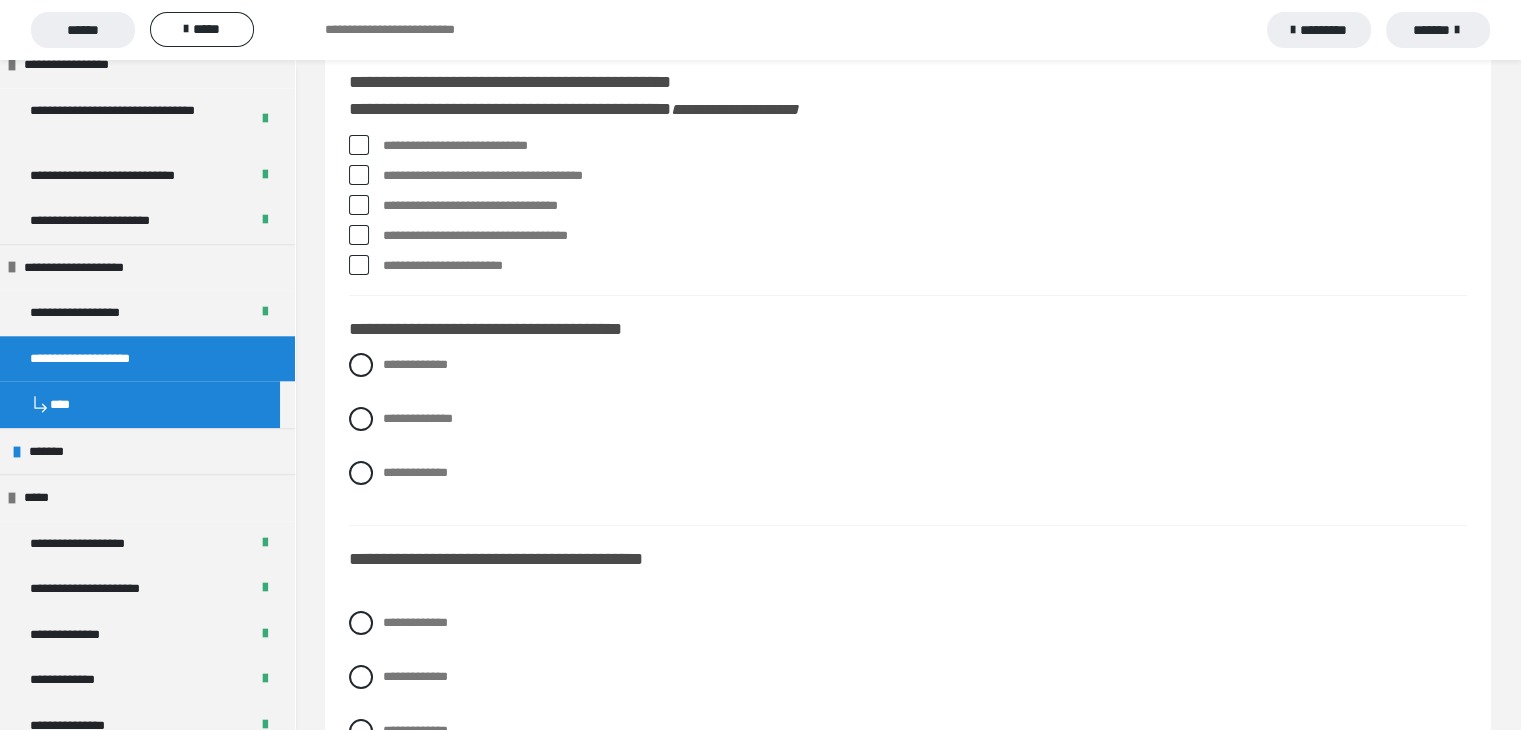 drag, startPoint x: 920, startPoint y: 456, endPoint x: 934, endPoint y: 447, distance: 16.643316 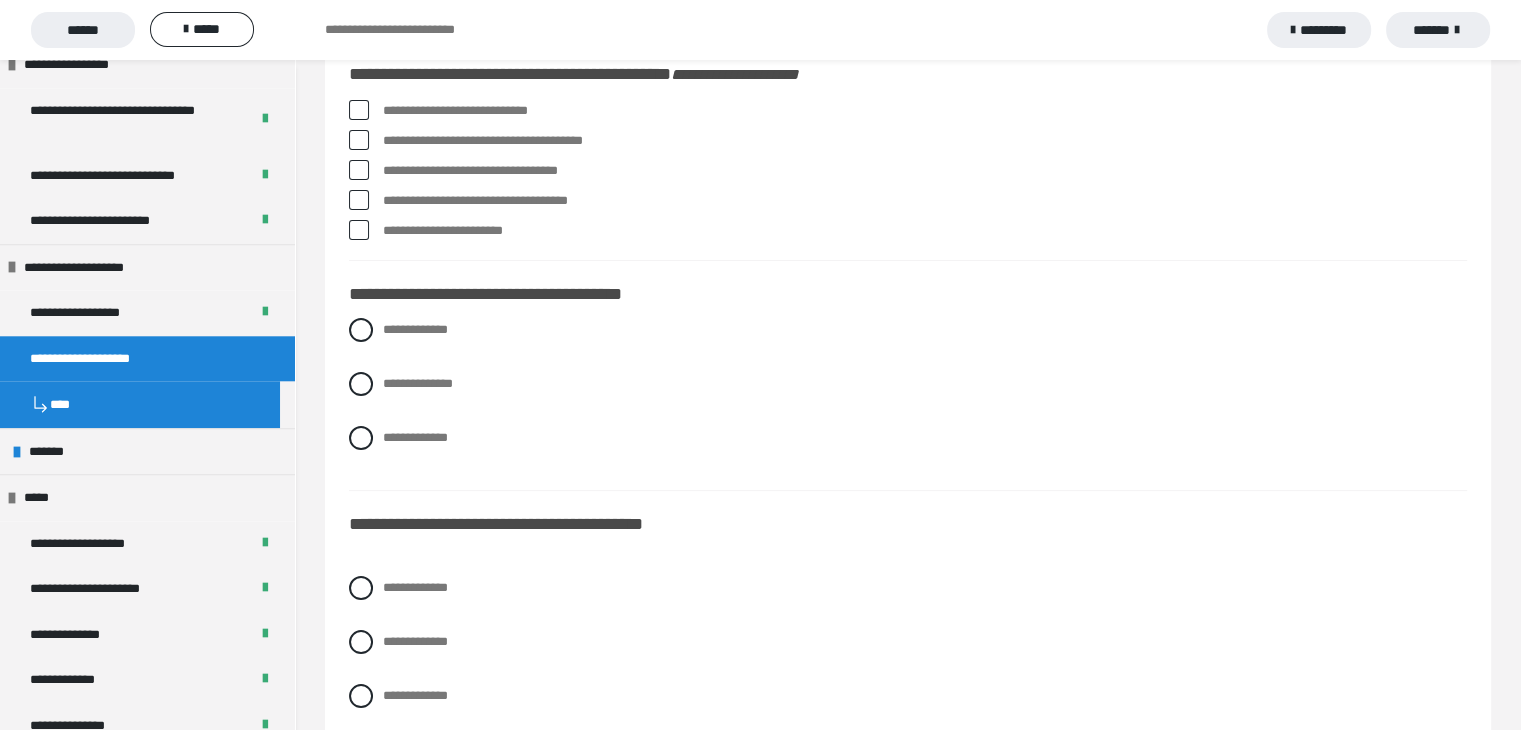 scroll, scrollTop: 200, scrollLeft: 0, axis: vertical 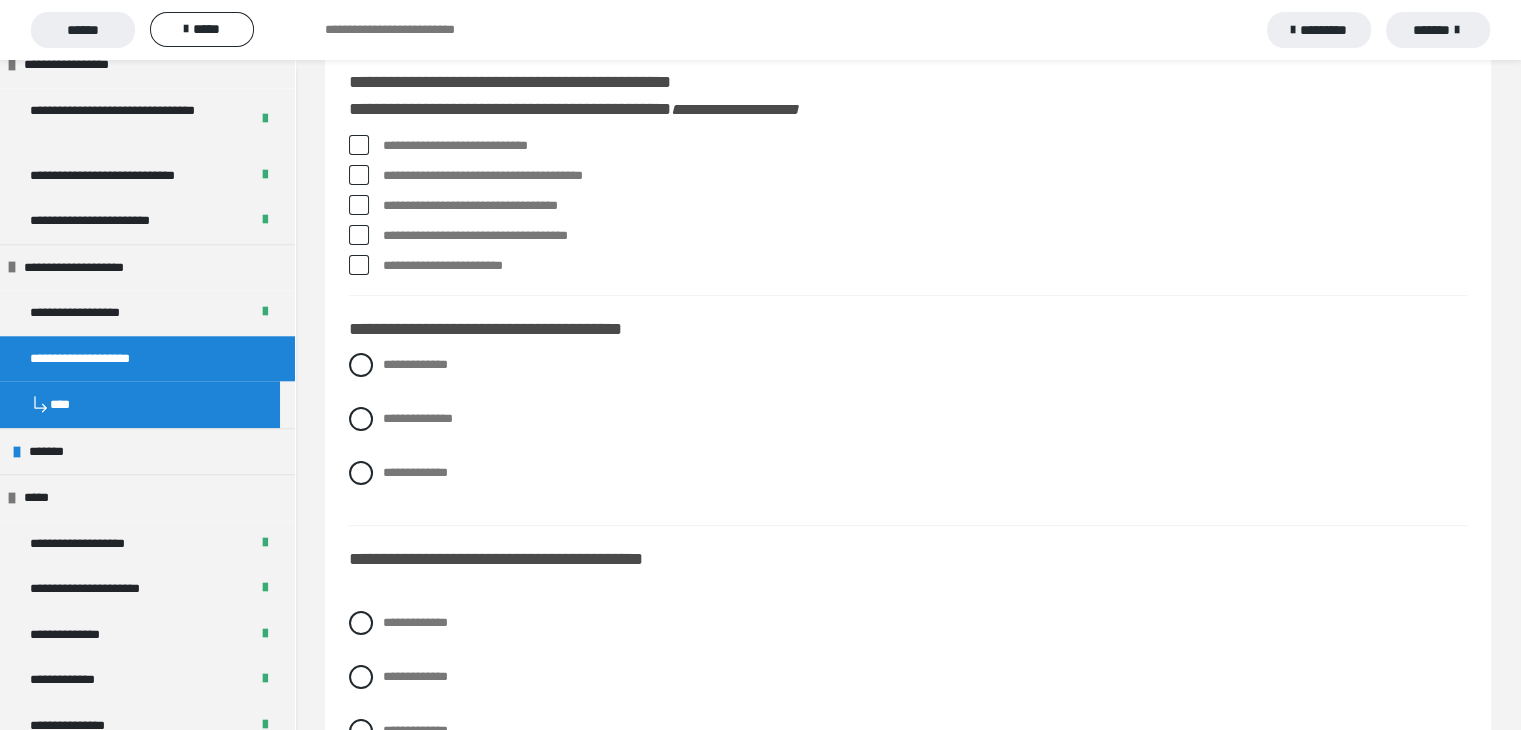 click at bounding box center [359, 145] 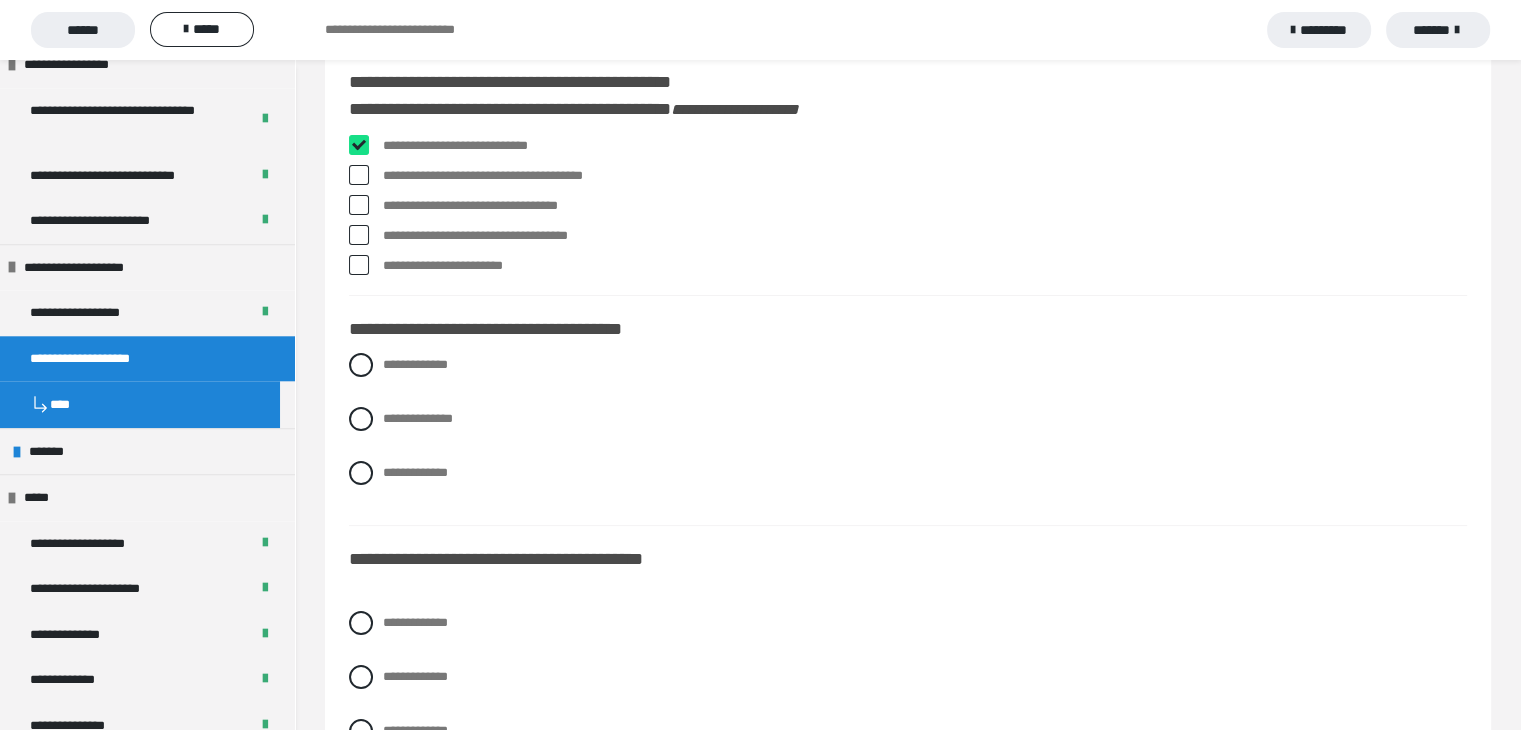 checkbox on "****" 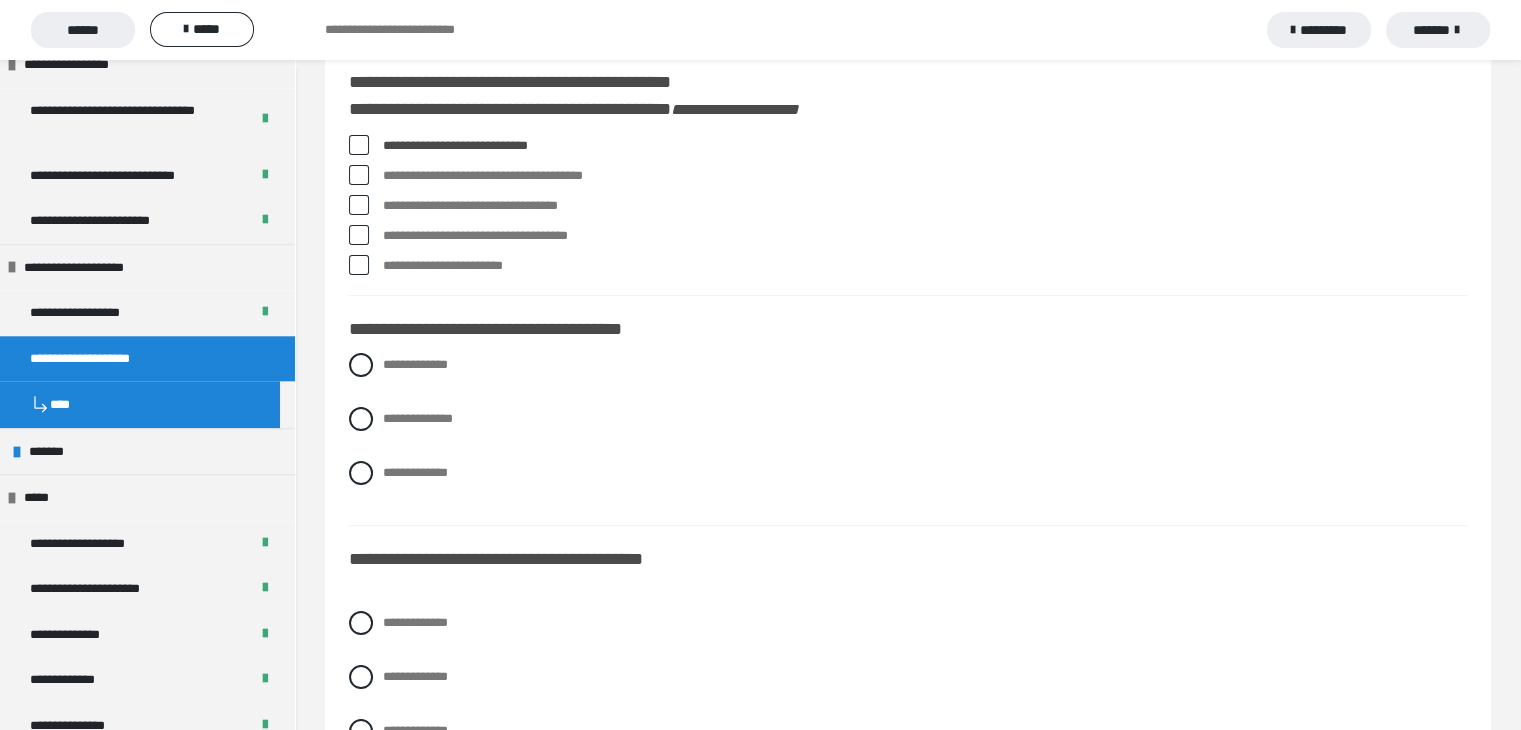 click at bounding box center [359, 235] 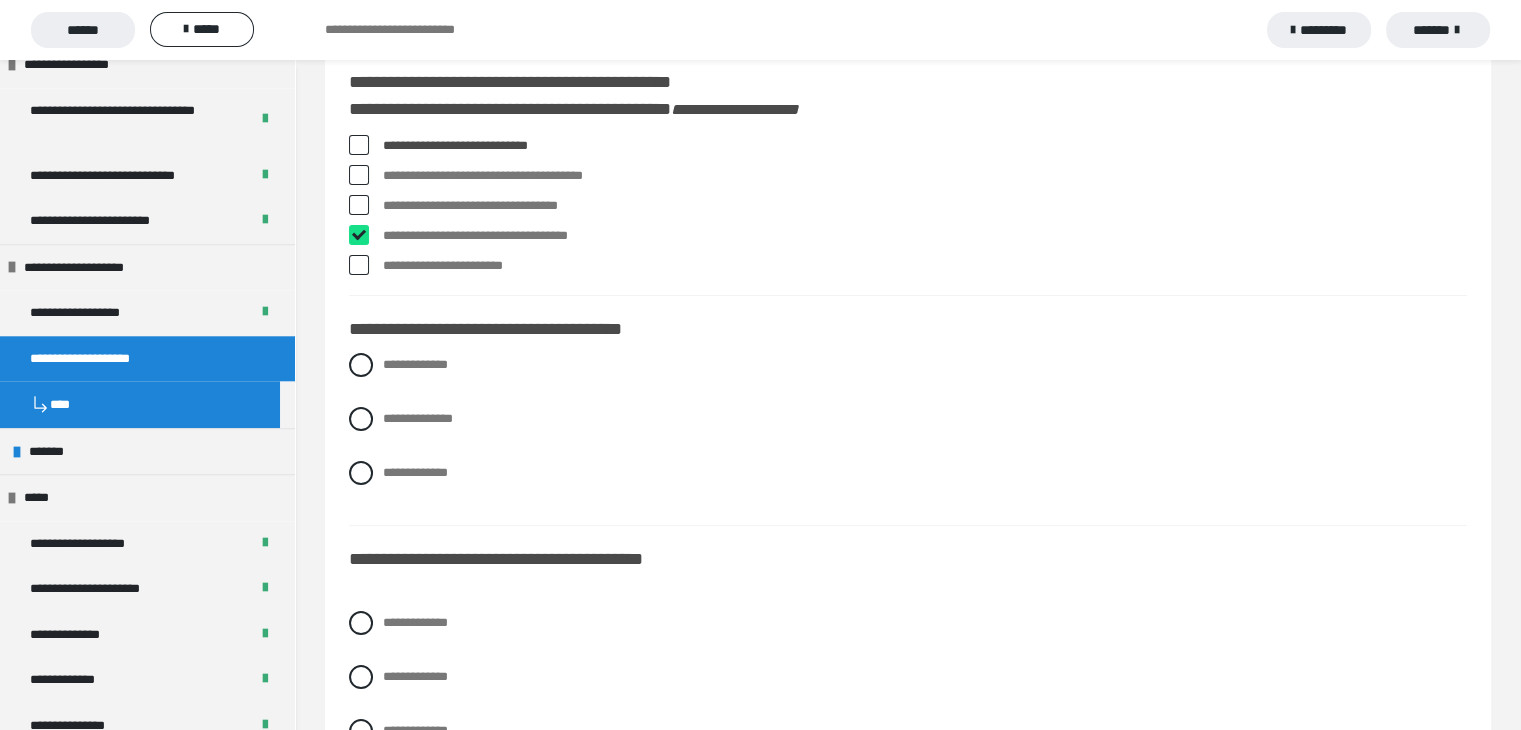 checkbox on "****" 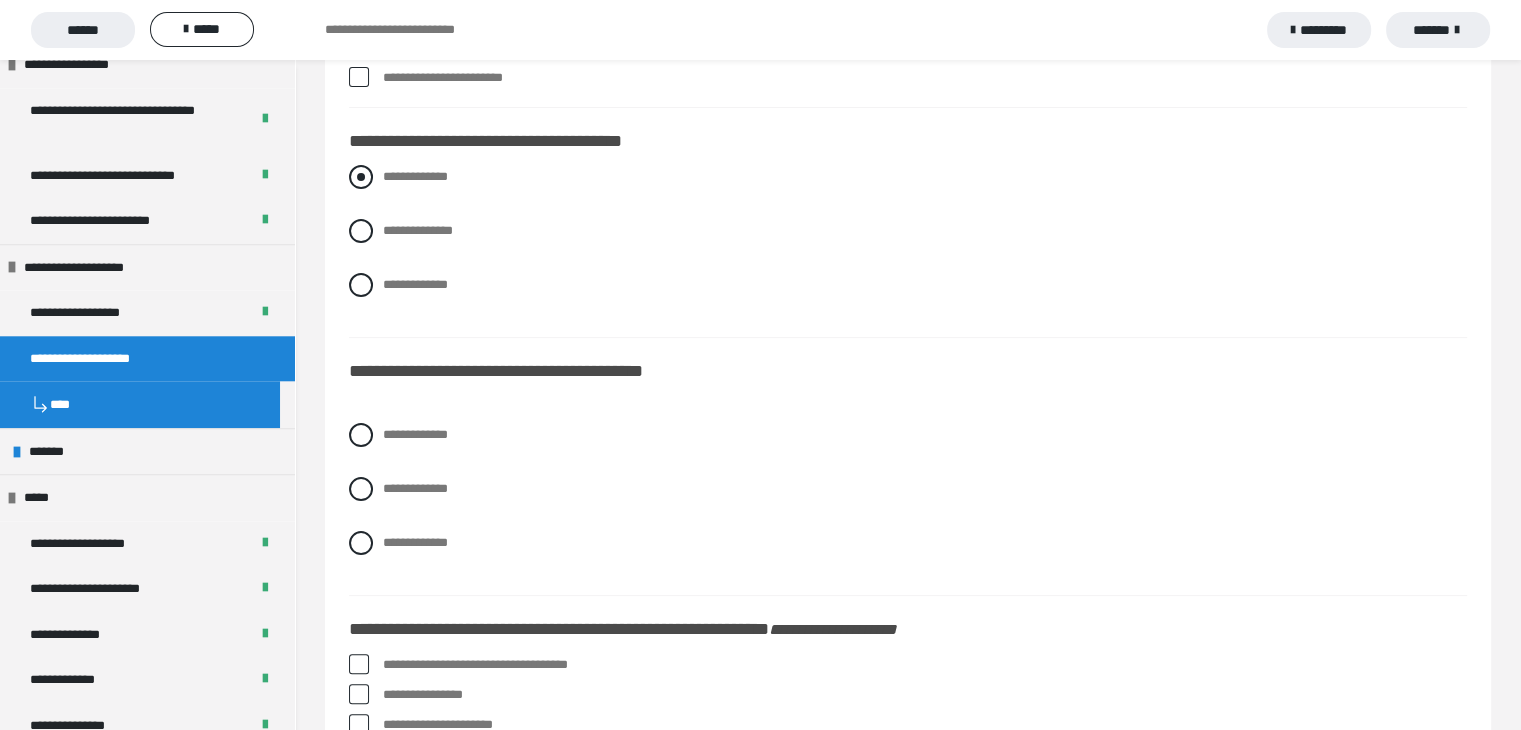 scroll, scrollTop: 400, scrollLeft: 0, axis: vertical 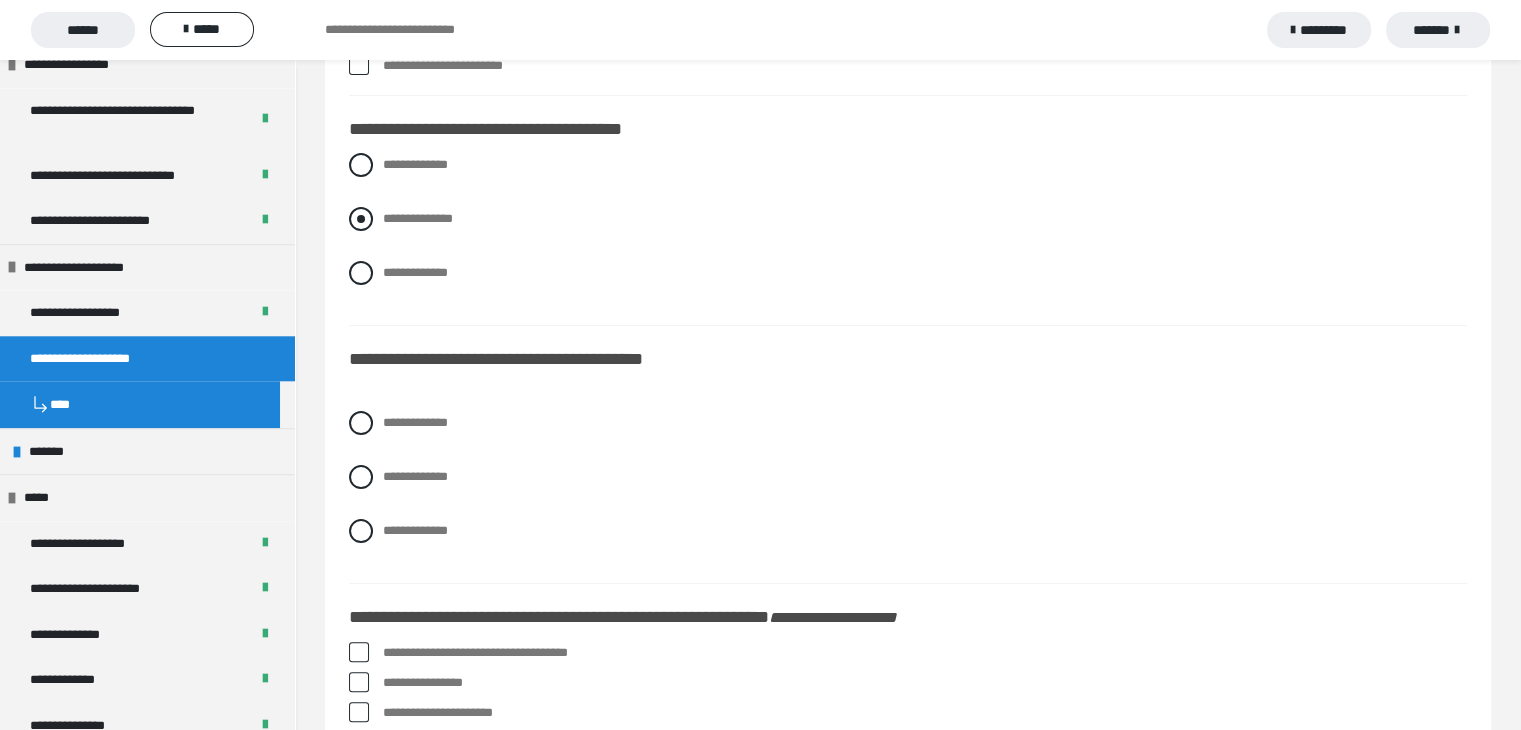 click at bounding box center (361, 219) 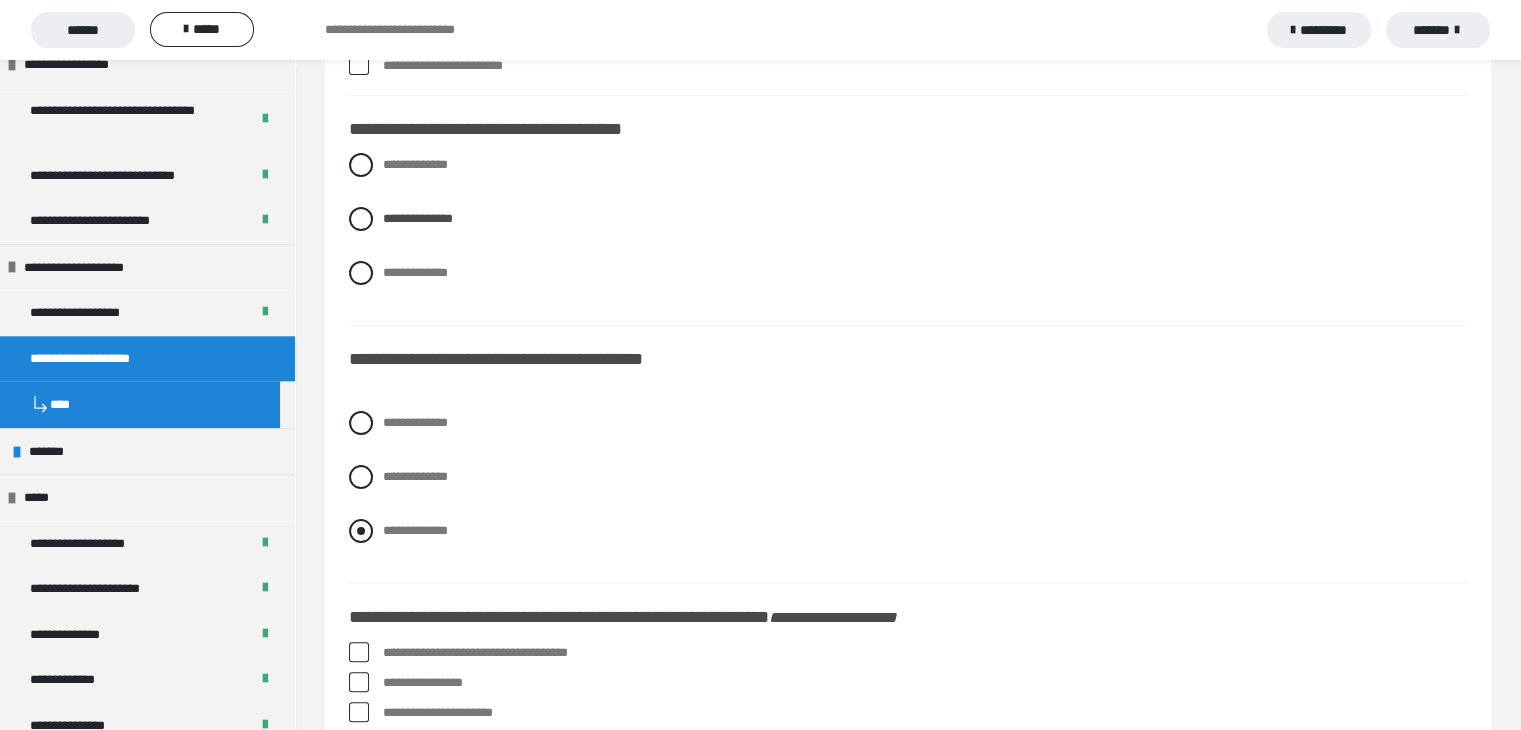 click at bounding box center (361, 531) 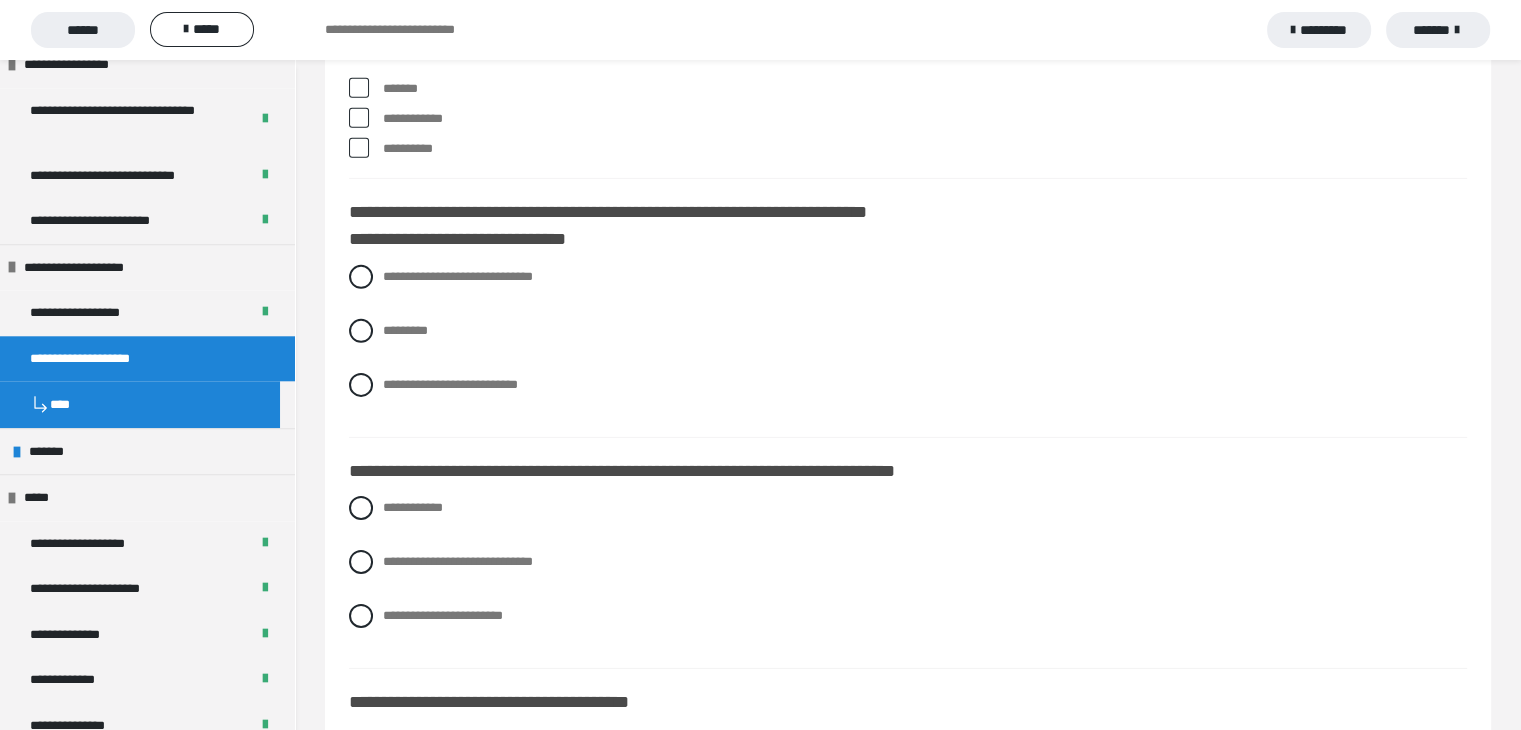 scroll, scrollTop: 6200, scrollLeft: 0, axis: vertical 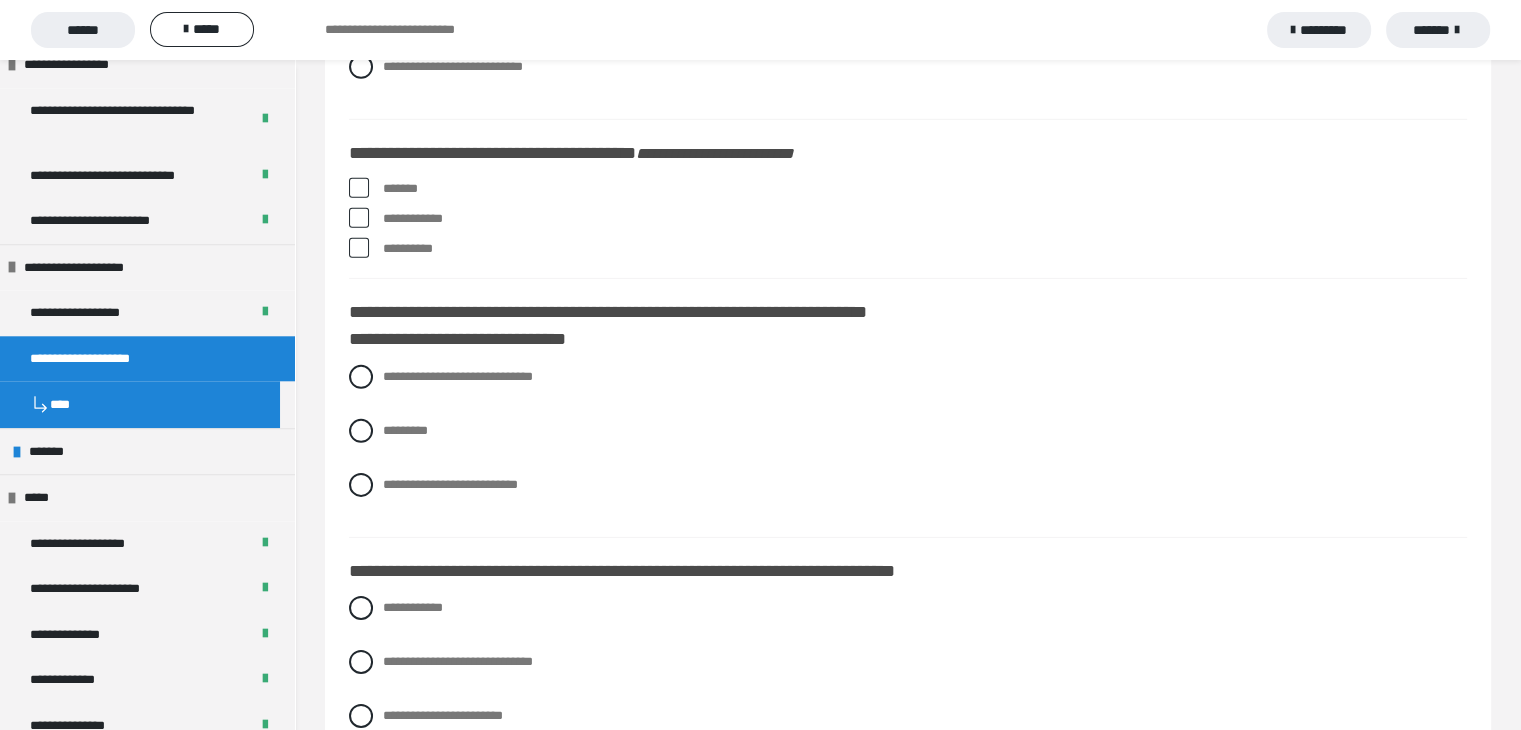 click at bounding box center (359, 188) 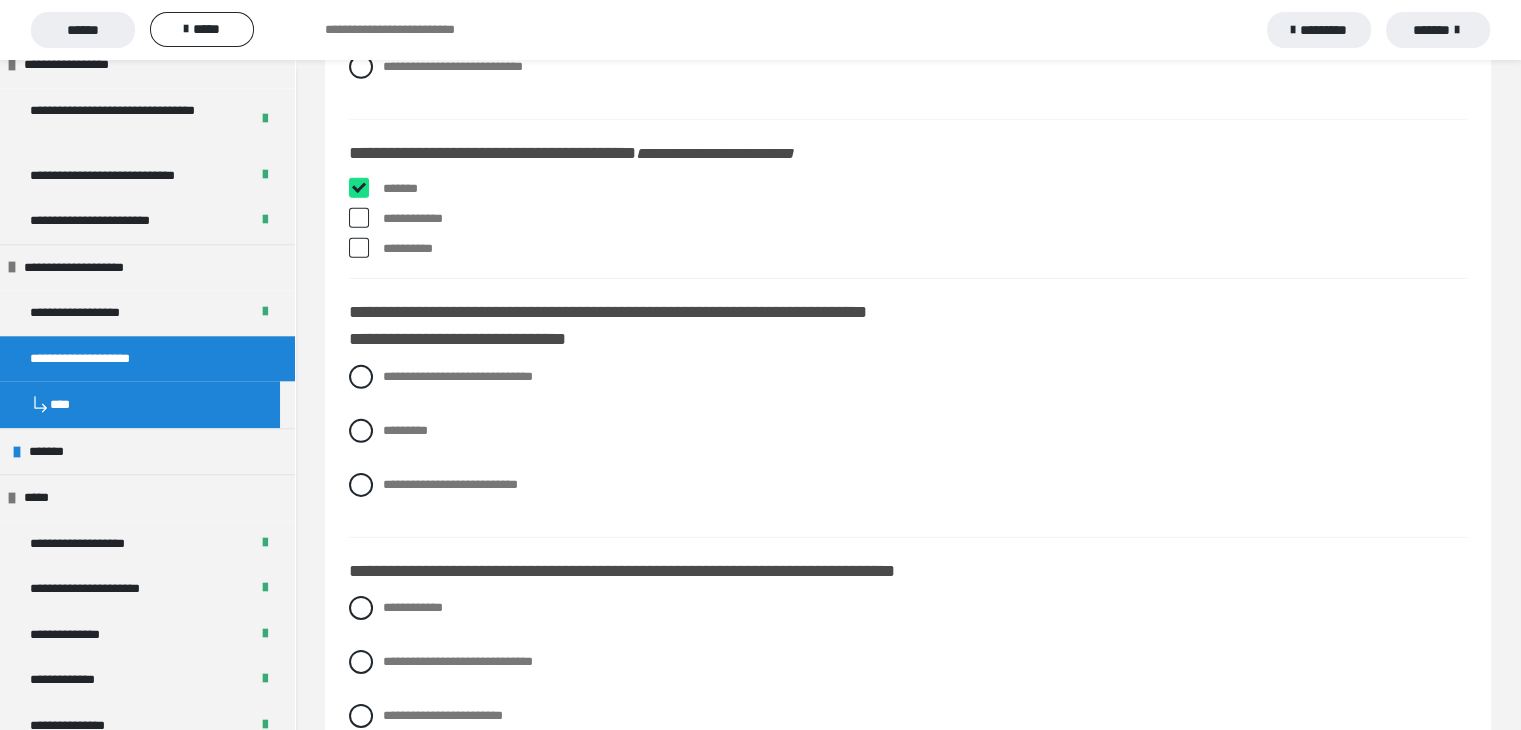 checkbox on "****" 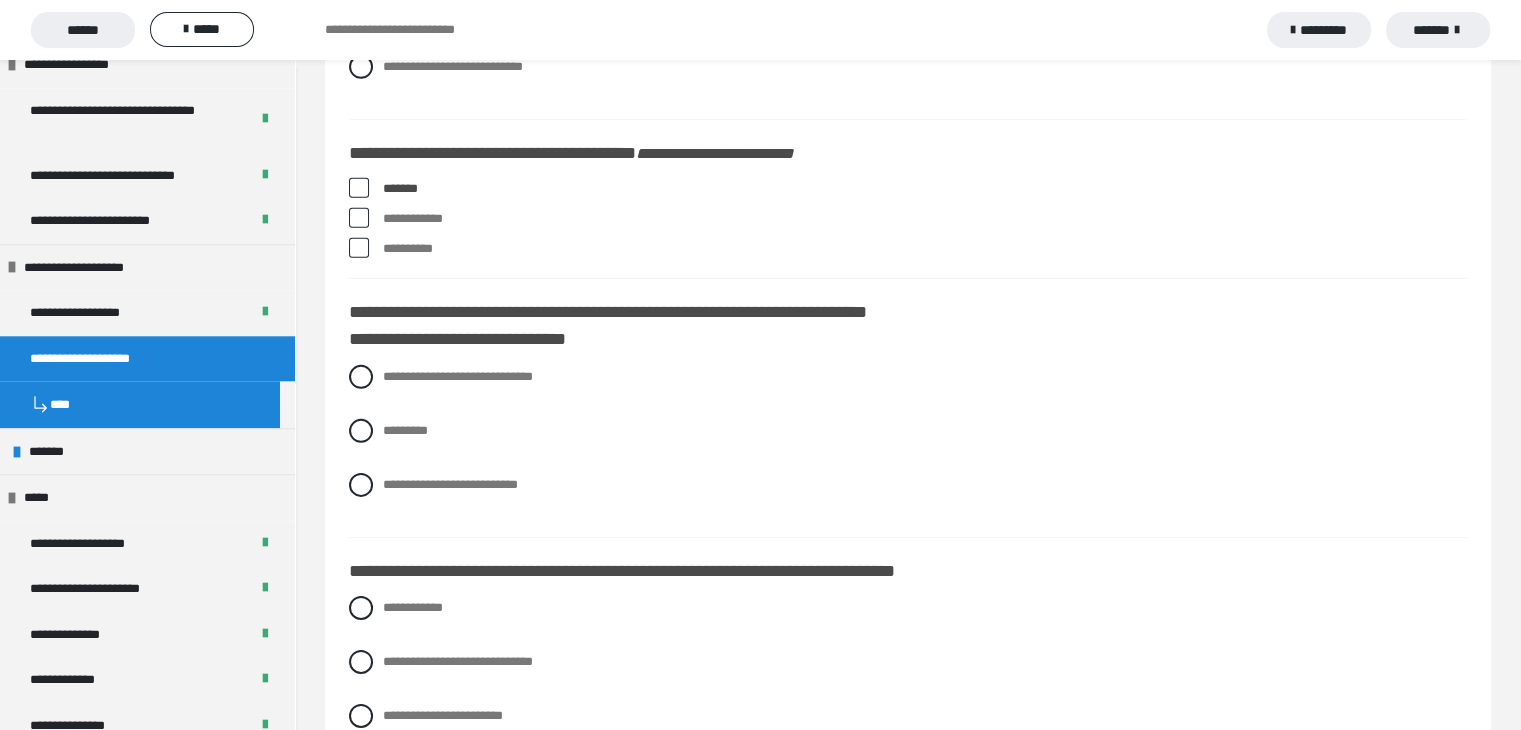 click at bounding box center (359, 248) 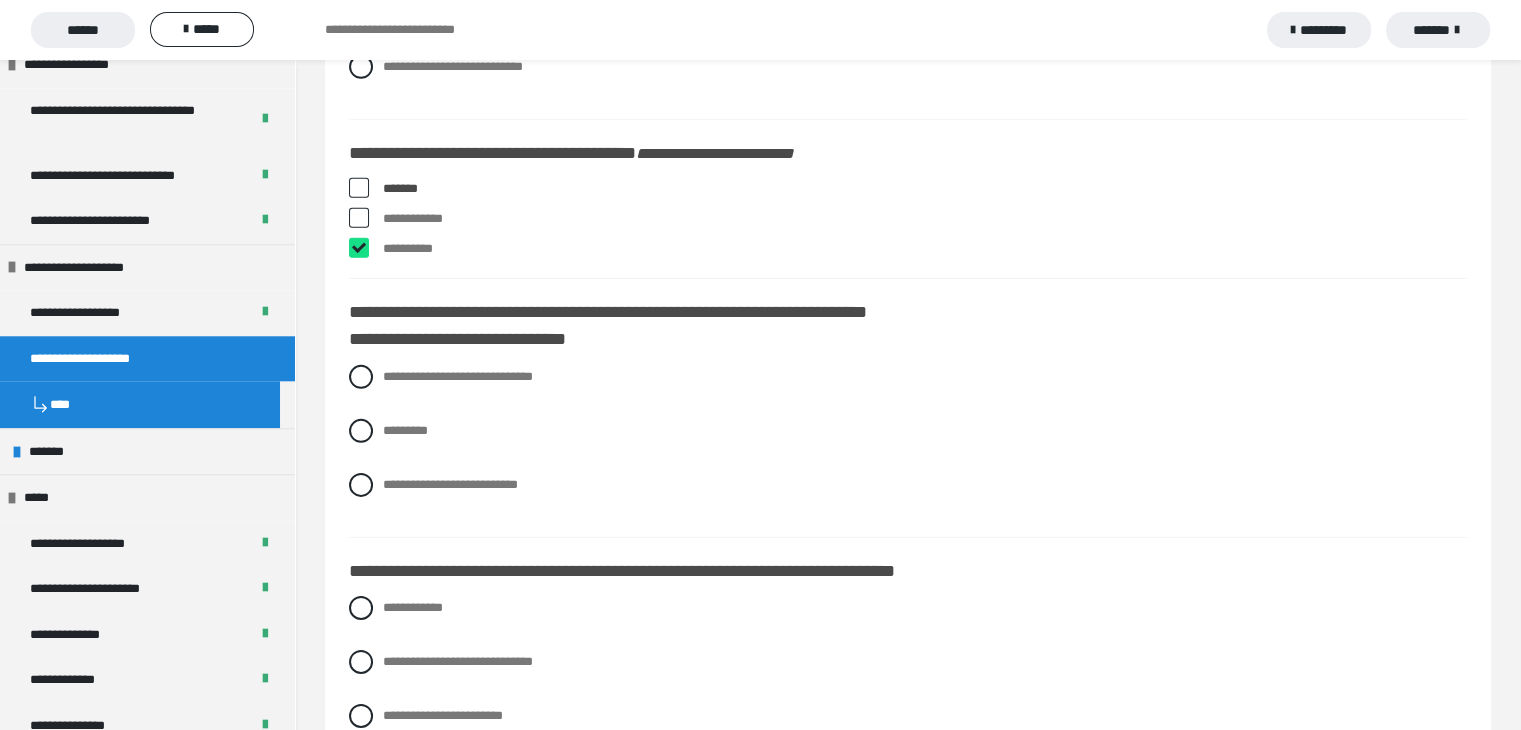 checkbox on "****" 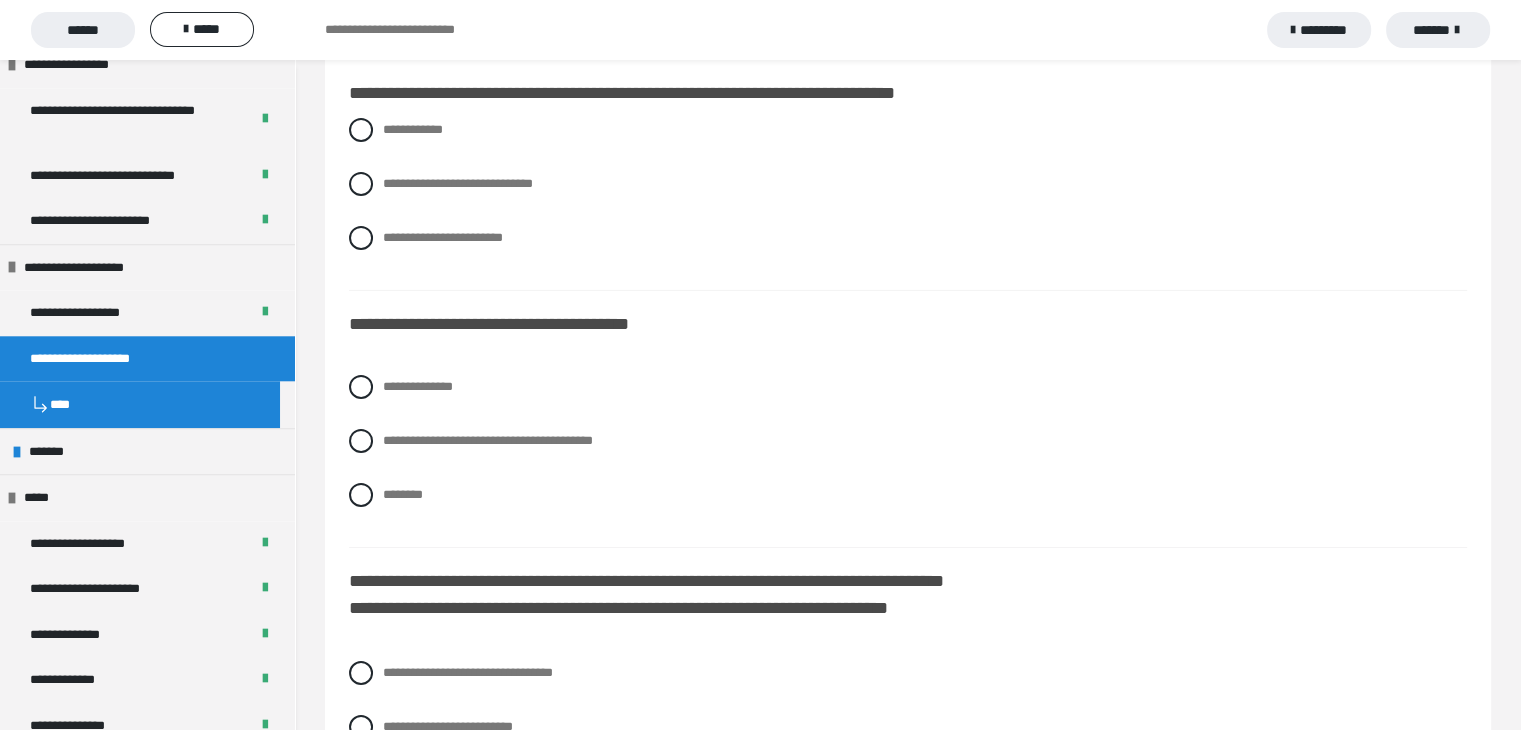 scroll, scrollTop: 6700, scrollLeft: 0, axis: vertical 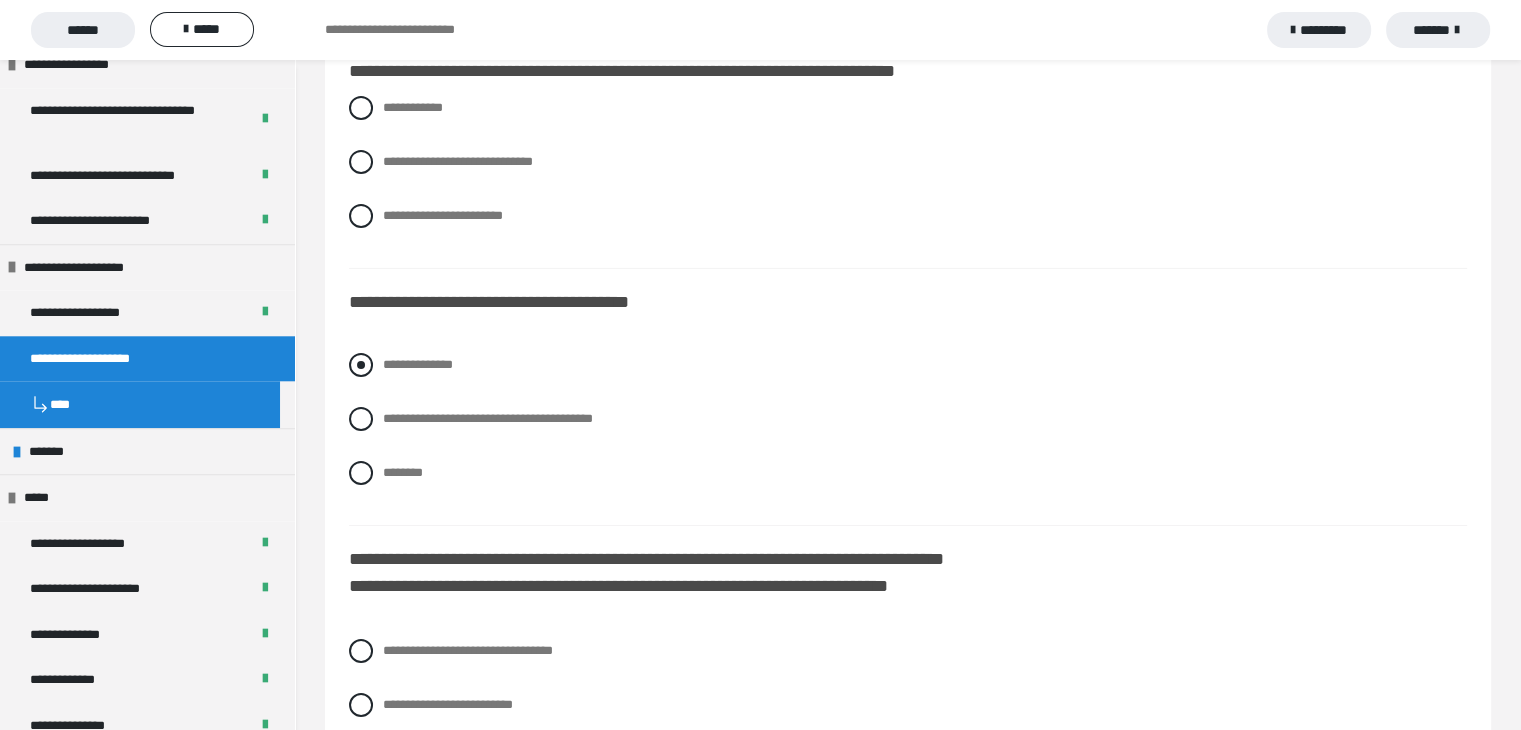 click at bounding box center [361, 365] 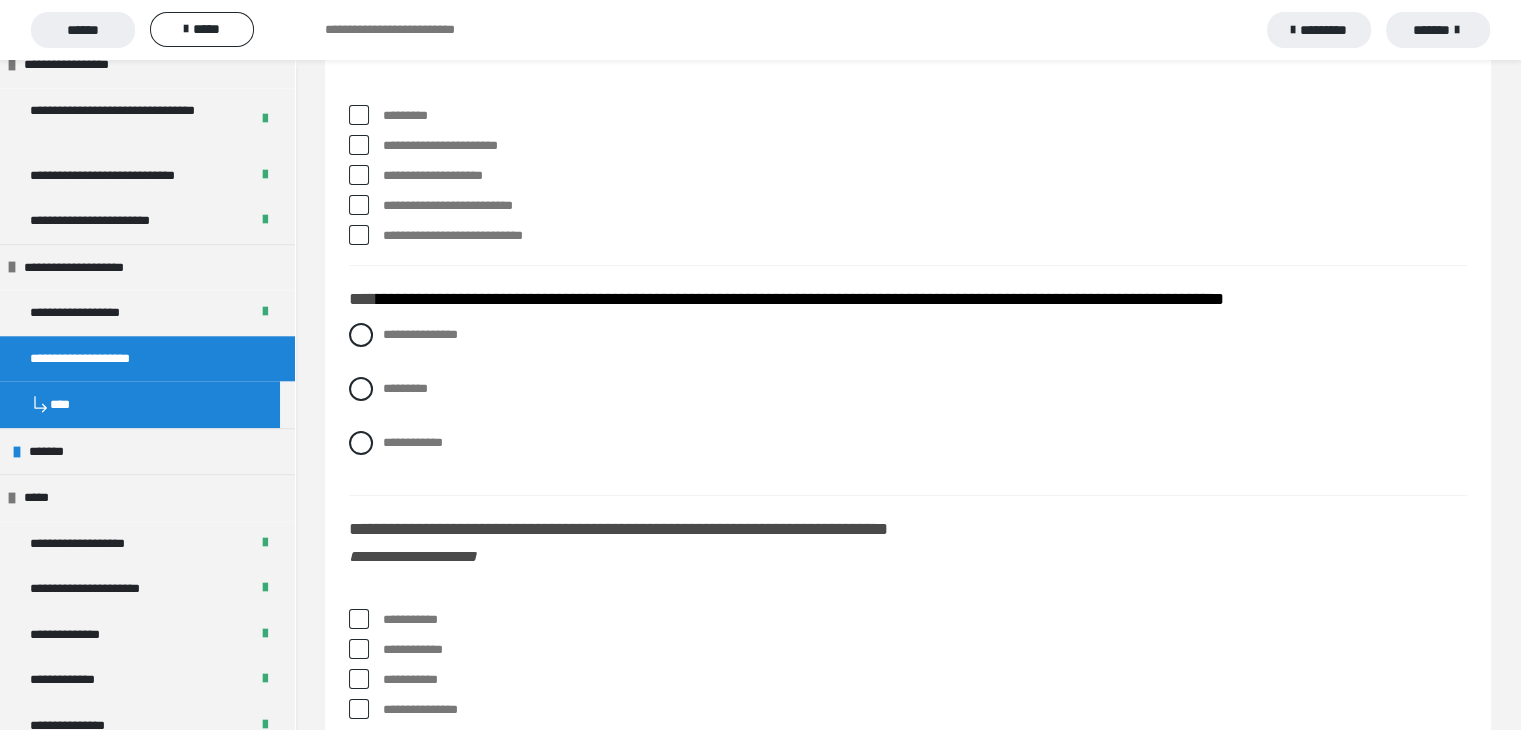 scroll, scrollTop: 7900, scrollLeft: 0, axis: vertical 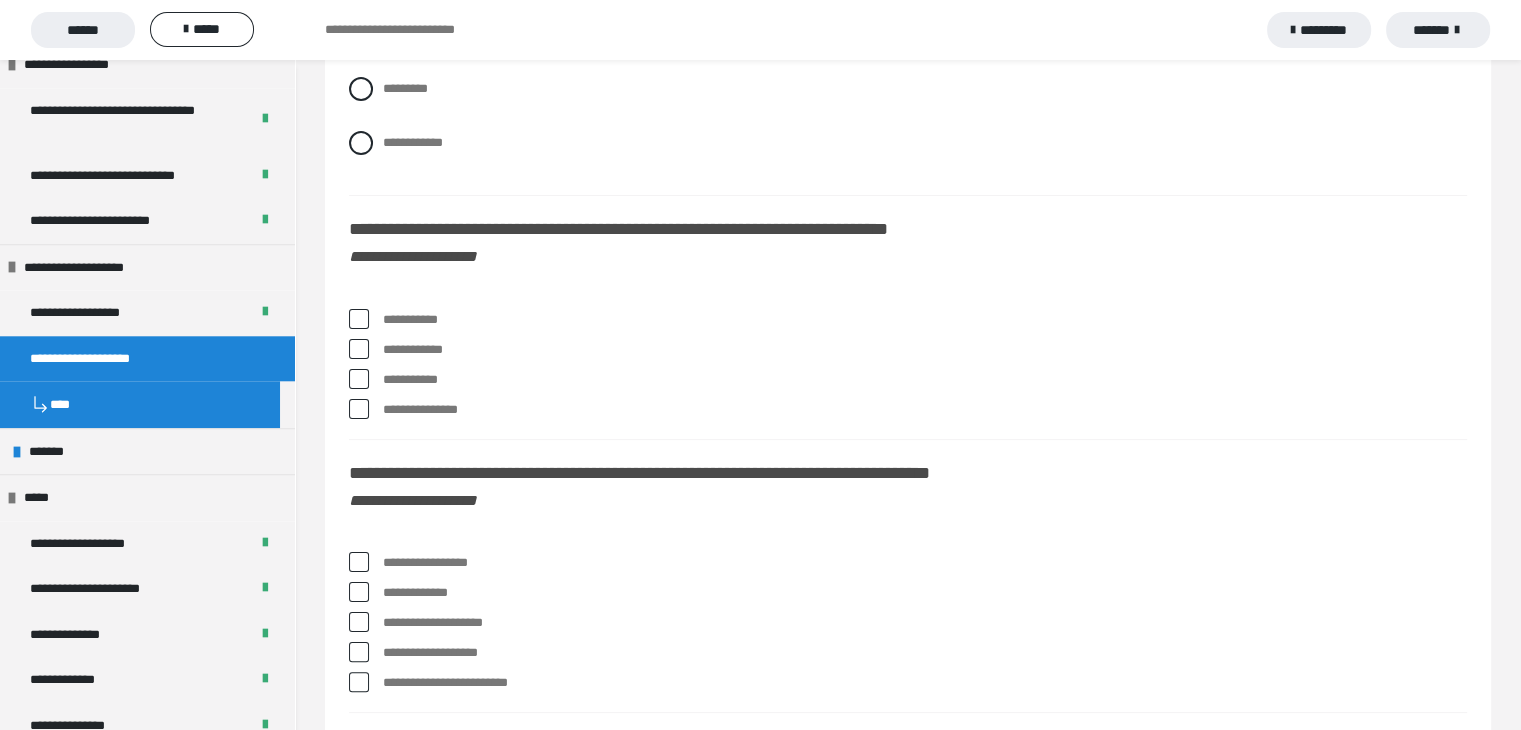 click at bounding box center [359, 379] 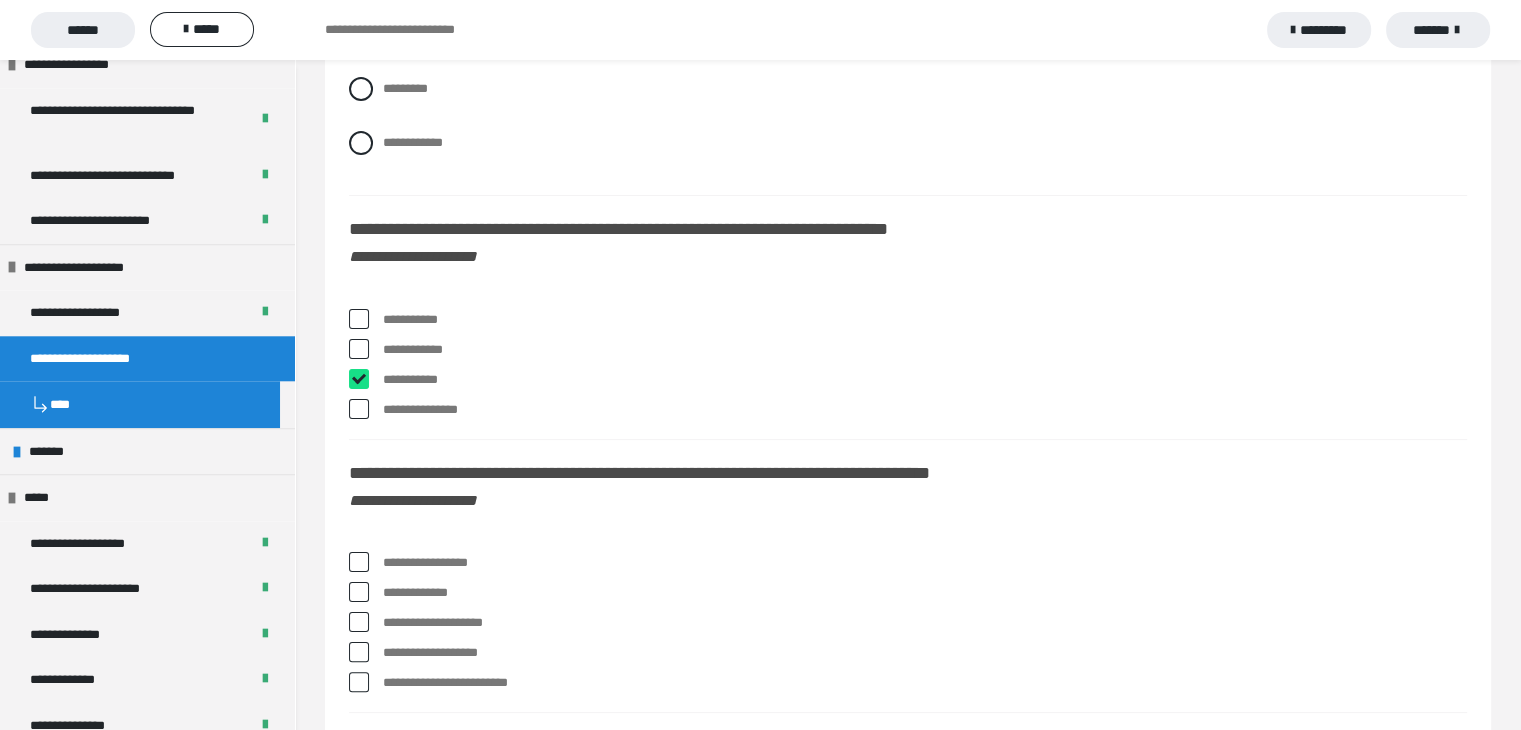 checkbox on "****" 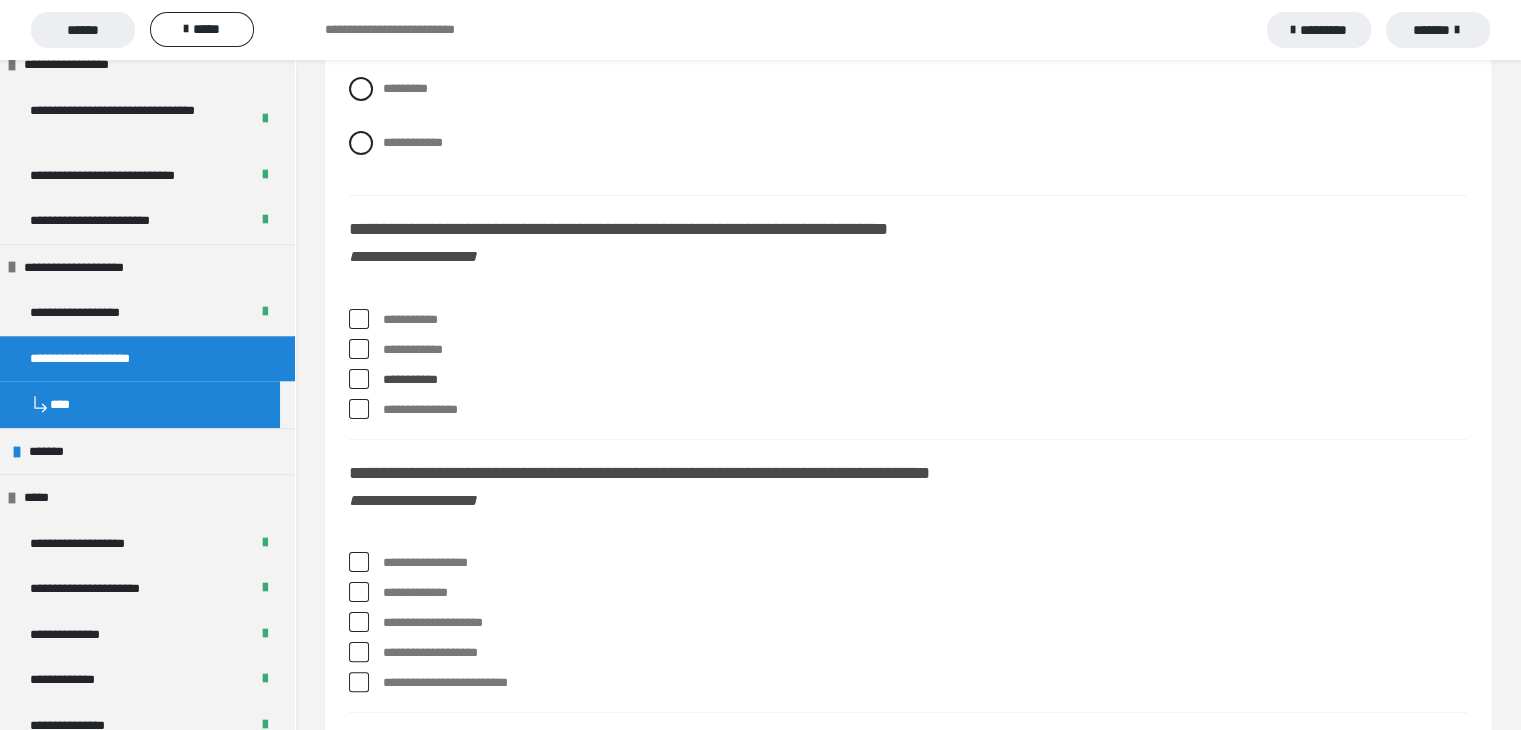 click at bounding box center (359, 319) 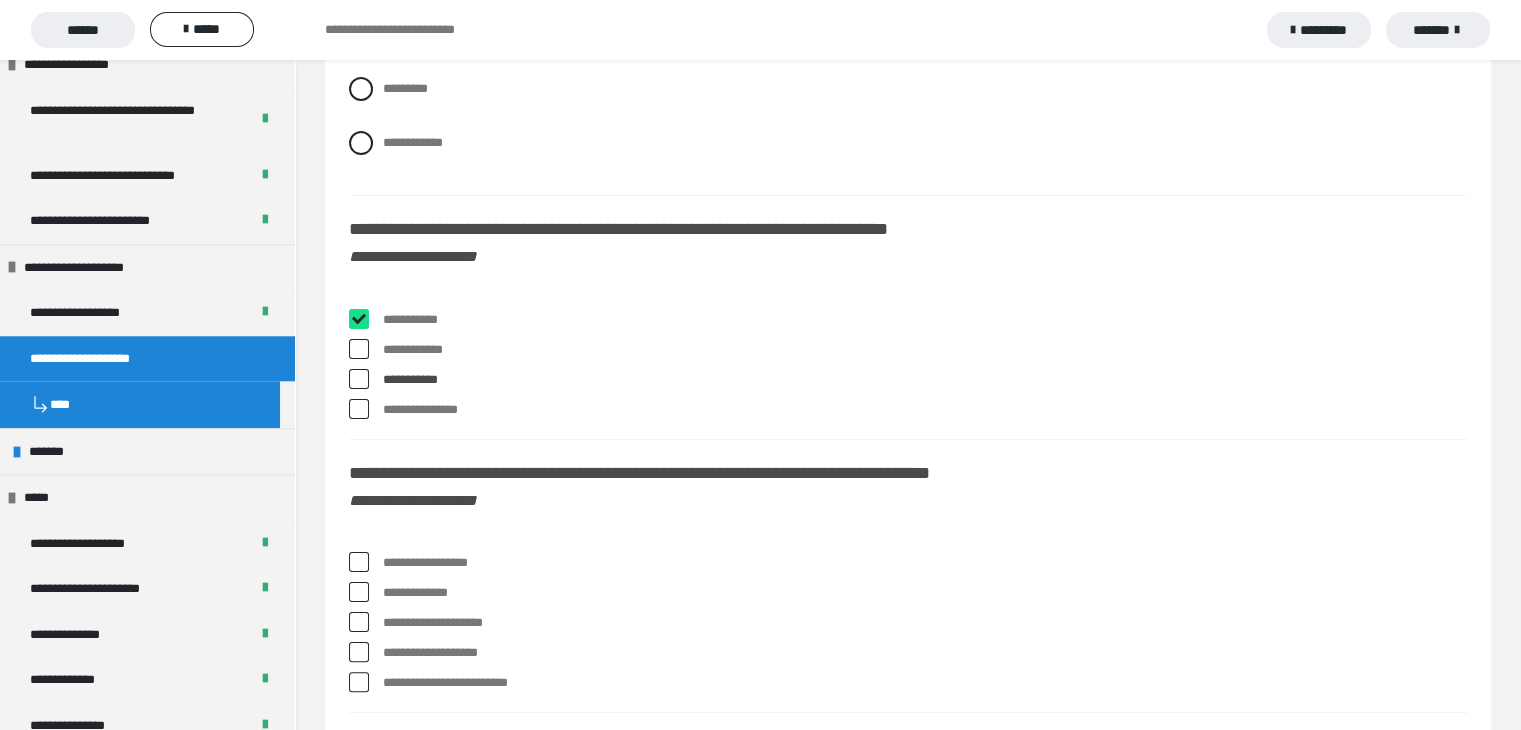 checkbox on "****" 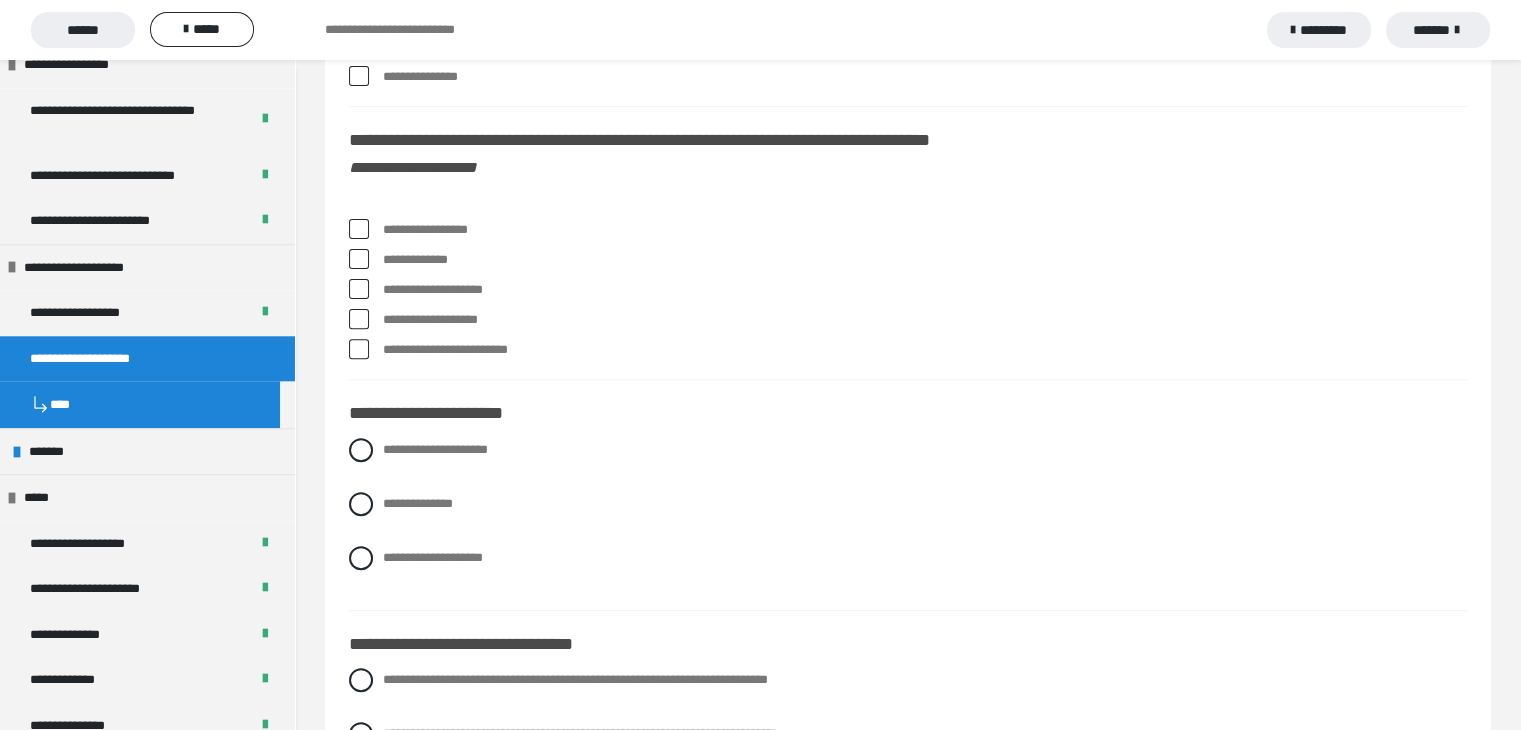 scroll, scrollTop: 8200, scrollLeft: 0, axis: vertical 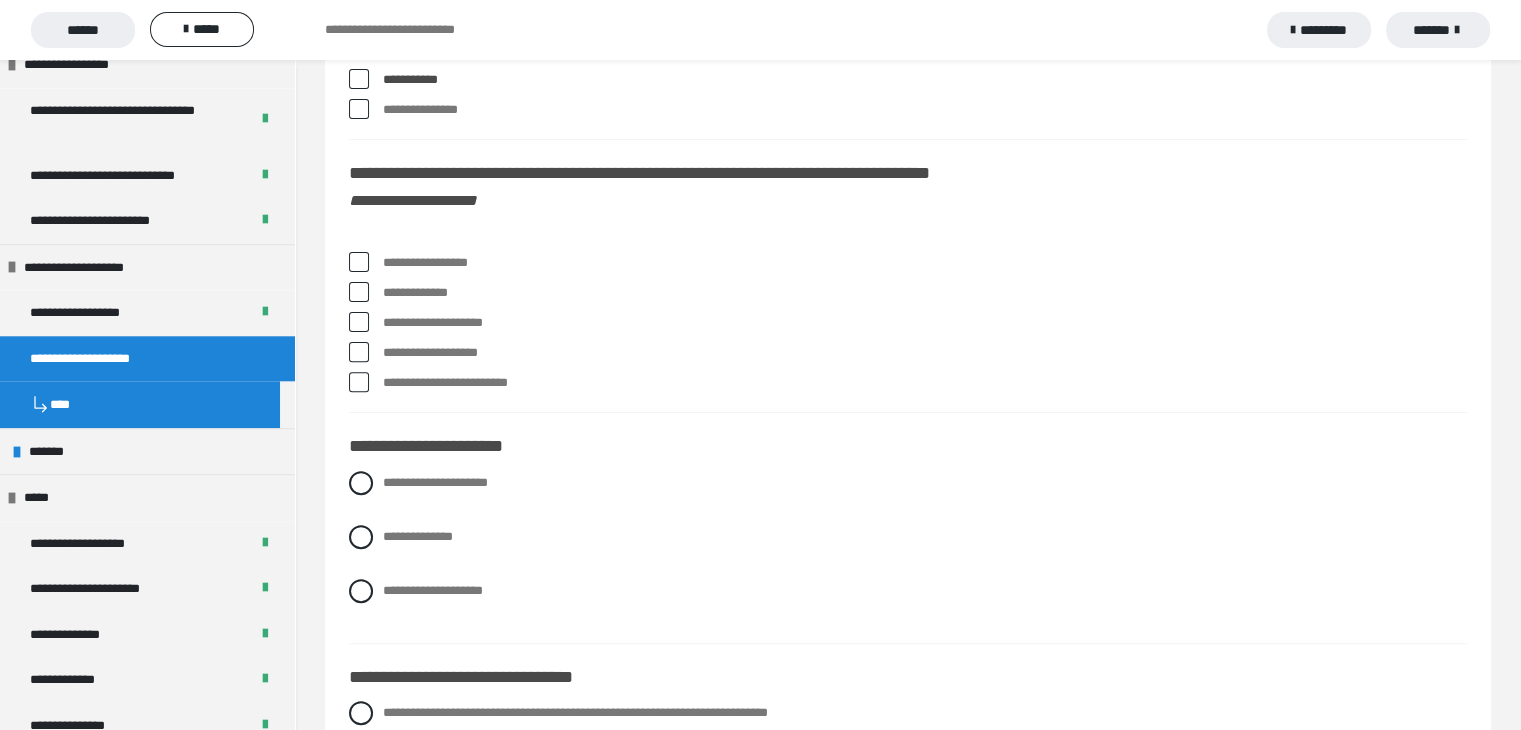 click at bounding box center (359, 262) 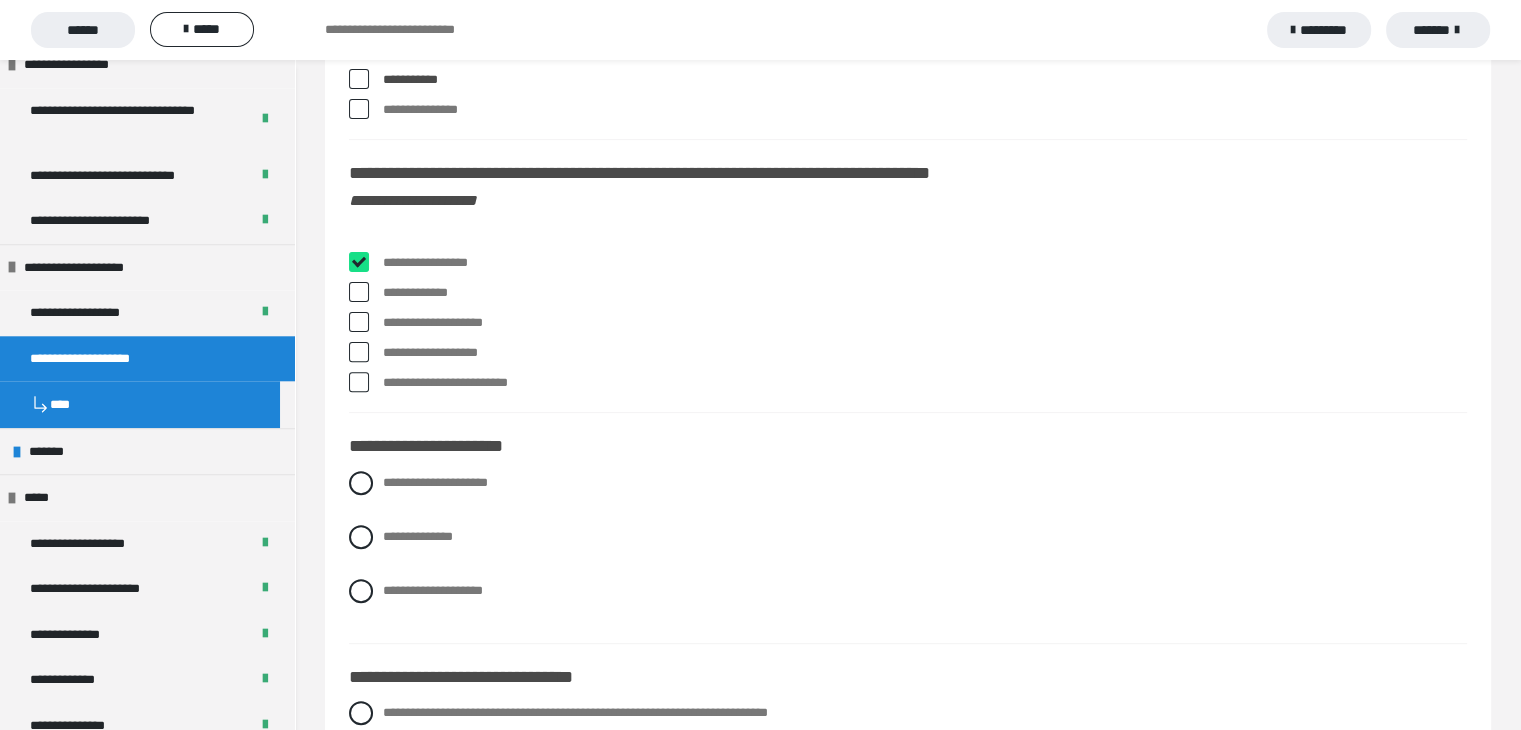 checkbox on "****" 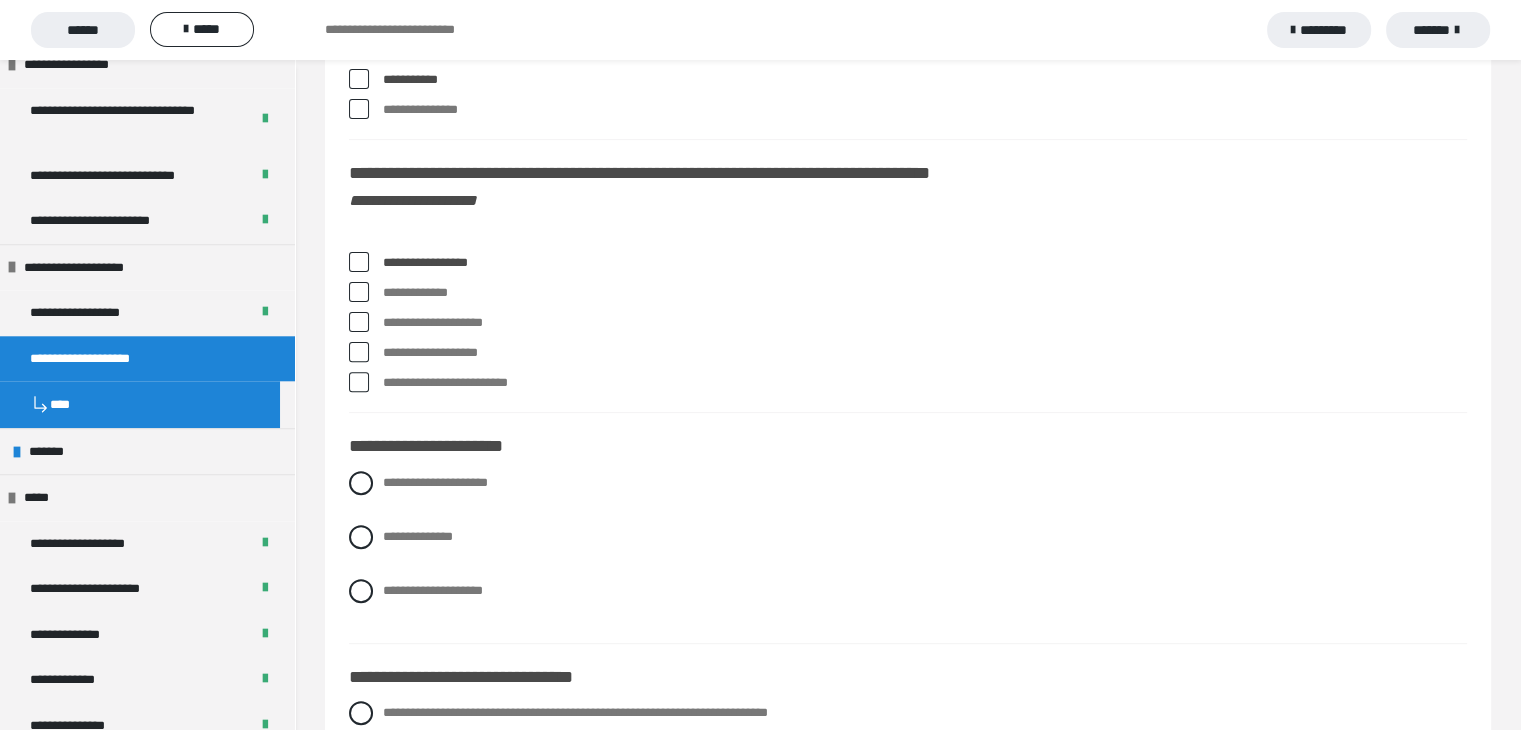 click at bounding box center (359, 322) 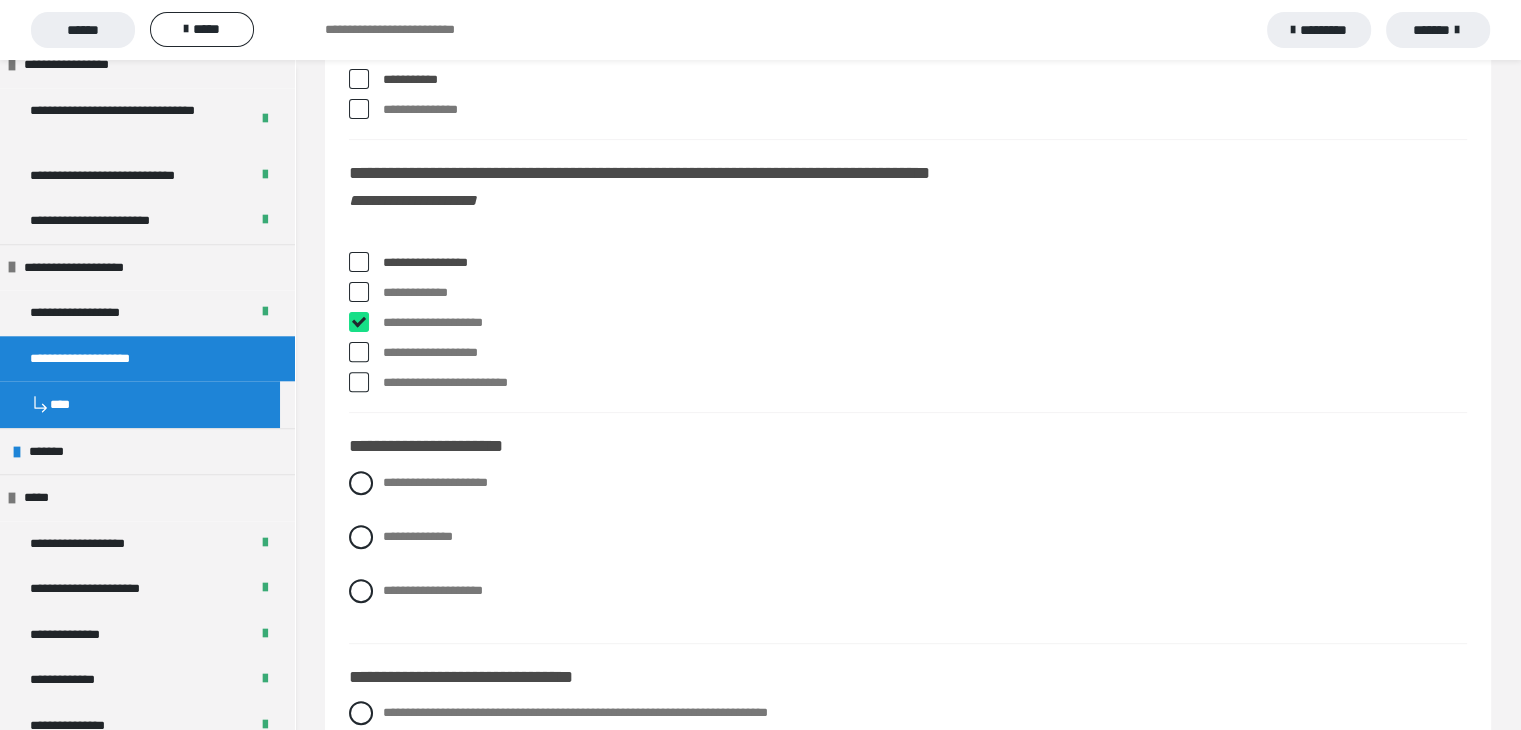 checkbox on "****" 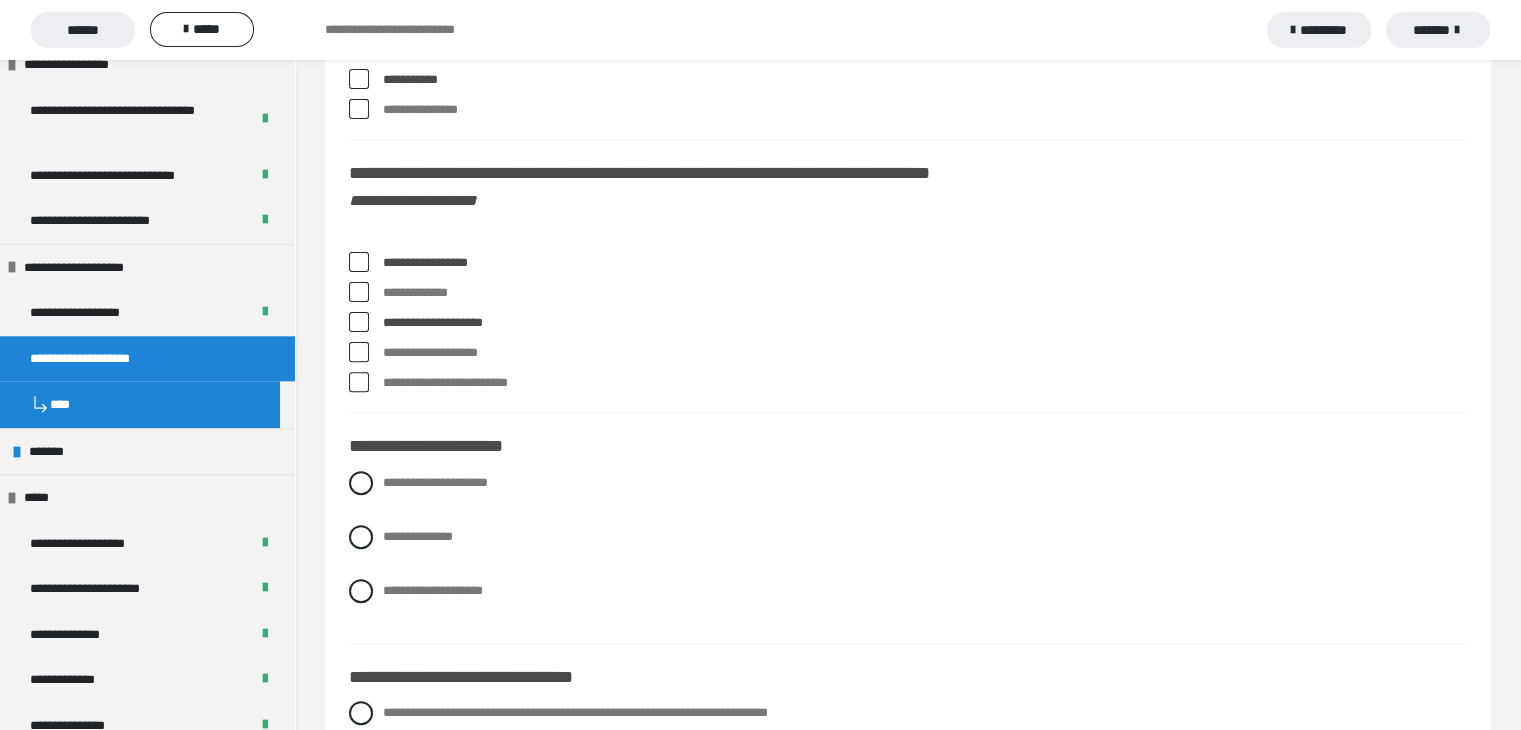 click at bounding box center (359, 292) 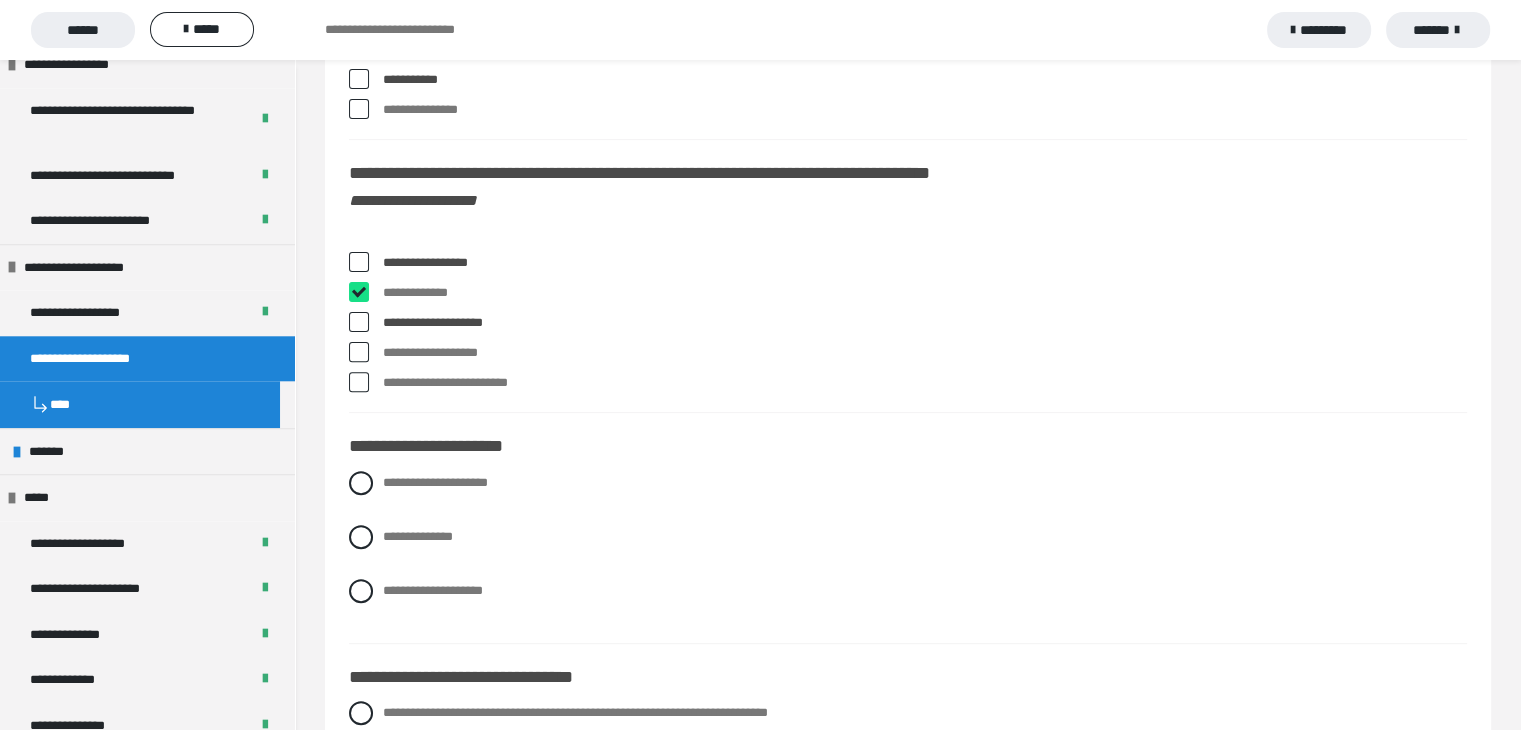 checkbox on "****" 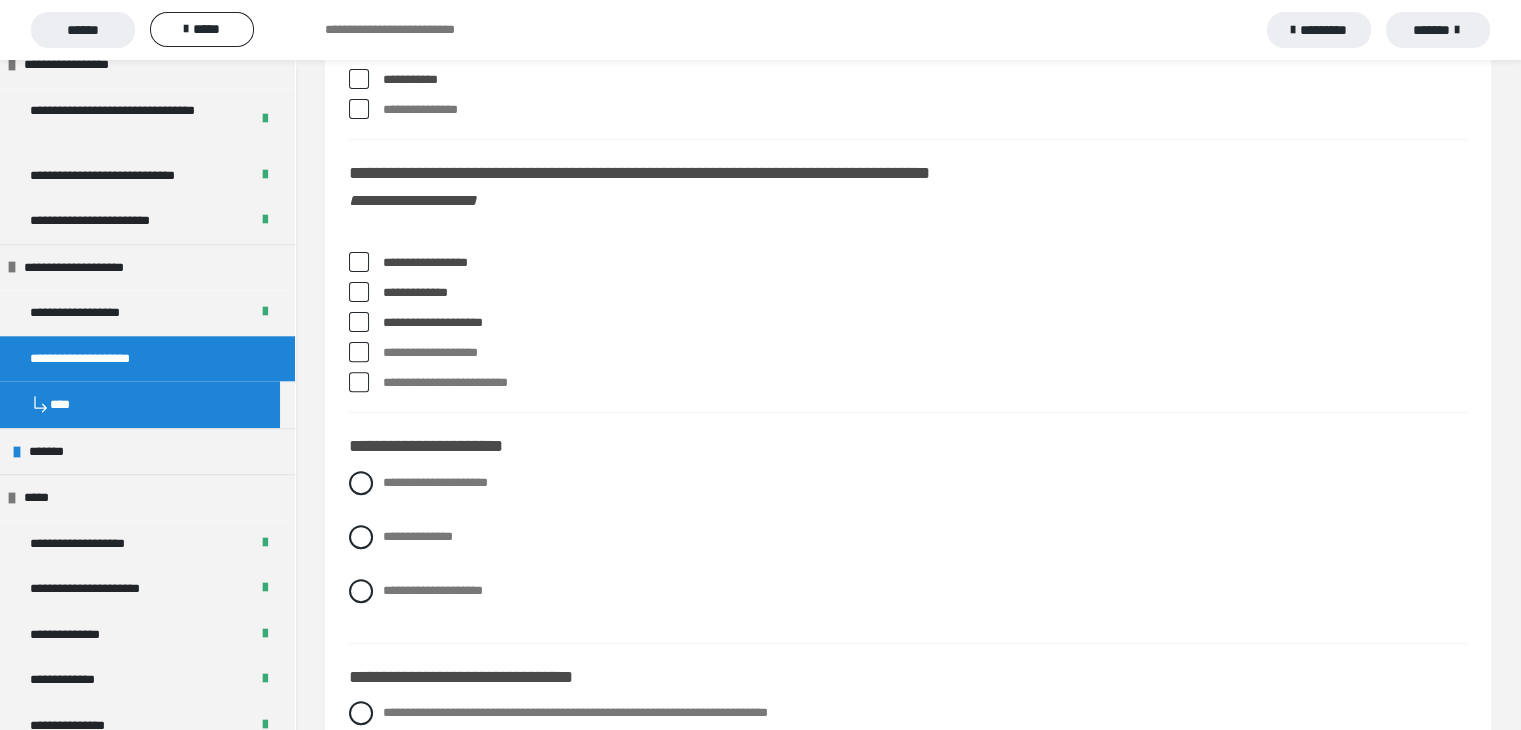 click at bounding box center (359, 262) 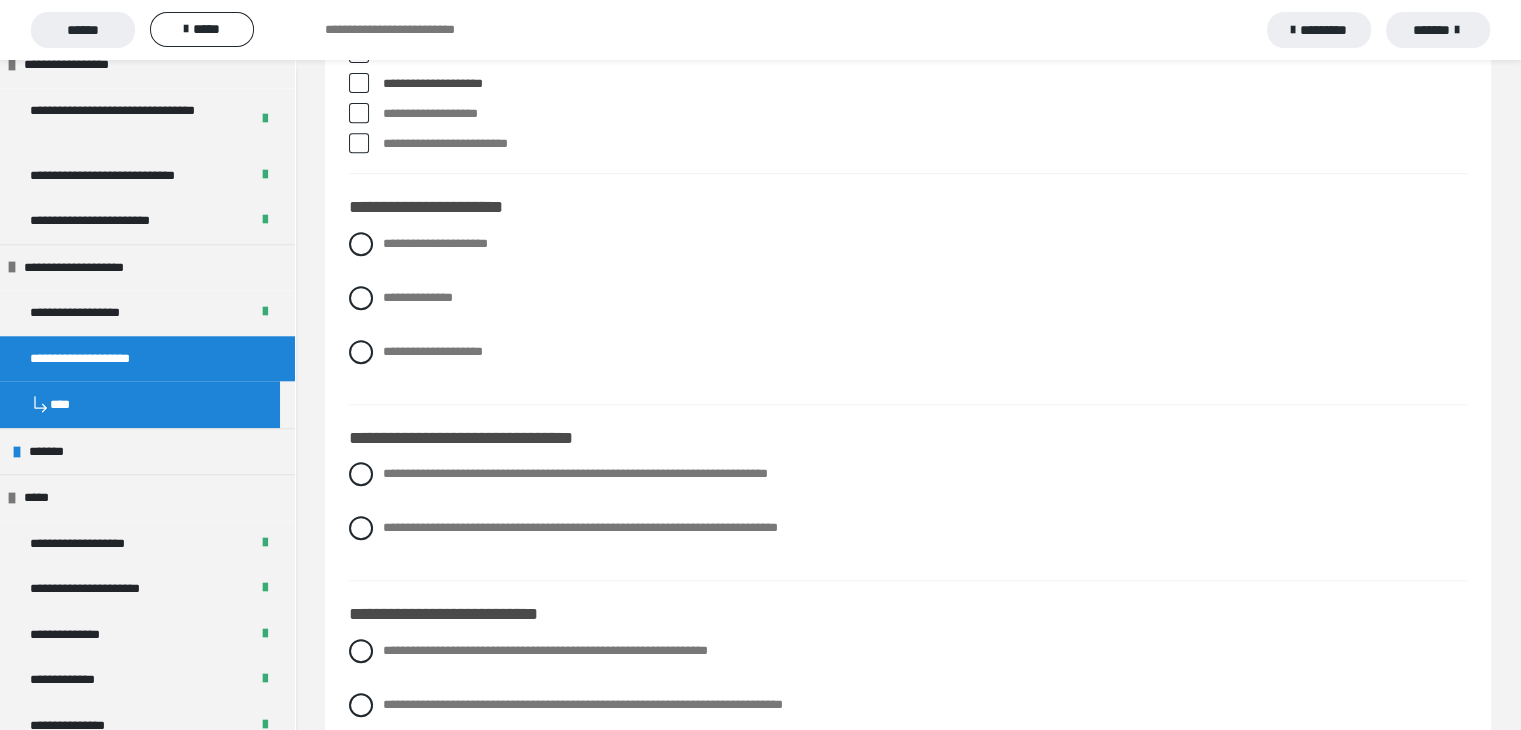 scroll, scrollTop: 8500, scrollLeft: 0, axis: vertical 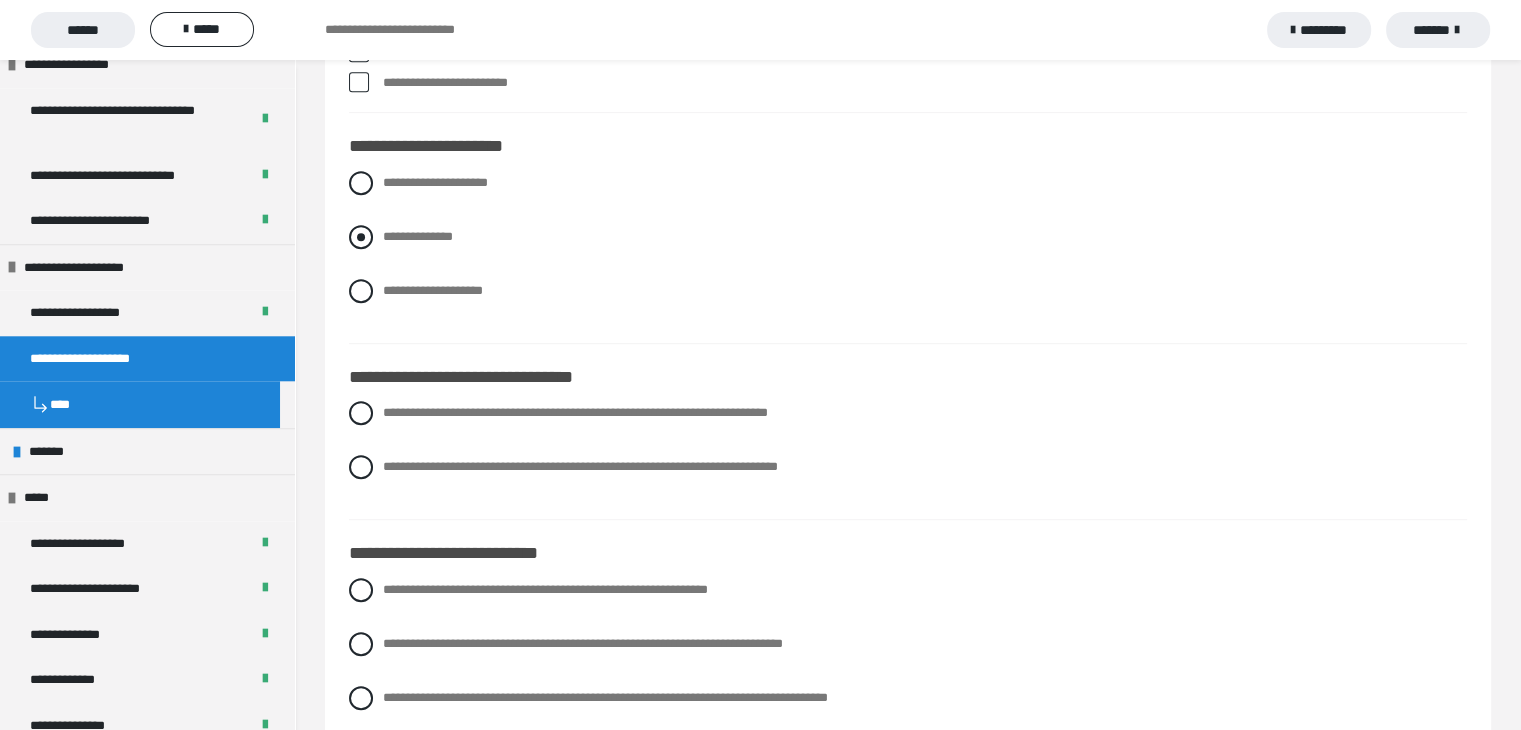 click at bounding box center (361, 237) 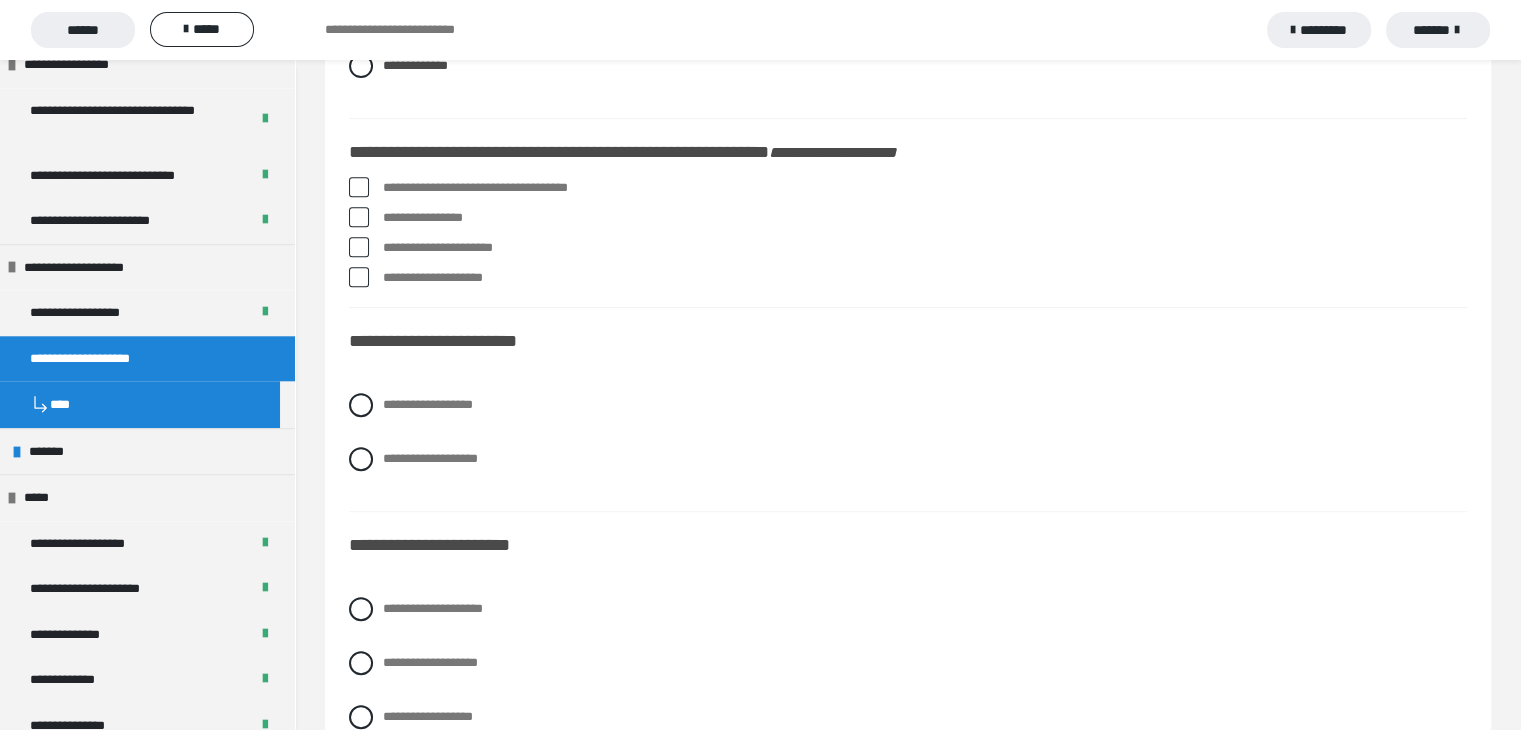 scroll, scrollTop: 900, scrollLeft: 0, axis: vertical 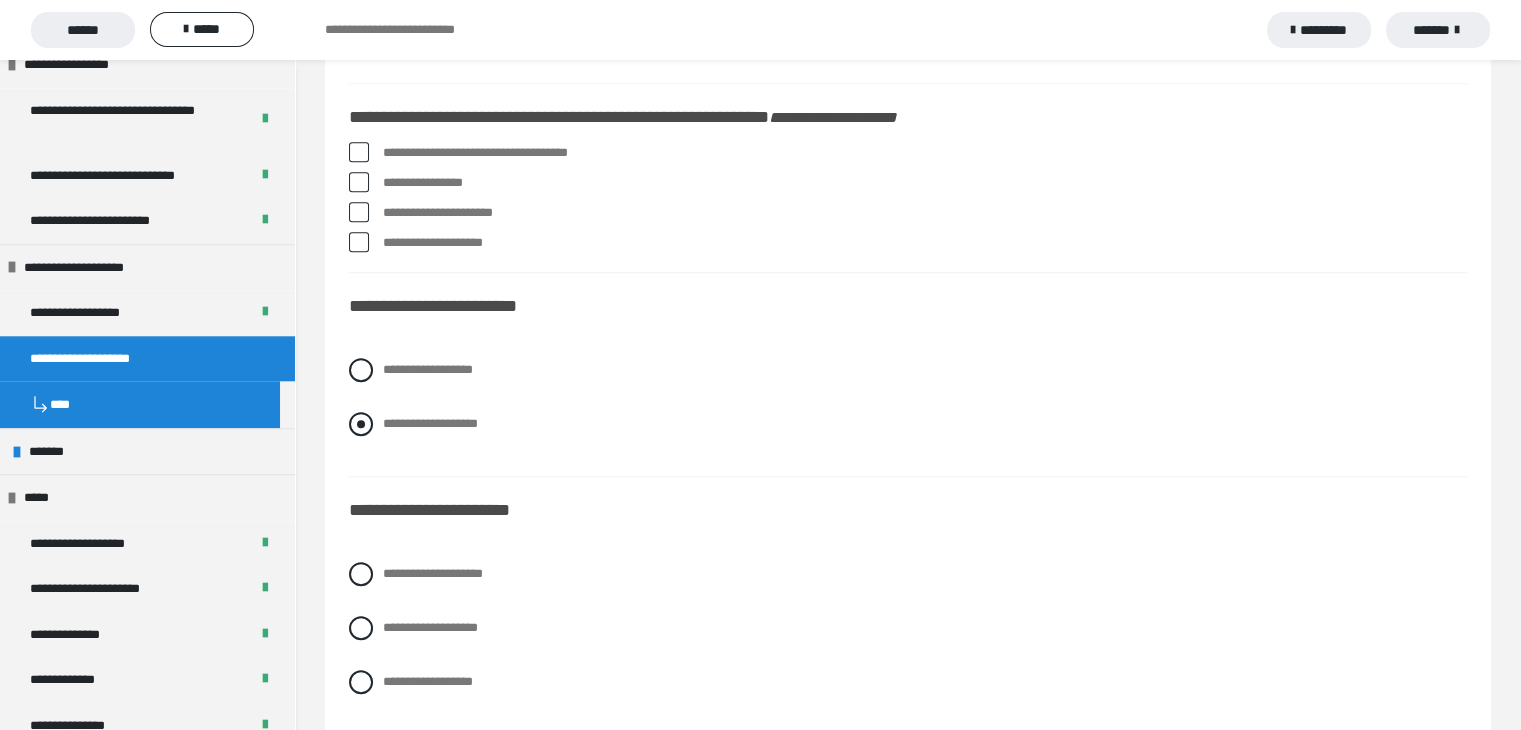 click at bounding box center [361, 424] 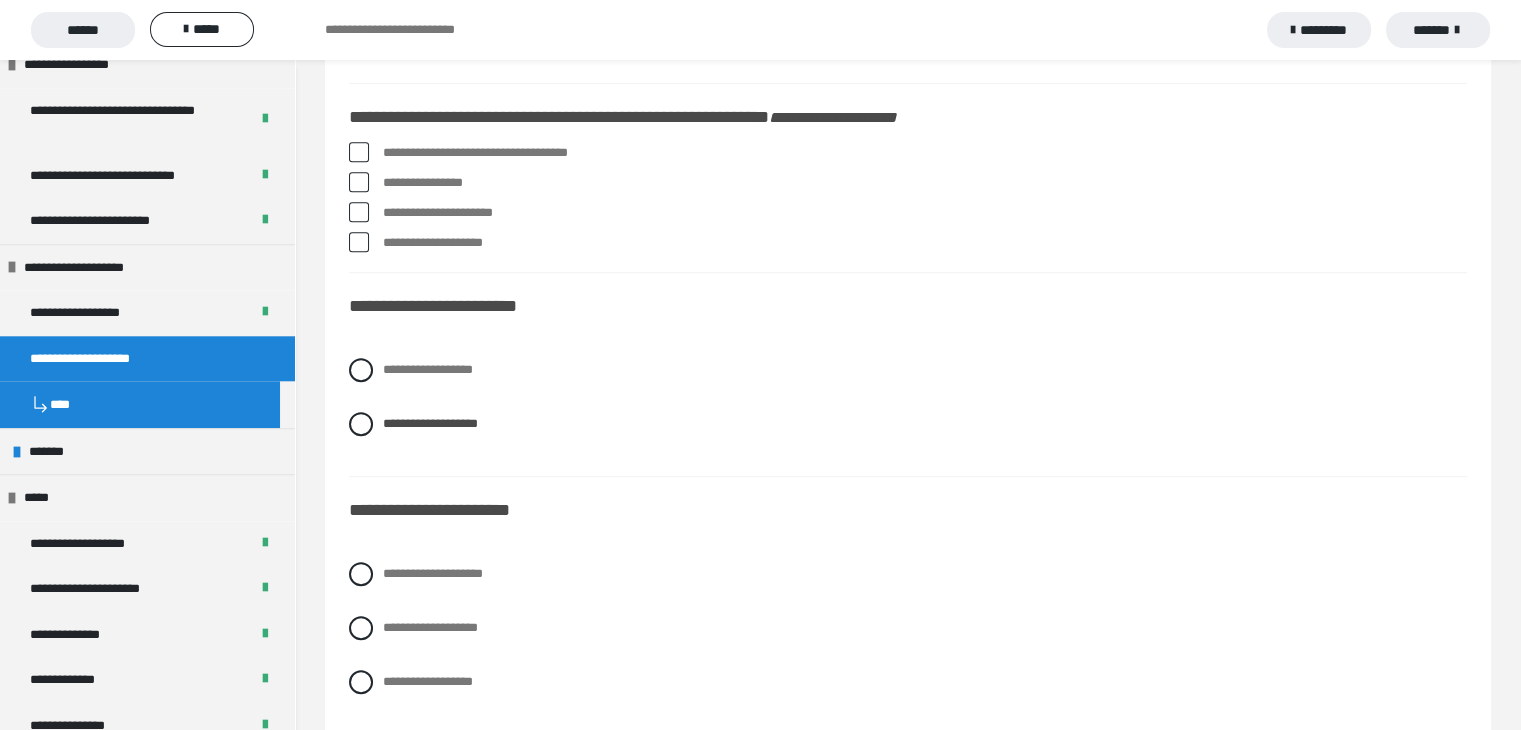 click at bounding box center [359, 182] 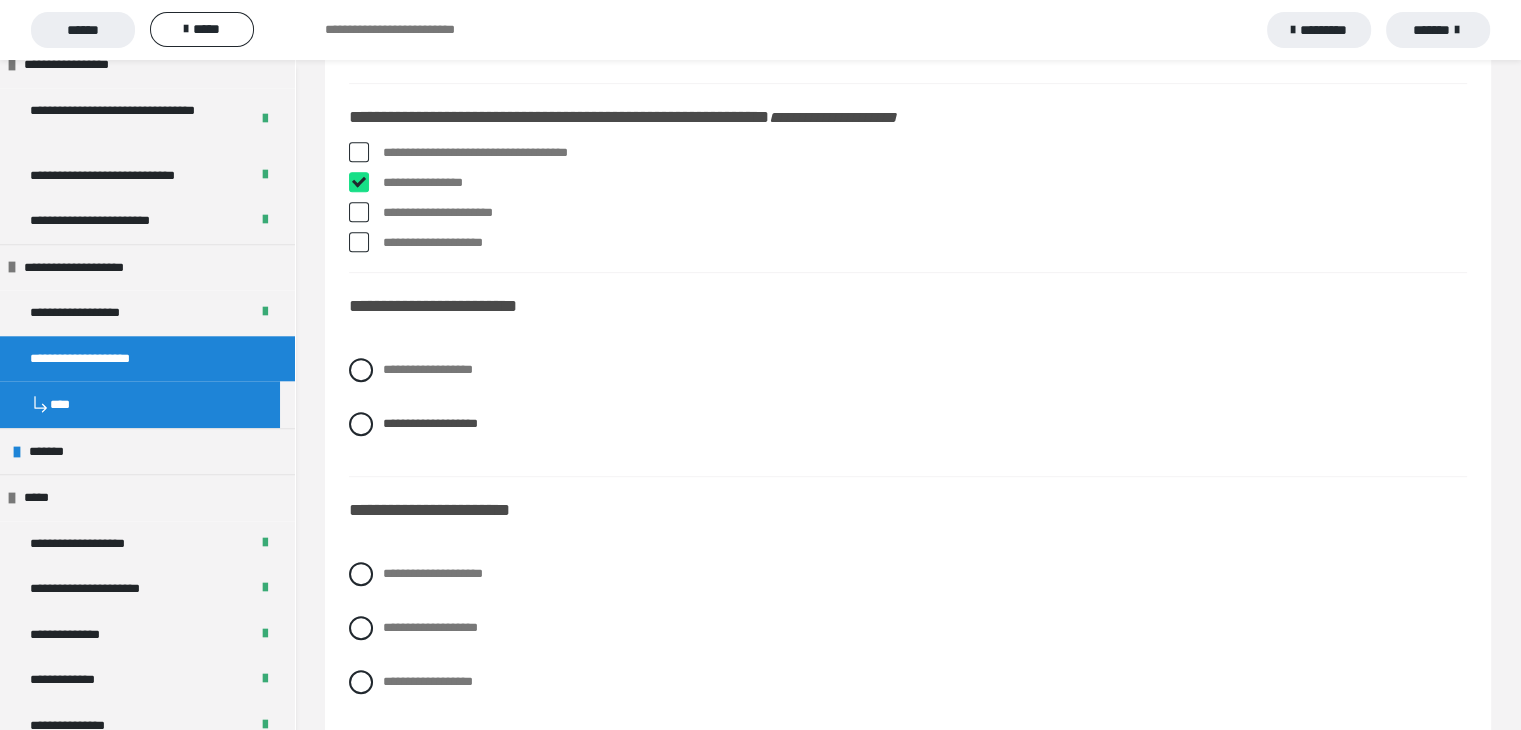 checkbox on "****" 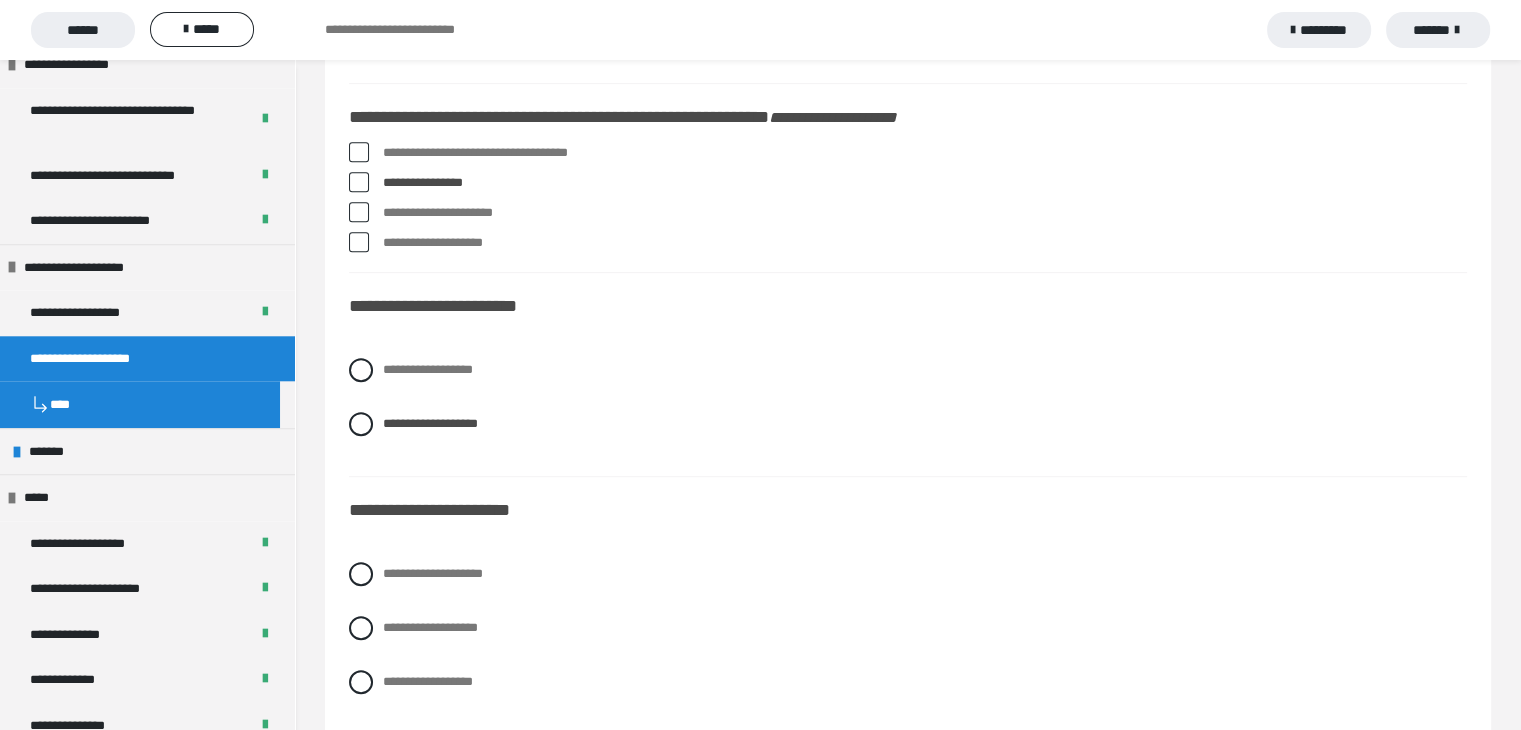 click at bounding box center [359, 242] 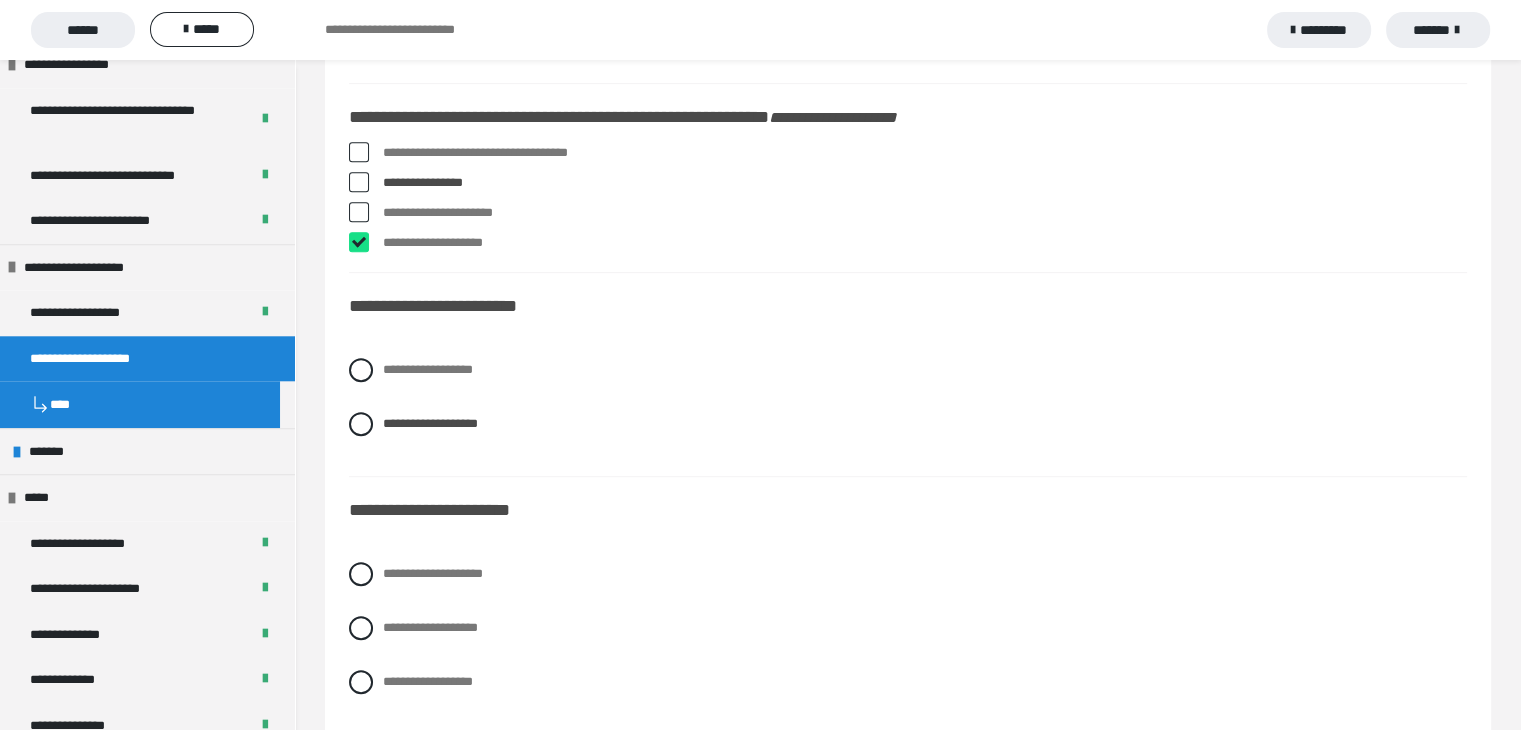 checkbox on "****" 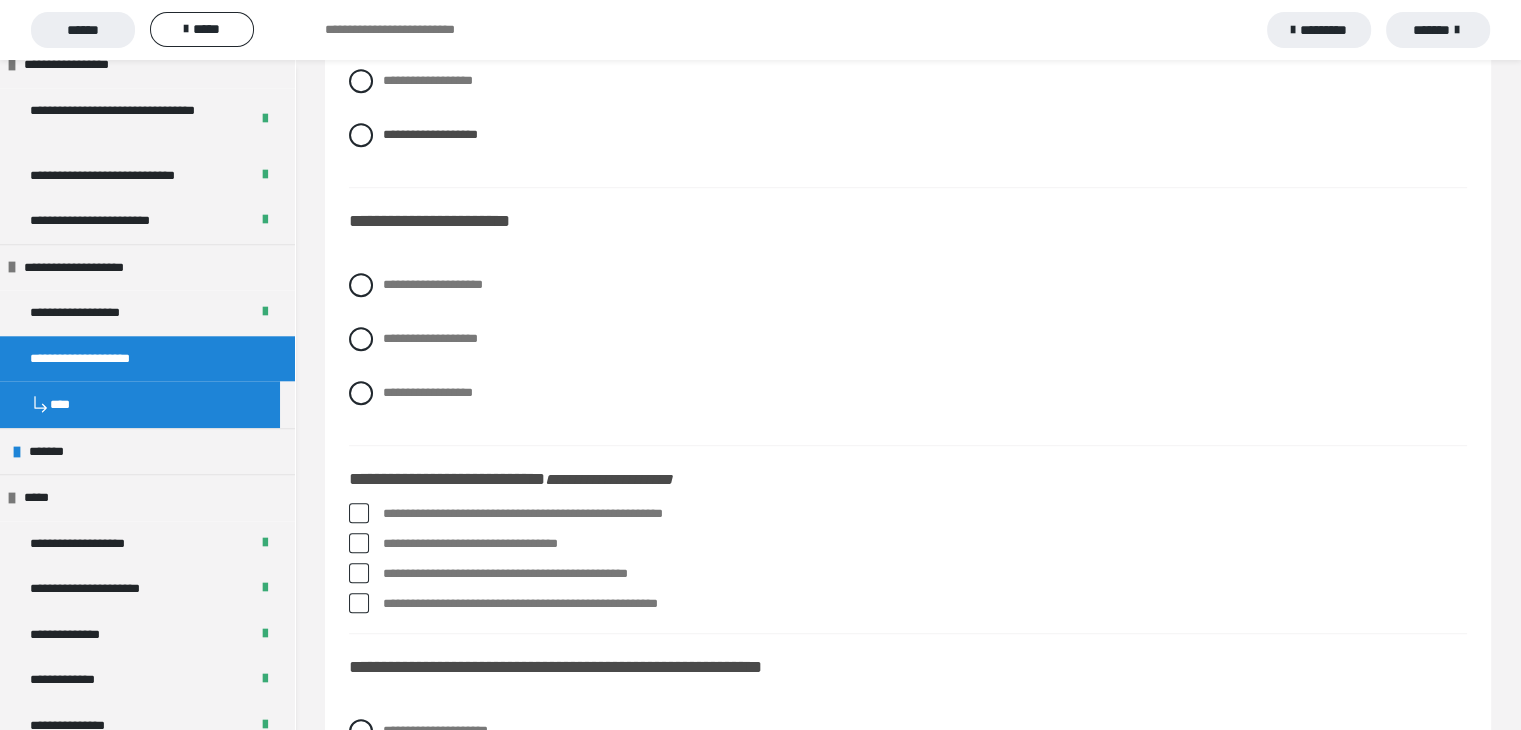 scroll, scrollTop: 1200, scrollLeft: 0, axis: vertical 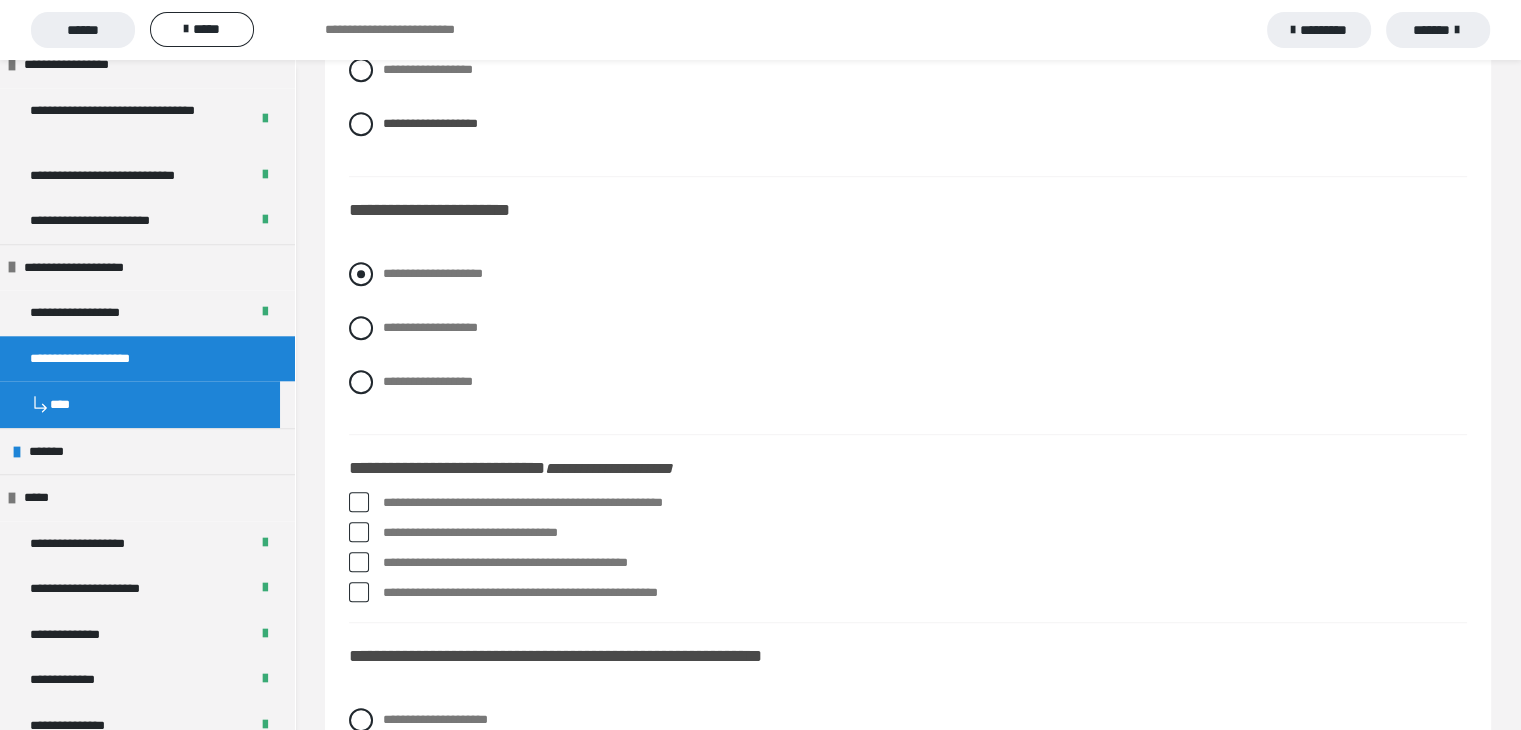 click at bounding box center [361, 274] 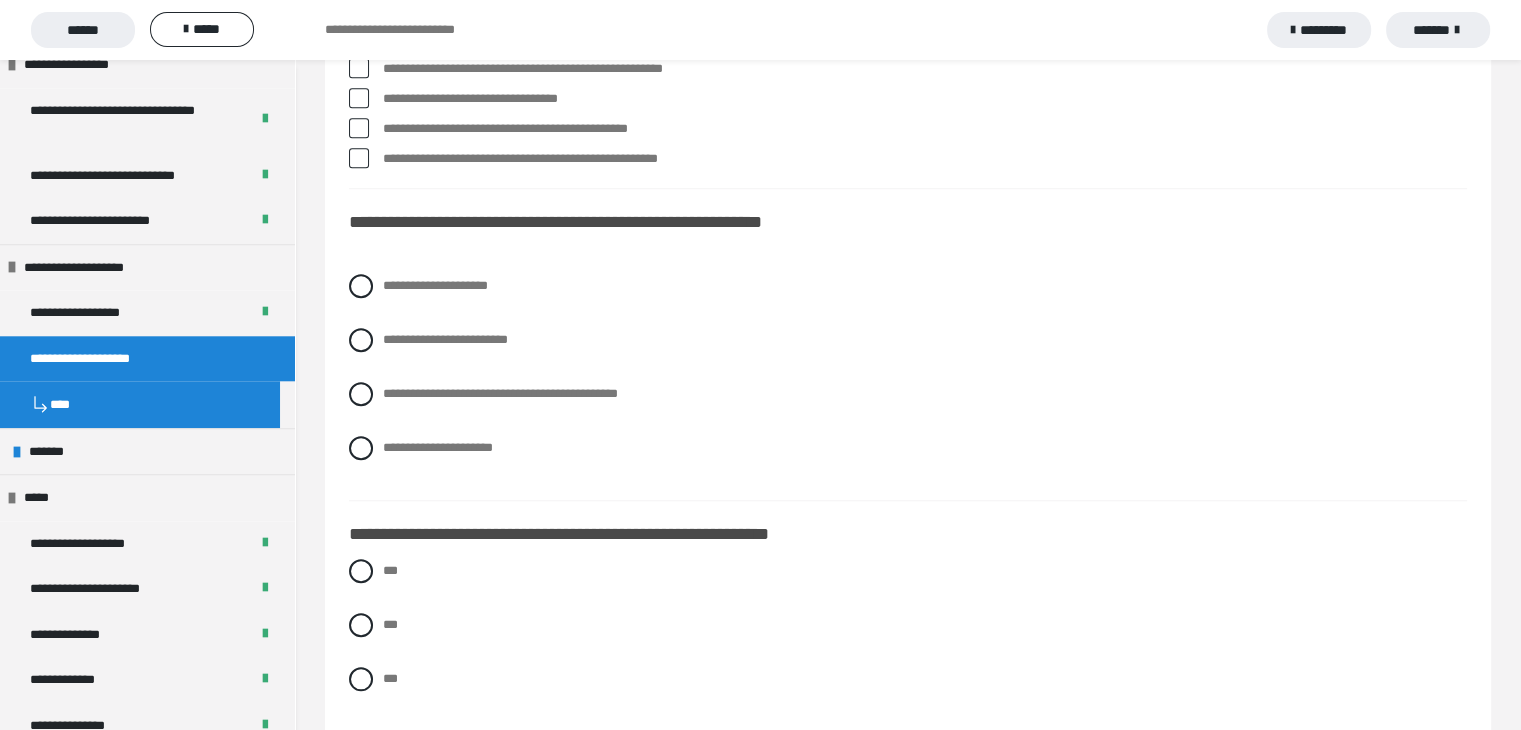 scroll, scrollTop: 1600, scrollLeft: 0, axis: vertical 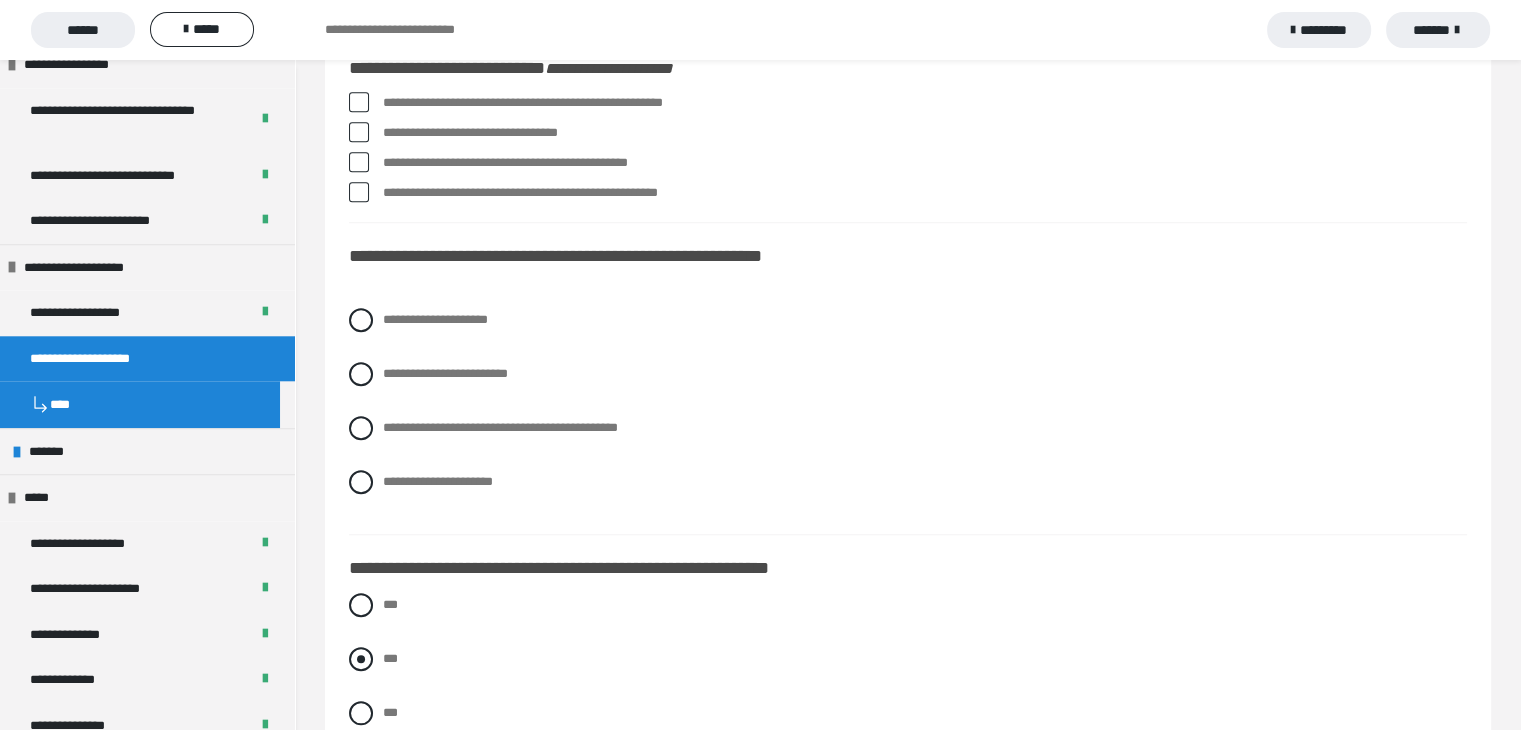 click at bounding box center [361, 659] 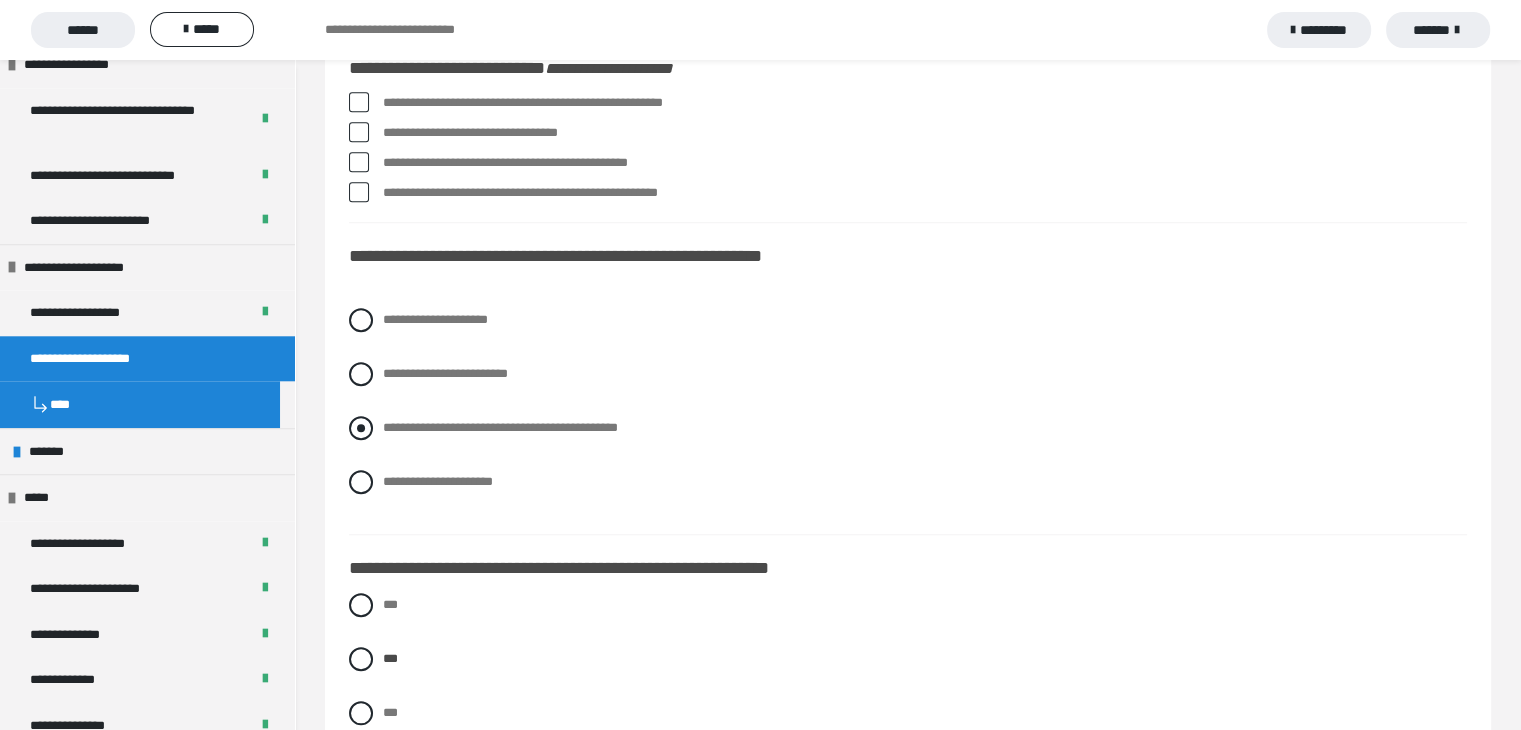 click at bounding box center [361, 428] 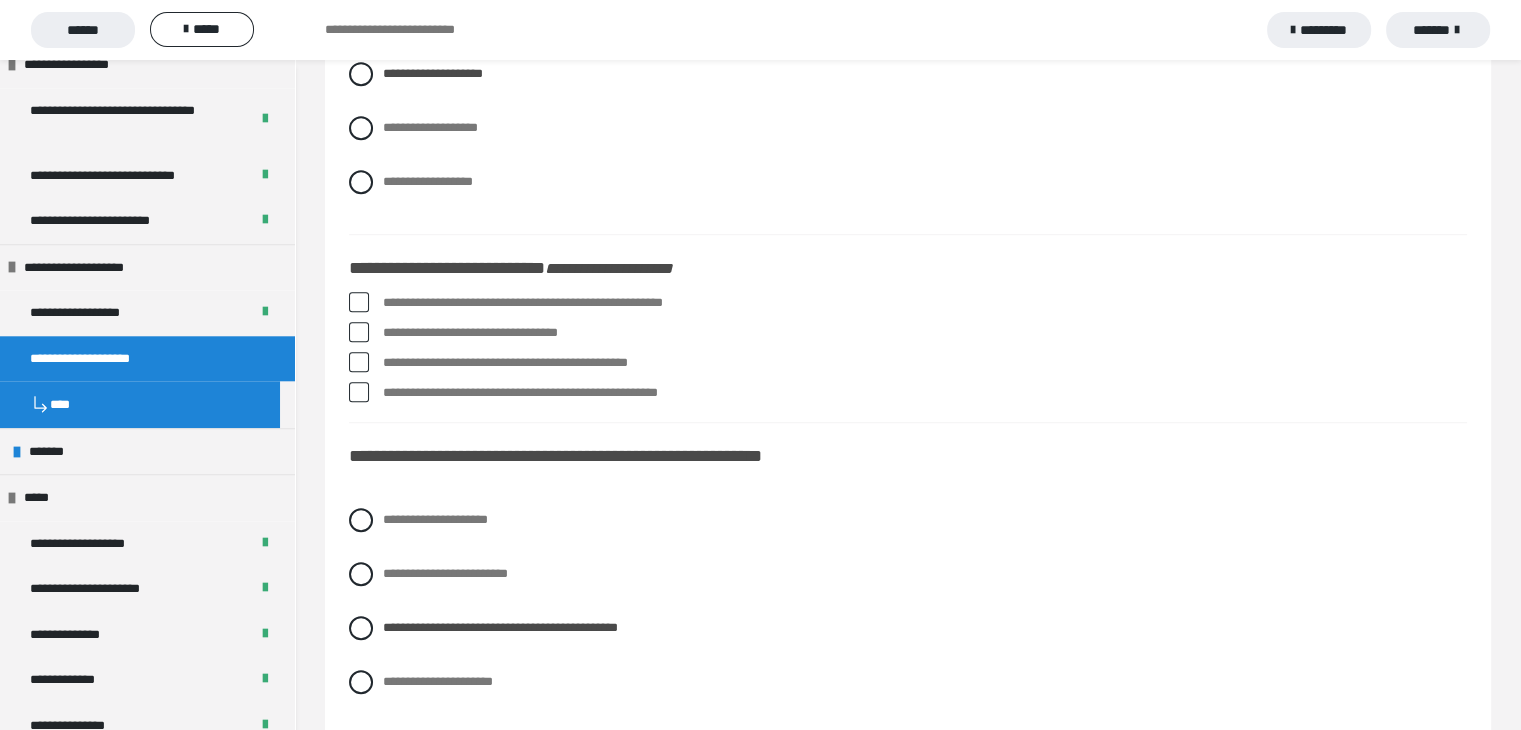 scroll, scrollTop: 1400, scrollLeft: 0, axis: vertical 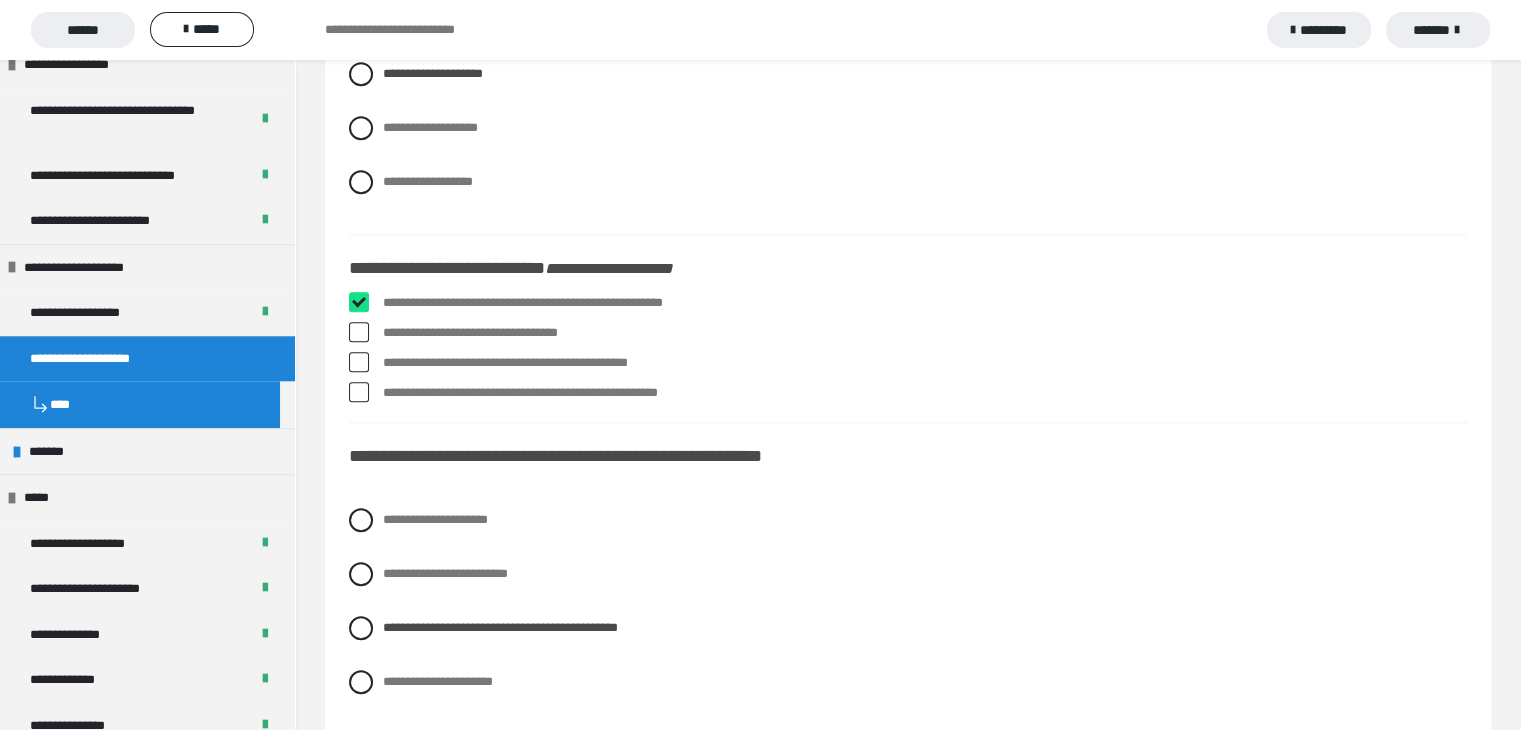 checkbox on "****" 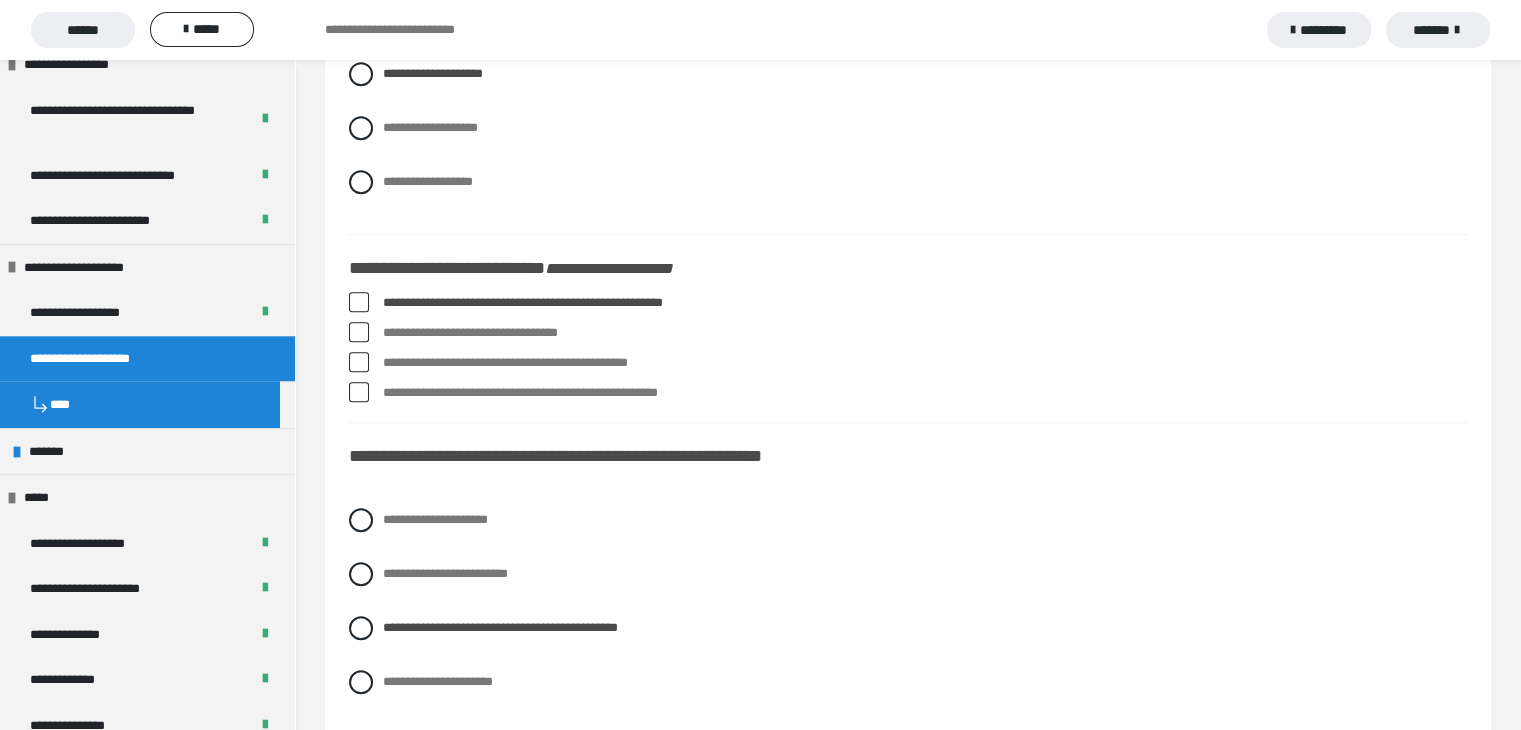 click at bounding box center (359, 332) 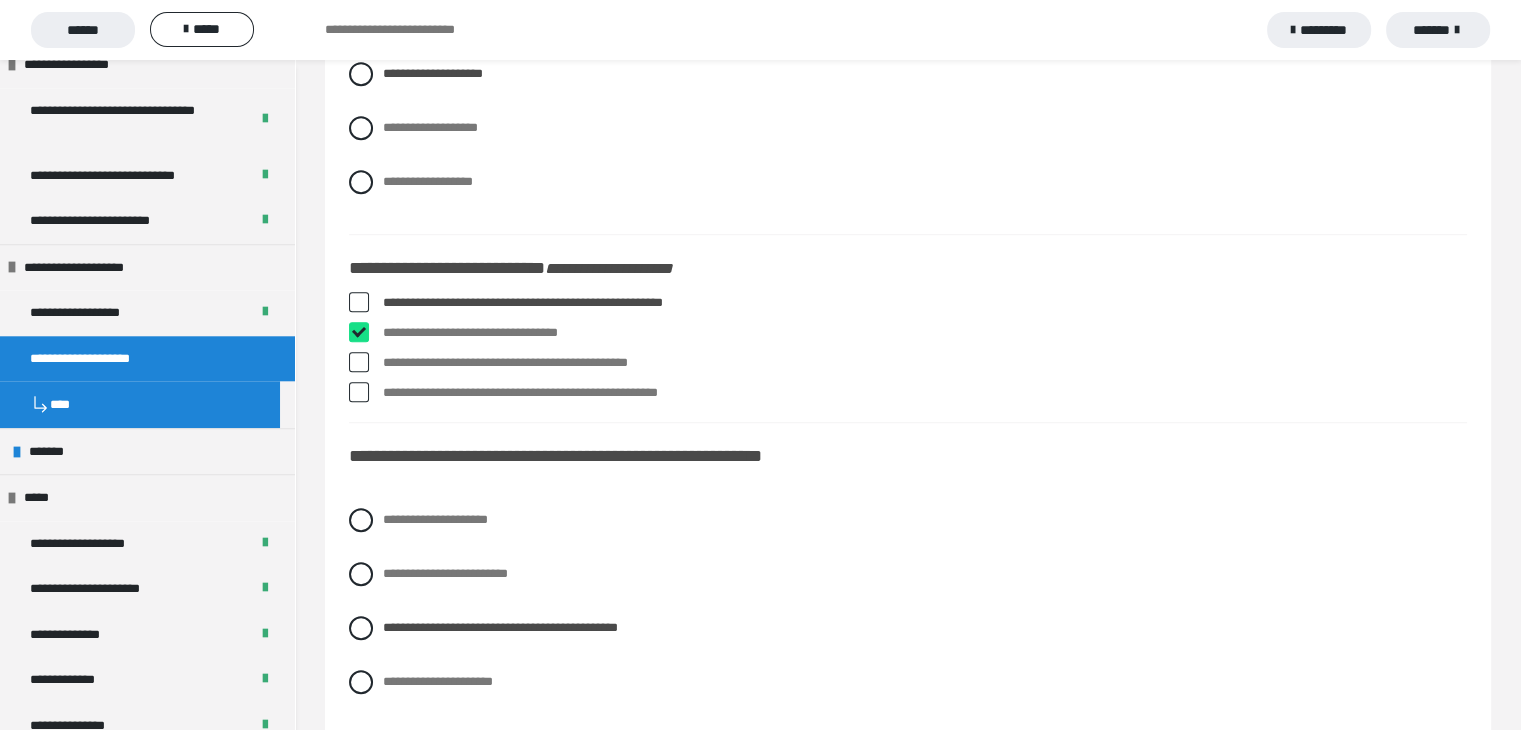 checkbox on "****" 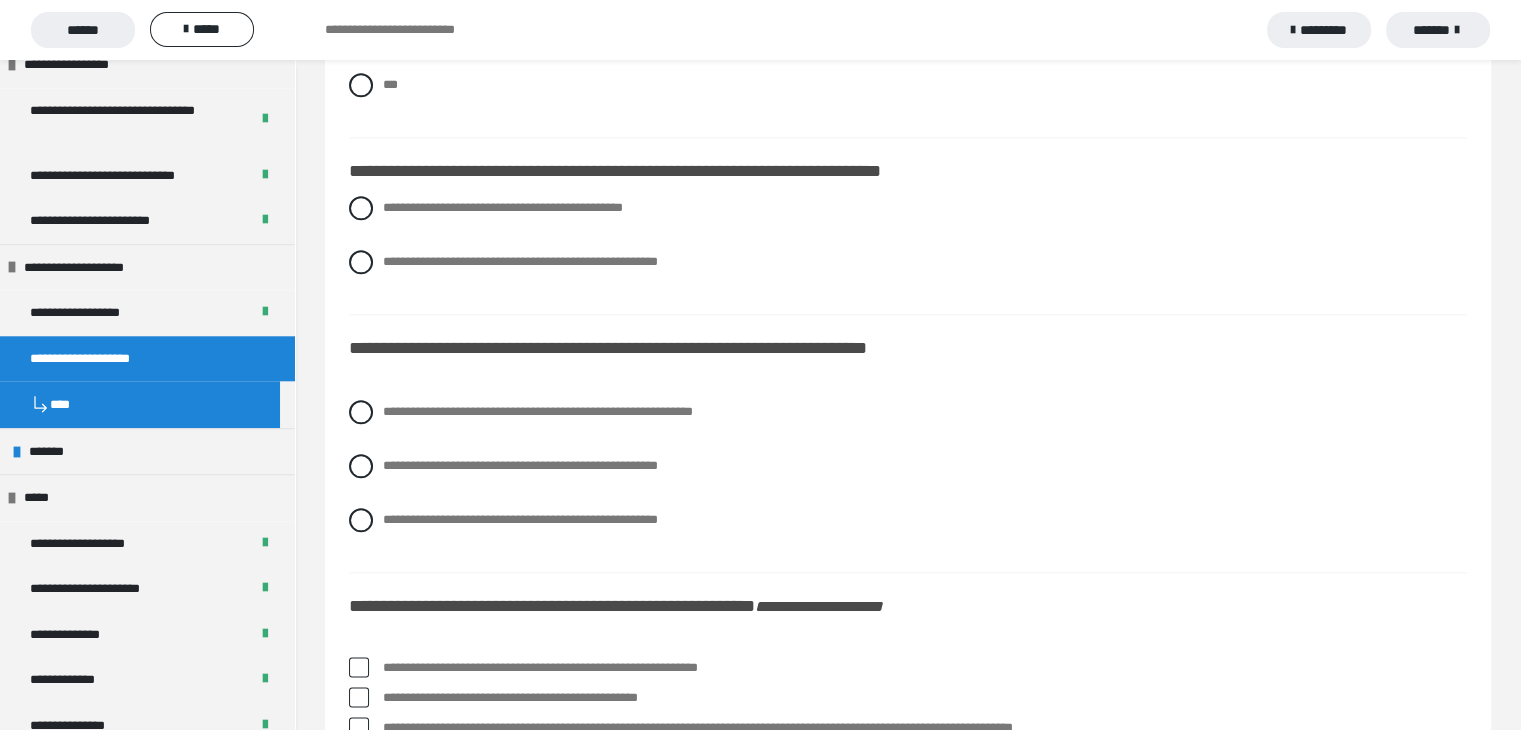scroll, scrollTop: 2200, scrollLeft: 0, axis: vertical 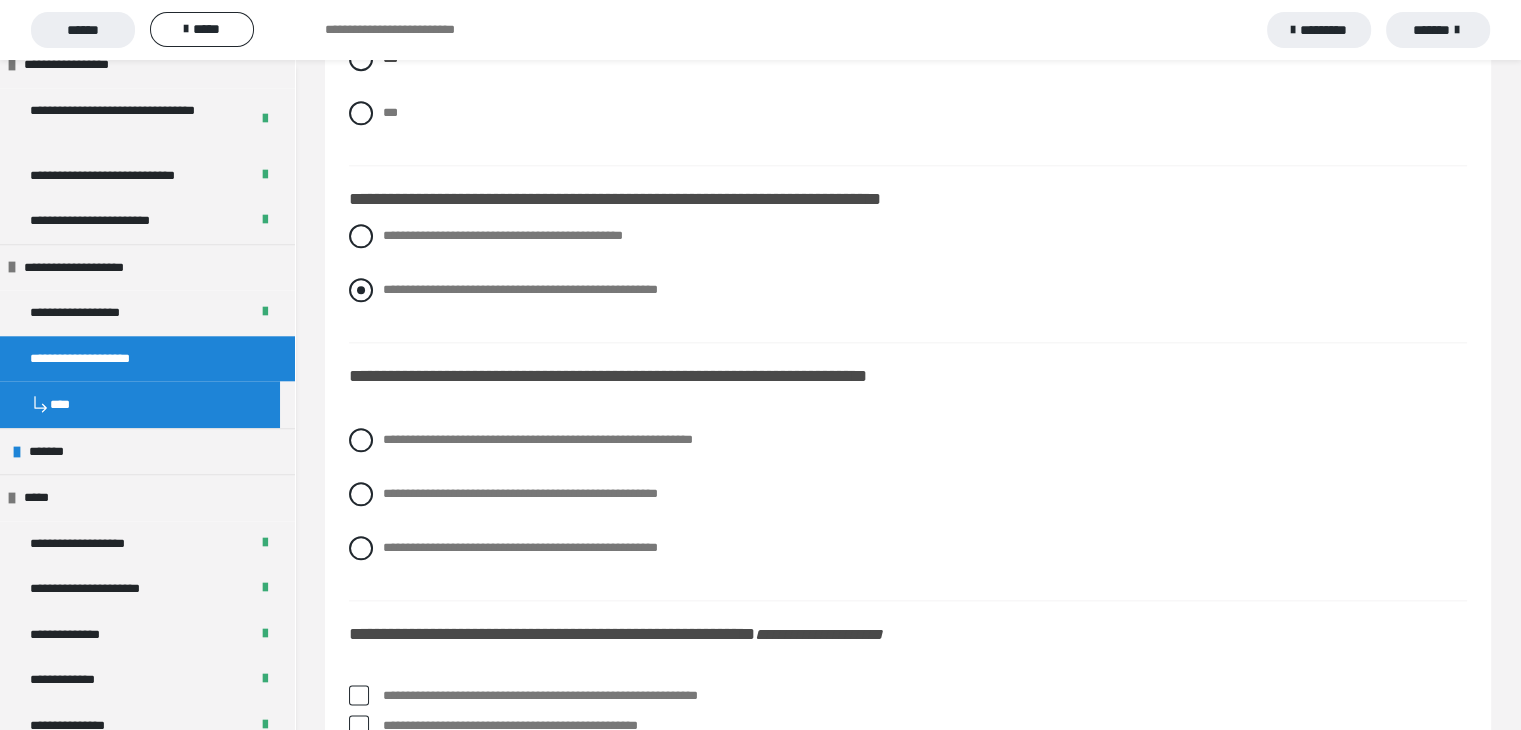 click at bounding box center (361, 290) 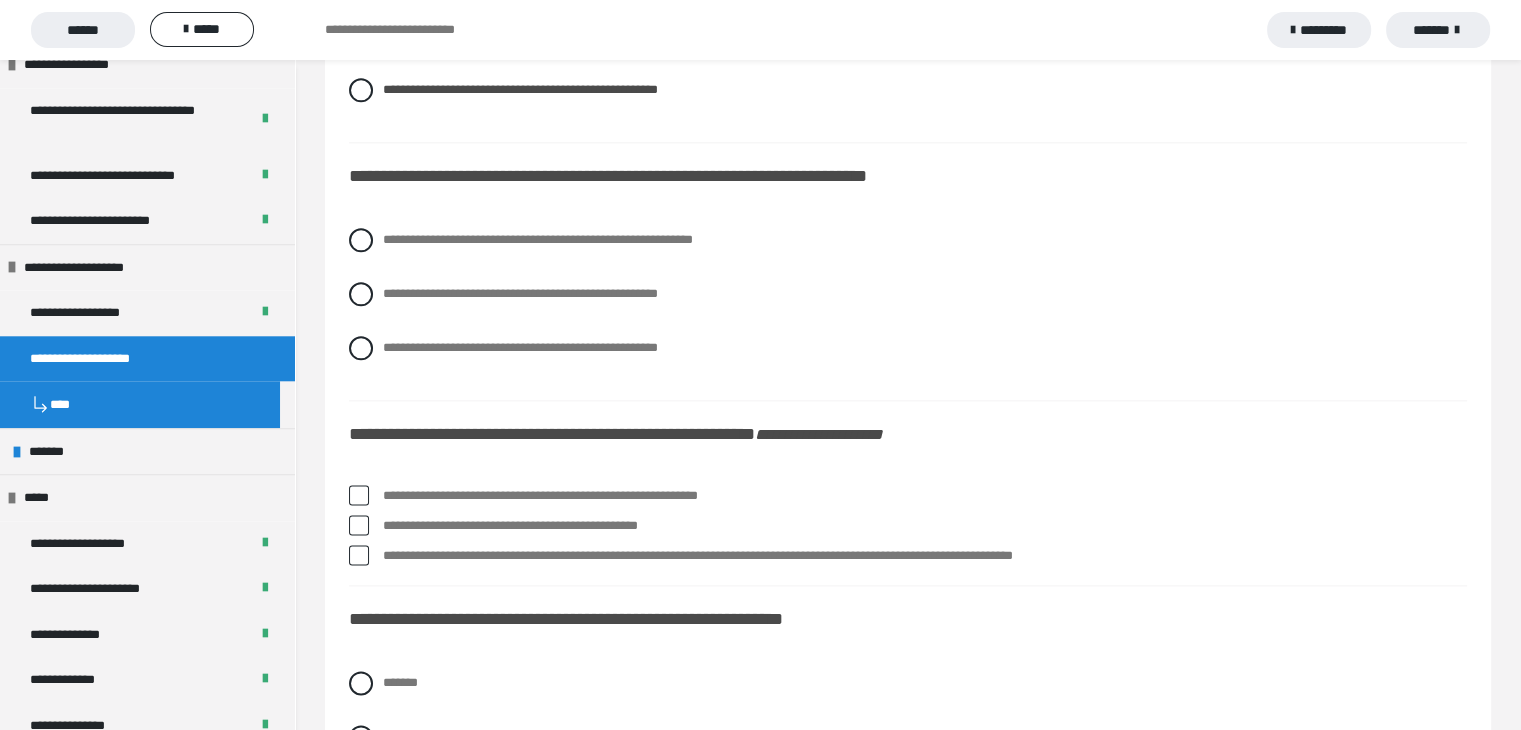 scroll, scrollTop: 2500, scrollLeft: 0, axis: vertical 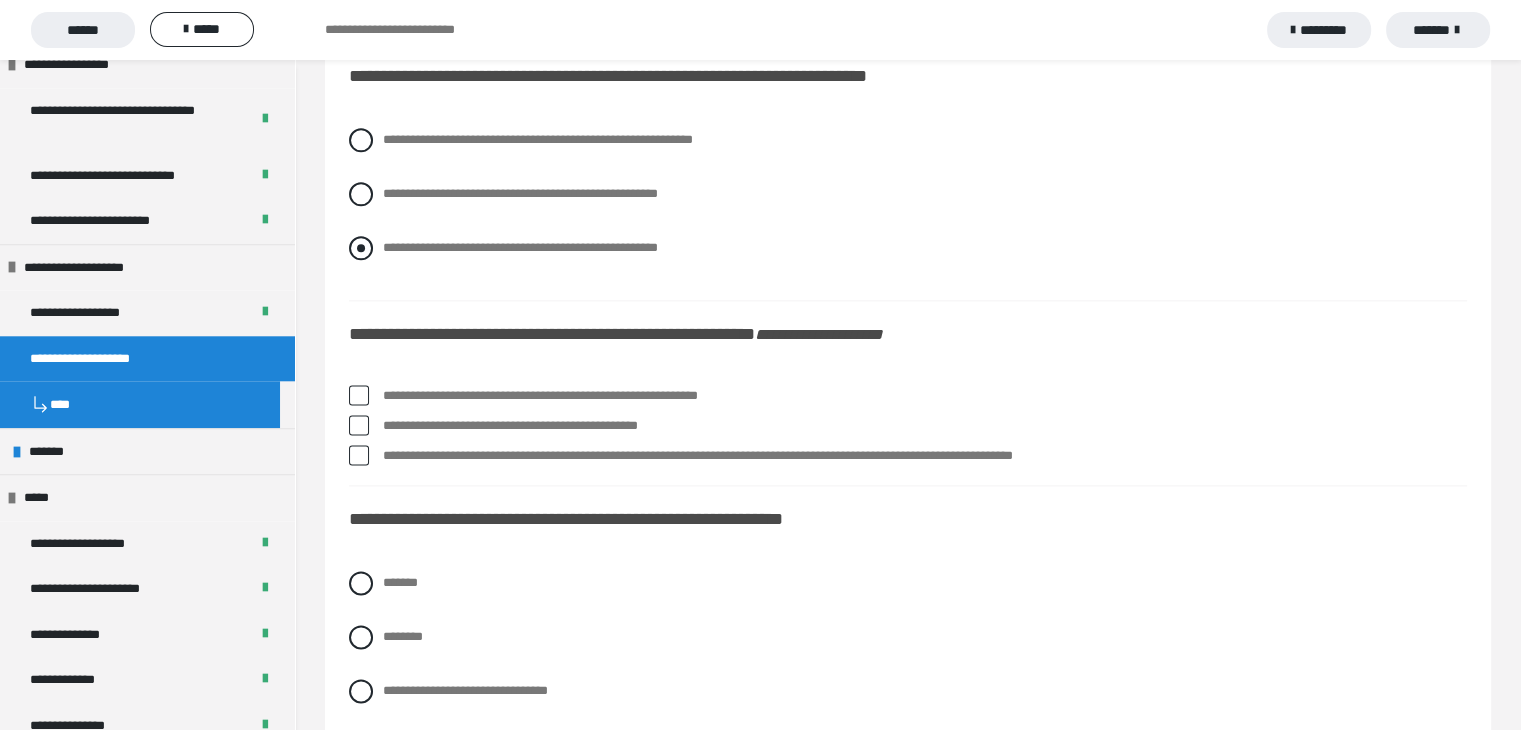 click at bounding box center (361, 248) 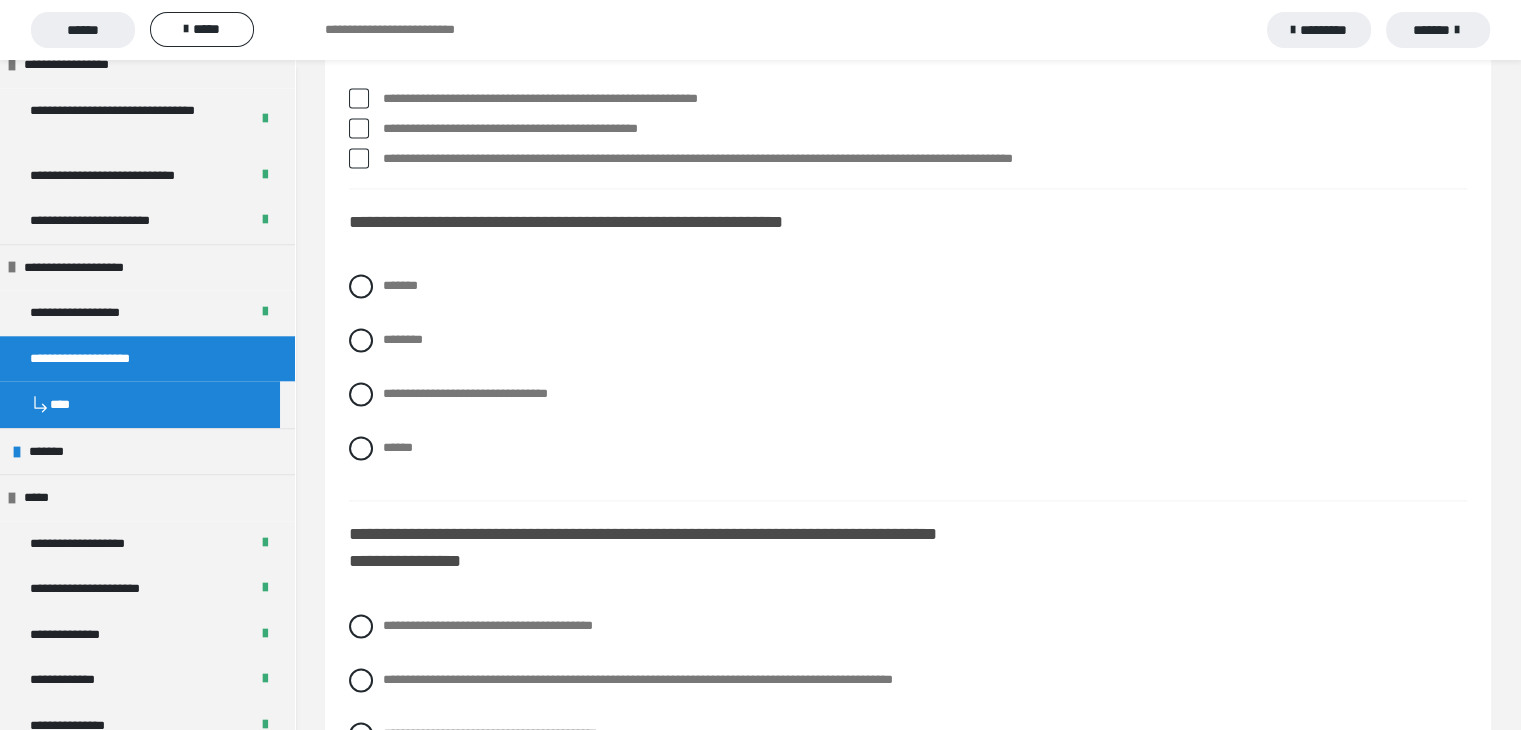 scroll, scrollTop: 2700, scrollLeft: 0, axis: vertical 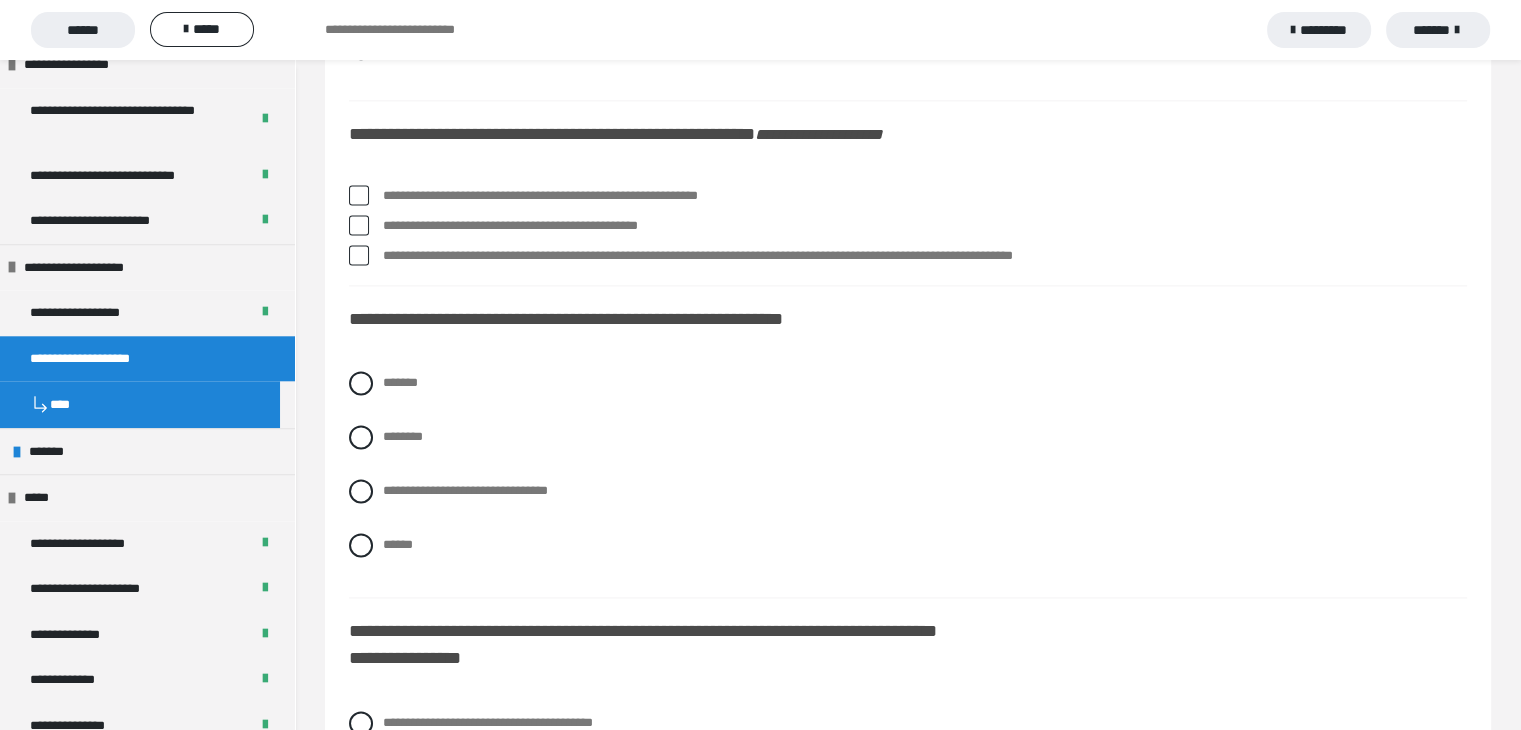 click at bounding box center (359, 225) 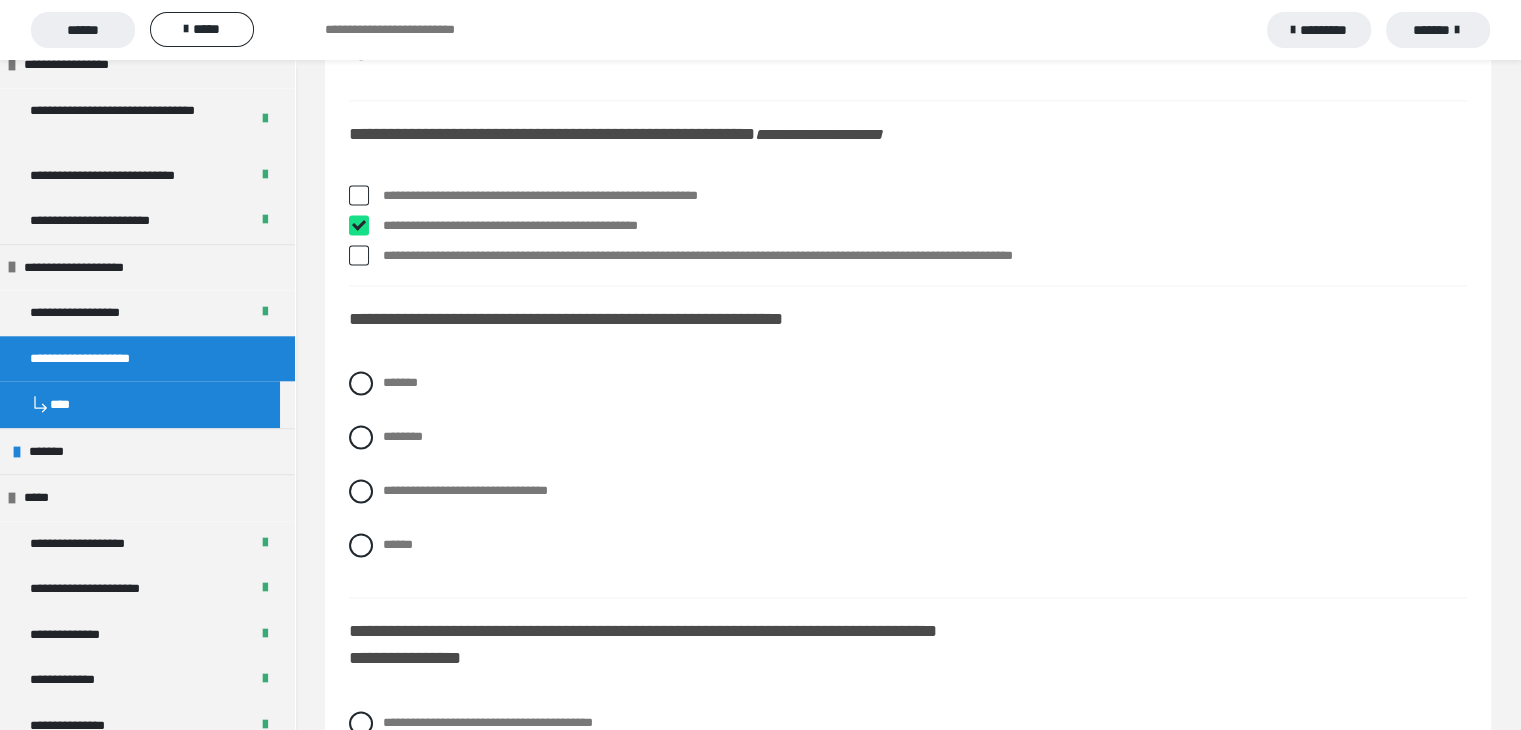 checkbox on "****" 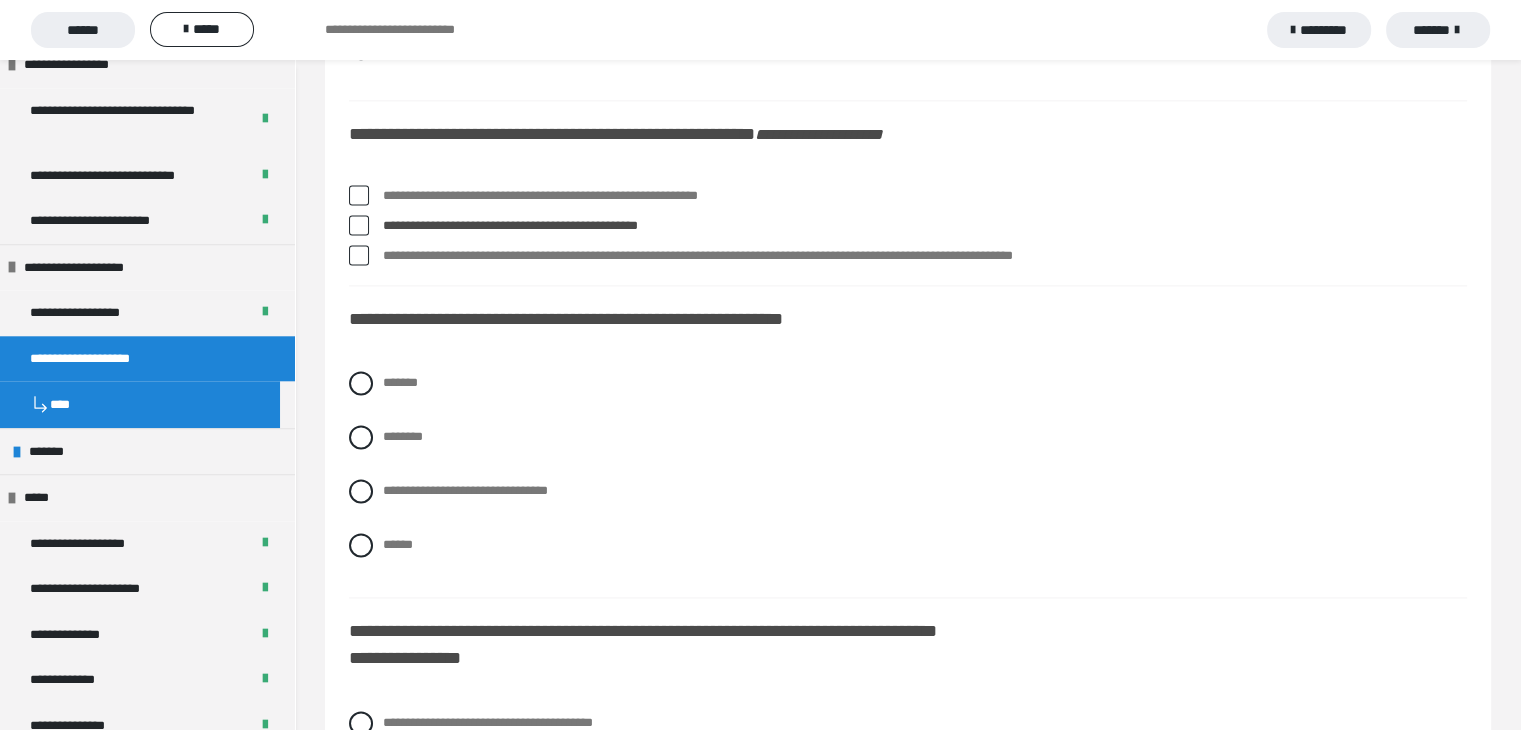 click at bounding box center [359, 255] 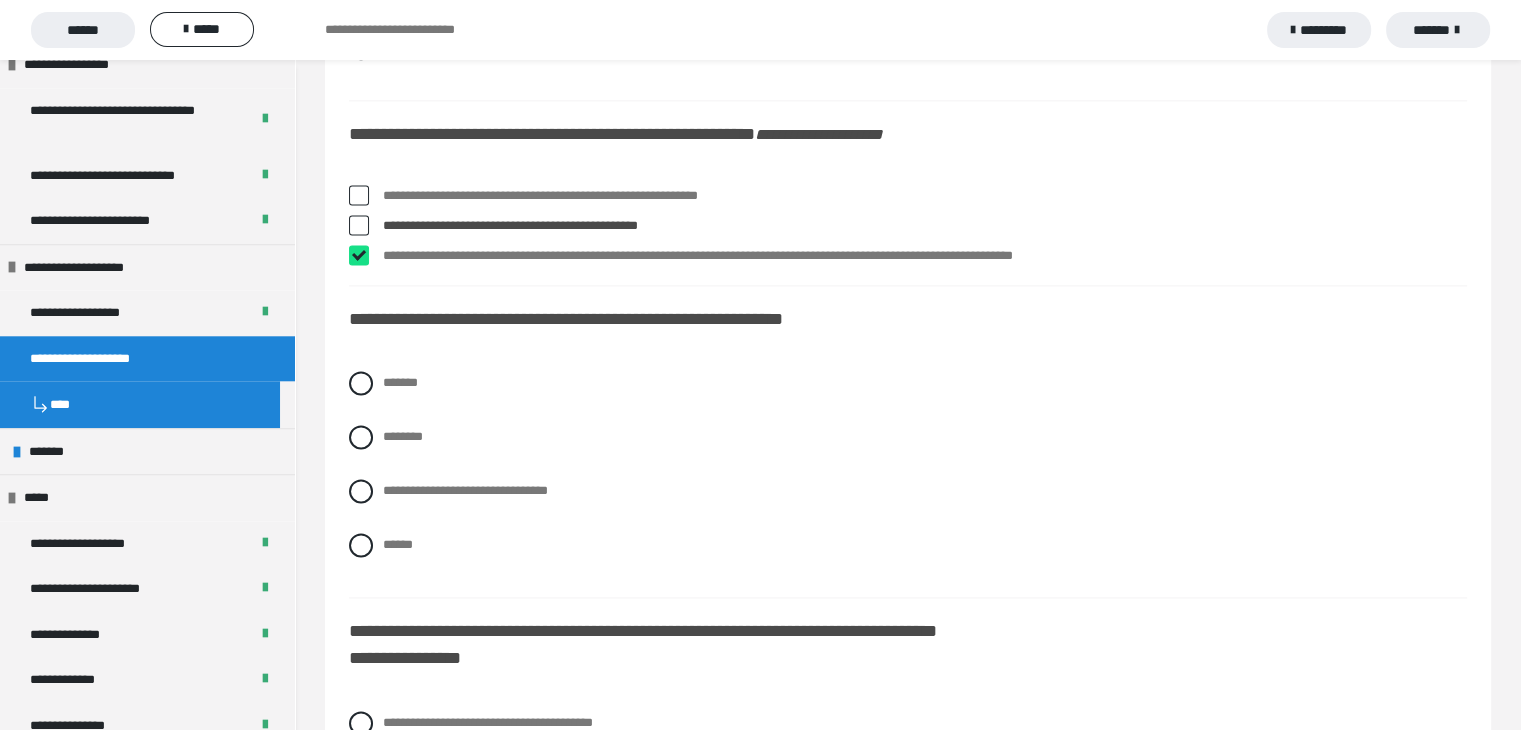 checkbox on "****" 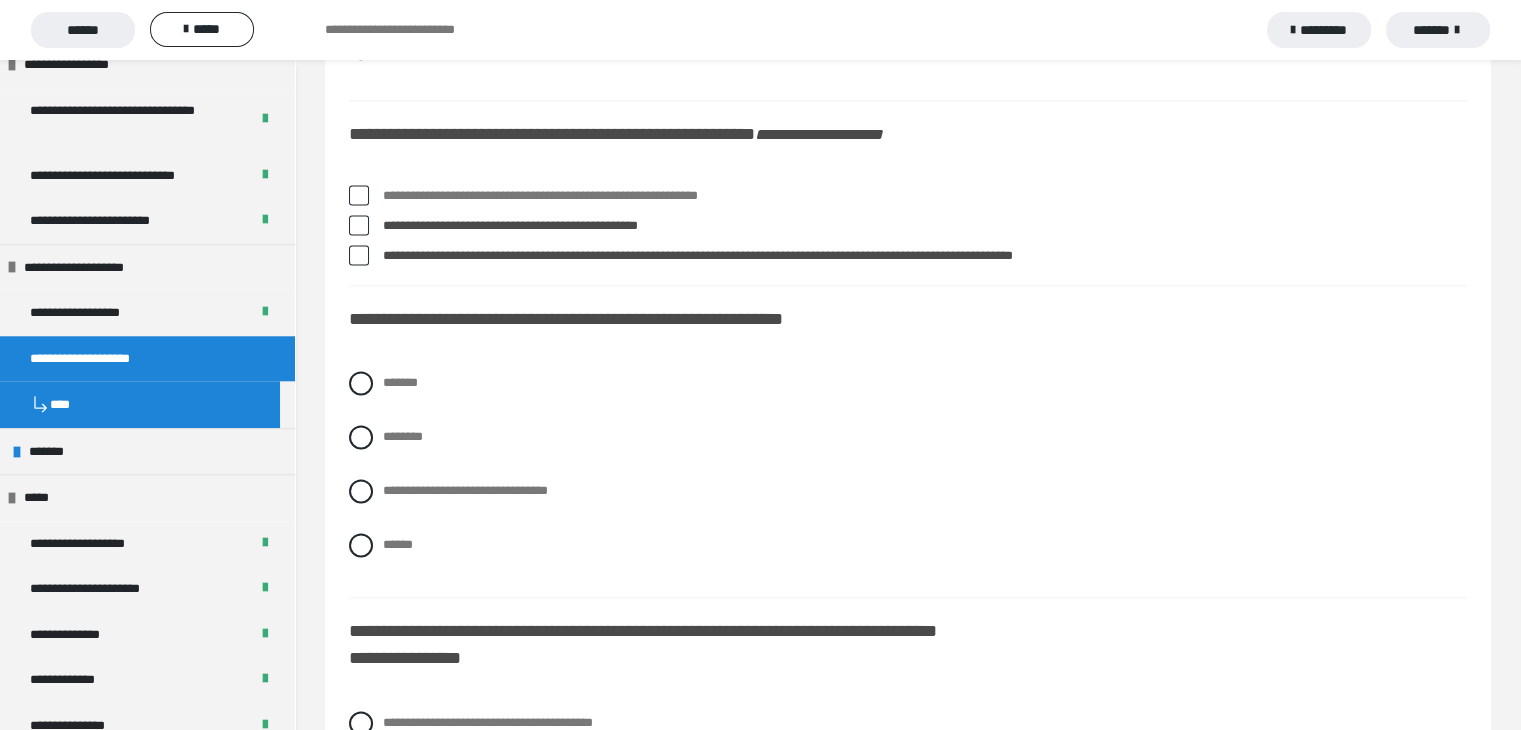 click at bounding box center [359, 195] 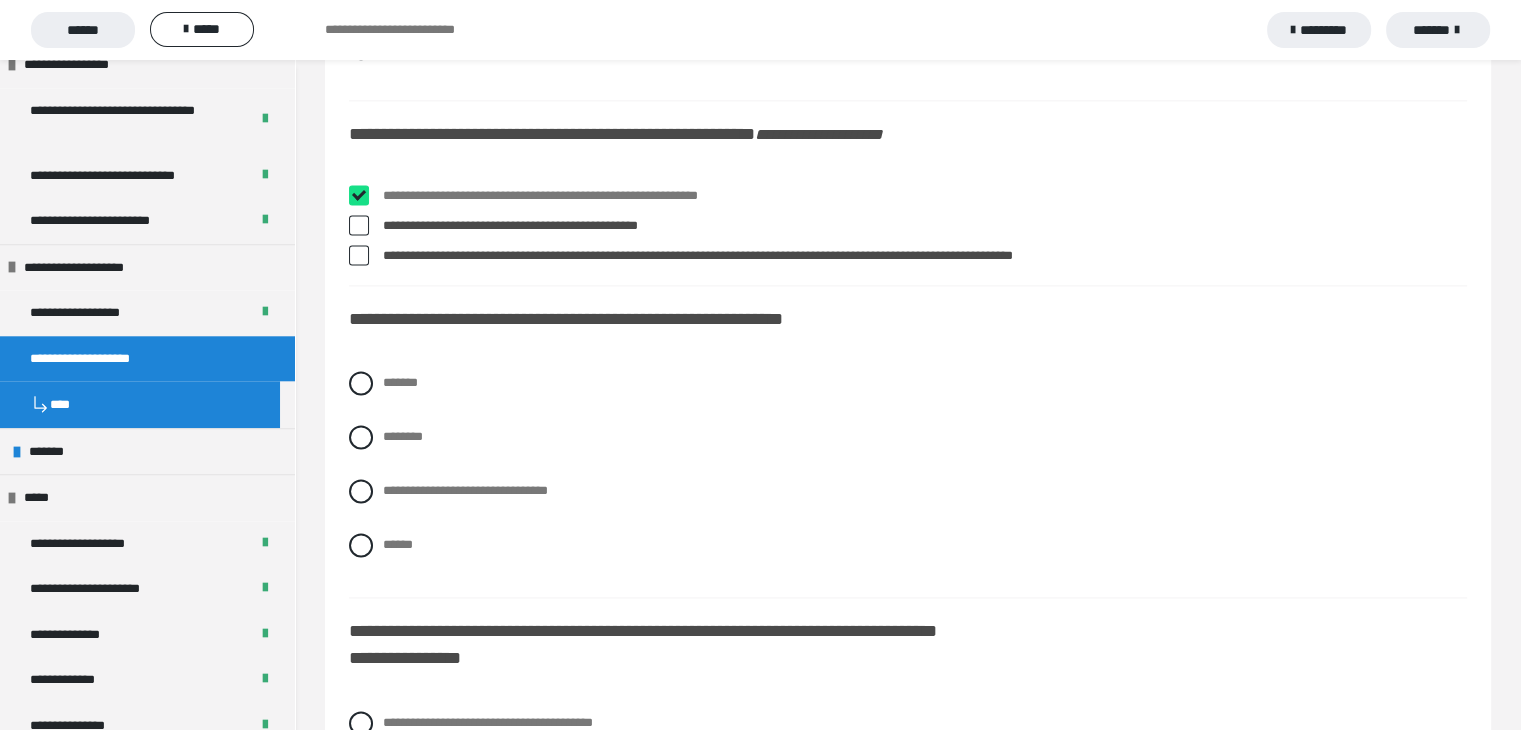 checkbox on "****" 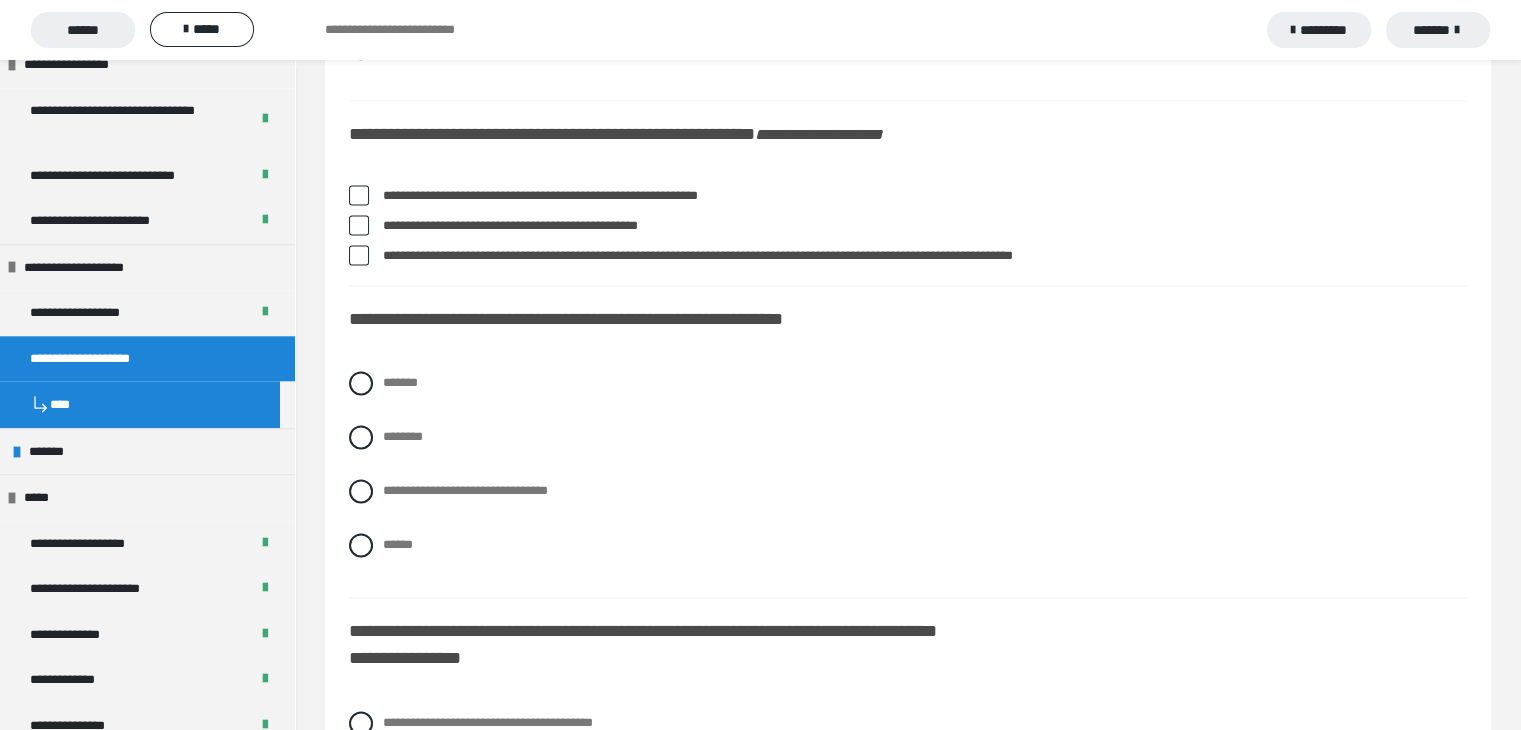 click at bounding box center (359, 255) 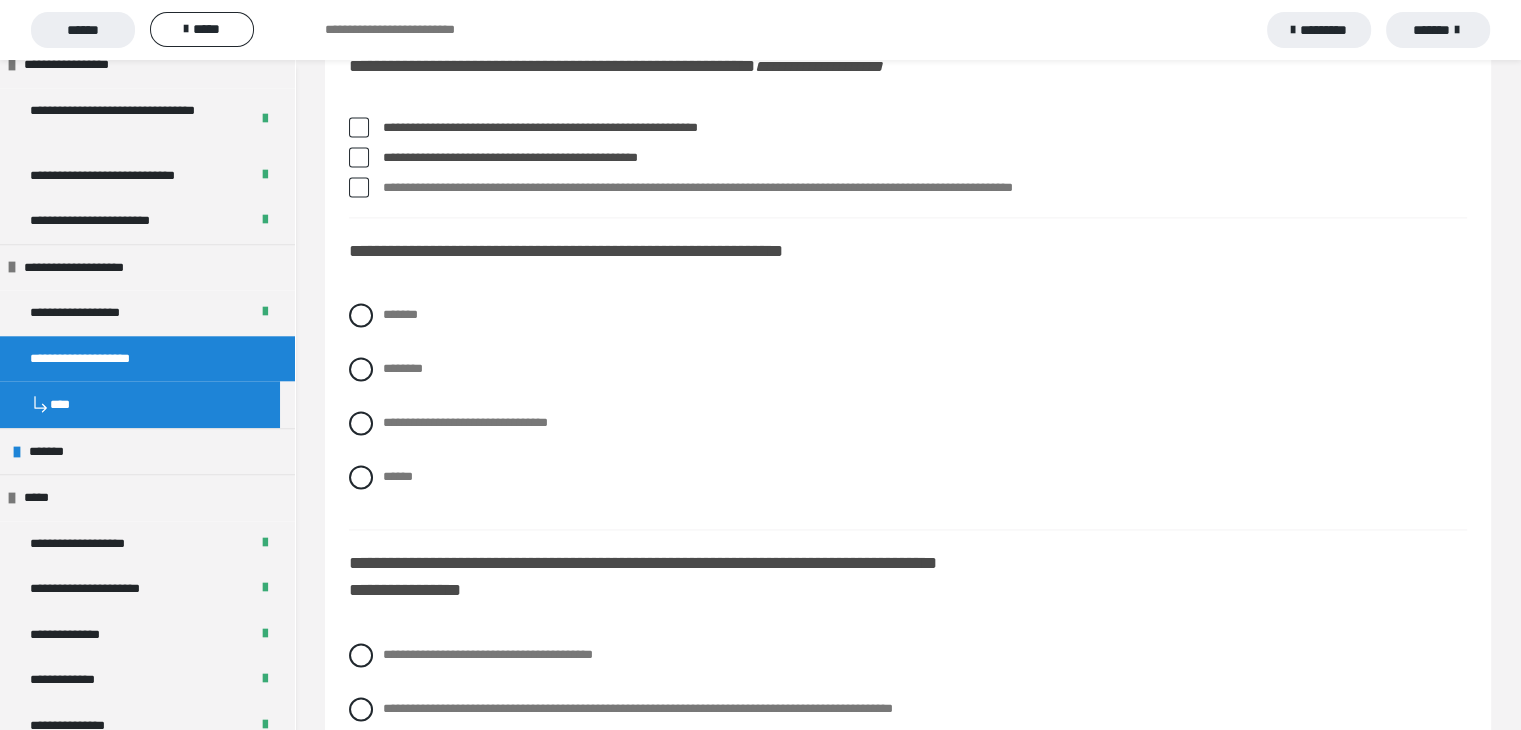 scroll, scrollTop: 2800, scrollLeft: 0, axis: vertical 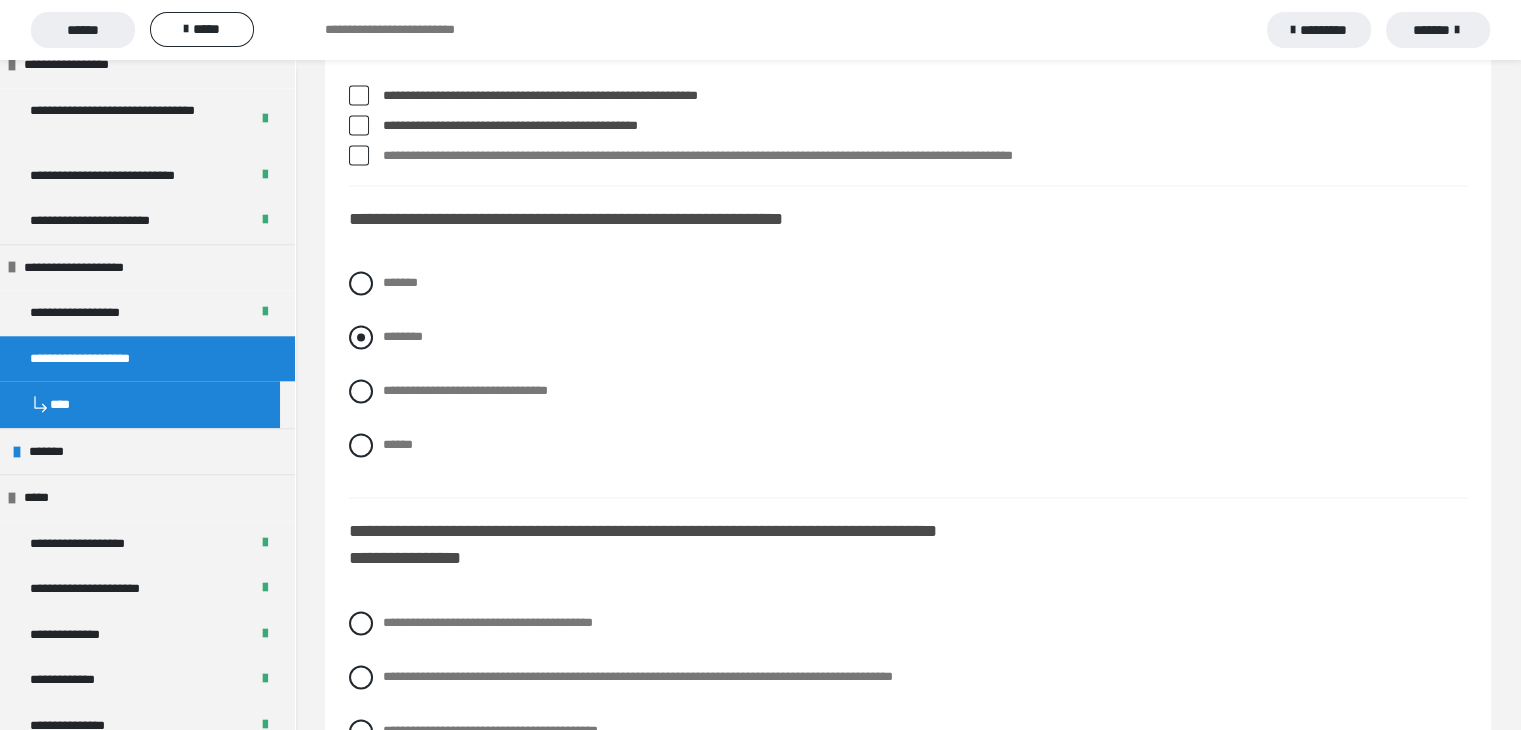 click at bounding box center [361, 337] 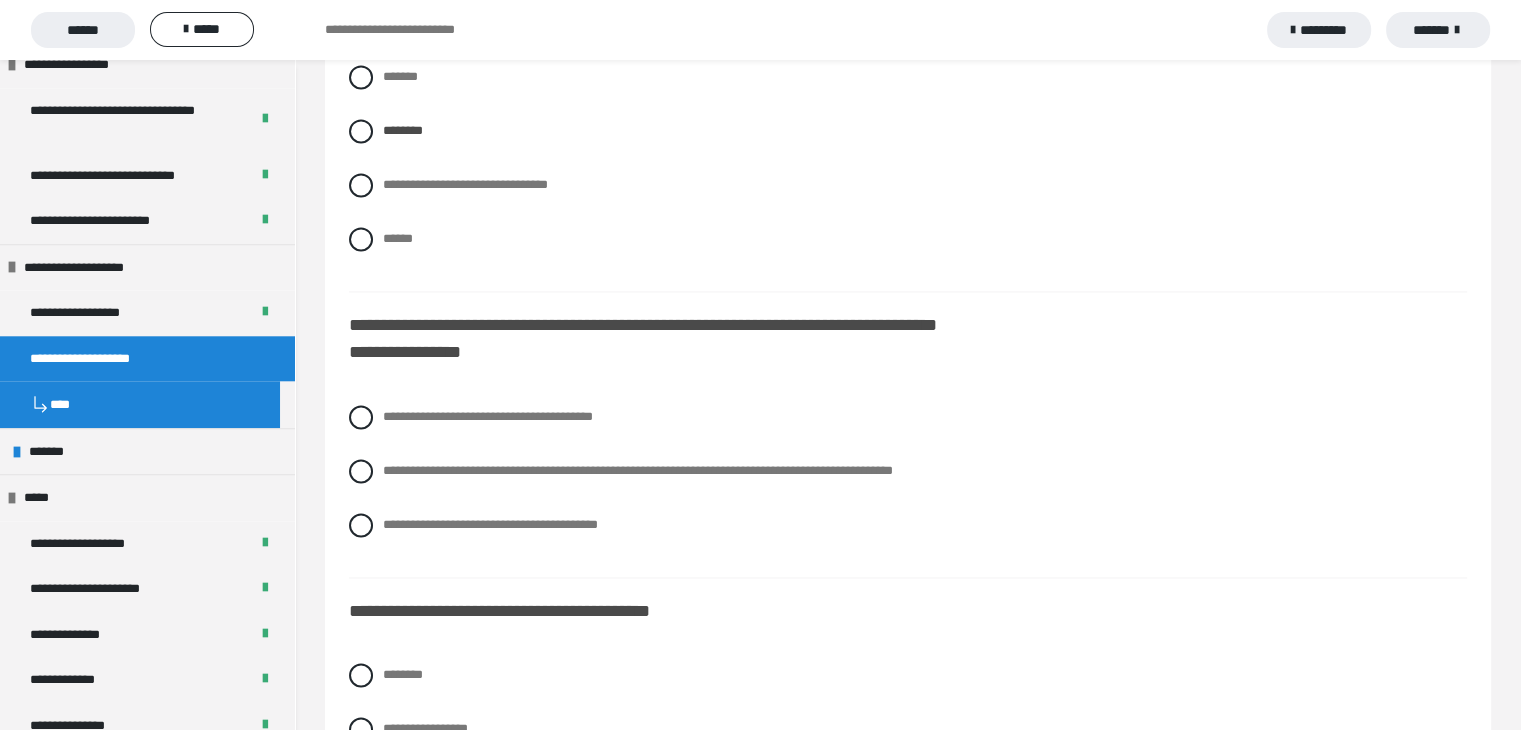 scroll, scrollTop: 3200, scrollLeft: 0, axis: vertical 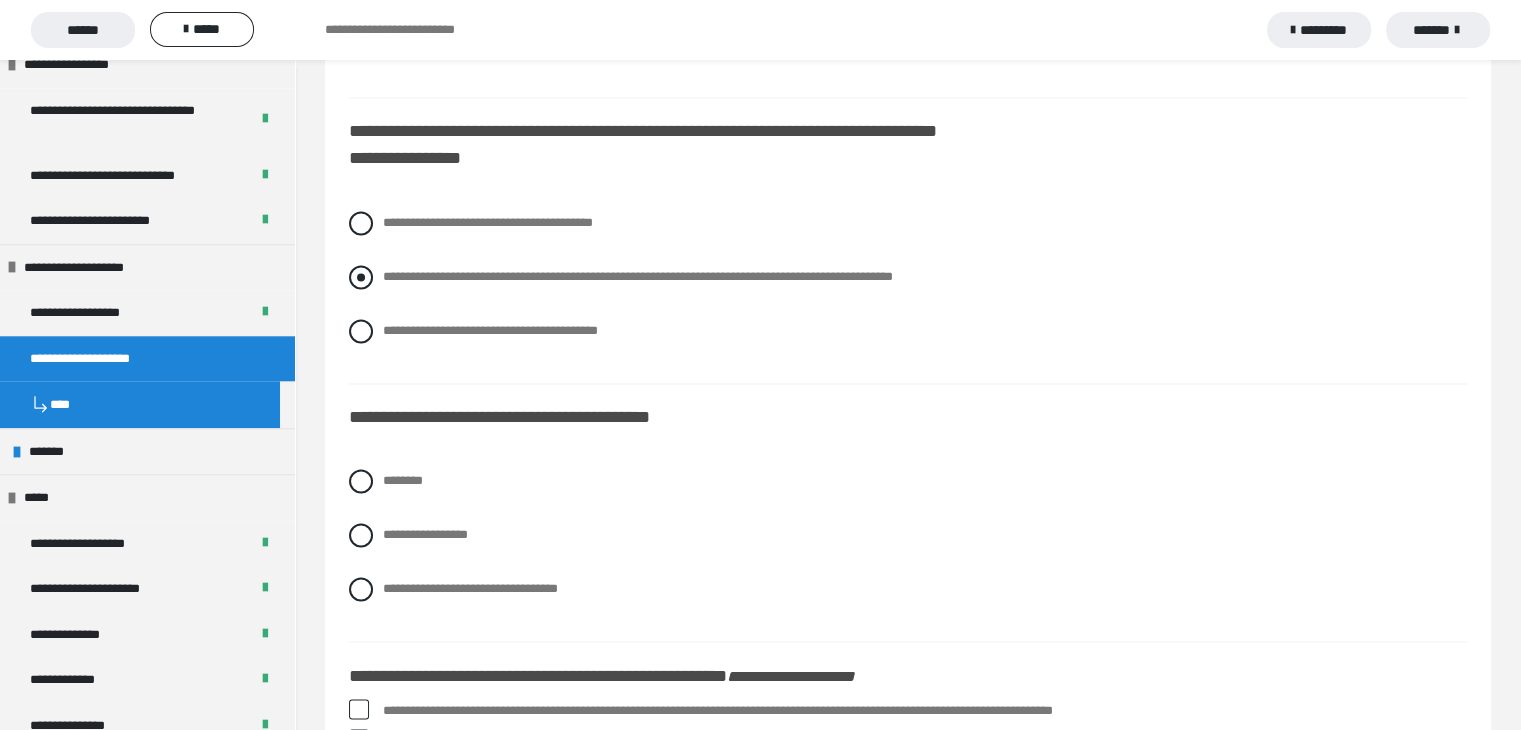 click at bounding box center [361, 277] 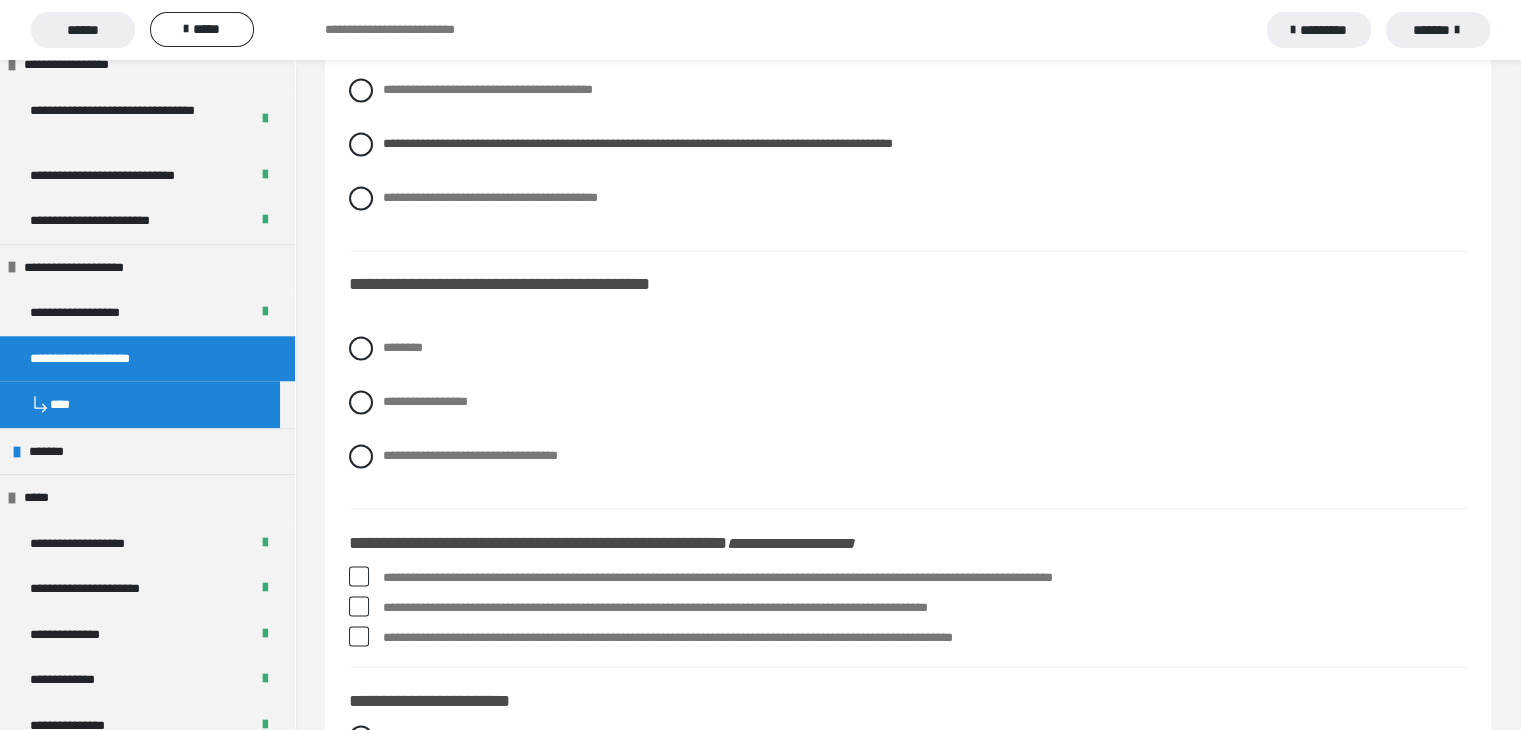 scroll, scrollTop: 3500, scrollLeft: 0, axis: vertical 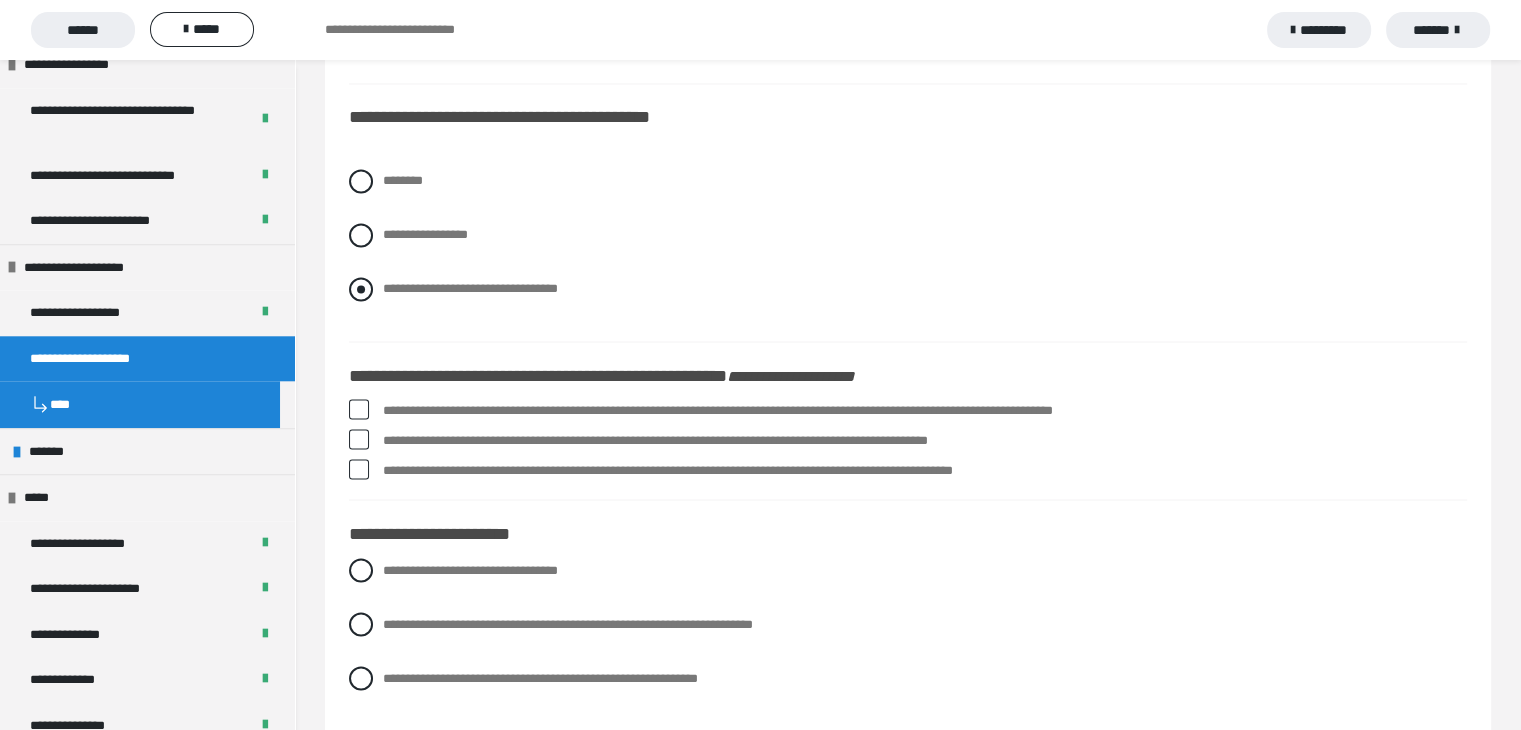 click at bounding box center [361, 289] 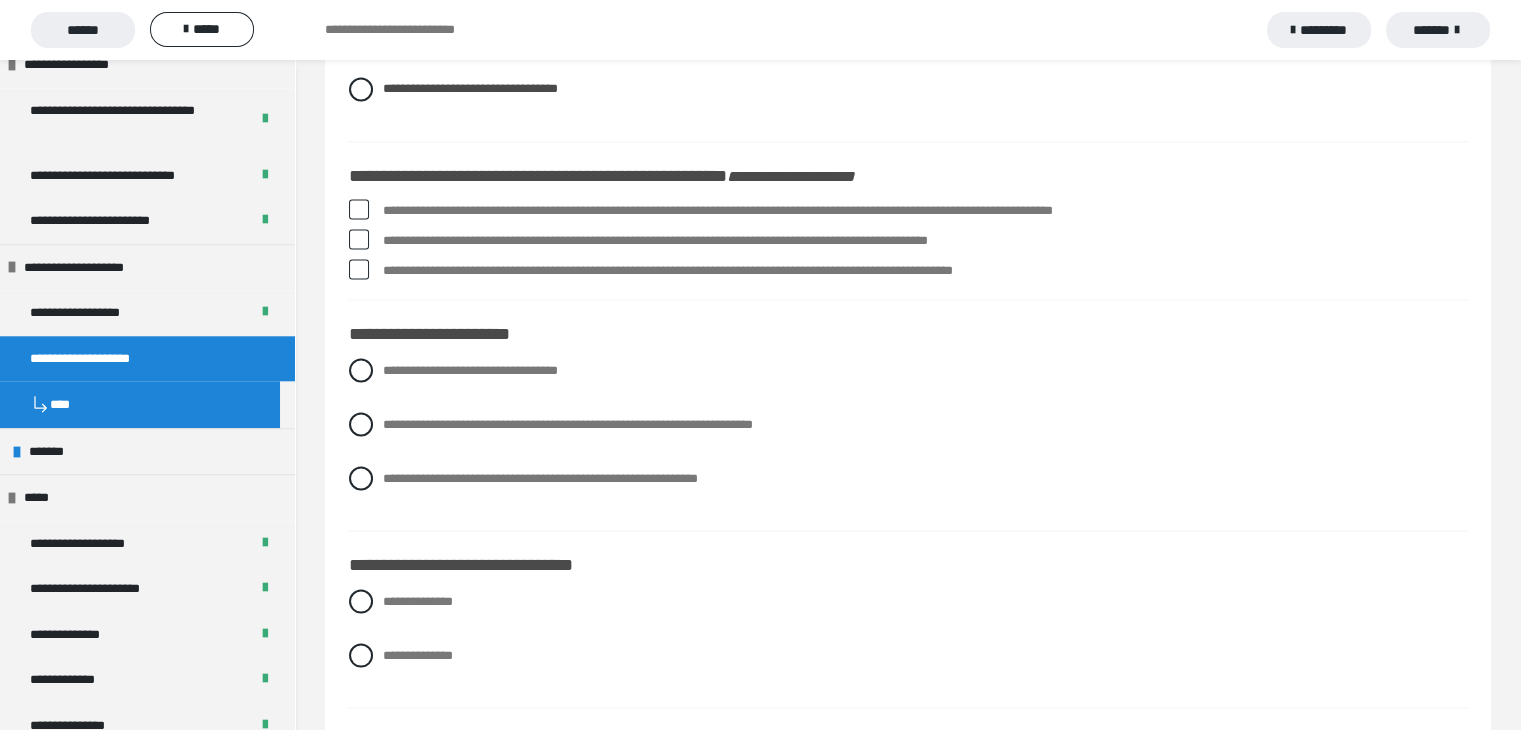 scroll, scrollTop: 3800, scrollLeft: 0, axis: vertical 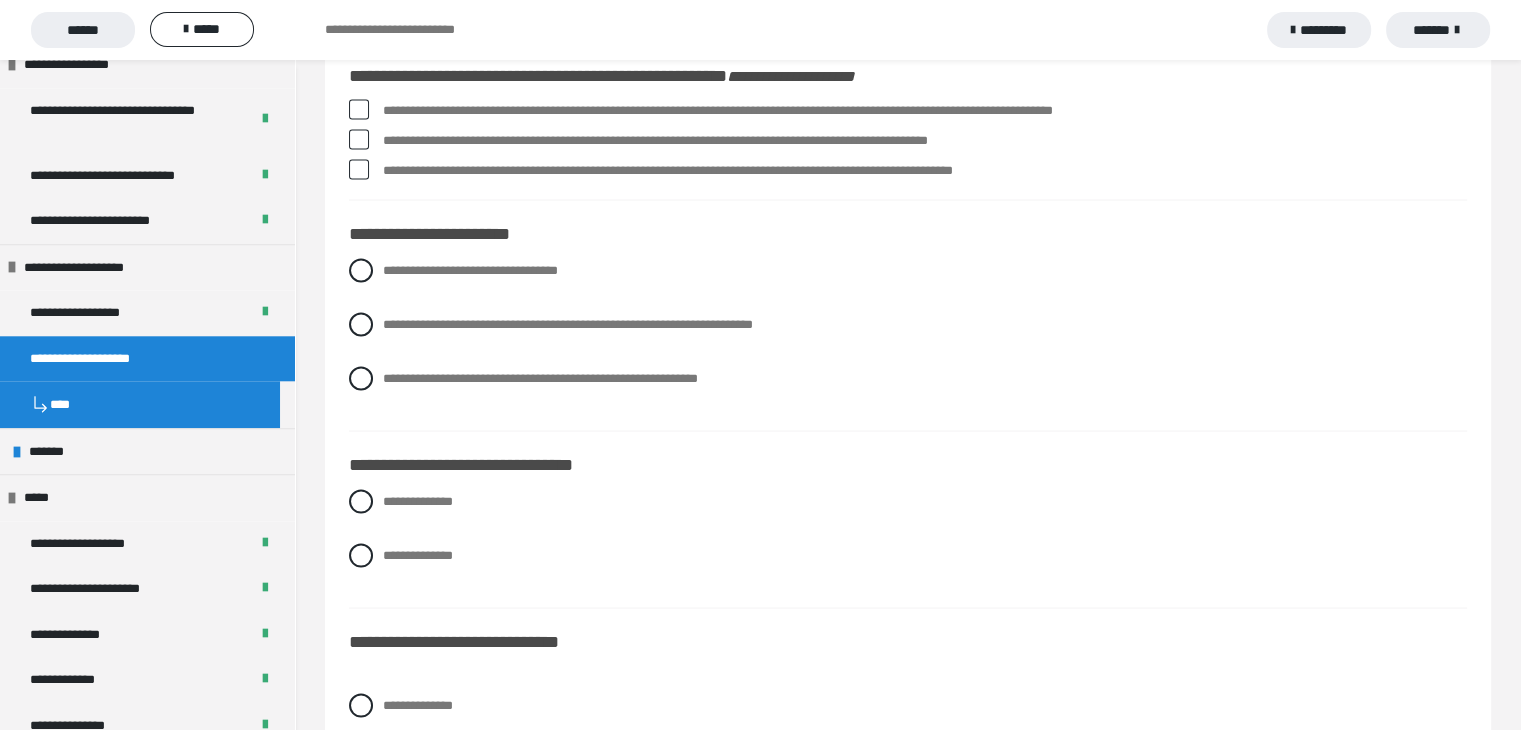 click at bounding box center [359, 139] 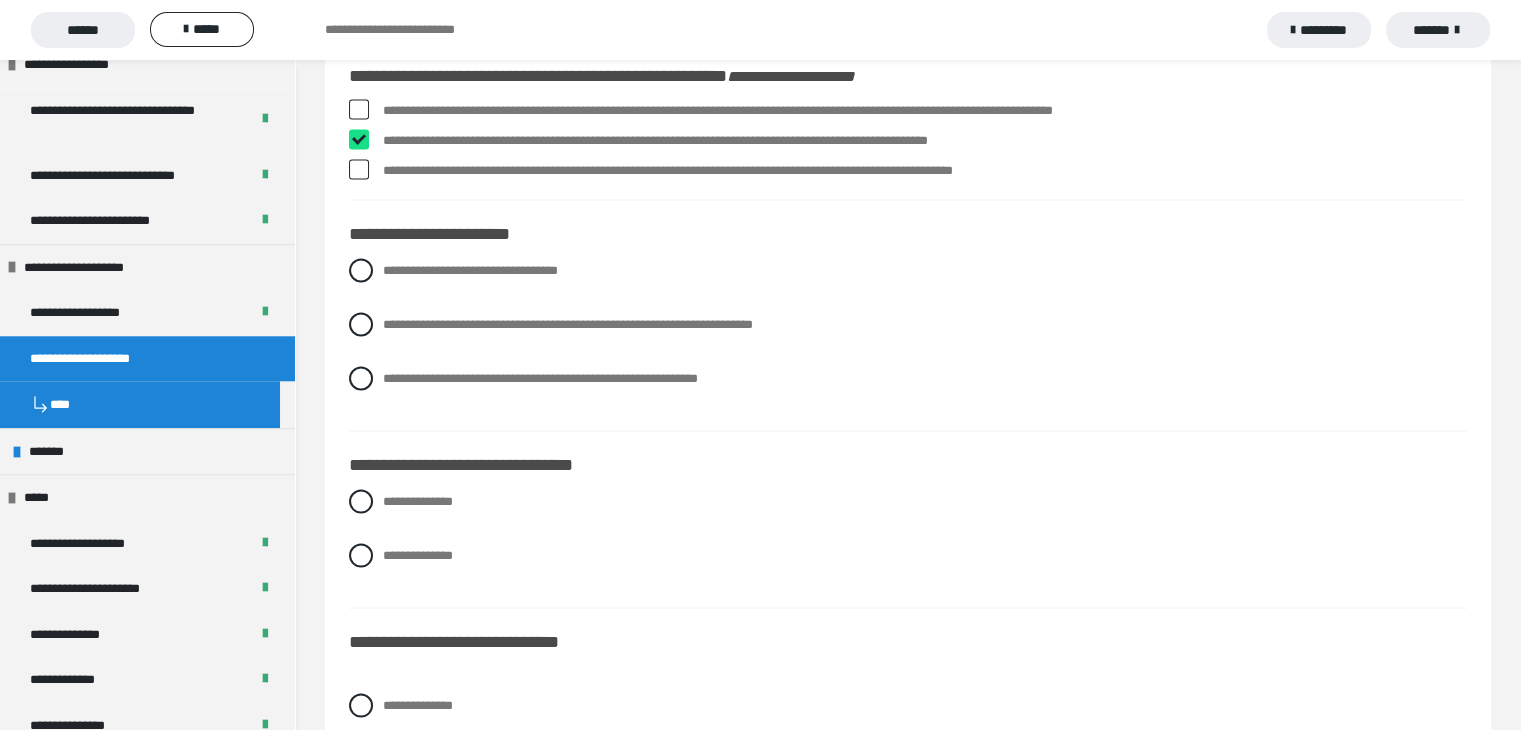 checkbox on "****" 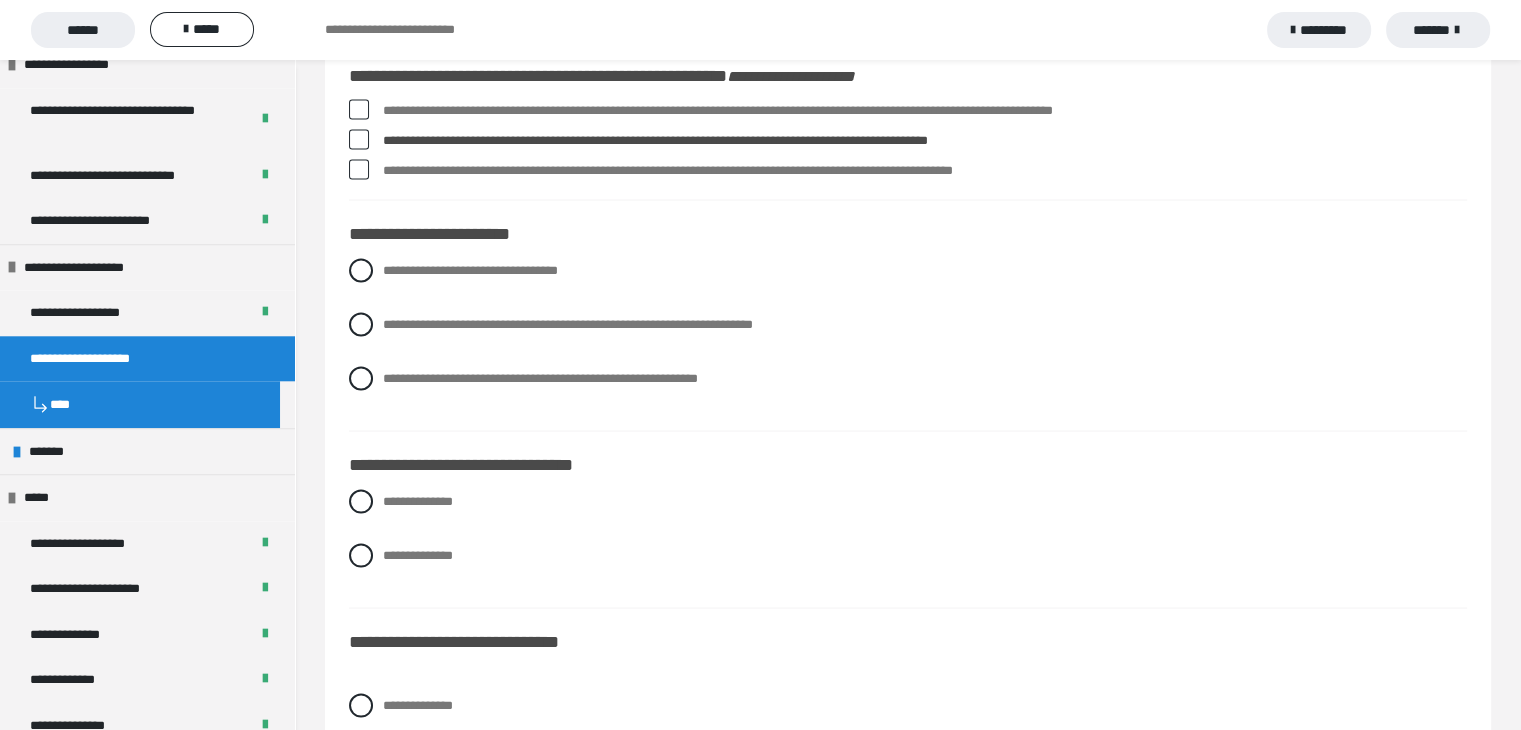 click at bounding box center (359, 109) 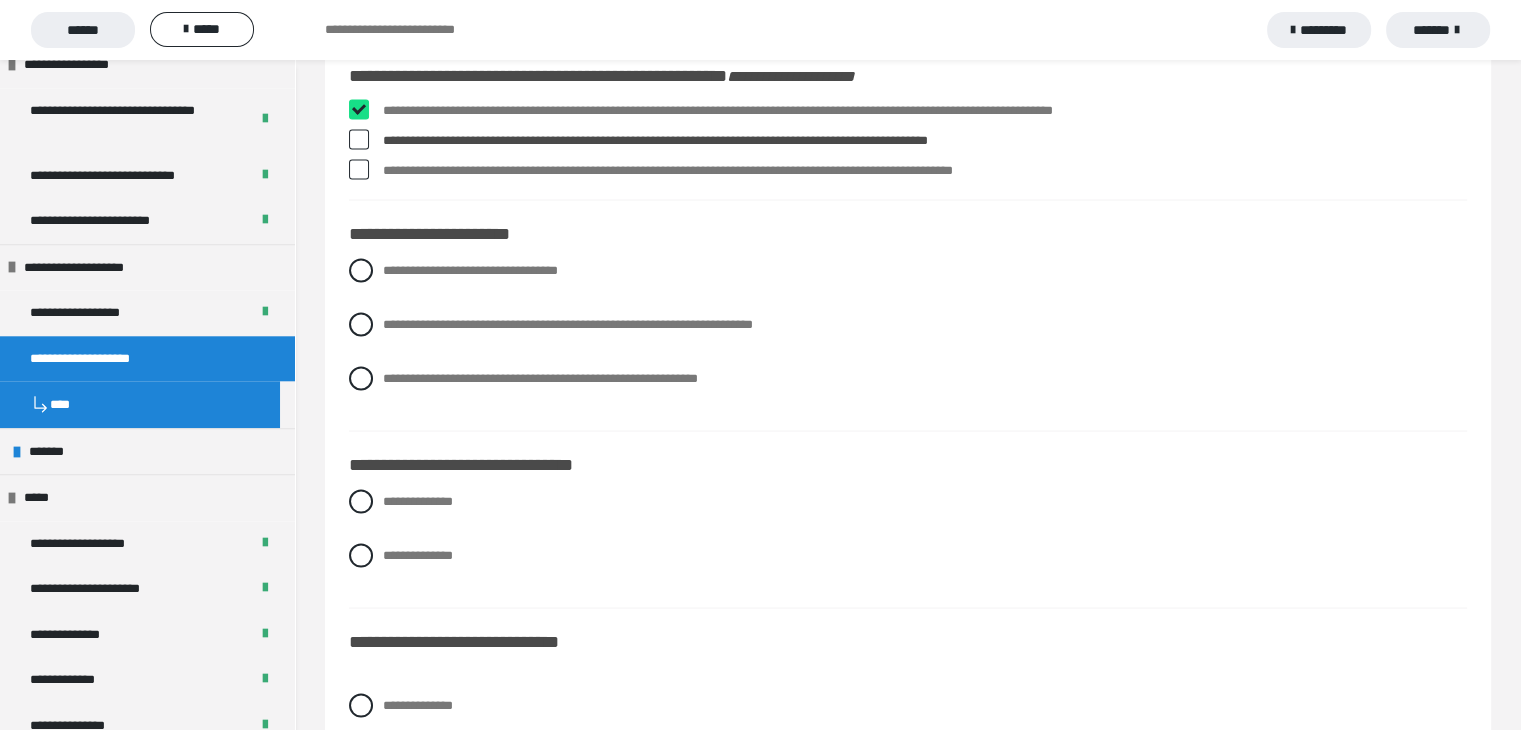 checkbox on "****" 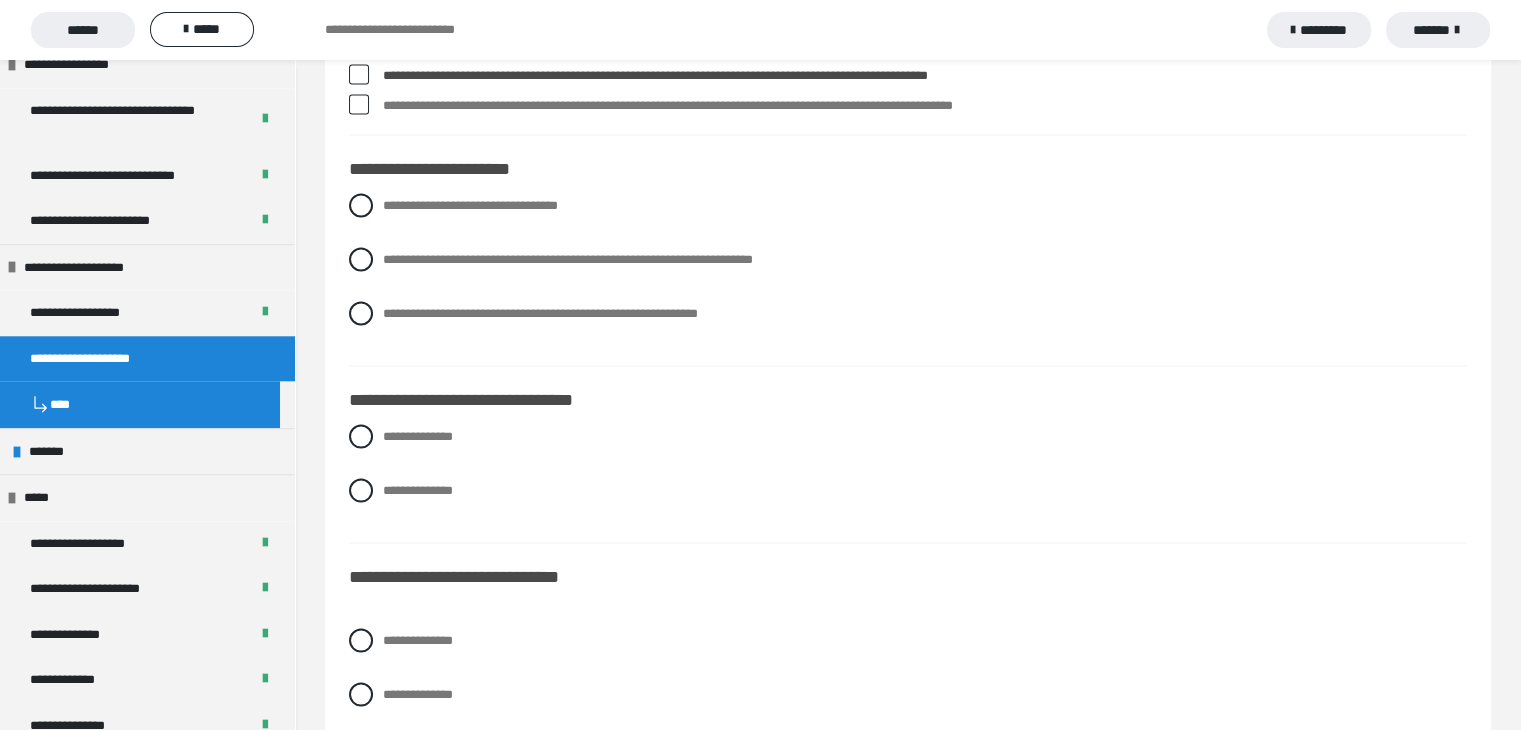 scroll, scrollTop: 3900, scrollLeft: 0, axis: vertical 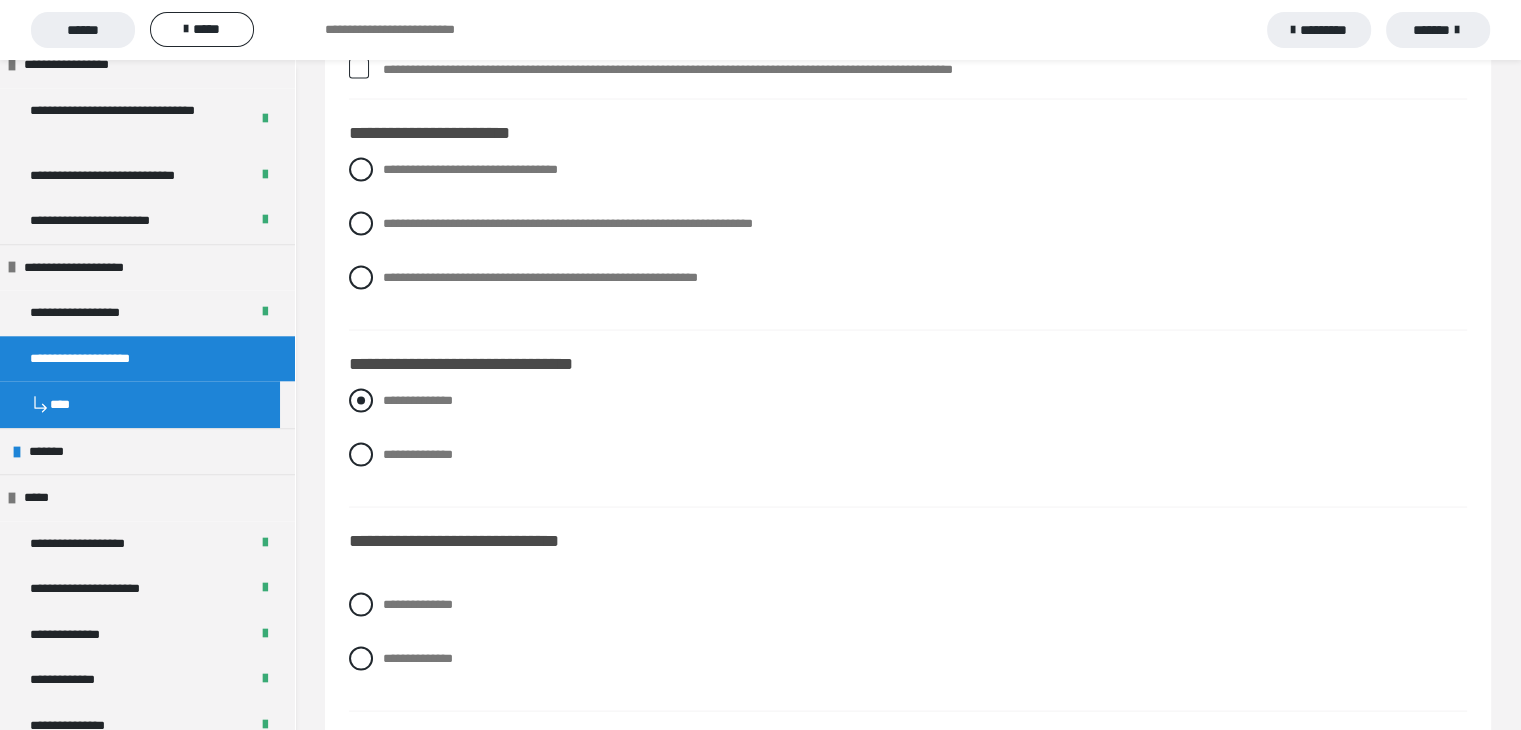 click at bounding box center (361, 401) 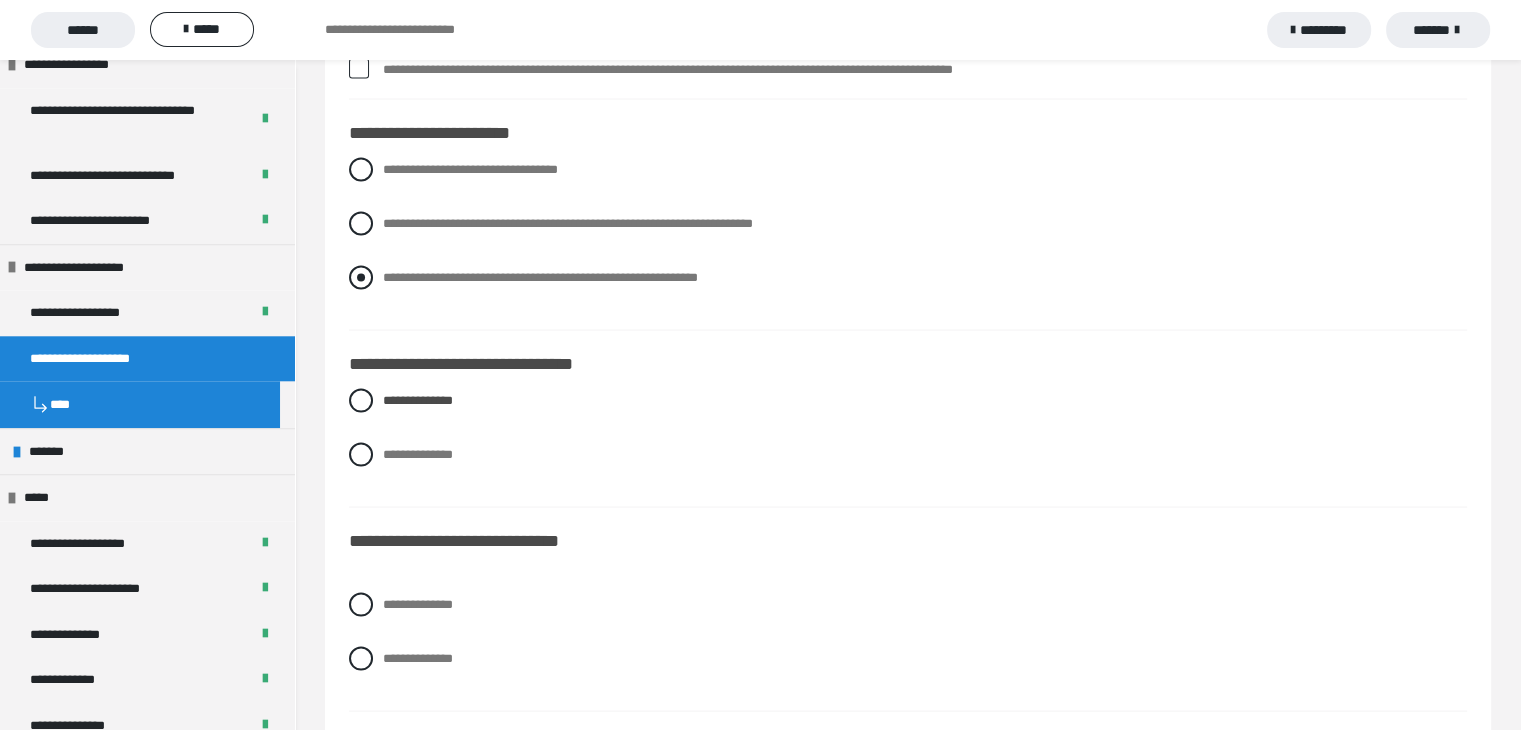 click at bounding box center (361, 278) 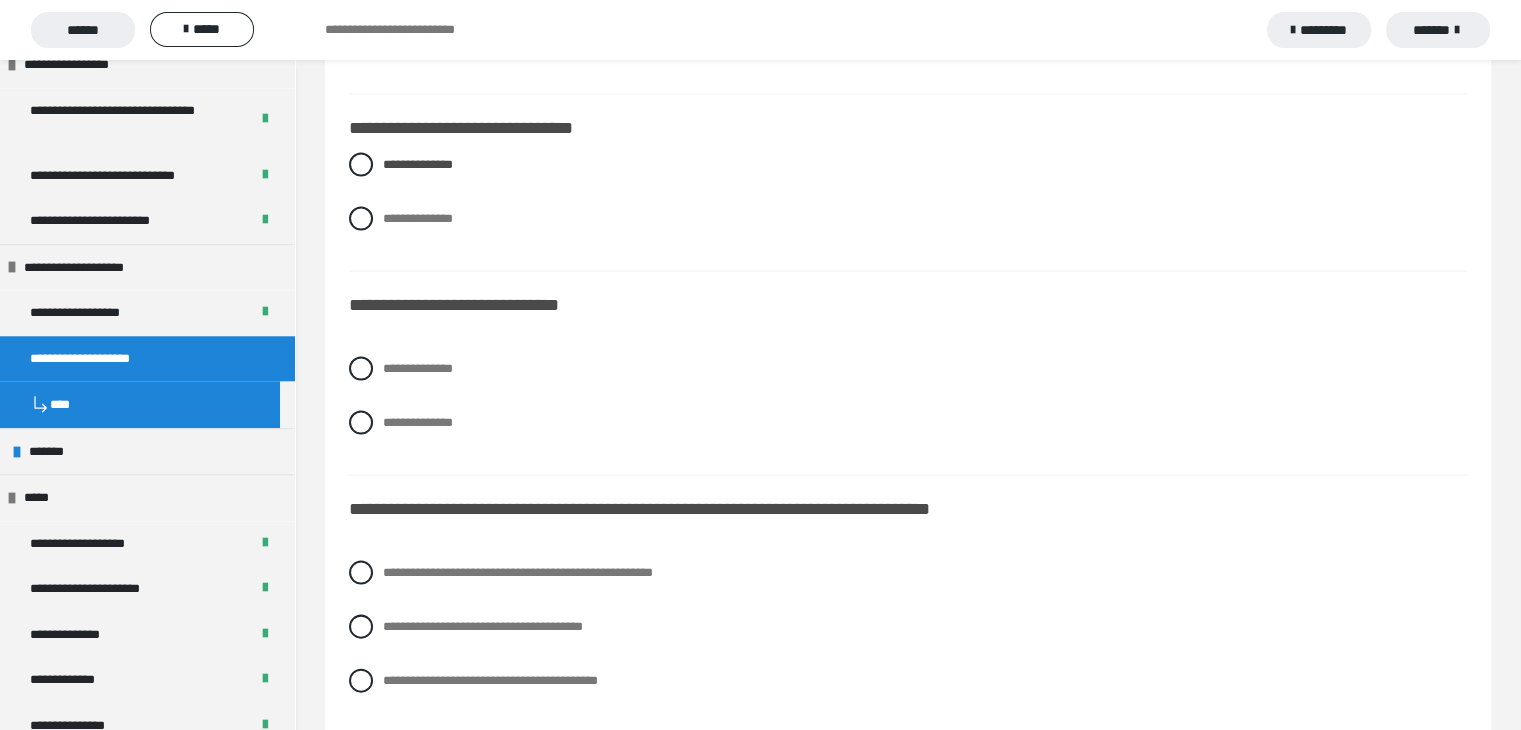 scroll, scrollTop: 4200, scrollLeft: 0, axis: vertical 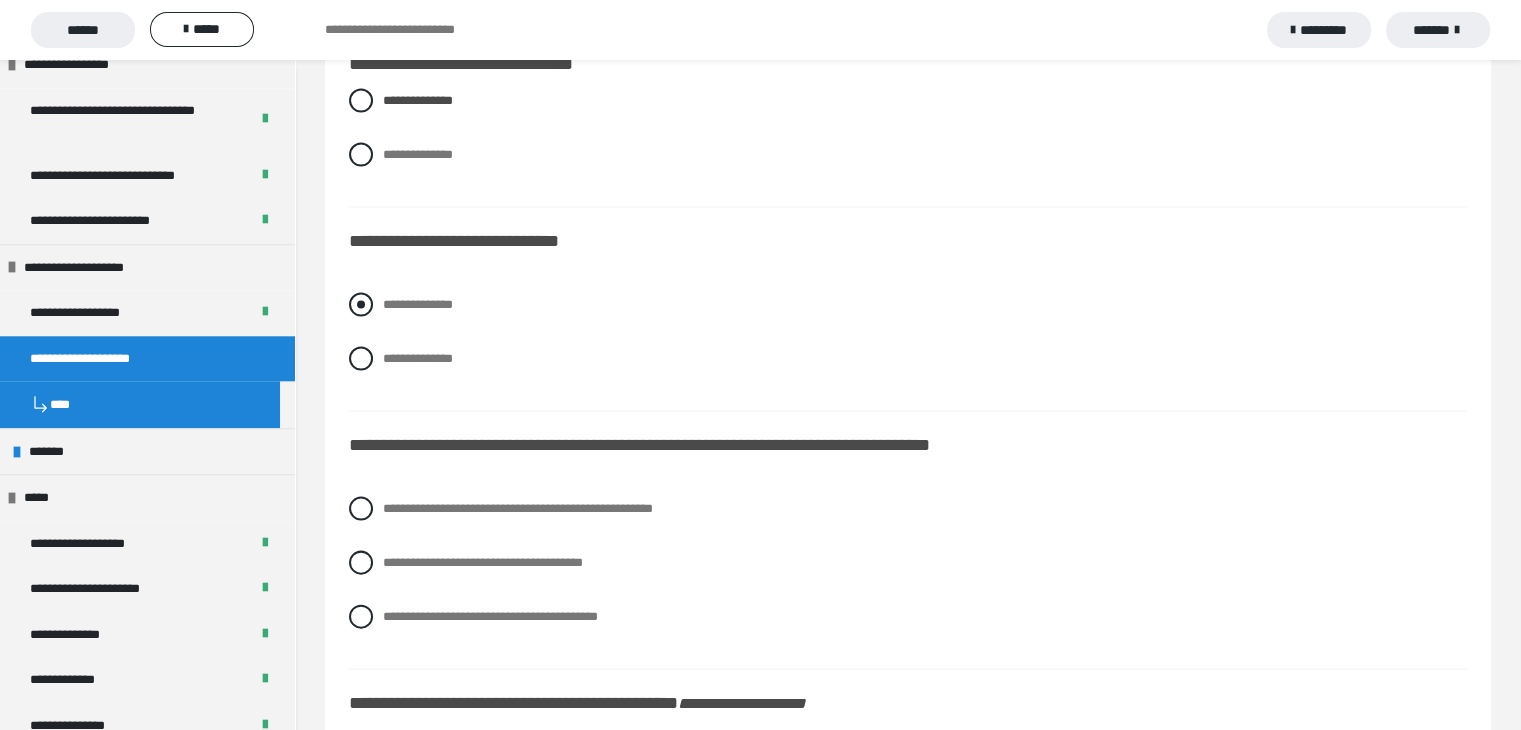 click at bounding box center [361, 305] 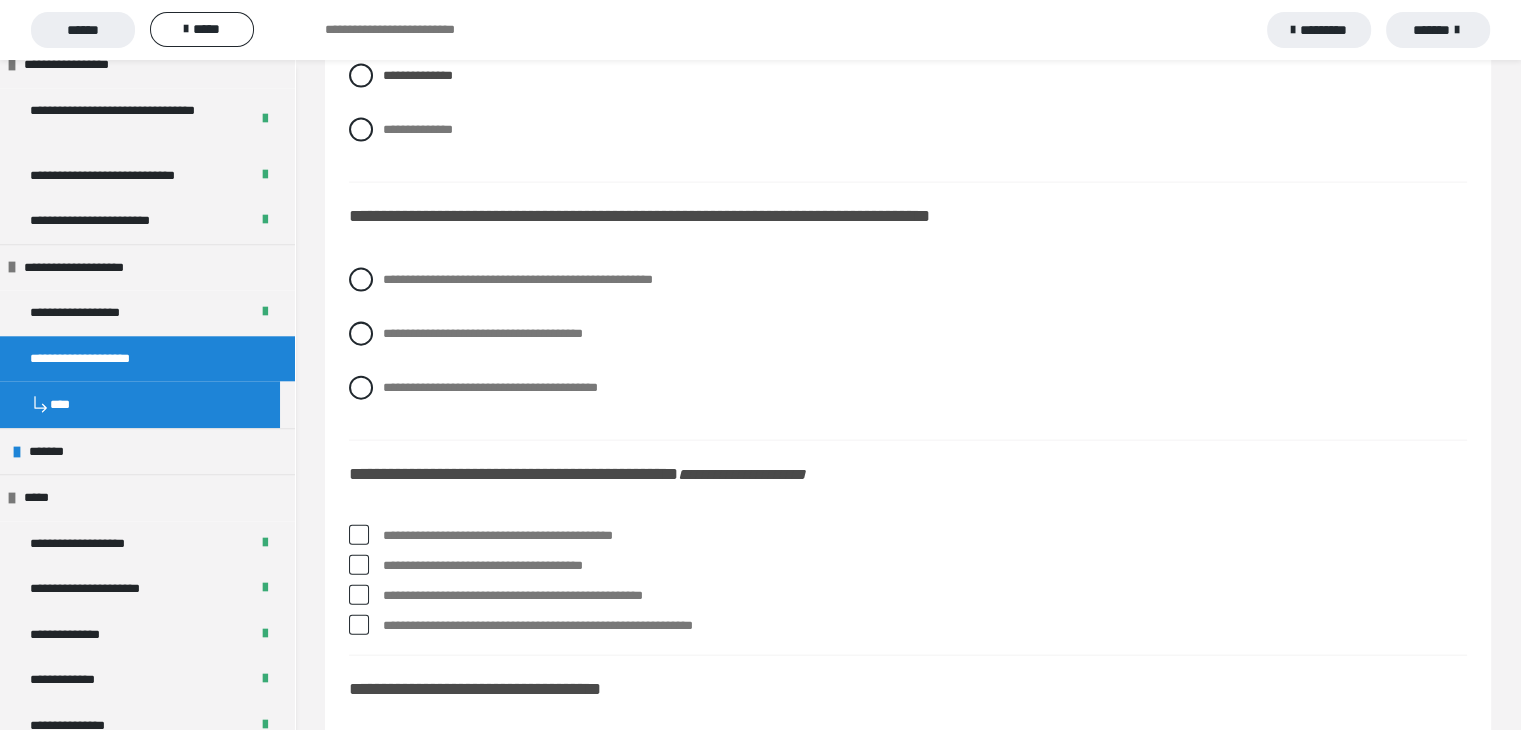 scroll, scrollTop: 4400, scrollLeft: 0, axis: vertical 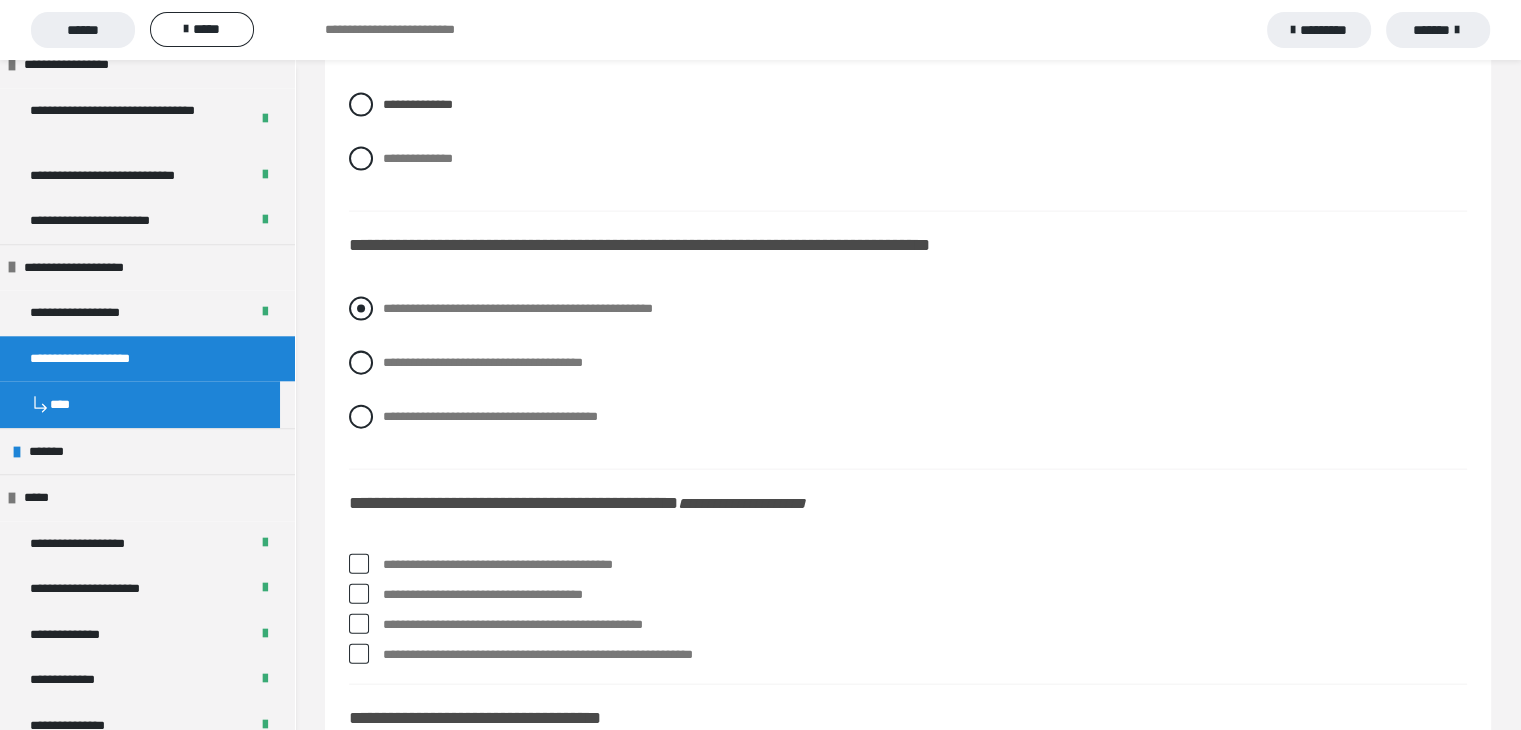 click at bounding box center [361, 309] 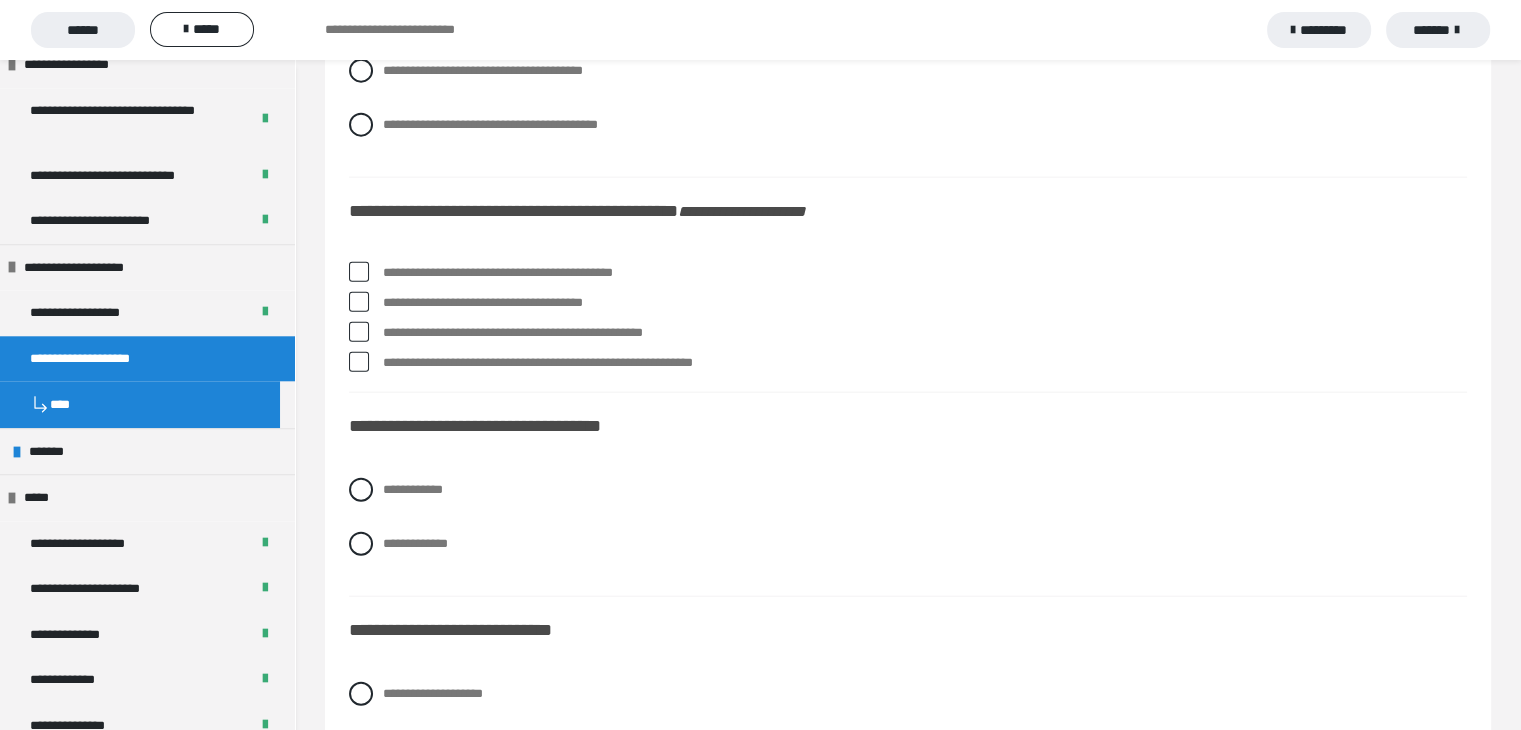 scroll, scrollTop: 4800, scrollLeft: 0, axis: vertical 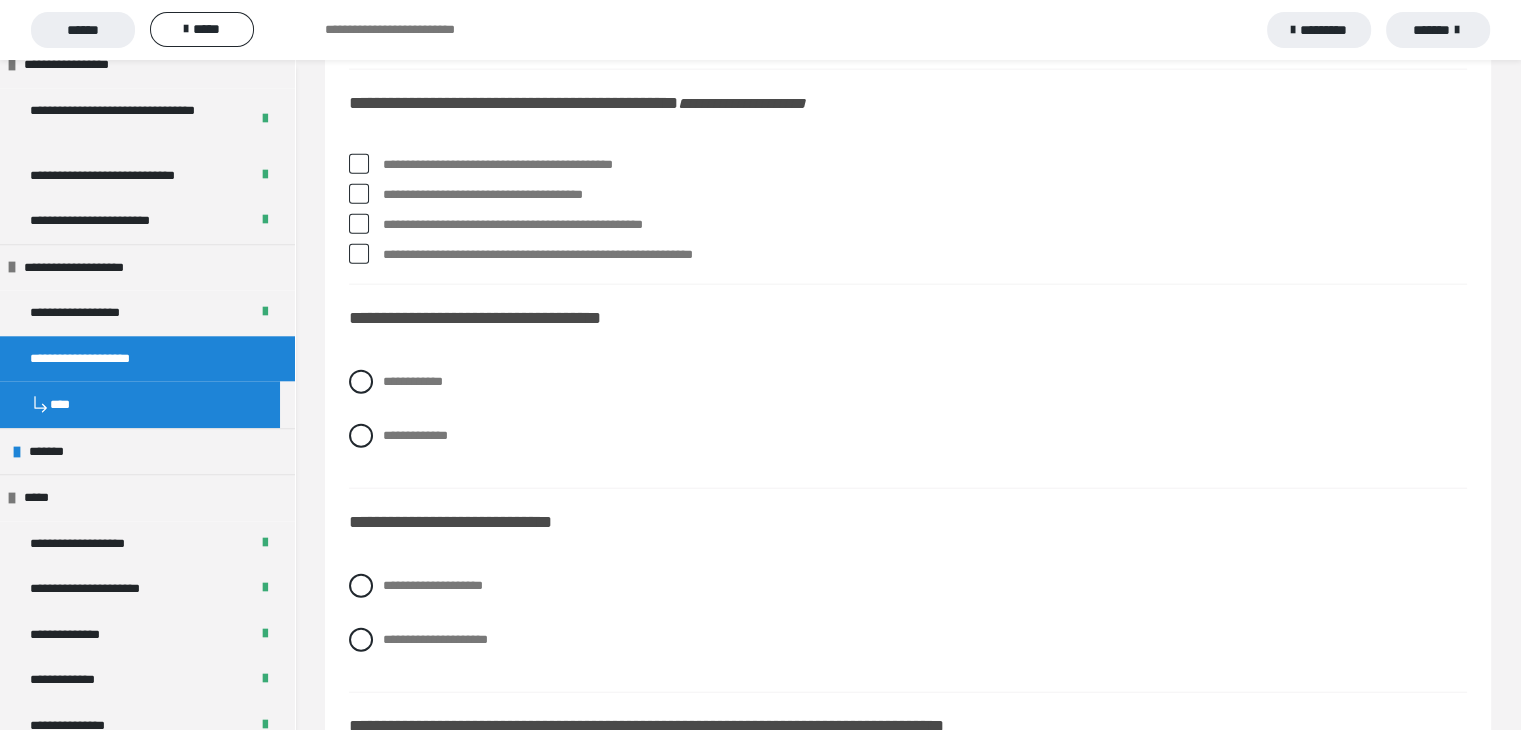 click at bounding box center [359, 194] 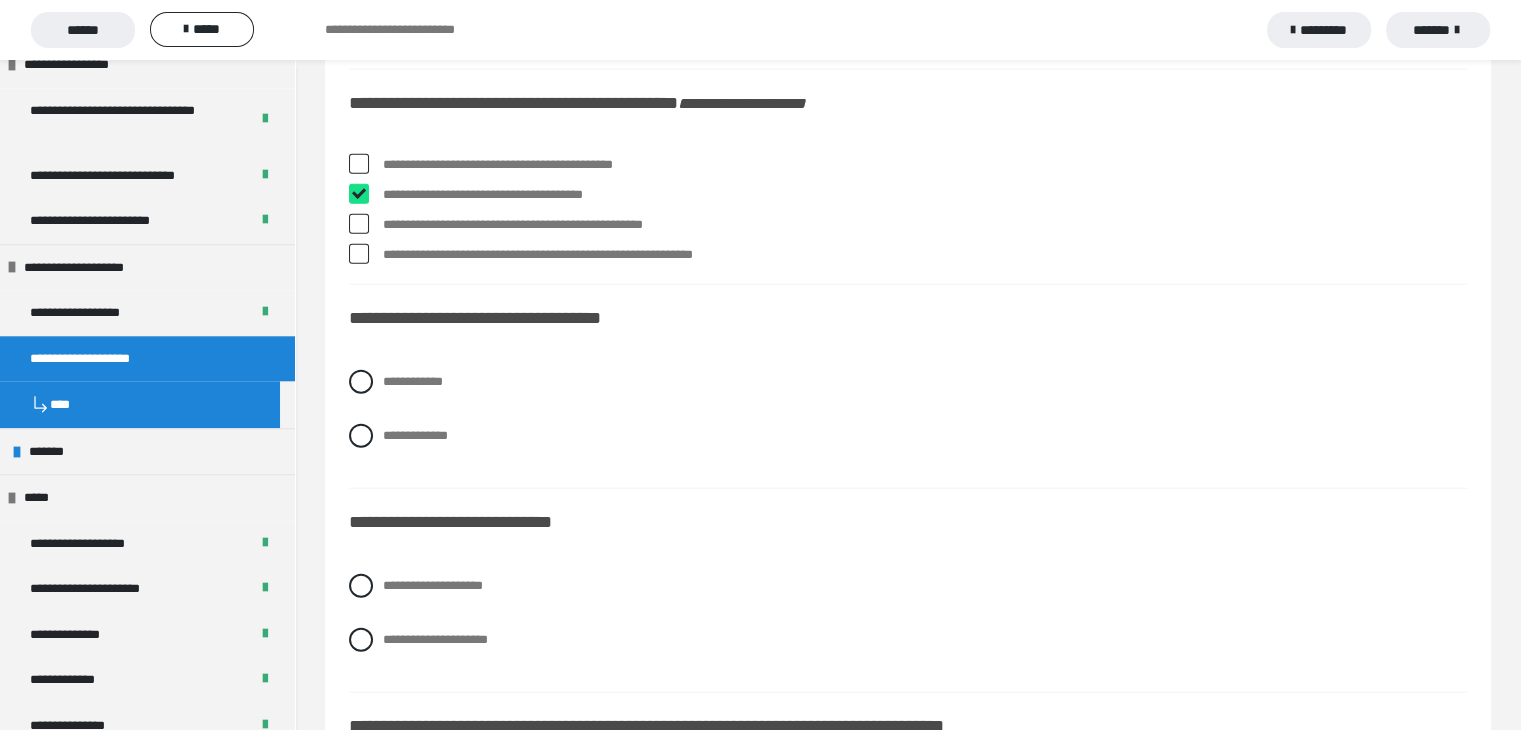 checkbox on "****" 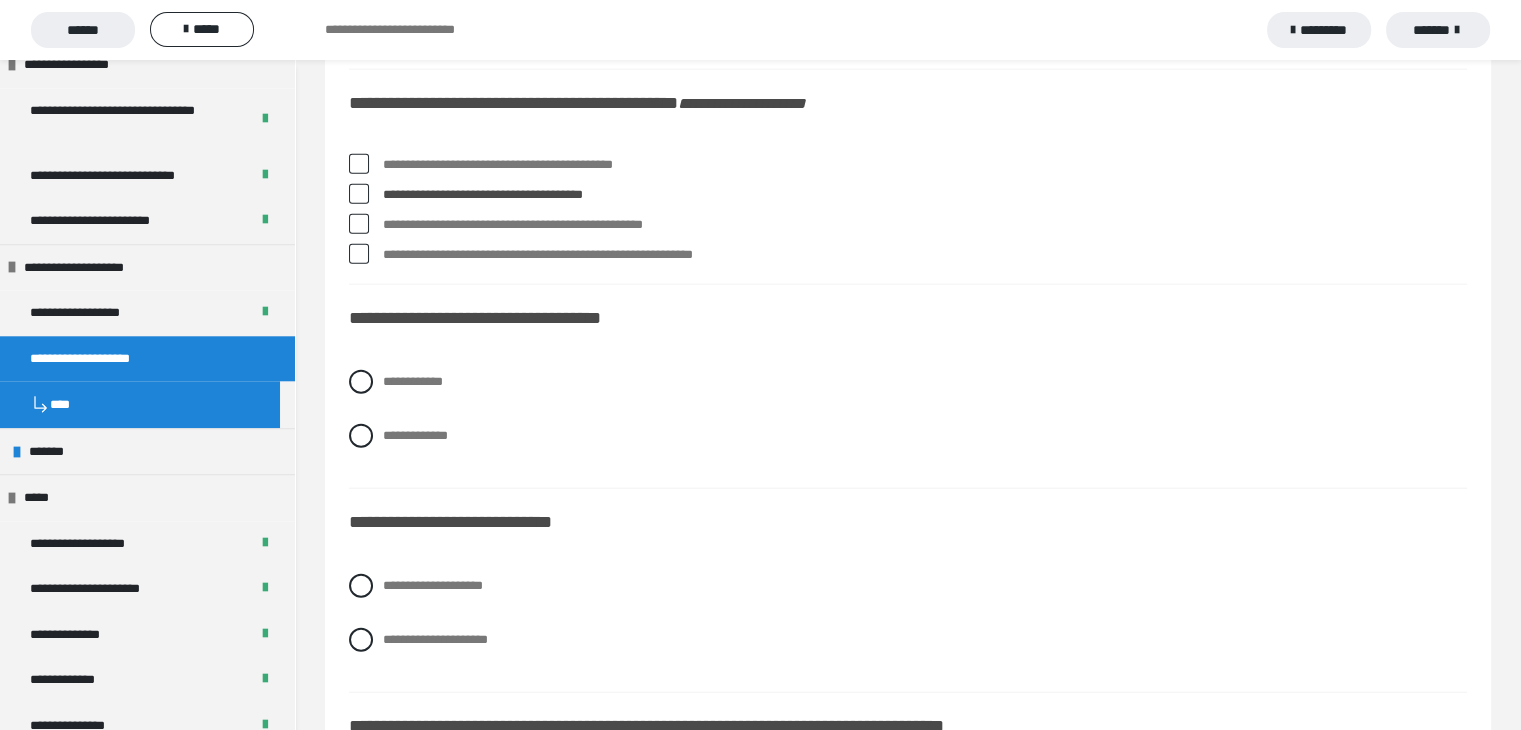 click at bounding box center [359, 224] 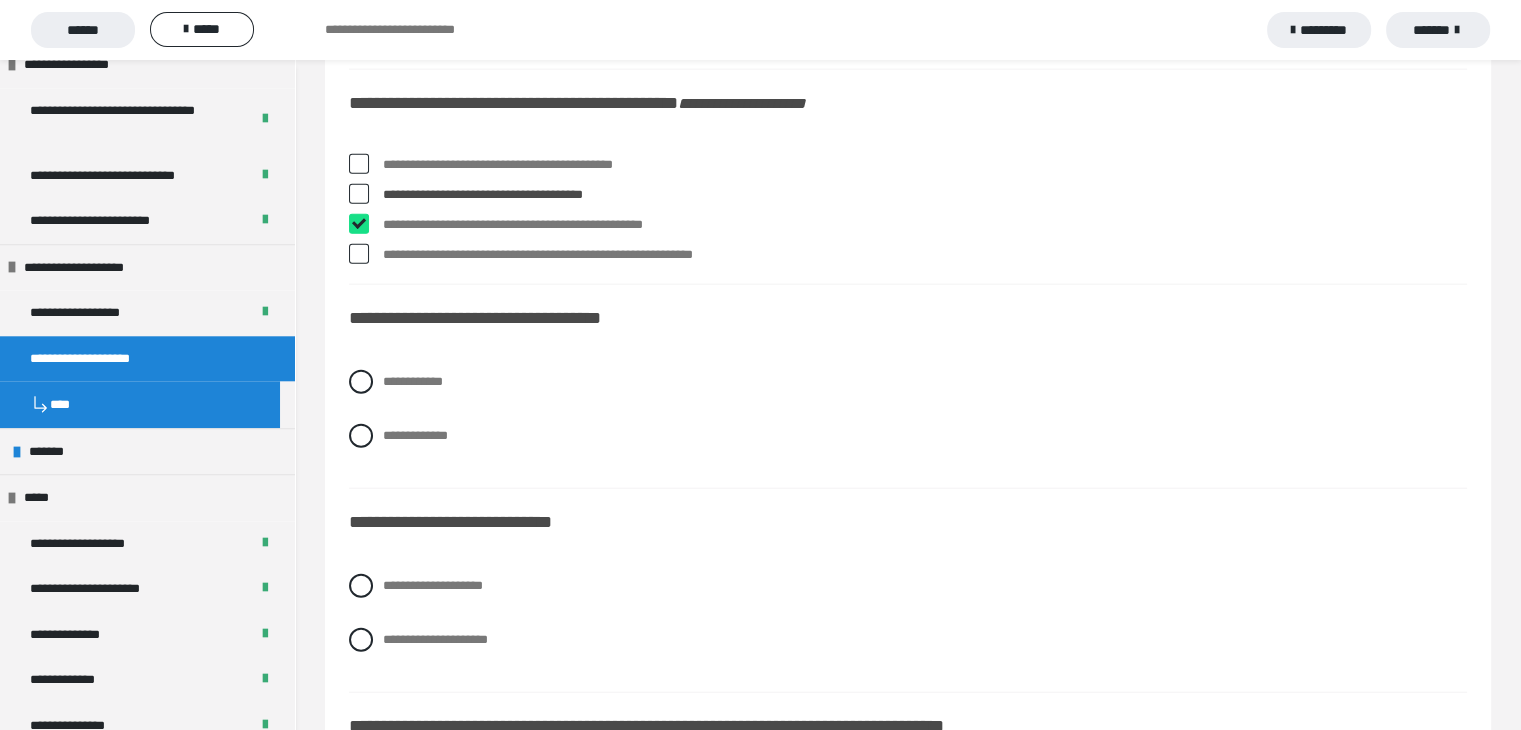 checkbox on "****" 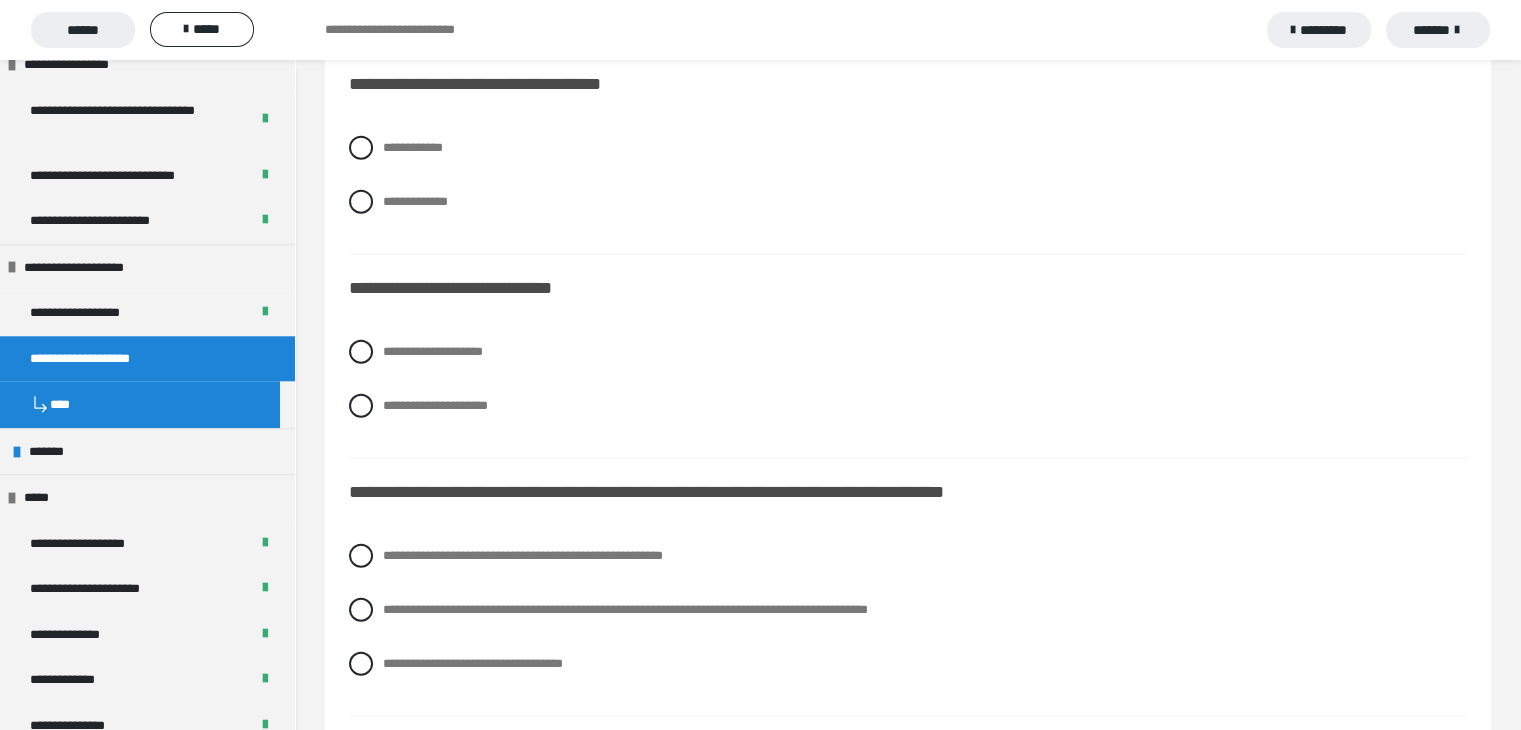 scroll, scrollTop: 5000, scrollLeft: 0, axis: vertical 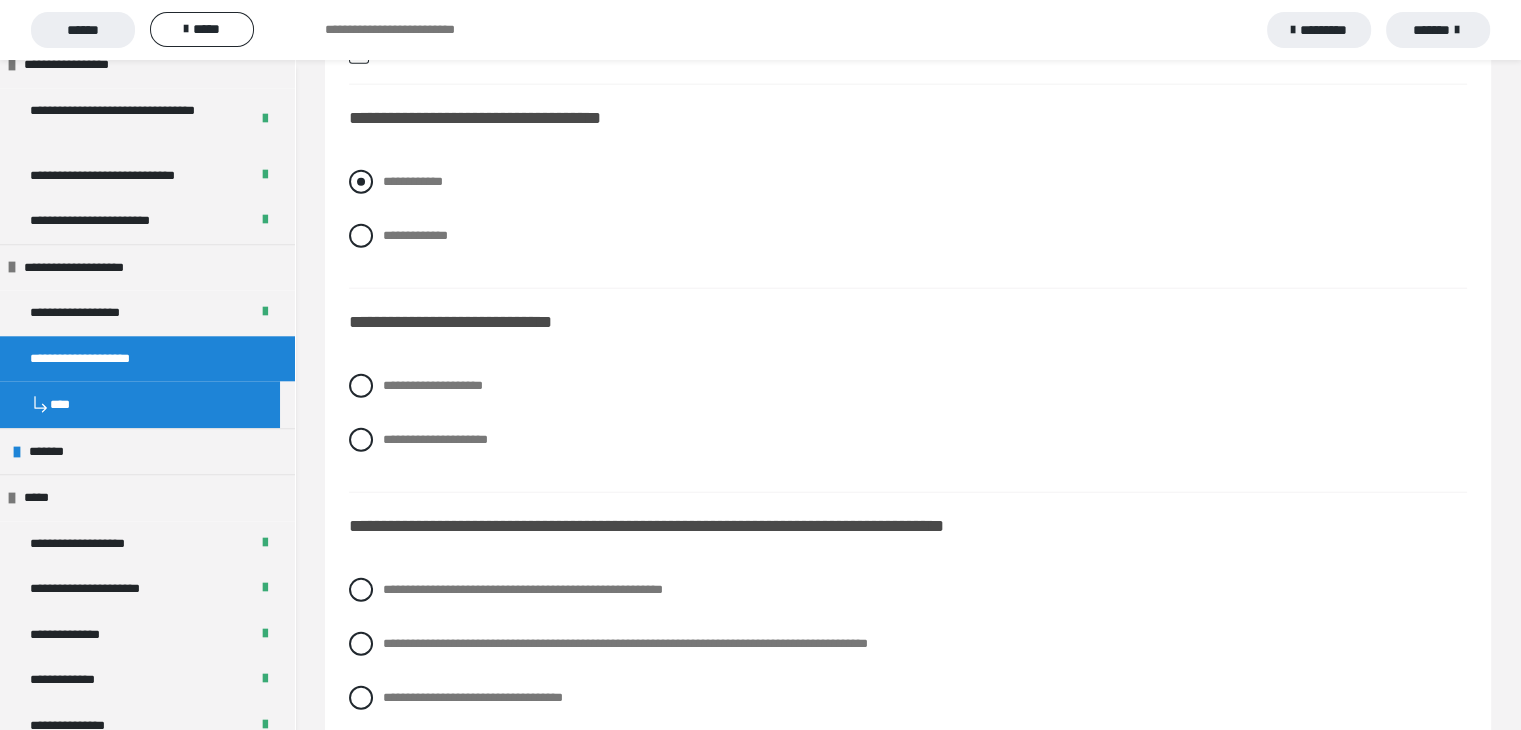 click at bounding box center (361, 182) 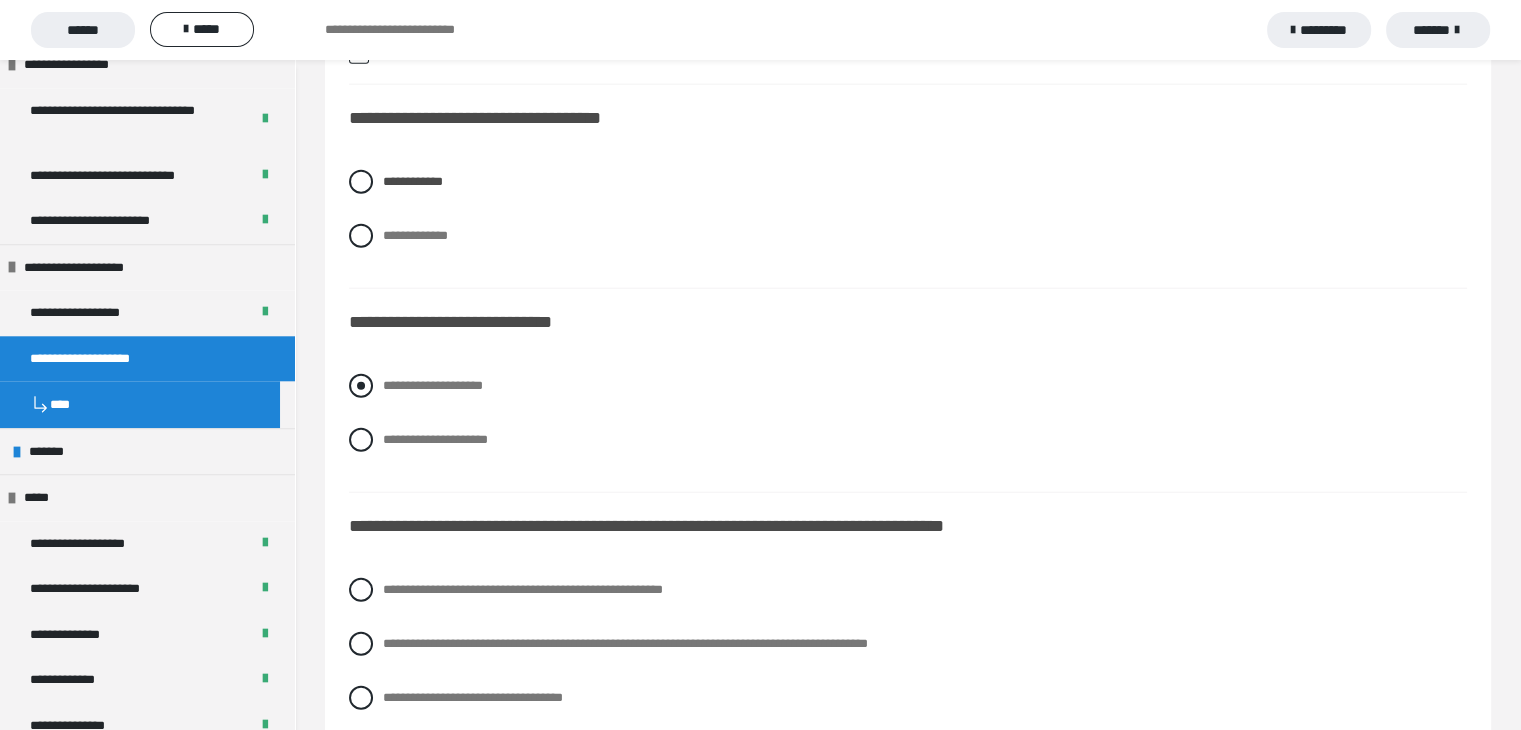 click at bounding box center [361, 386] 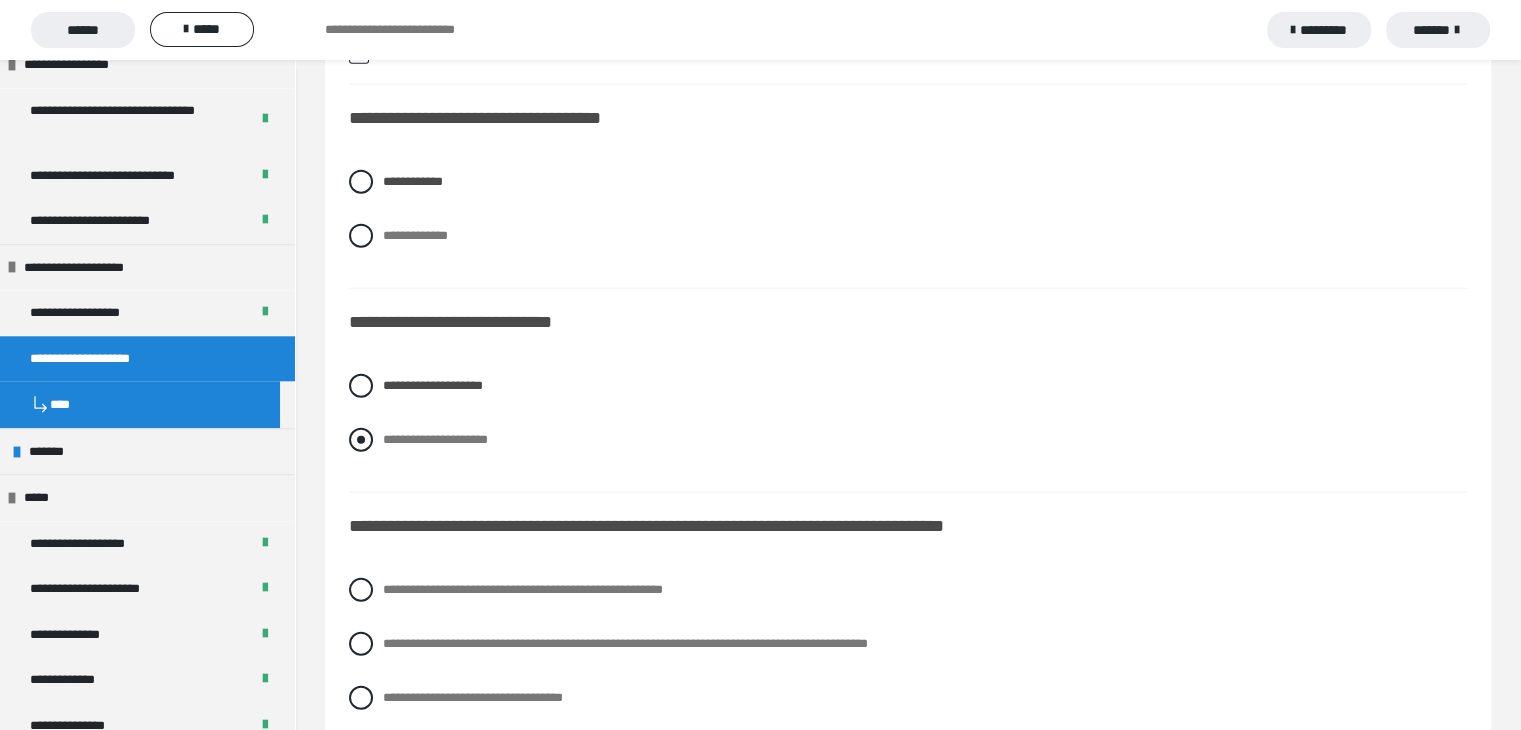 click at bounding box center (361, 440) 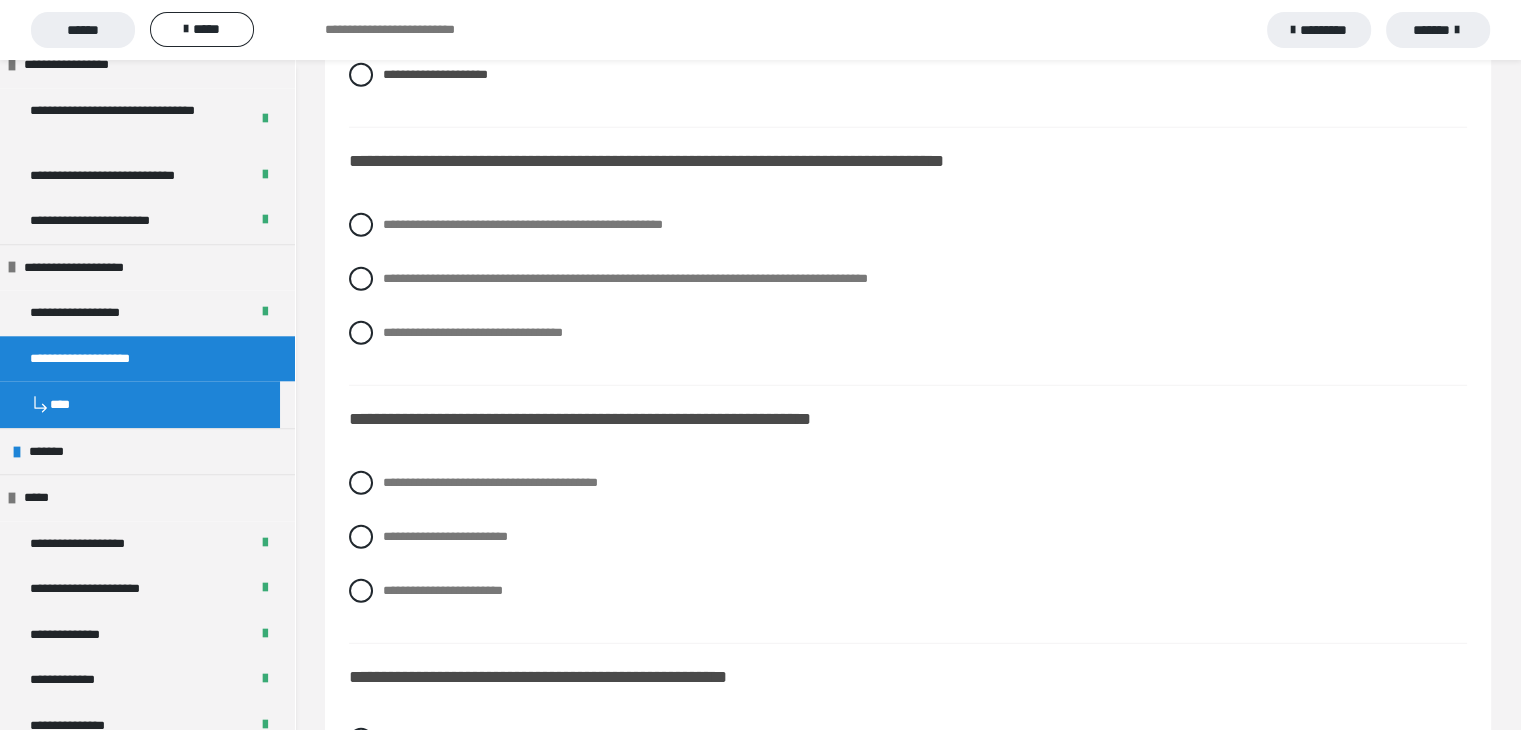 scroll, scrollTop: 5400, scrollLeft: 0, axis: vertical 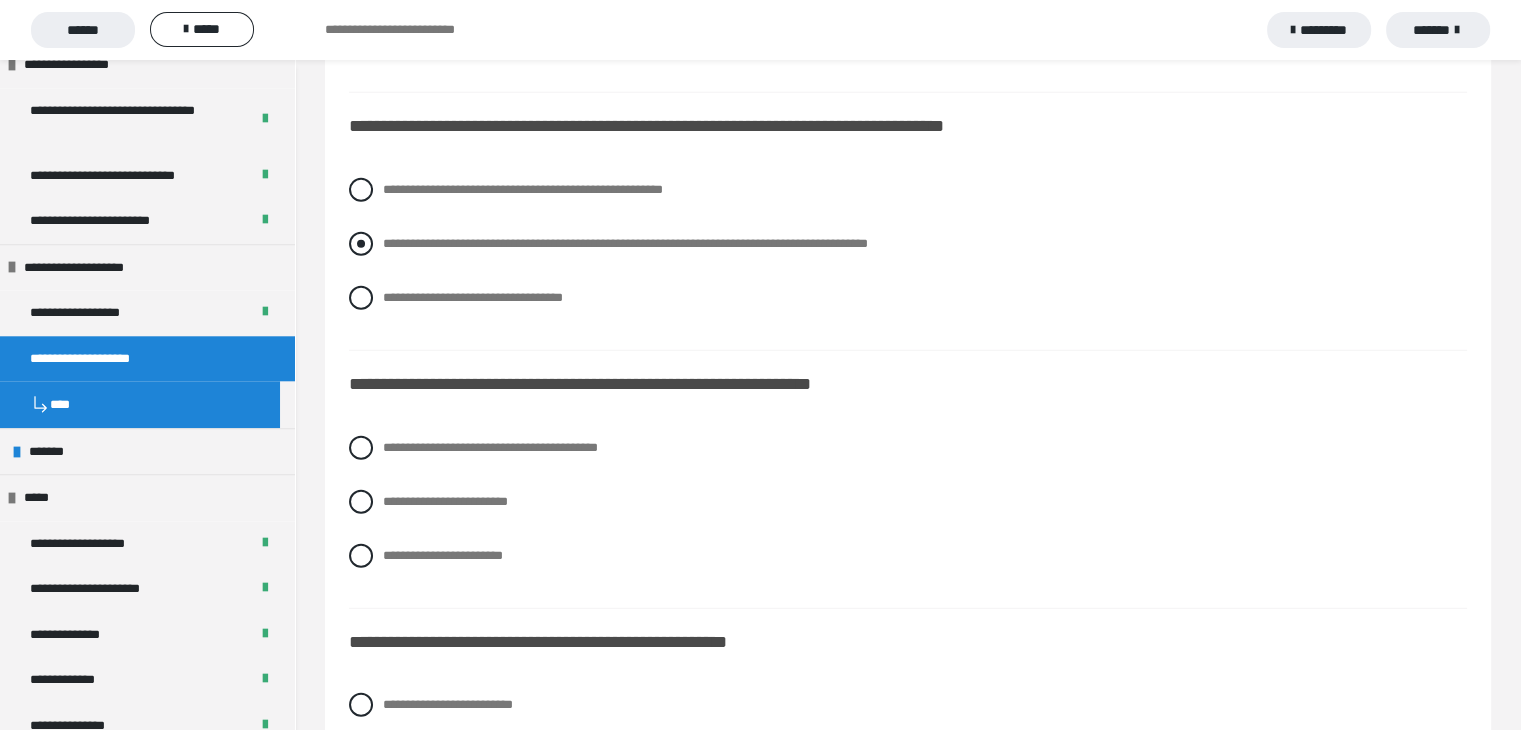 click at bounding box center [361, 244] 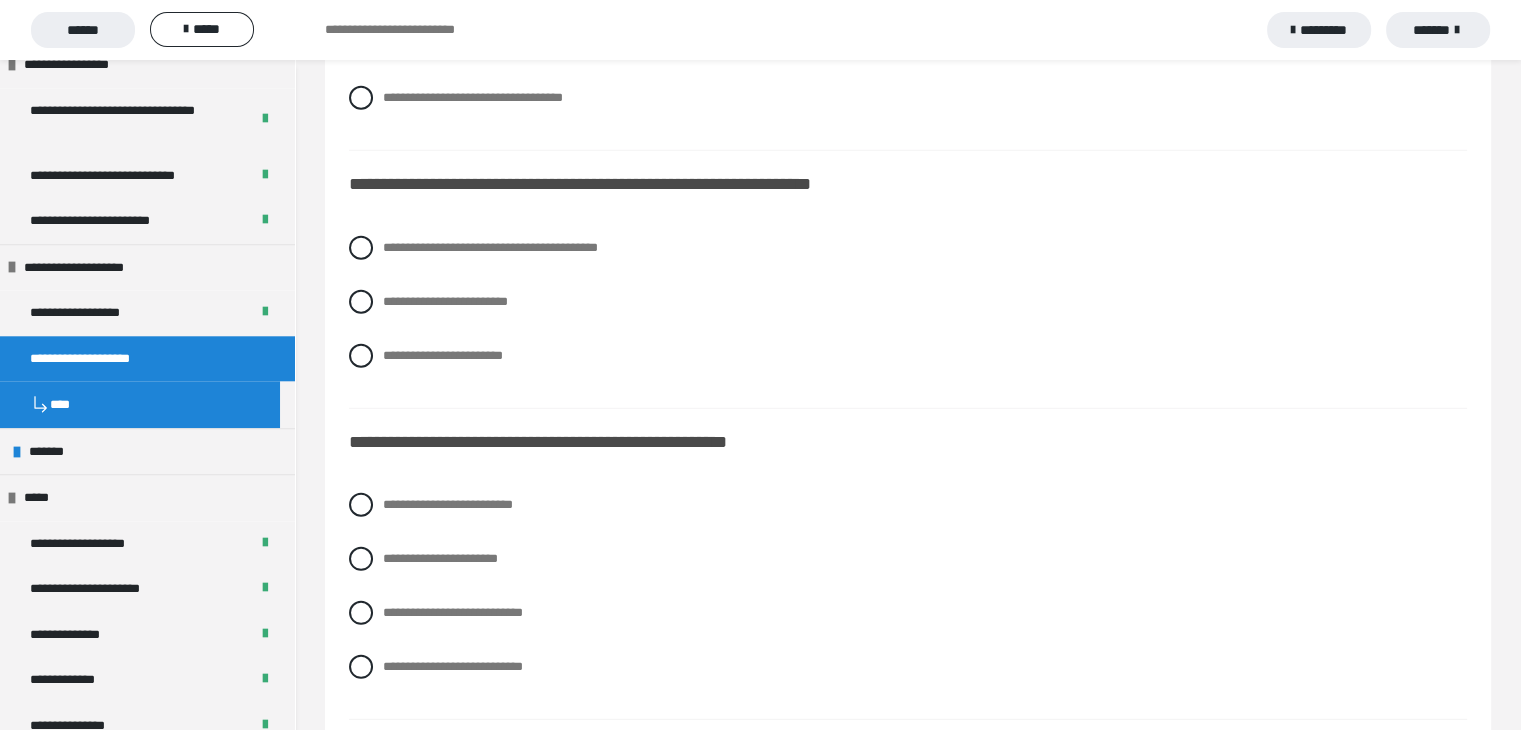 scroll, scrollTop: 5700, scrollLeft: 0, axis: vertical 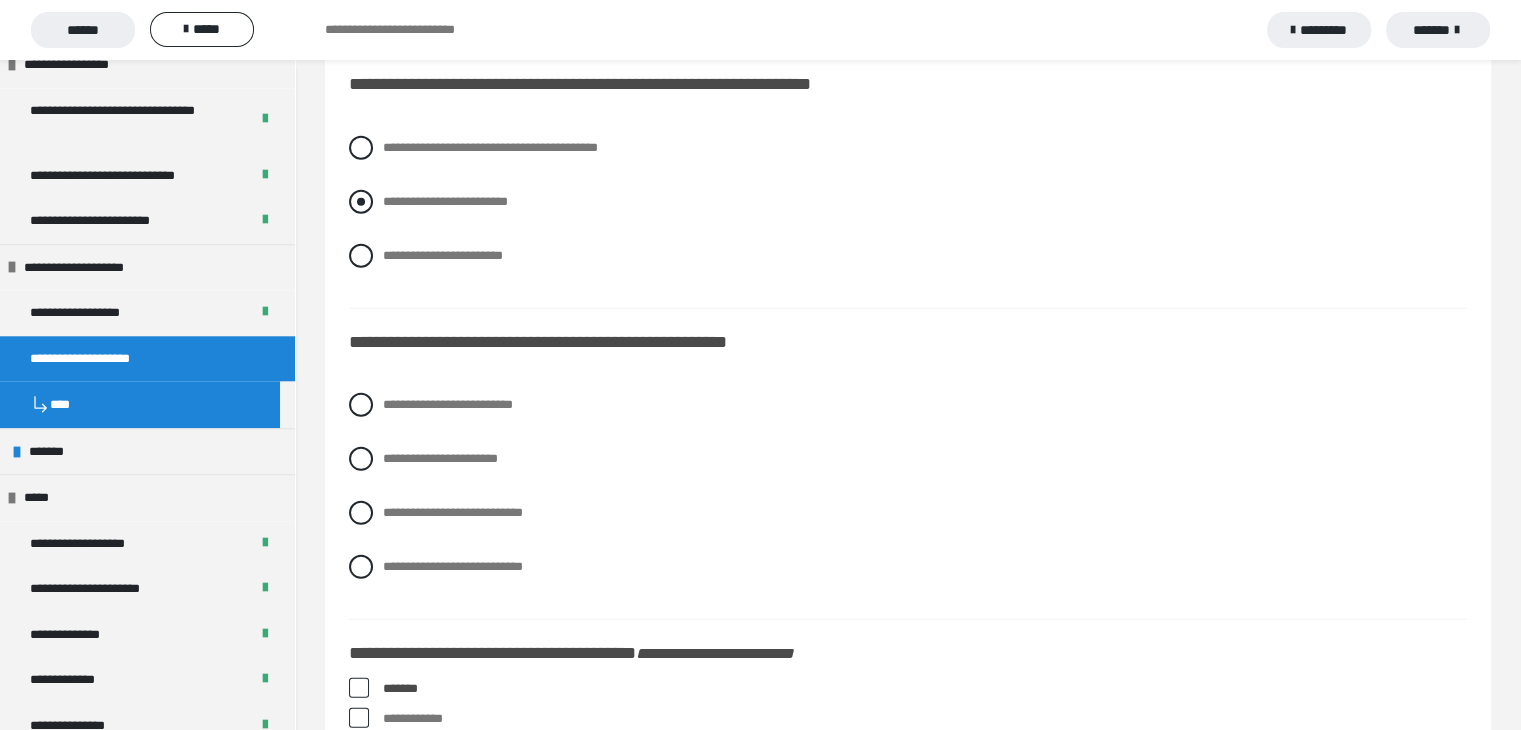 click at bounding box center (361, 202) 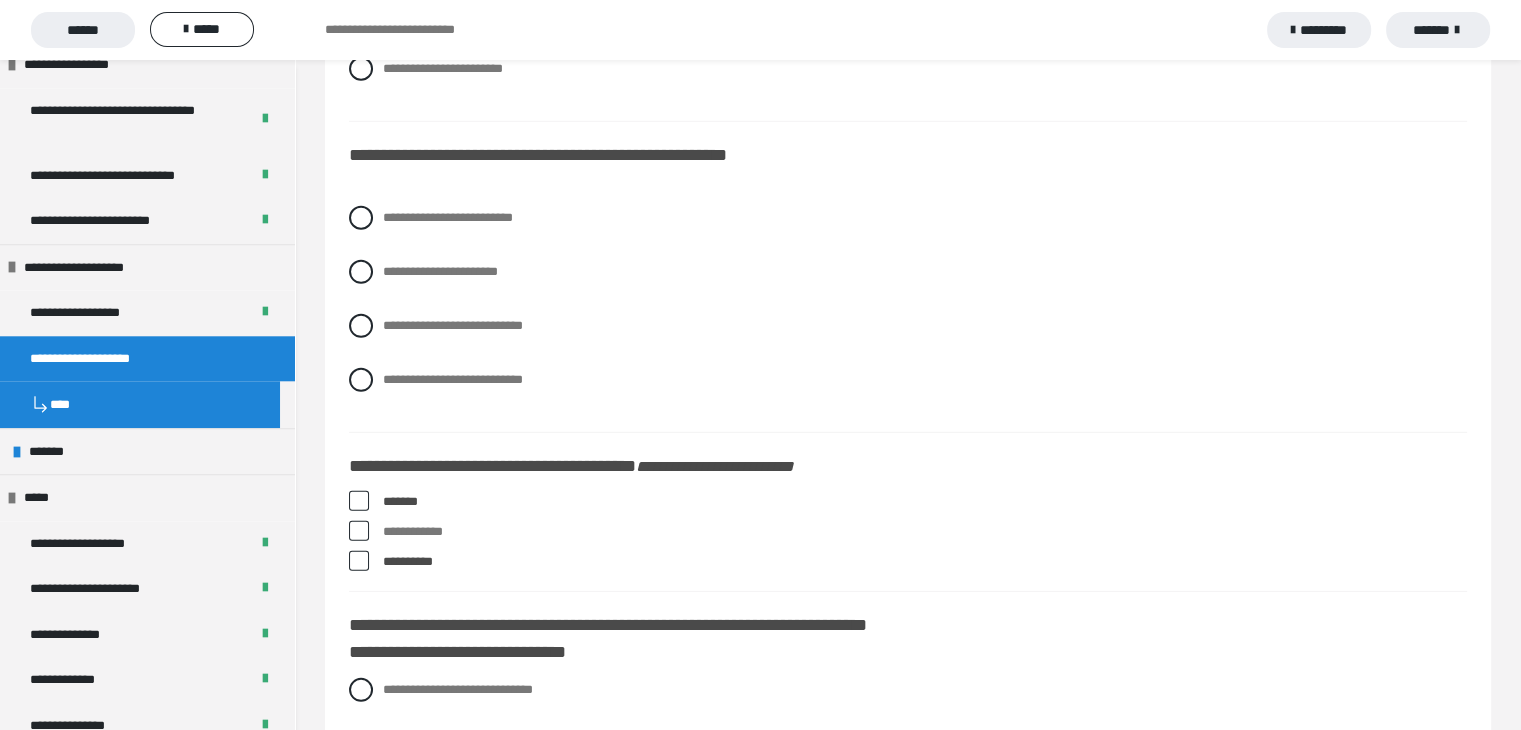 scroll, scrollTop: 5900, scrollLeft: 0, axis: vertical 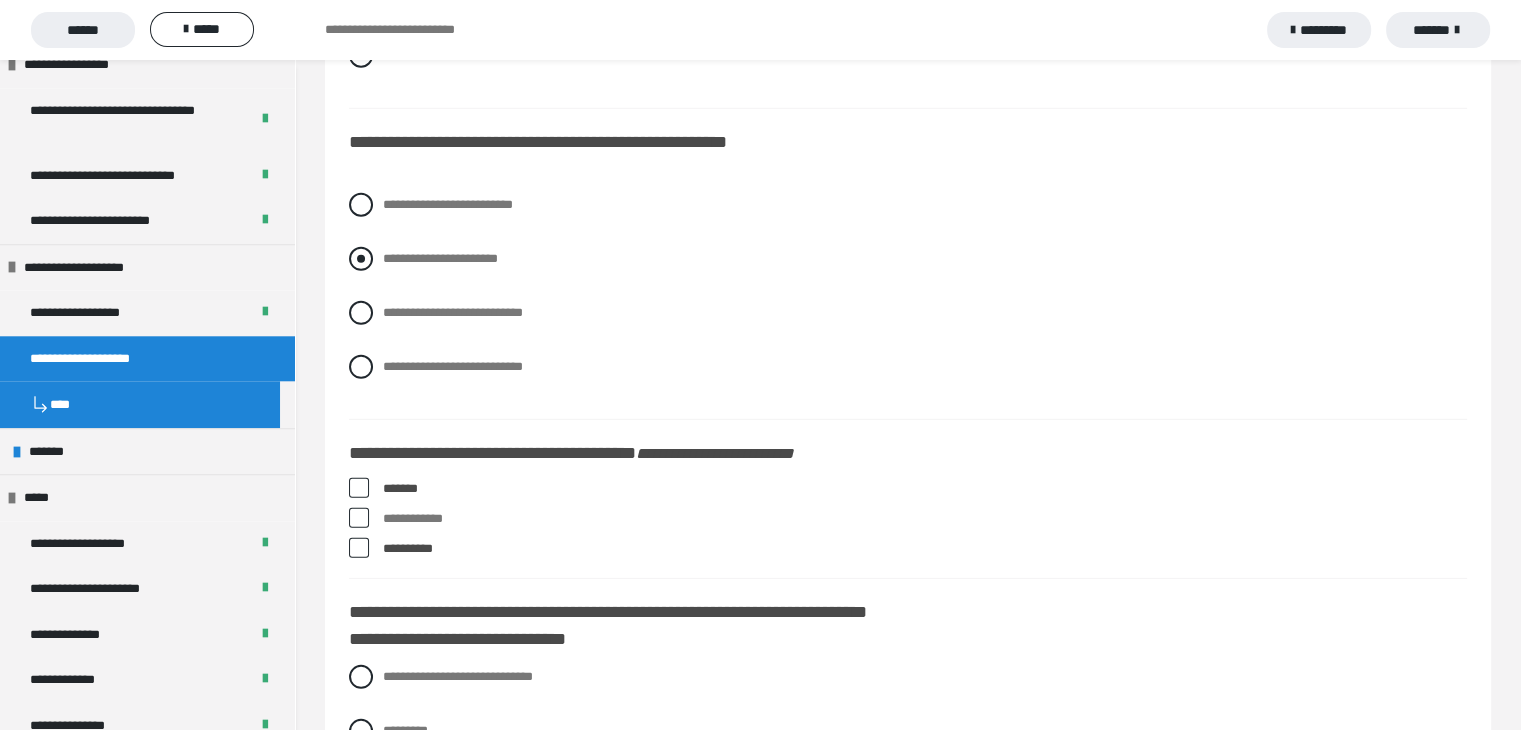 click at bounding box center (361, 259) 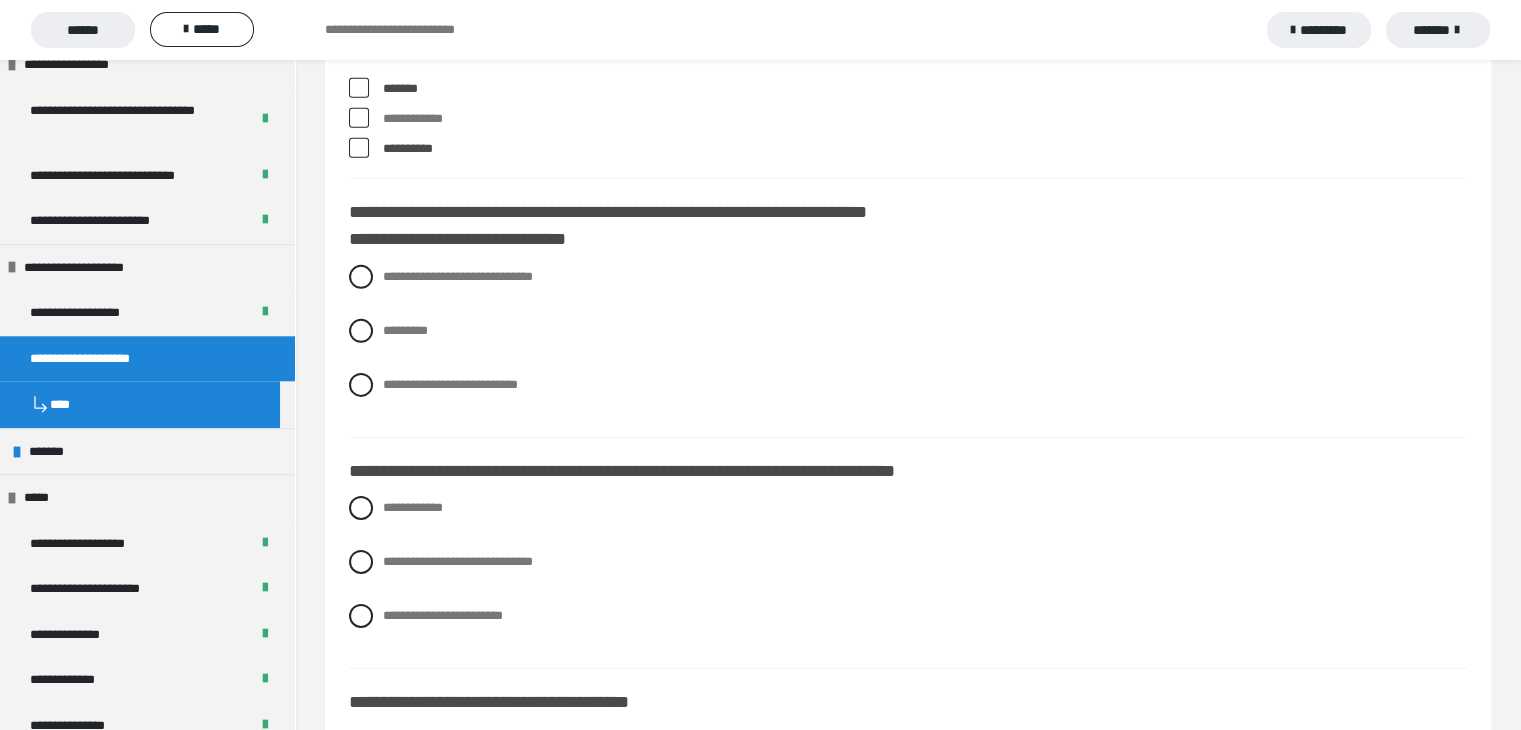 scroll, scrollTop: 6400, scrollLeft: 0, axis: vertical 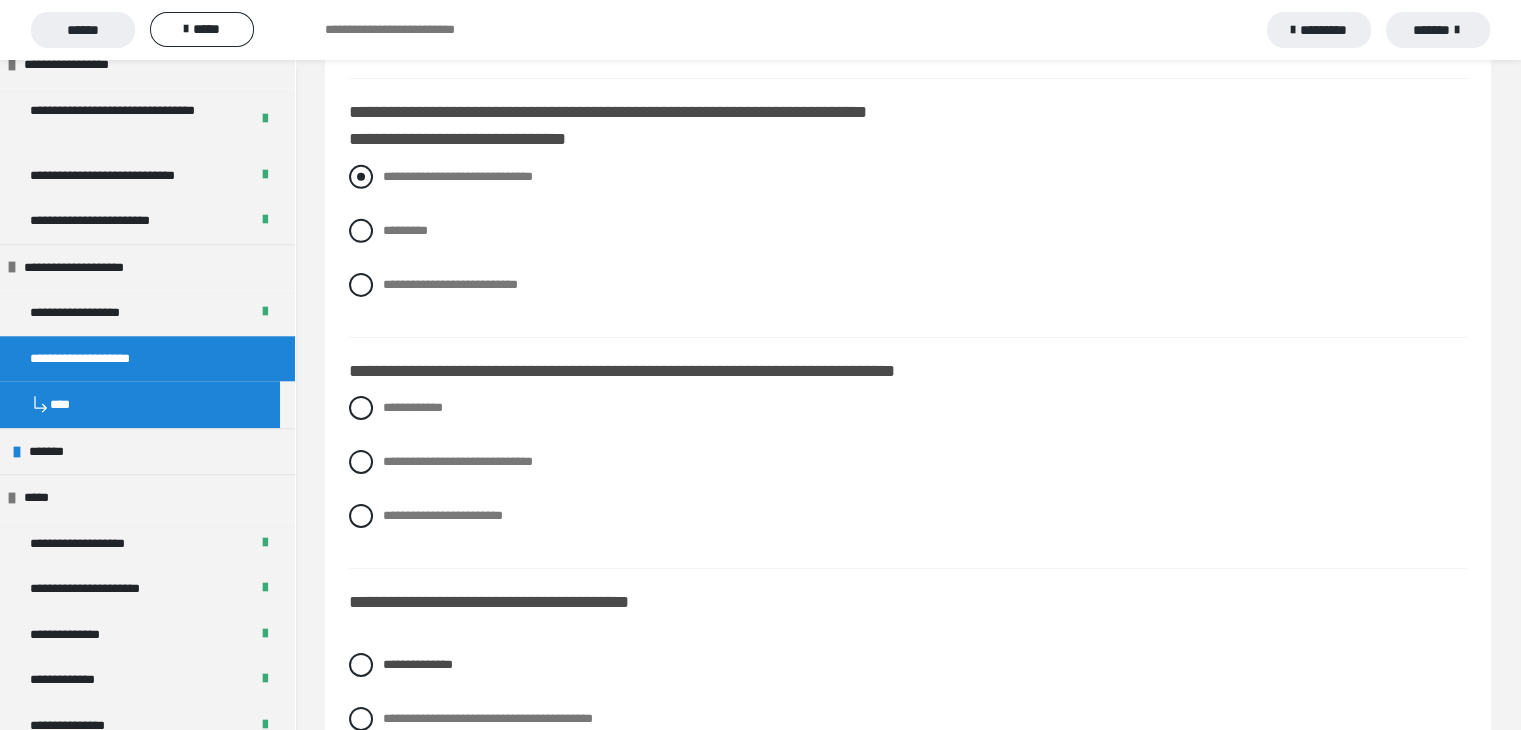 click at bounding box center [361, 177] 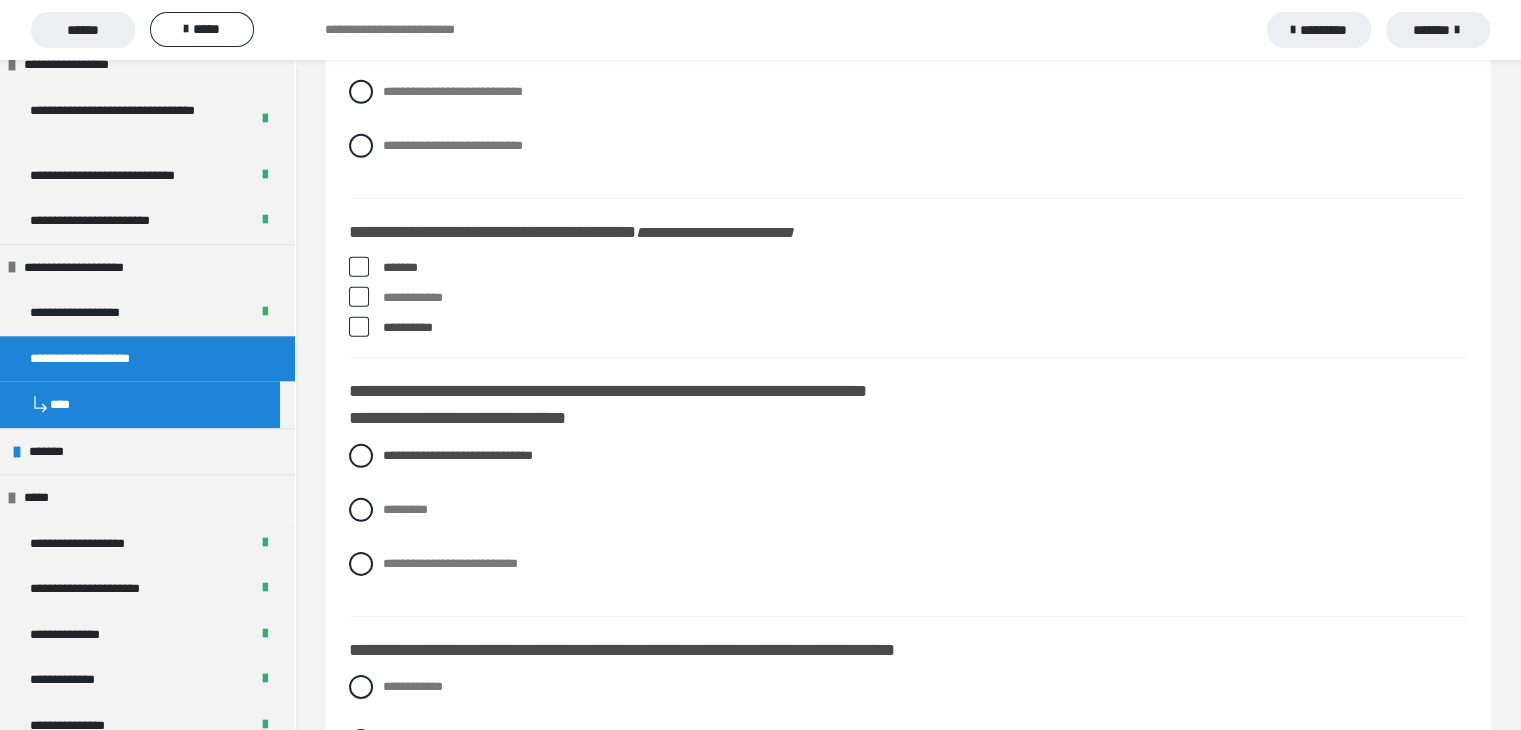 scroll, scrollTop: 6179, scrollLeft: 0, axis: vertical 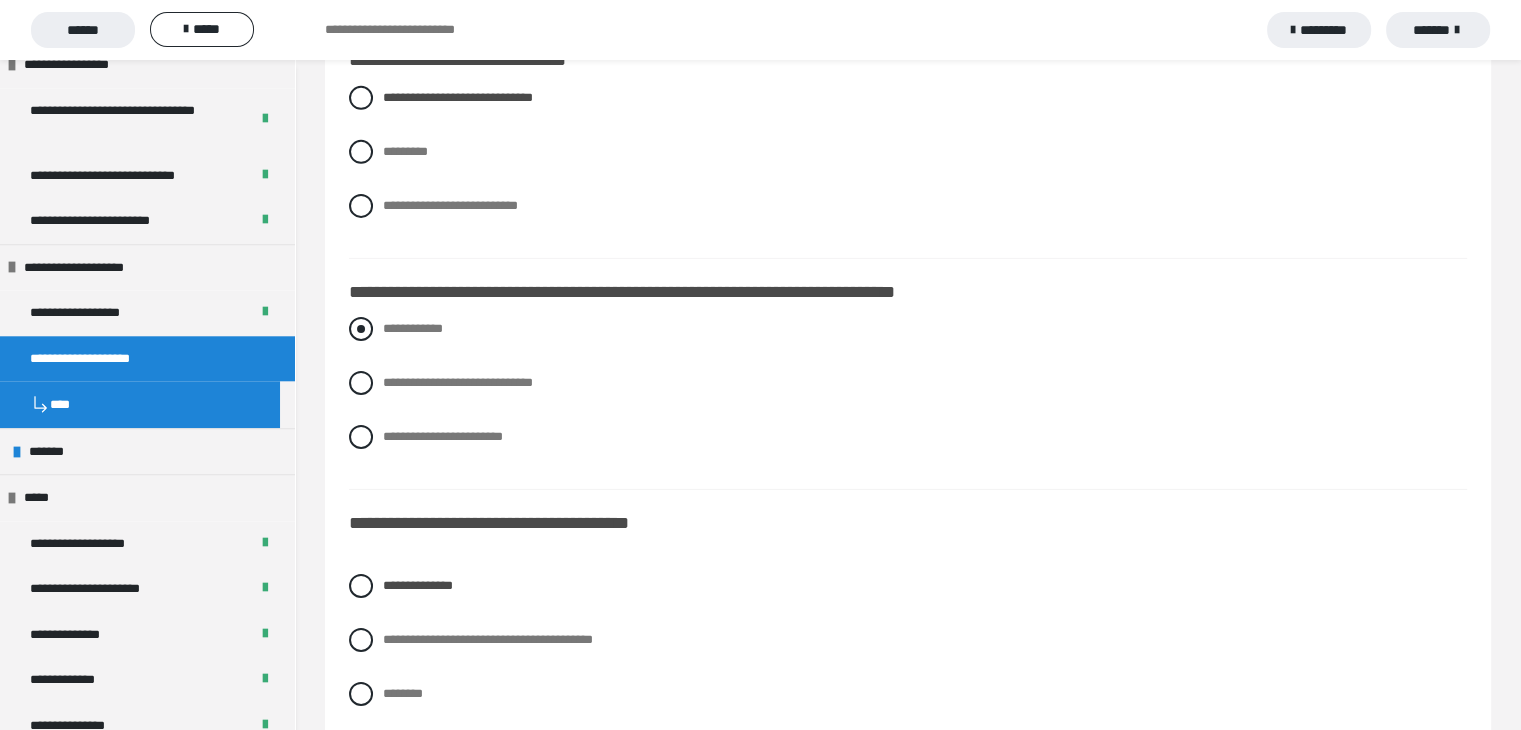 click at bounding box center (361, 329) 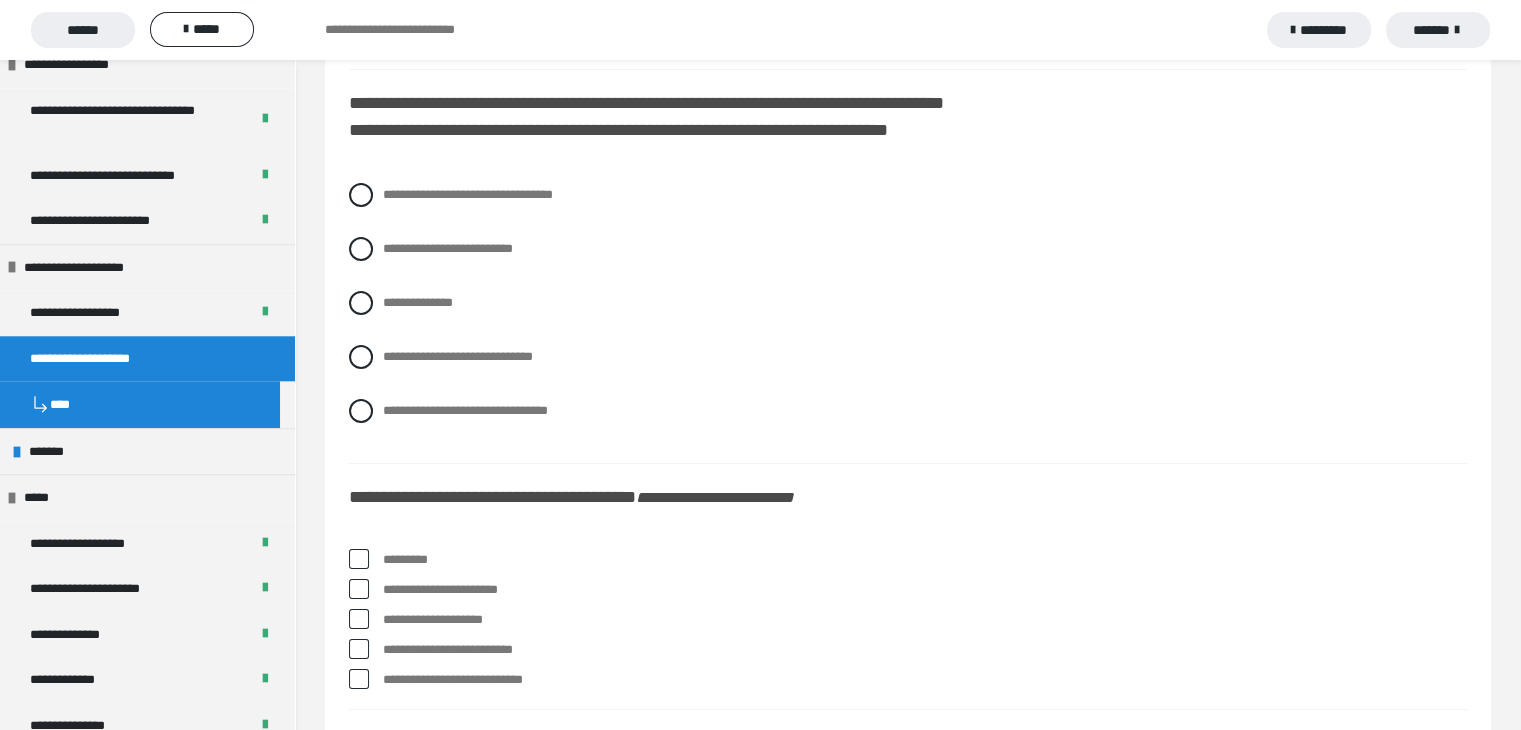scroll, scrollTop: 7179, scrollLeft: 0, axis: vertical 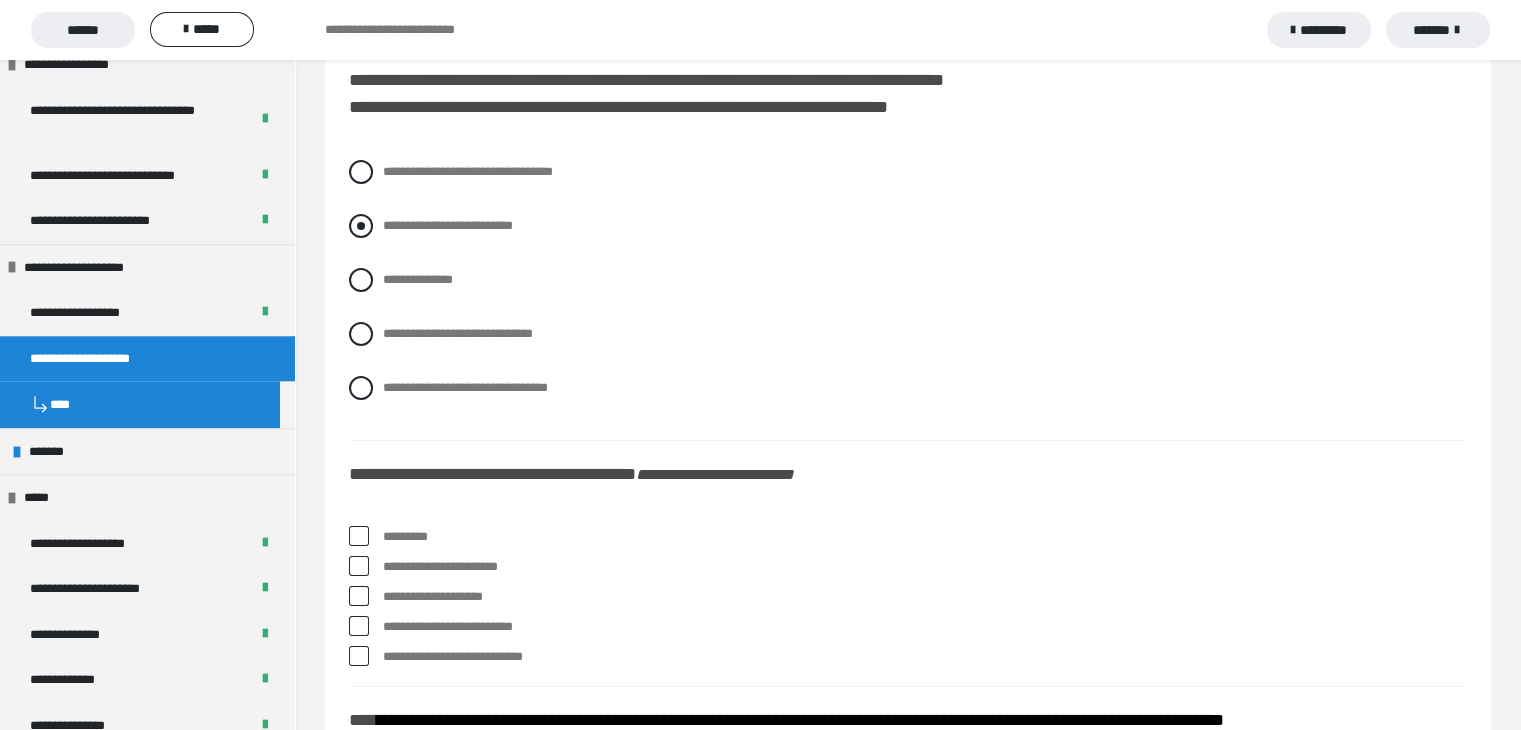 click at bounding box center (361, 226) 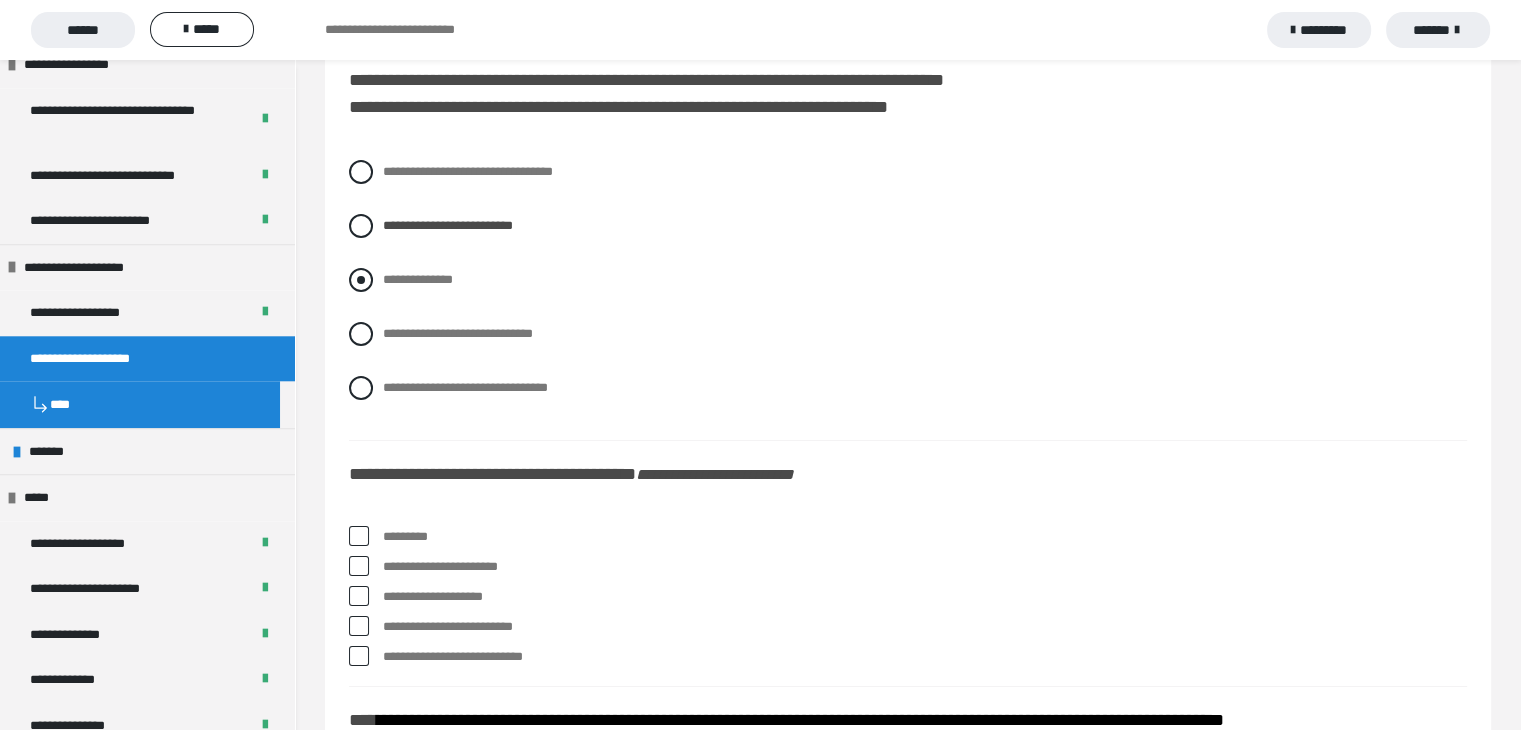 click at bounding box center (361, 280) 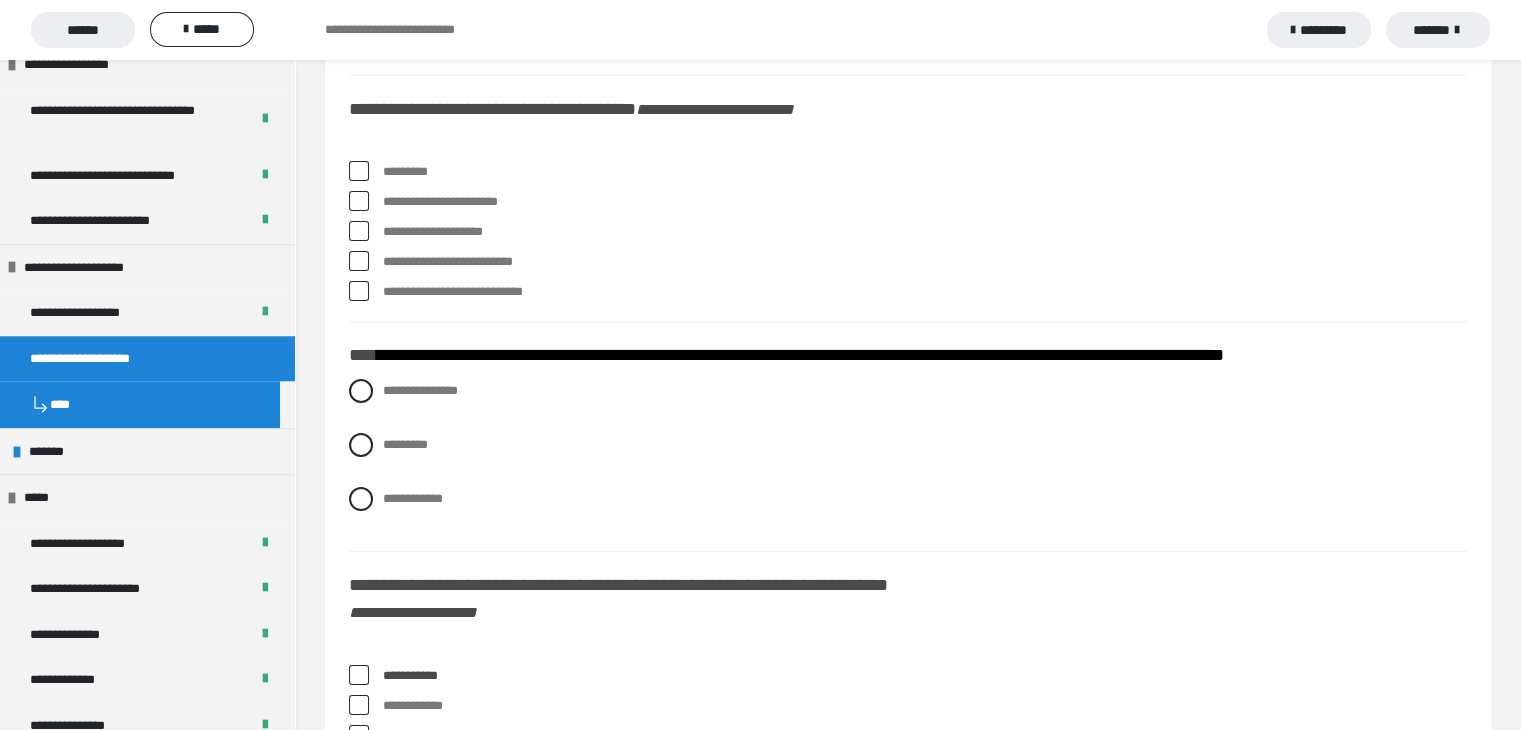 scroll, scrollTop: 7579, scrollLeft: 0, axis: vertical 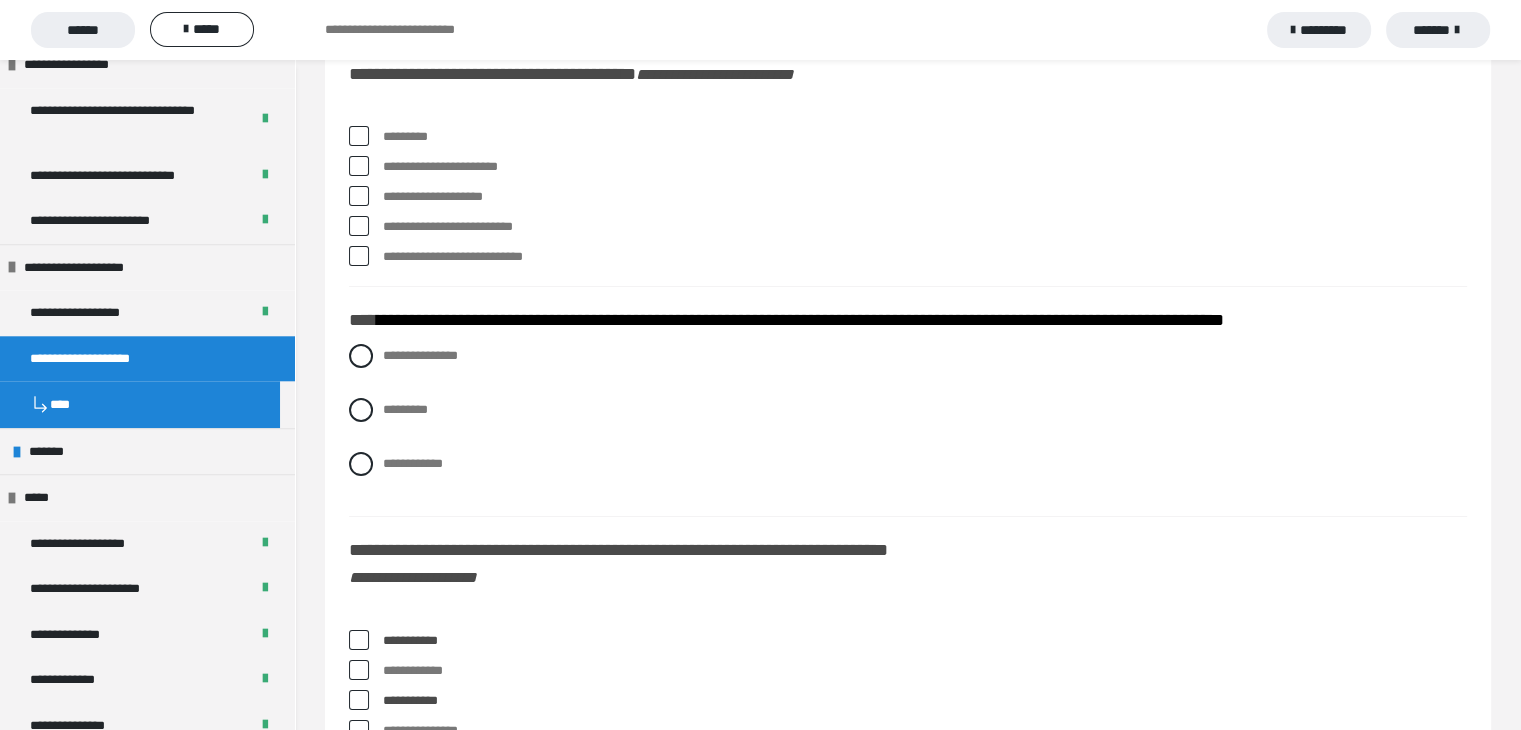 click at bounding box center (359, 136) 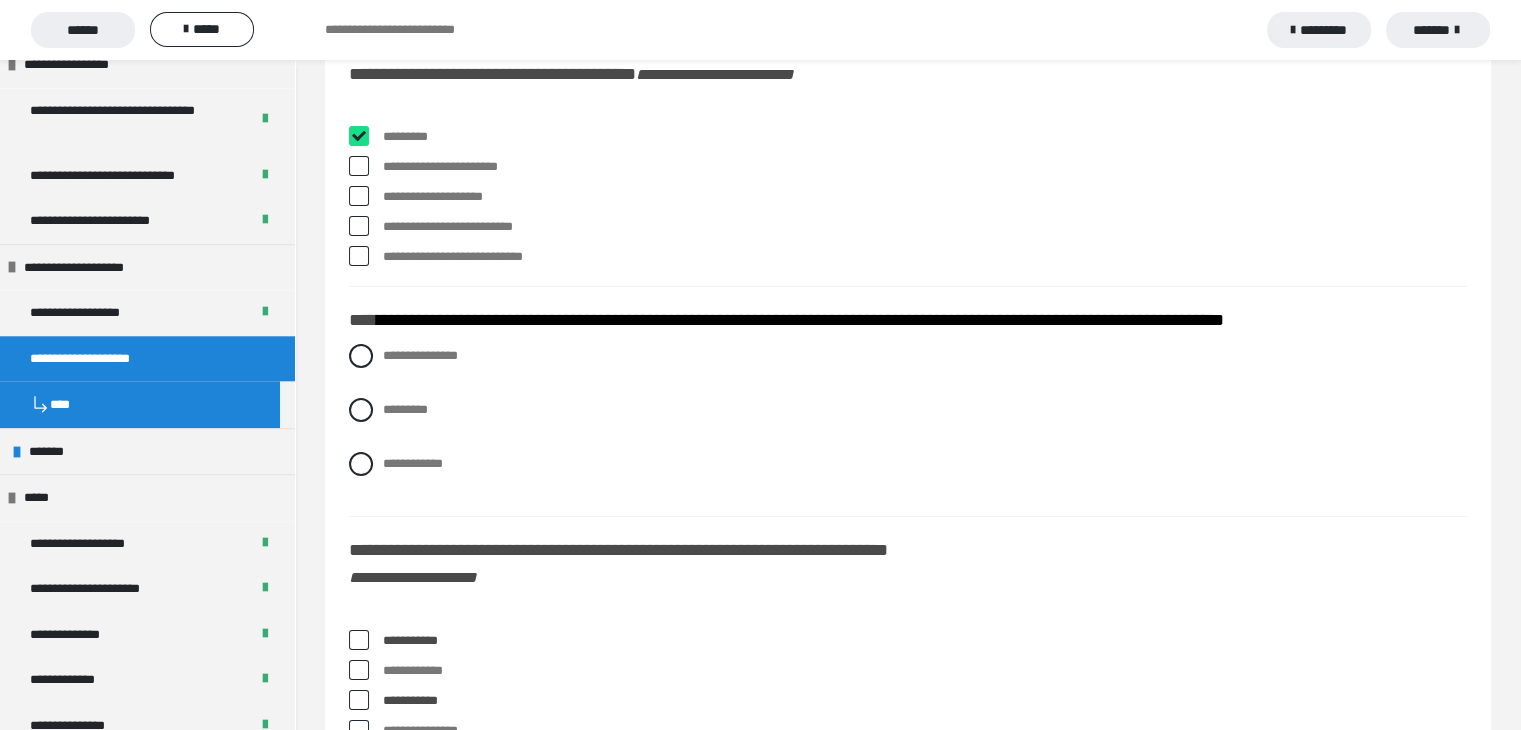 checkbox on "****" 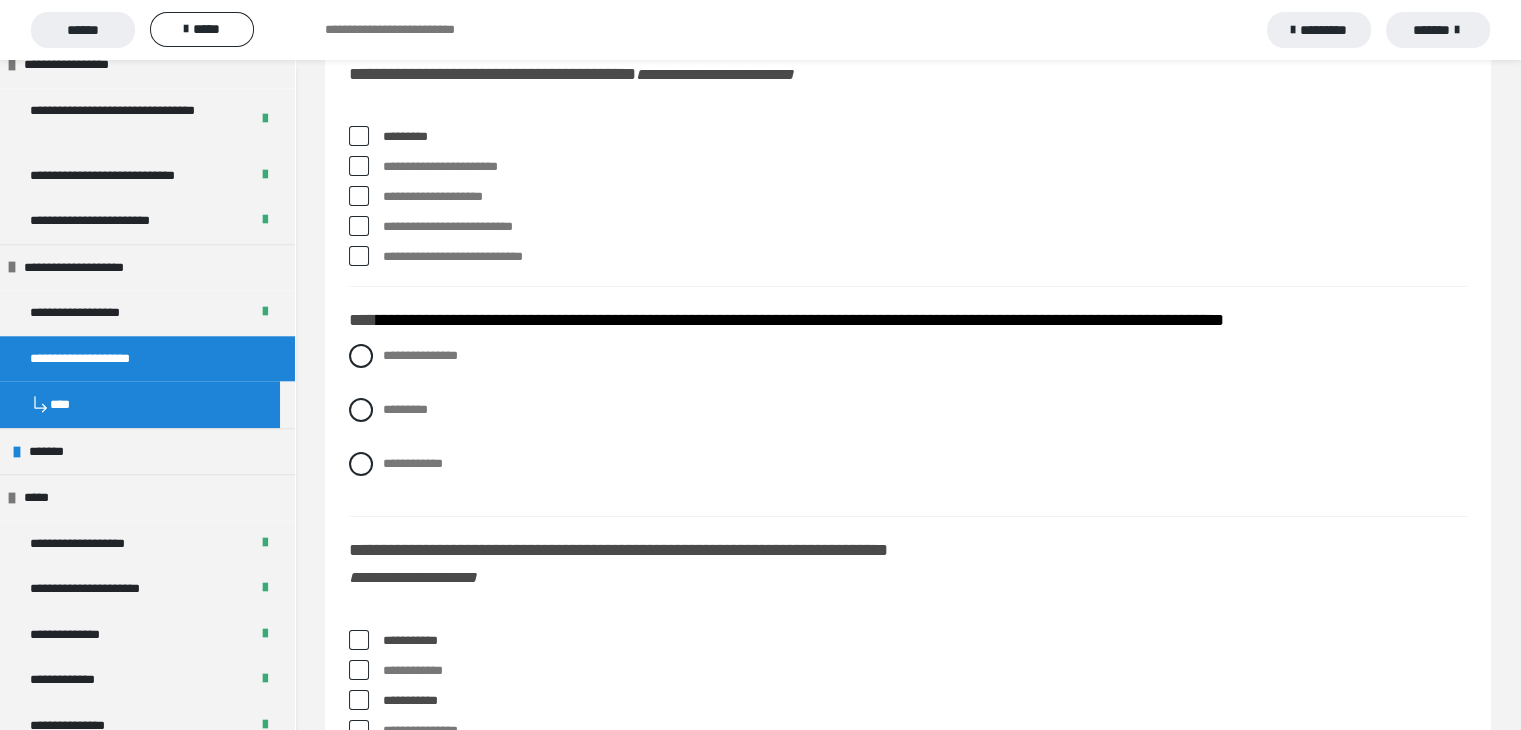 click at bounding box center [359, 166] 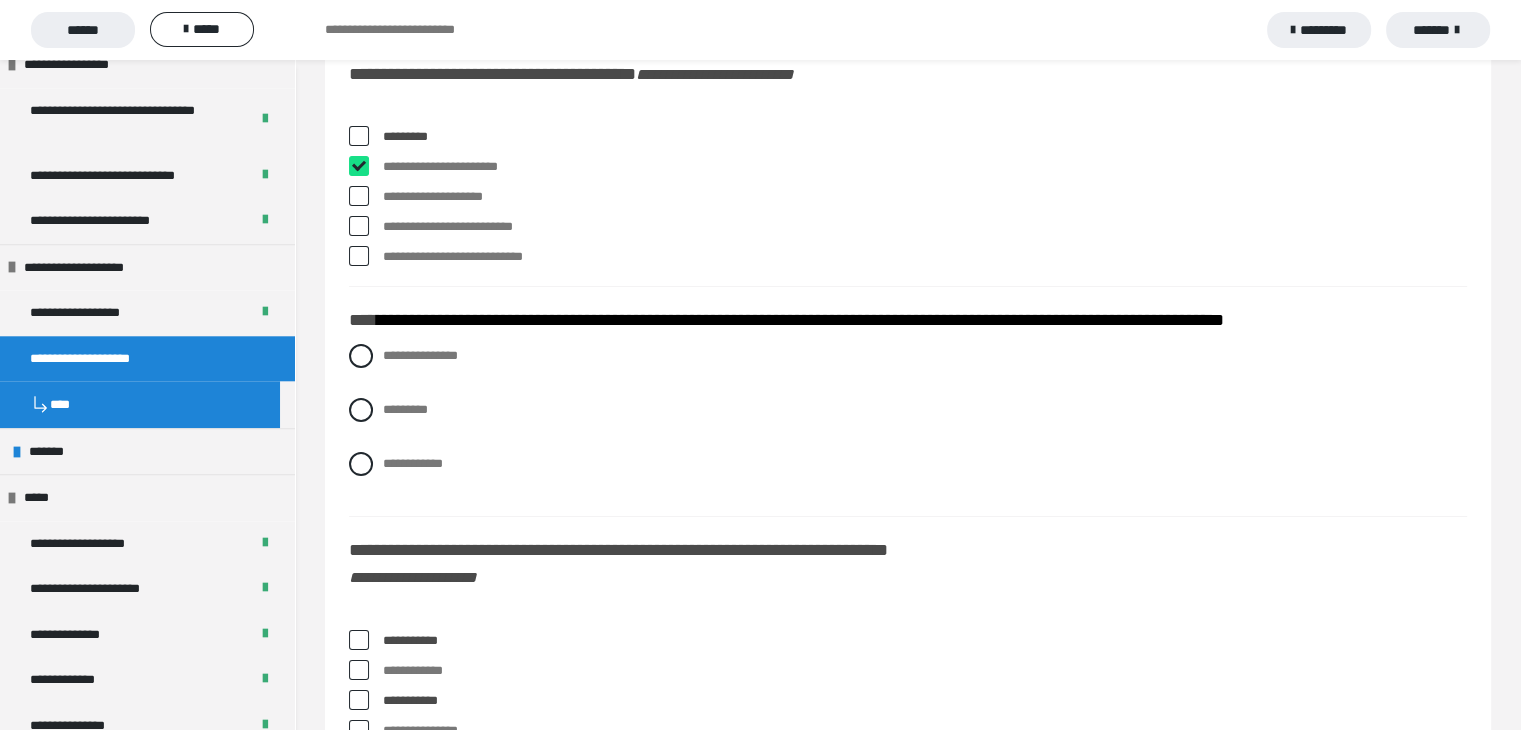 checkbox on "****" 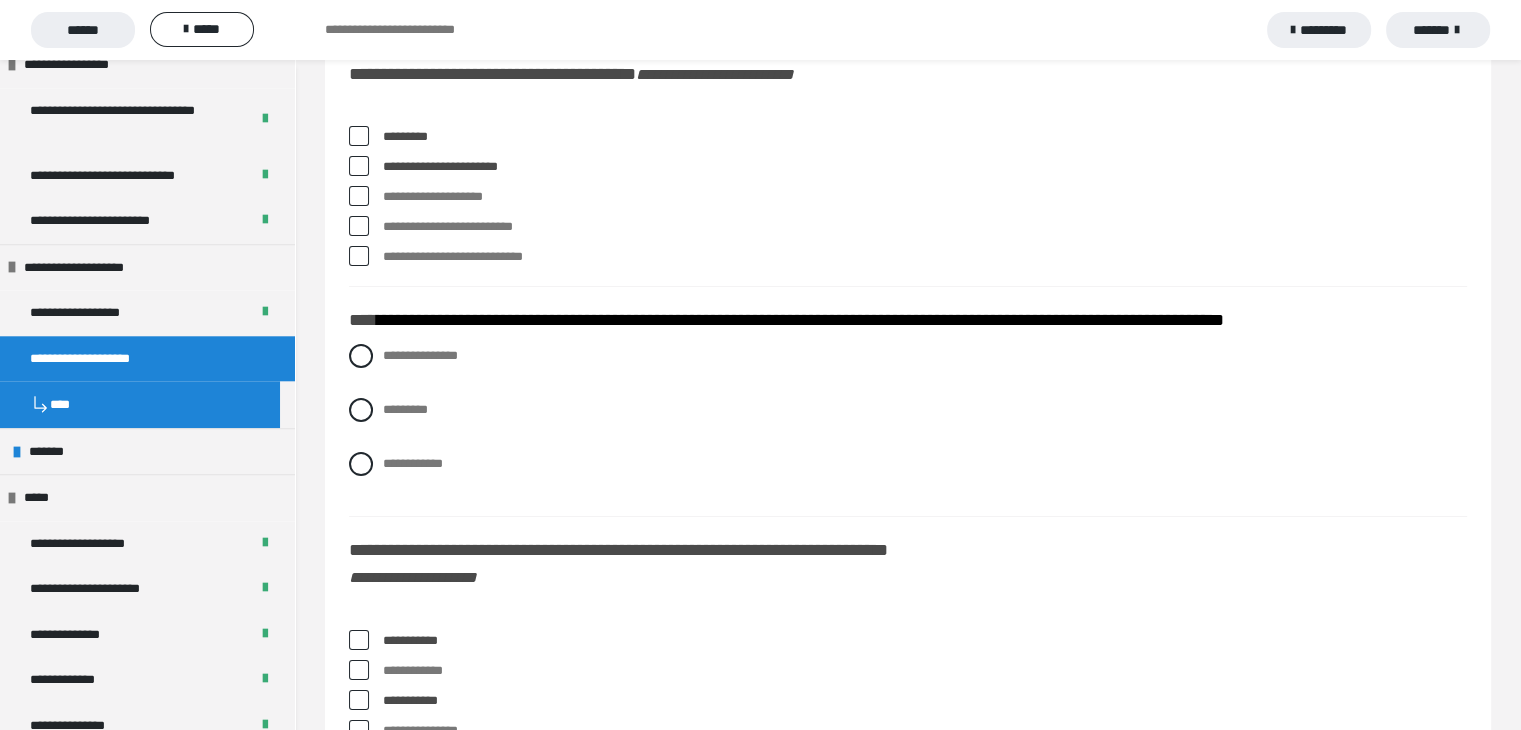 click at bounding box center (359, 226) 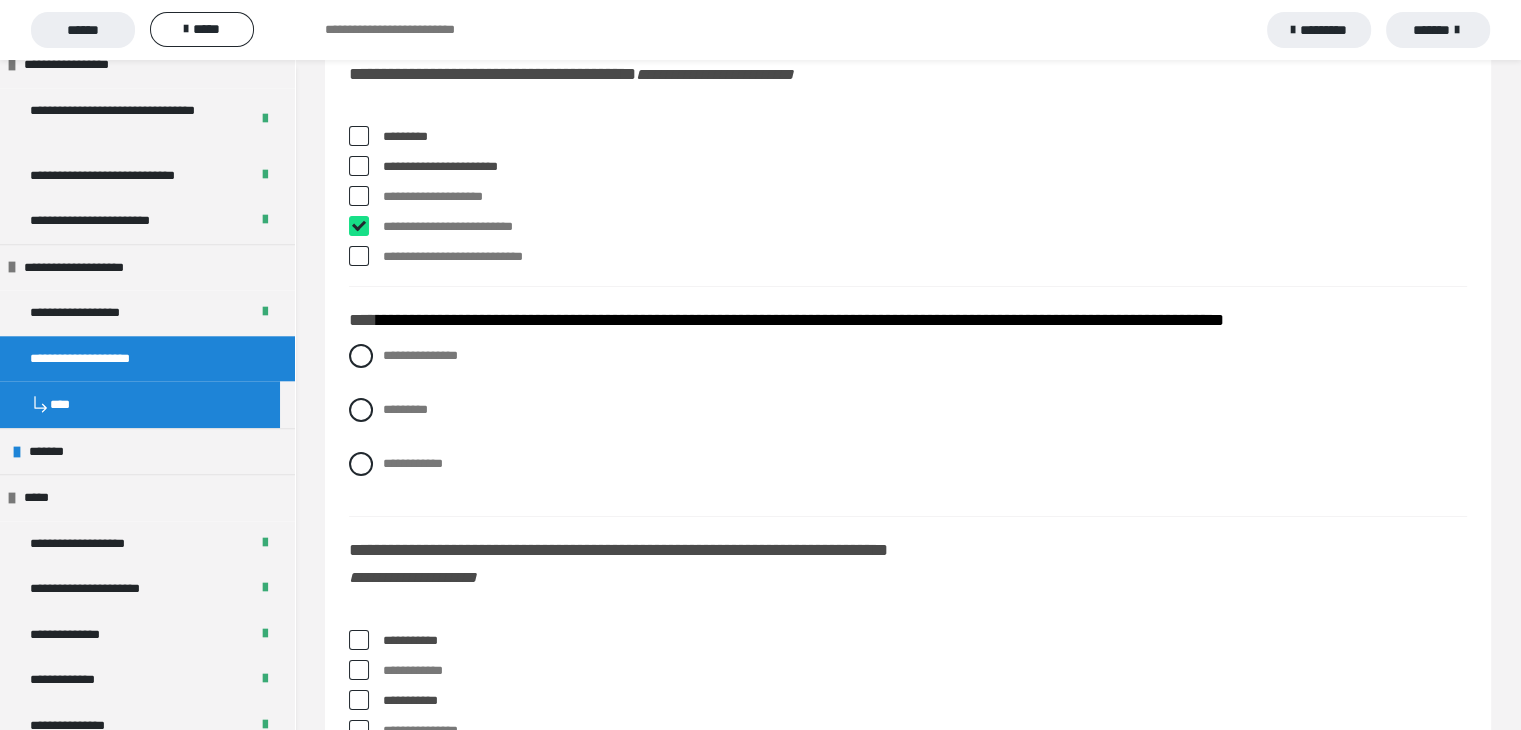 checkbox on "****" 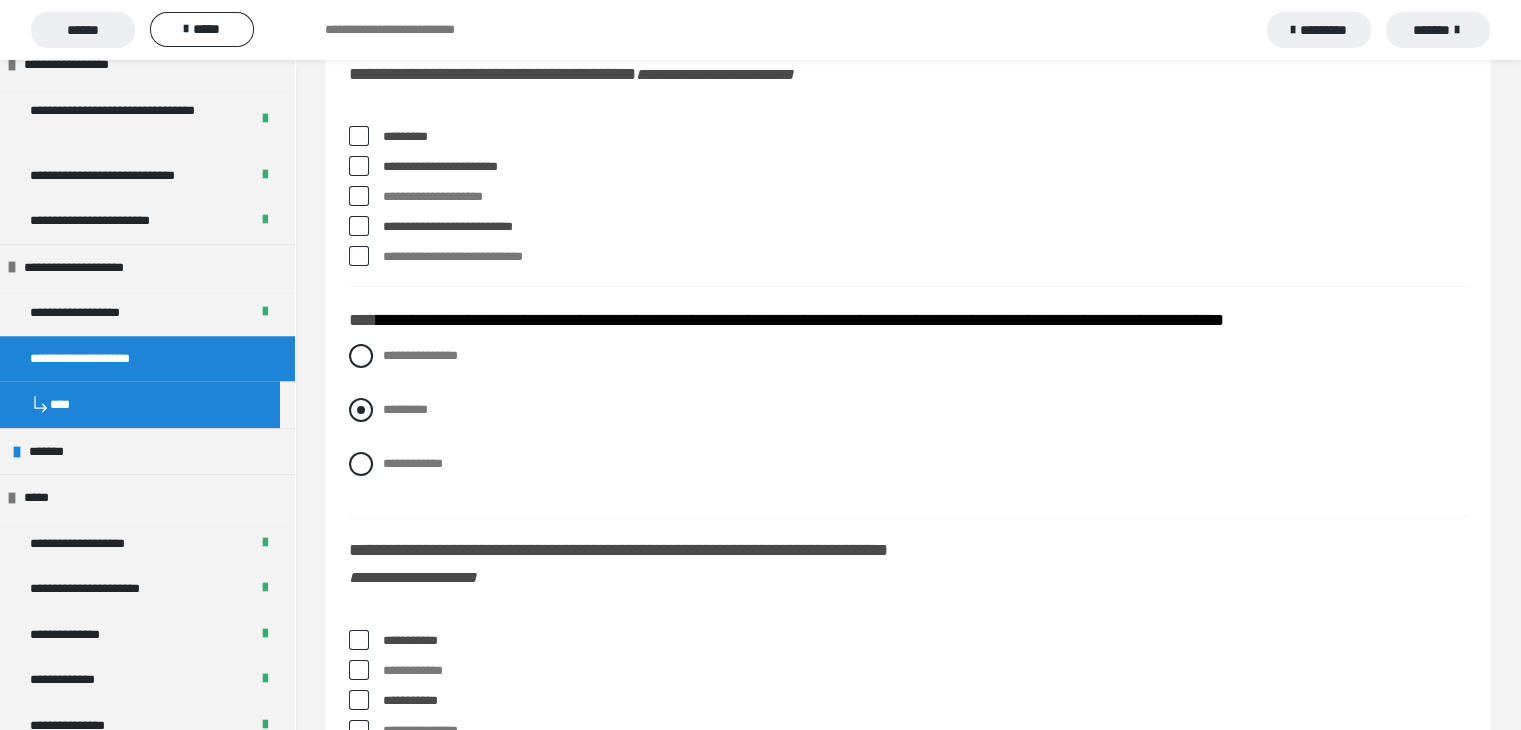 scroll, scrollTop: 7679, scrollLeft: 0, axis: vertical 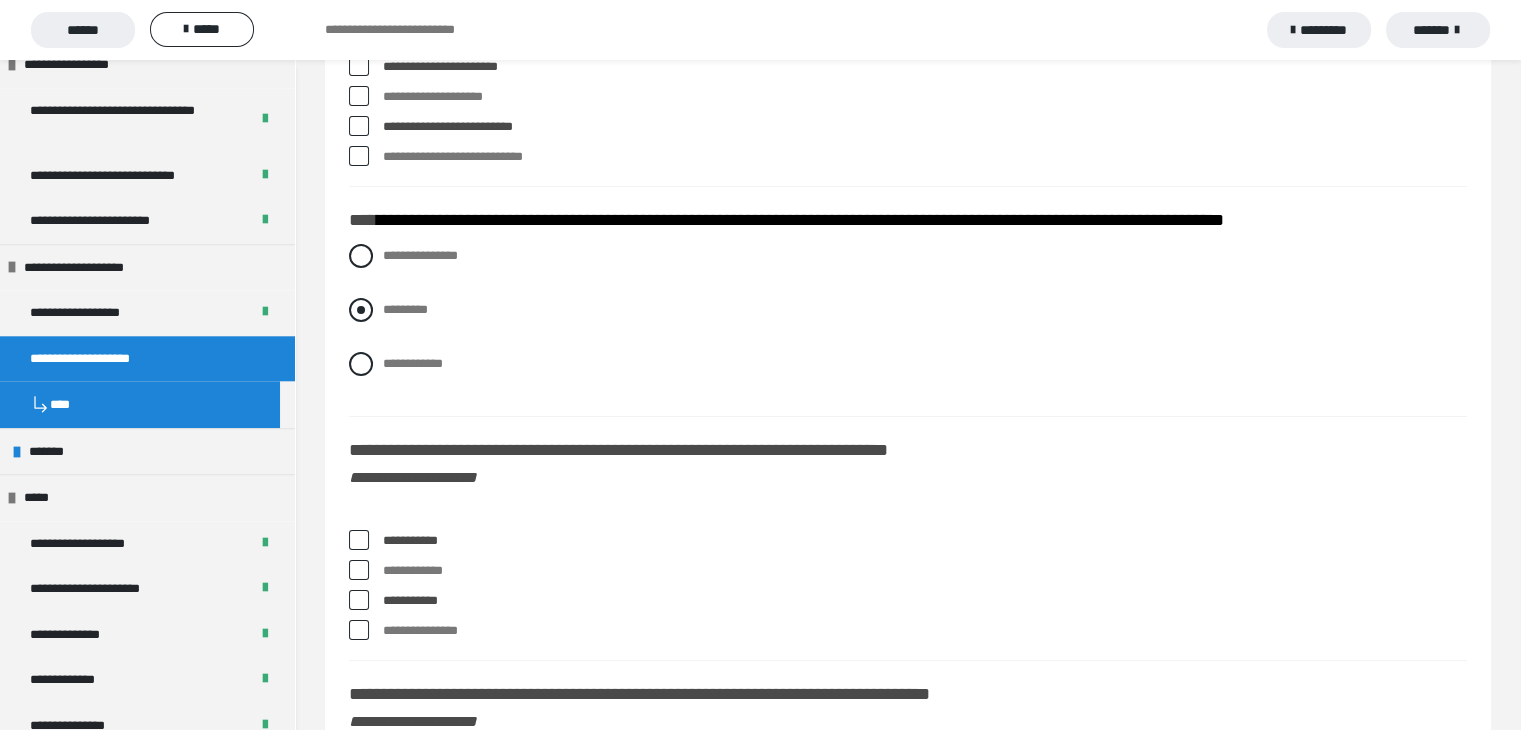 click at bounding box center [361, 310] 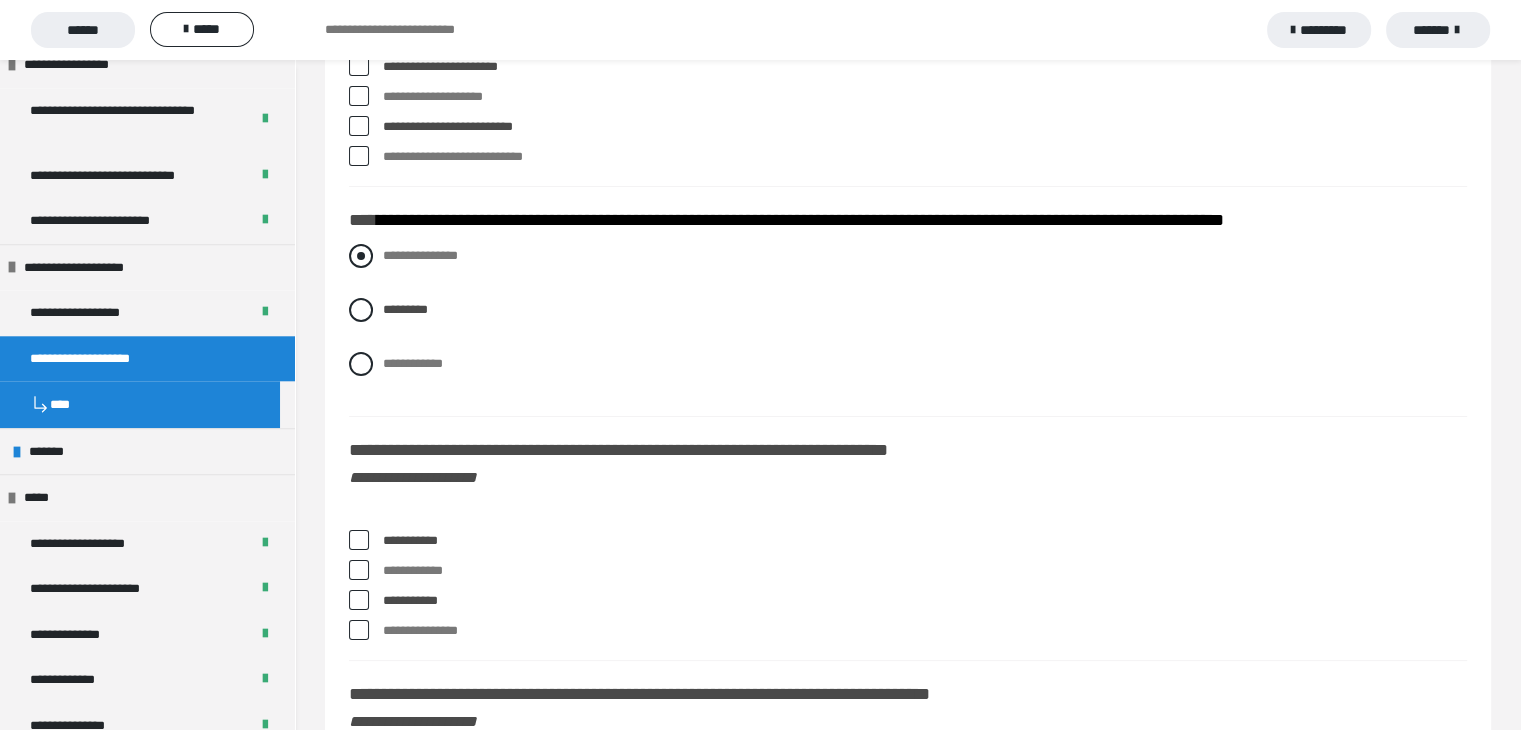 click at bounding box center [361, 256] 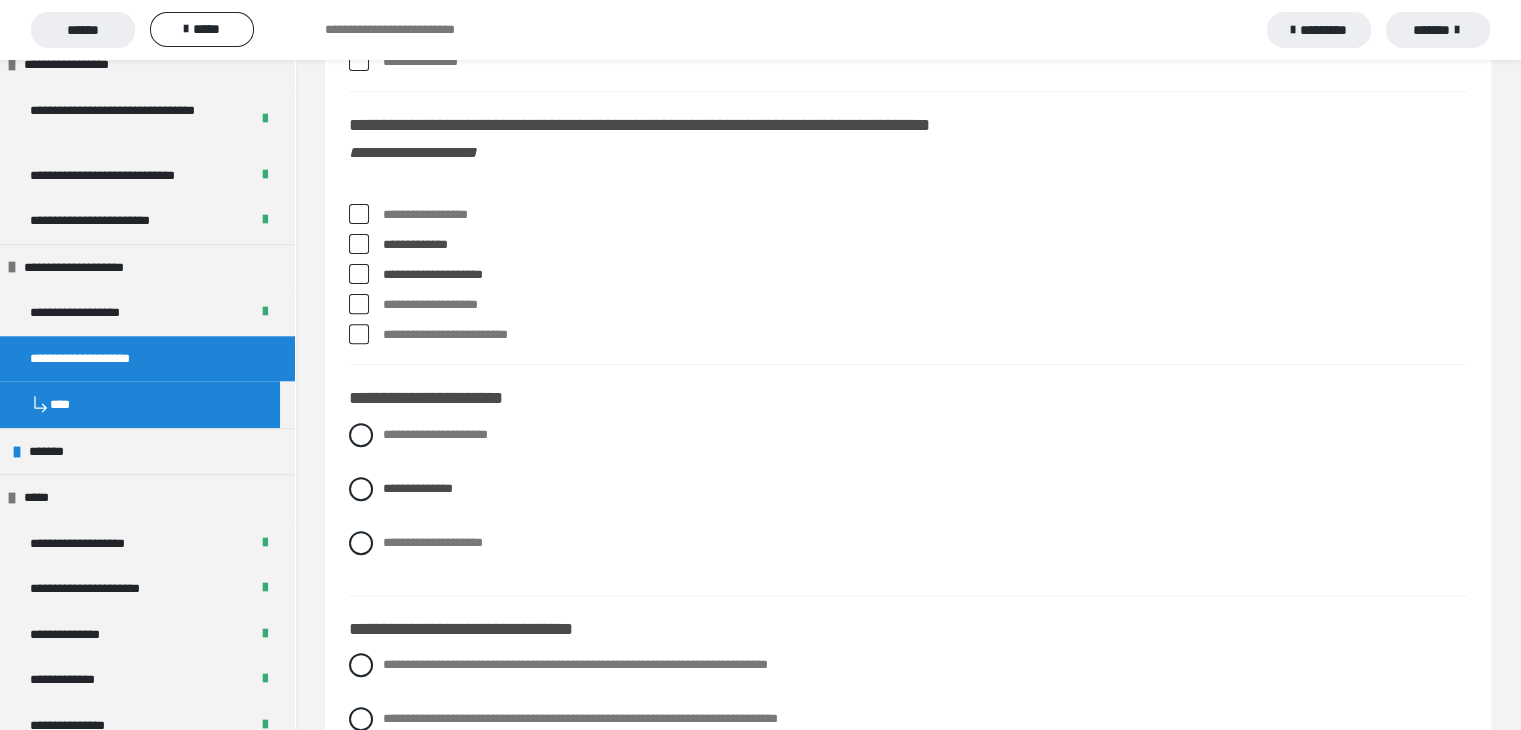 scroll, scrollTop: 8279, scrollLeft: 0, axis: vertical 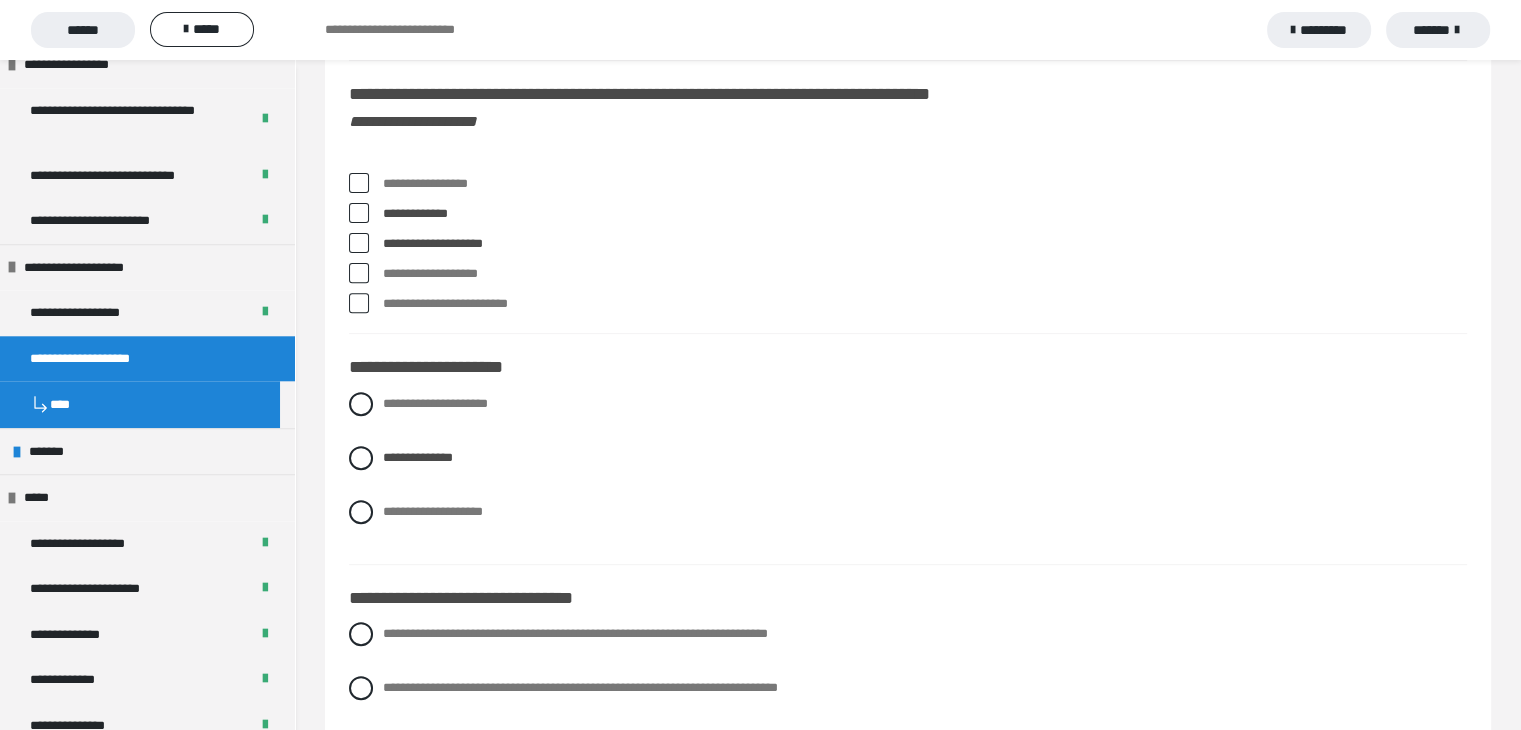 click at bounding box center [359, 183] 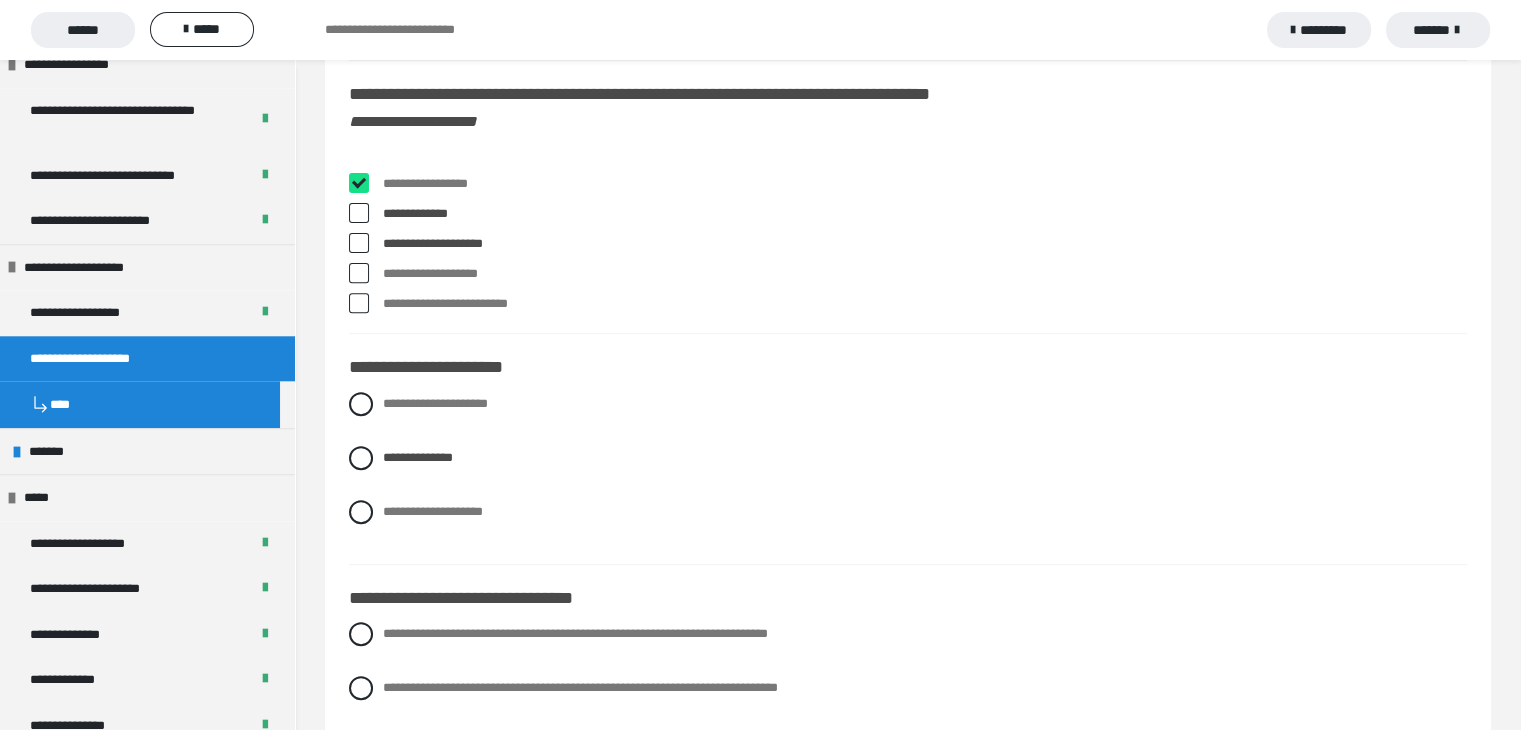 checkbox on "****" 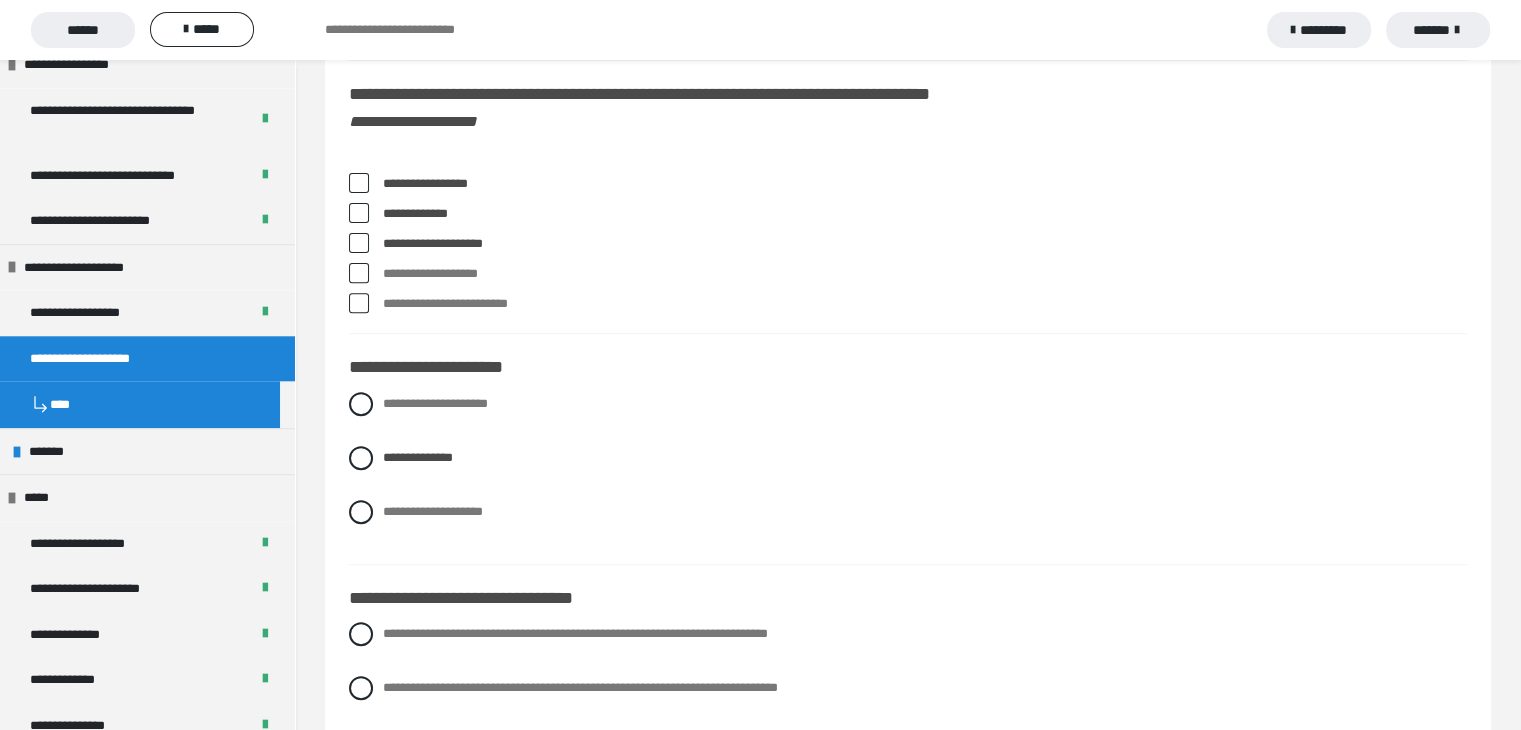 click at bounding box center (359, 213) 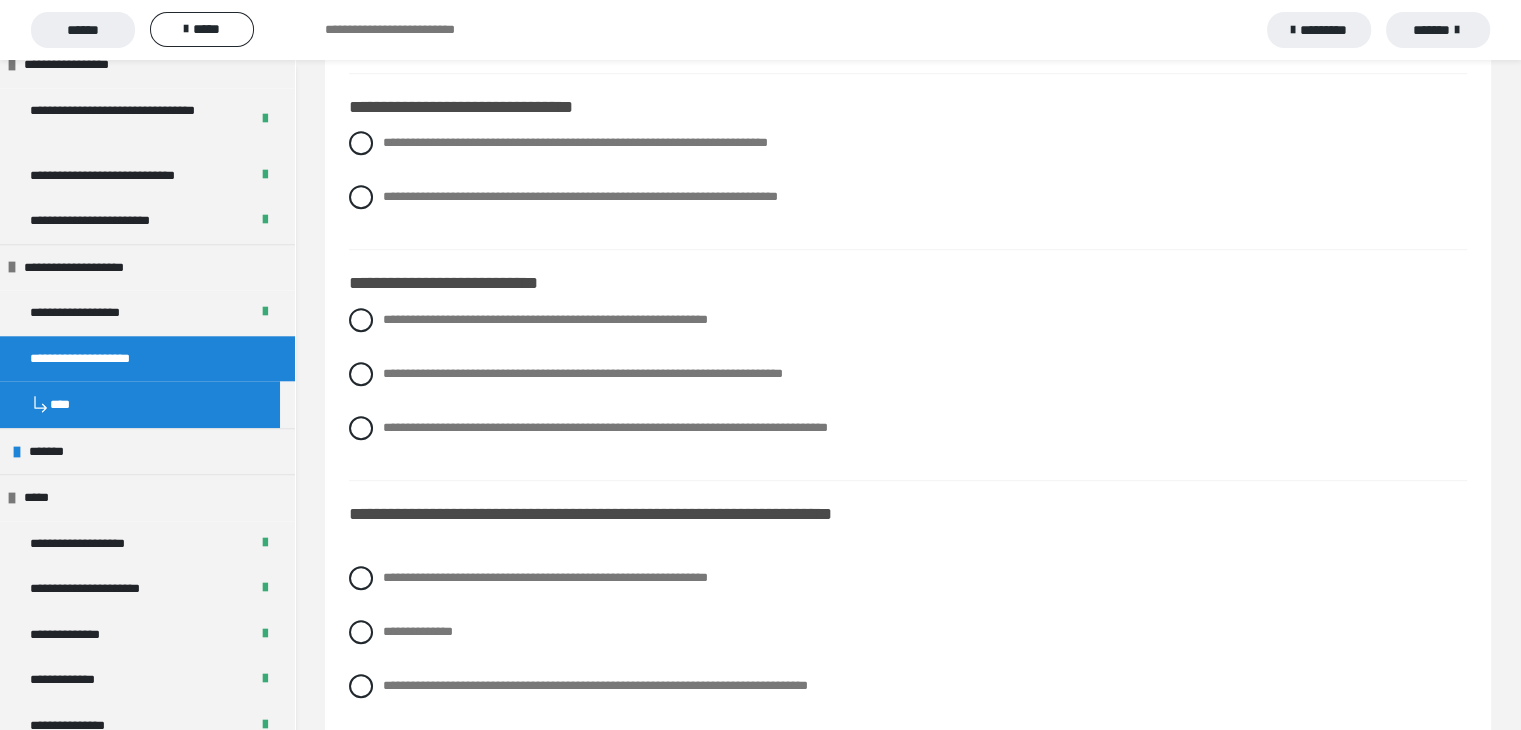scroll, scrollTop: 8779, scrollLeft: 0, axis: vertical 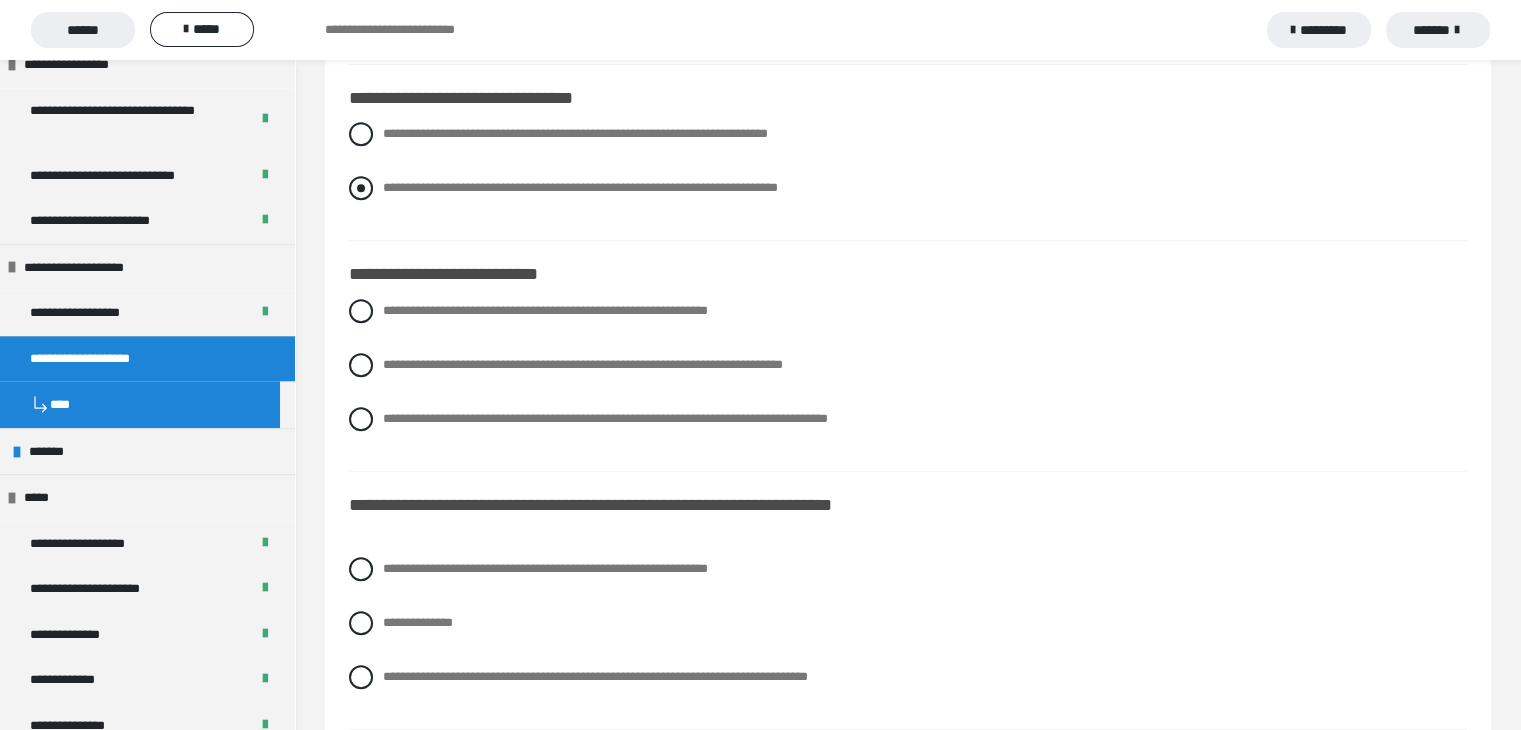 click at bounding box center (361, 188) 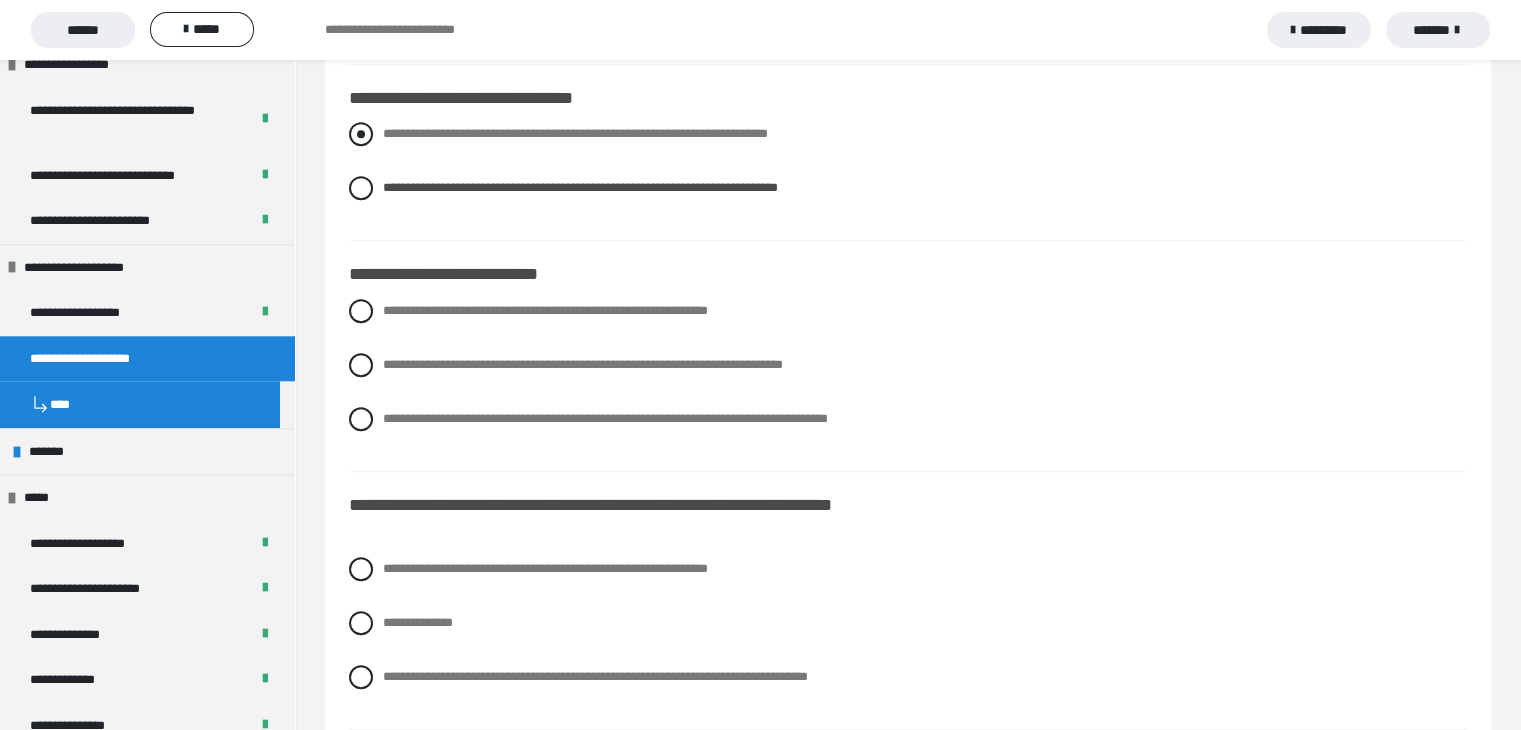 click at bounding box center [361, 134] 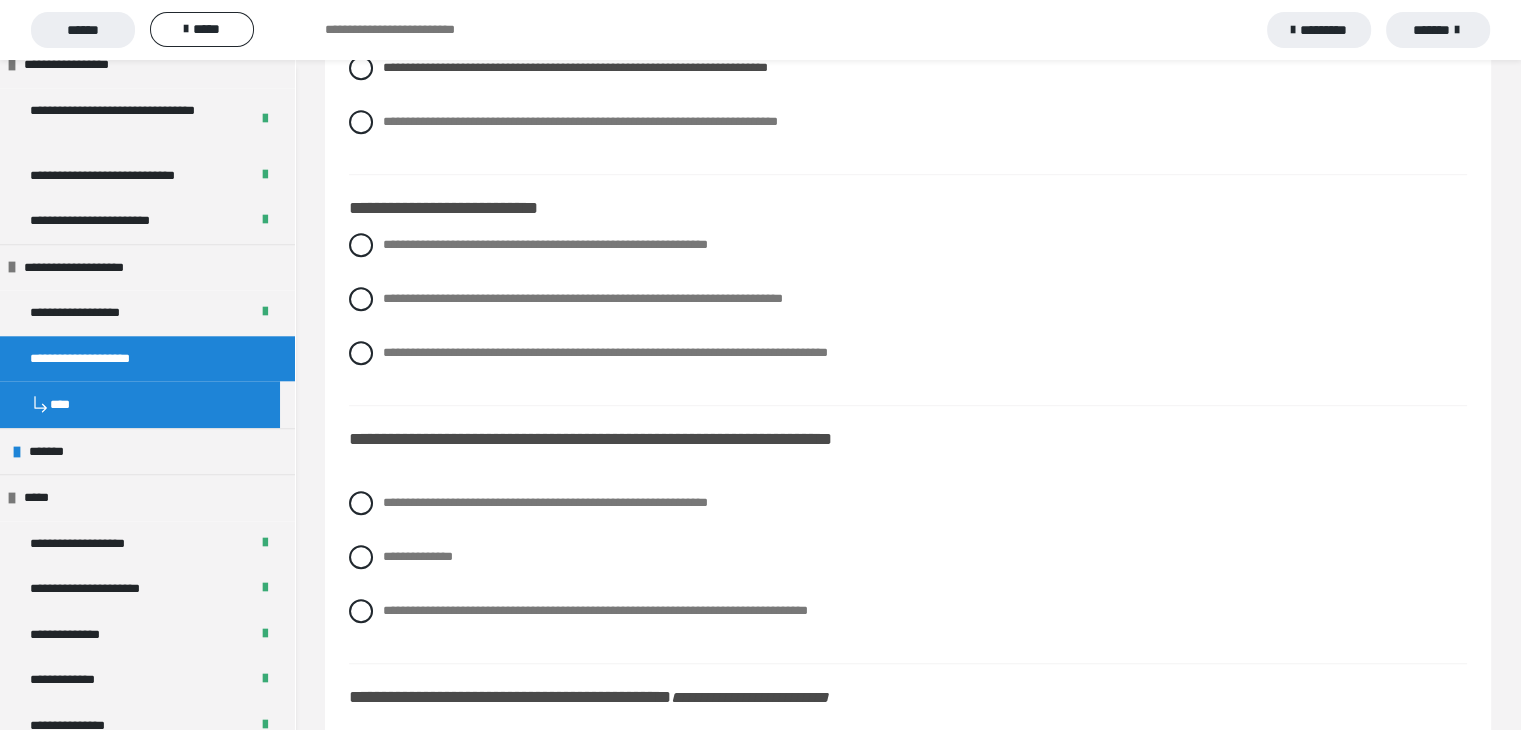 scroll, scrollTop: 8879, scrollLeft: 0, axis: vertical 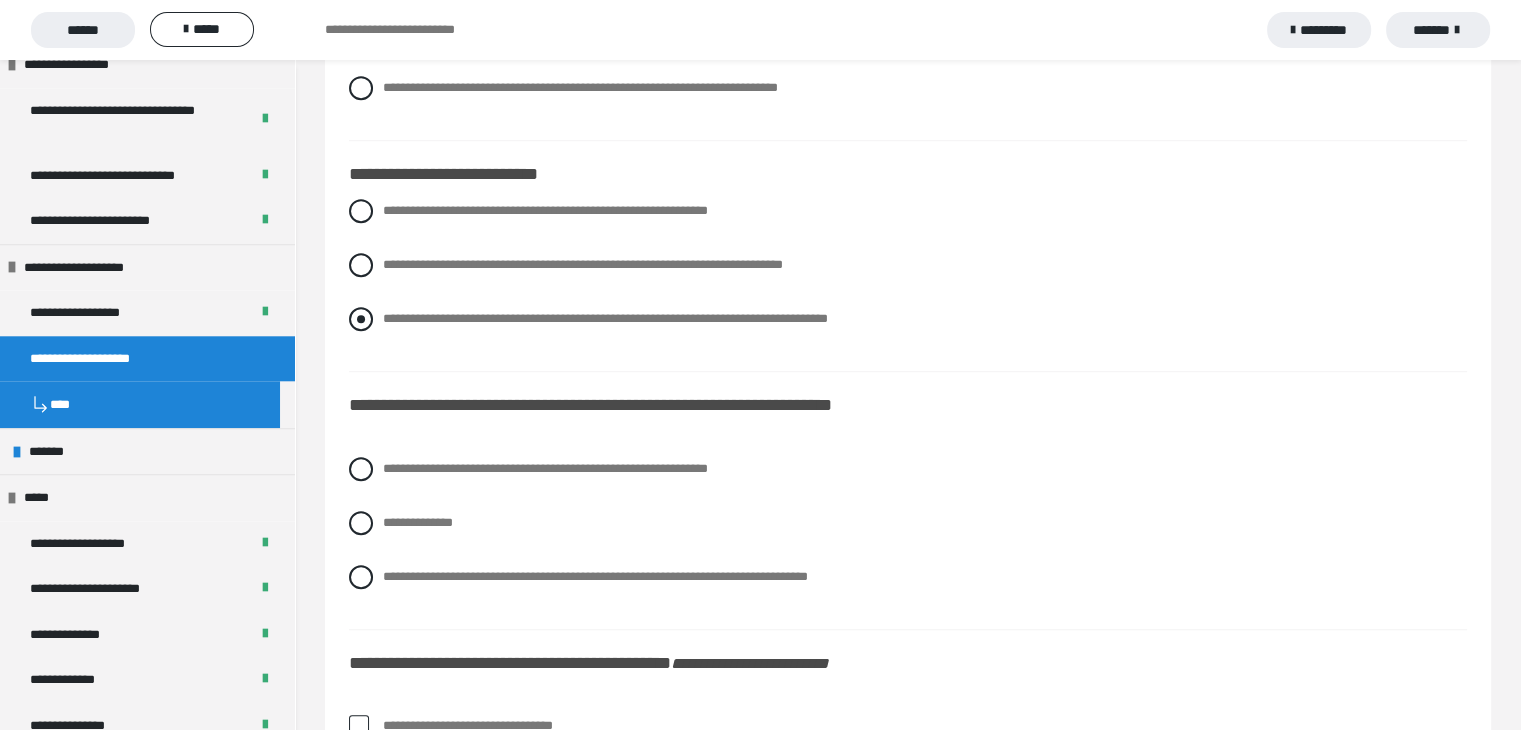 click at bounding box center (361, 319) 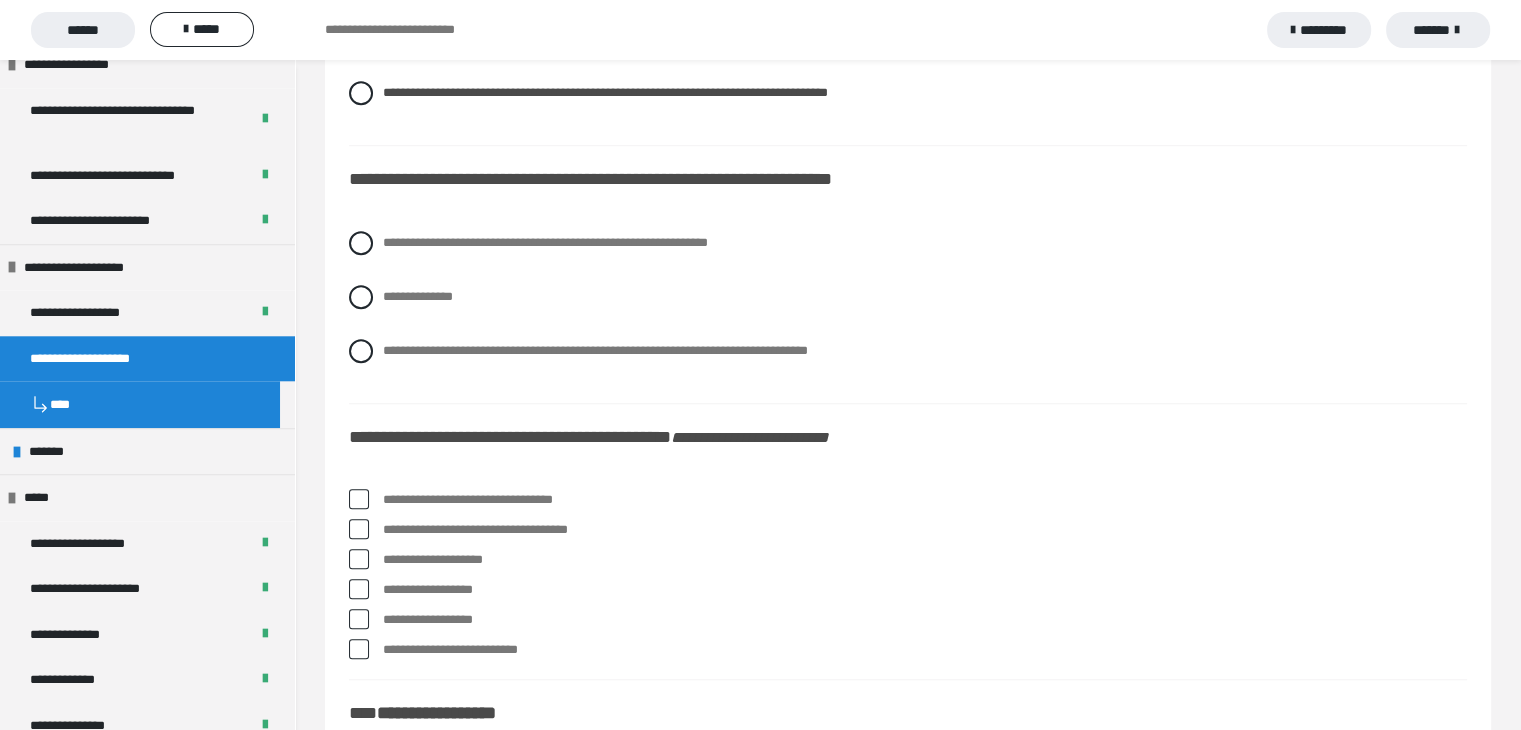 scroll, scrollTop: 9179, scrollLeft: 0, axis: vertical 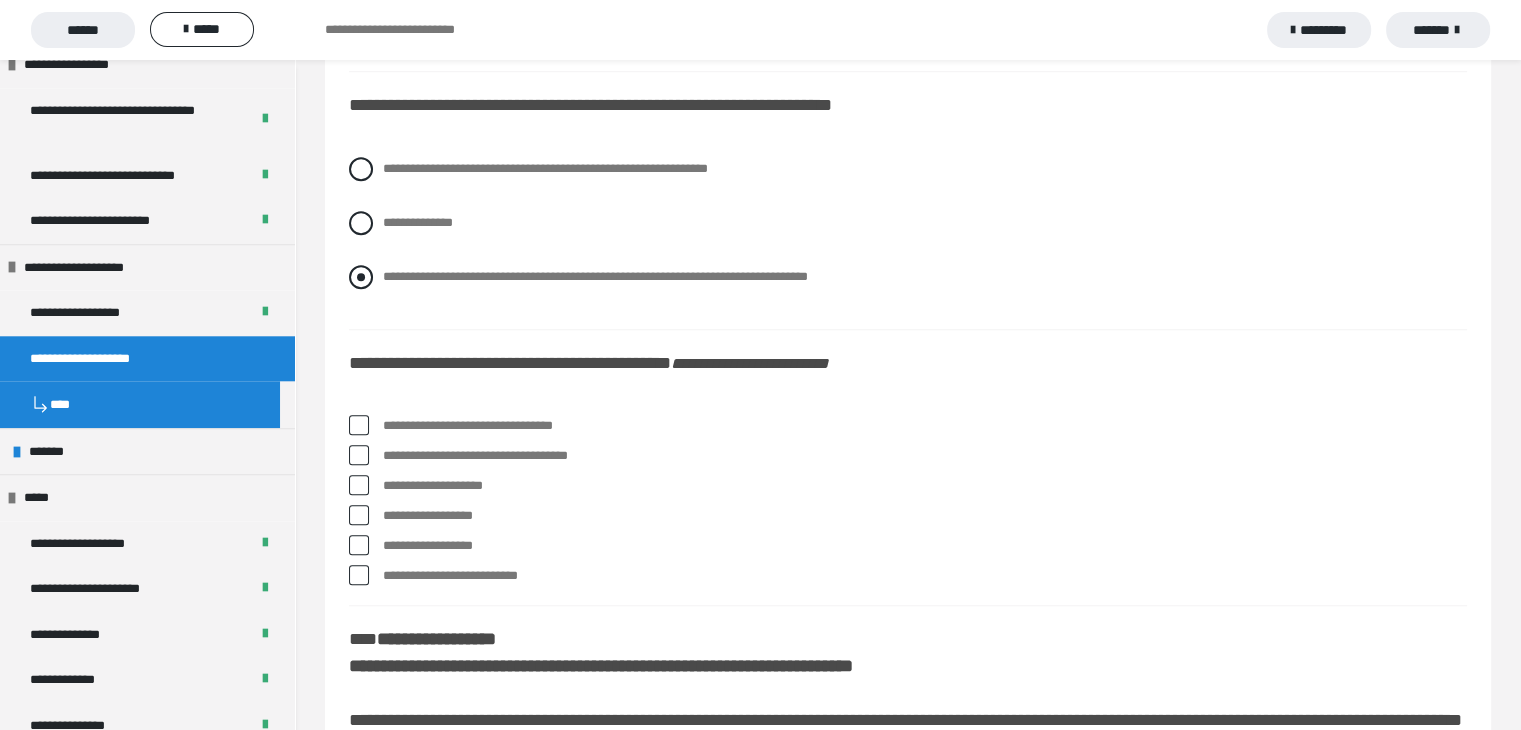 click at bounding box center [361, 277] 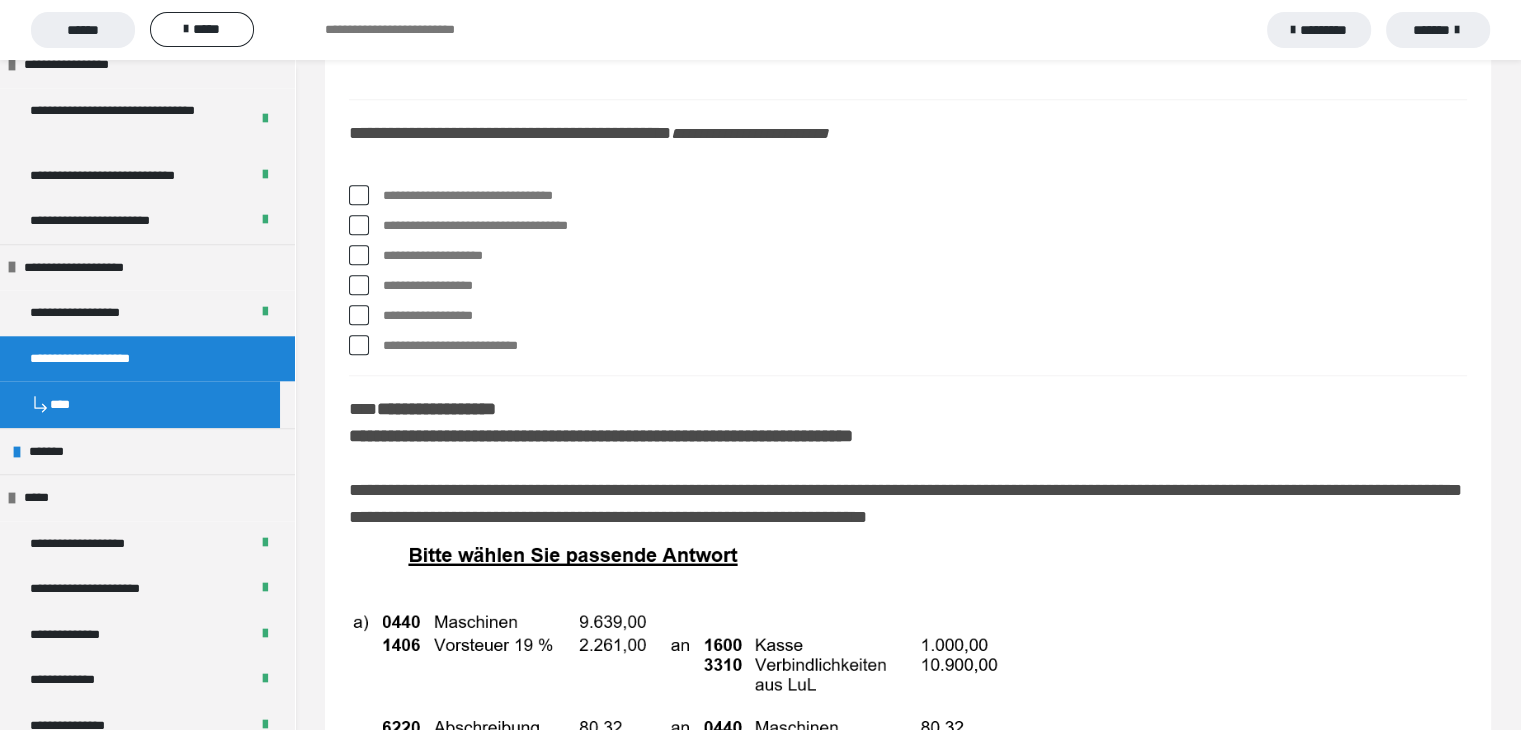 scroll, scrollTop: 9379, scrollLeft: 0, axis: vertical 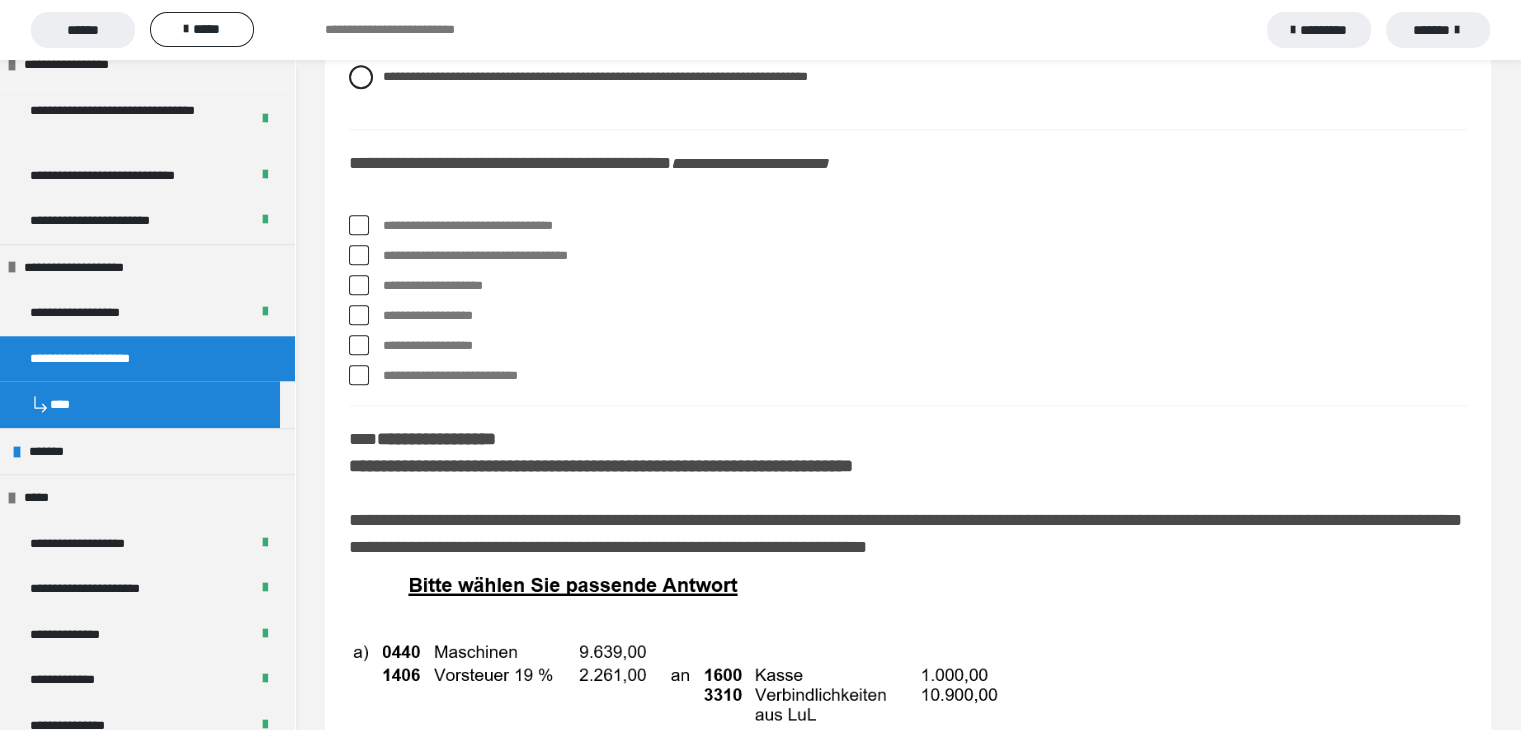 click at bounding box center [359, 225] 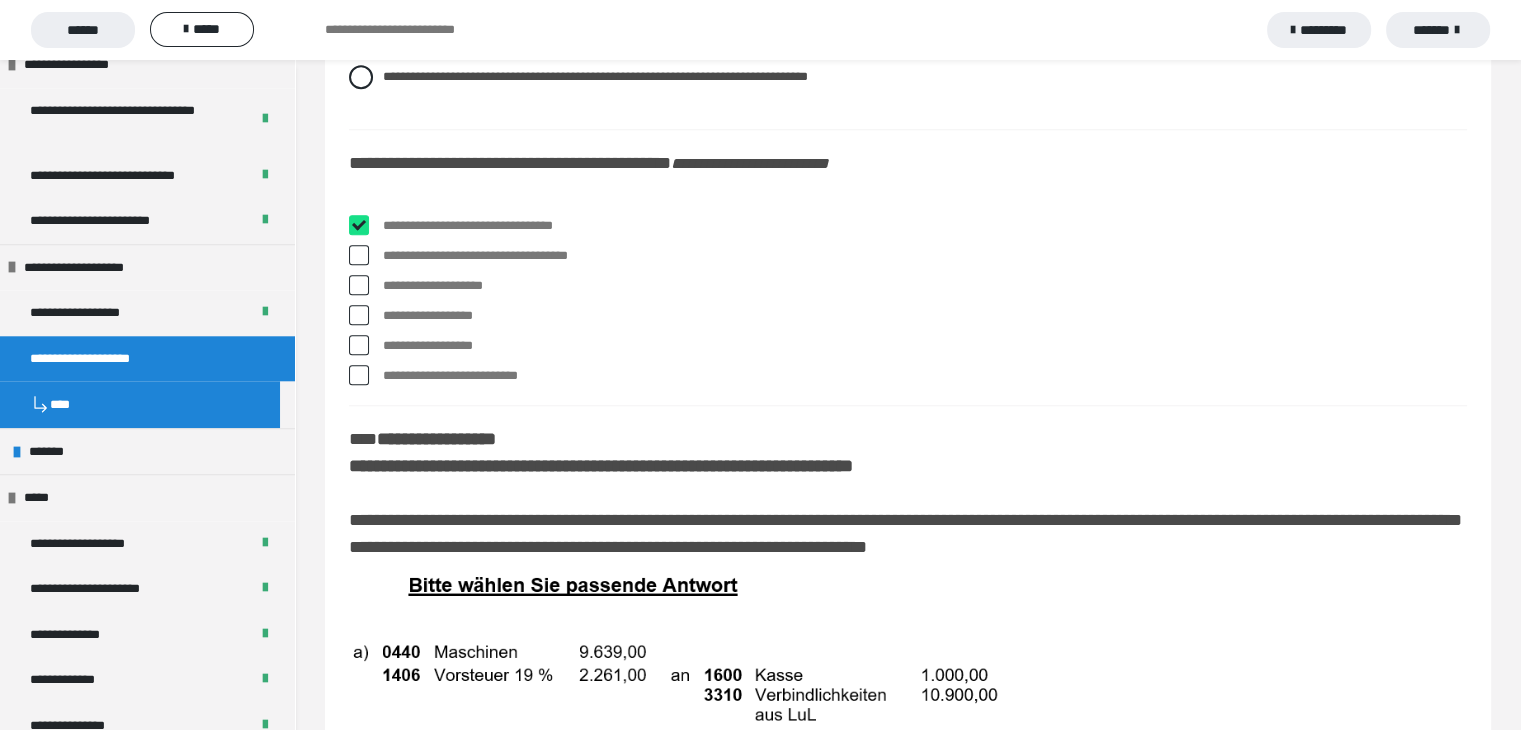 checkbox on "****" 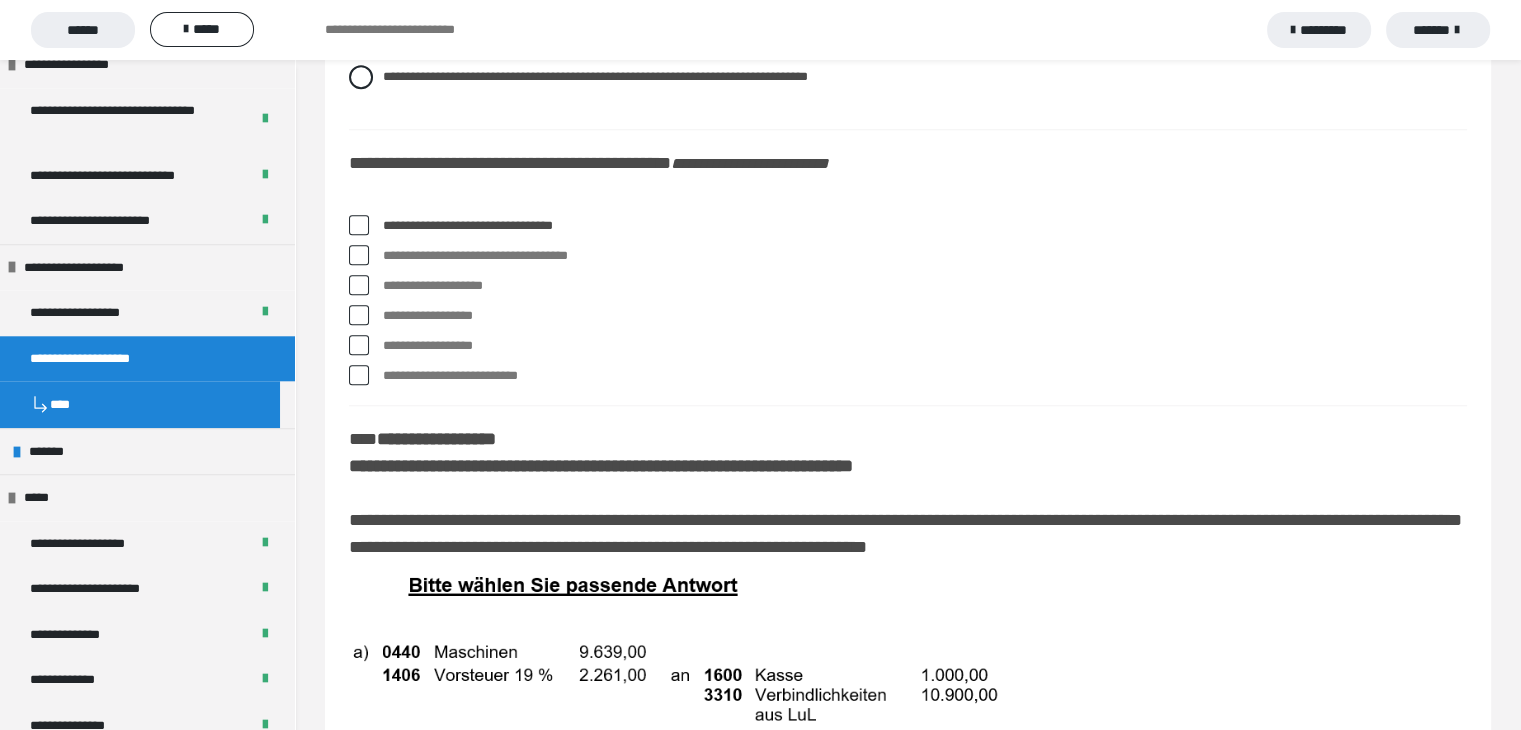 click at bounding box center (359, 285) 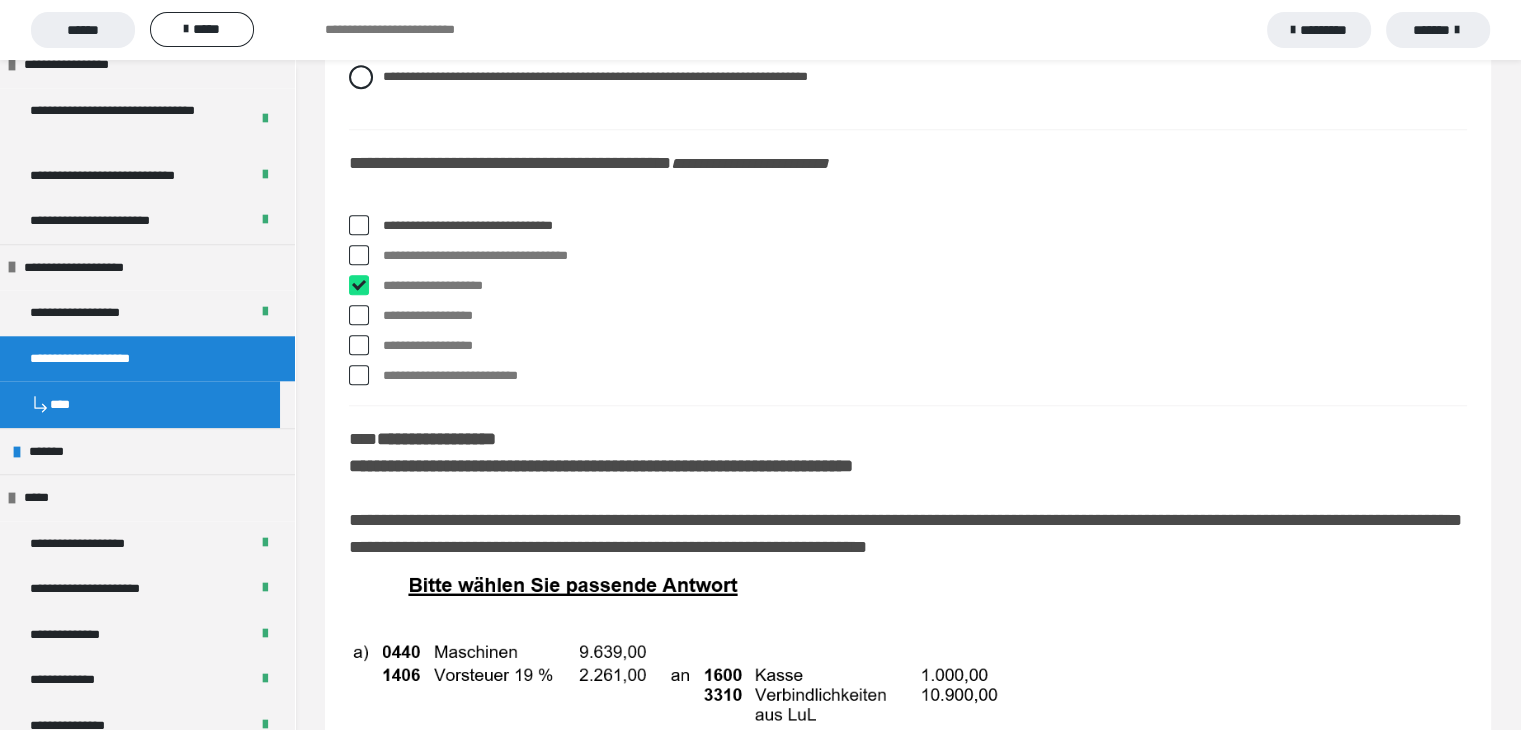 checkbox on "****" 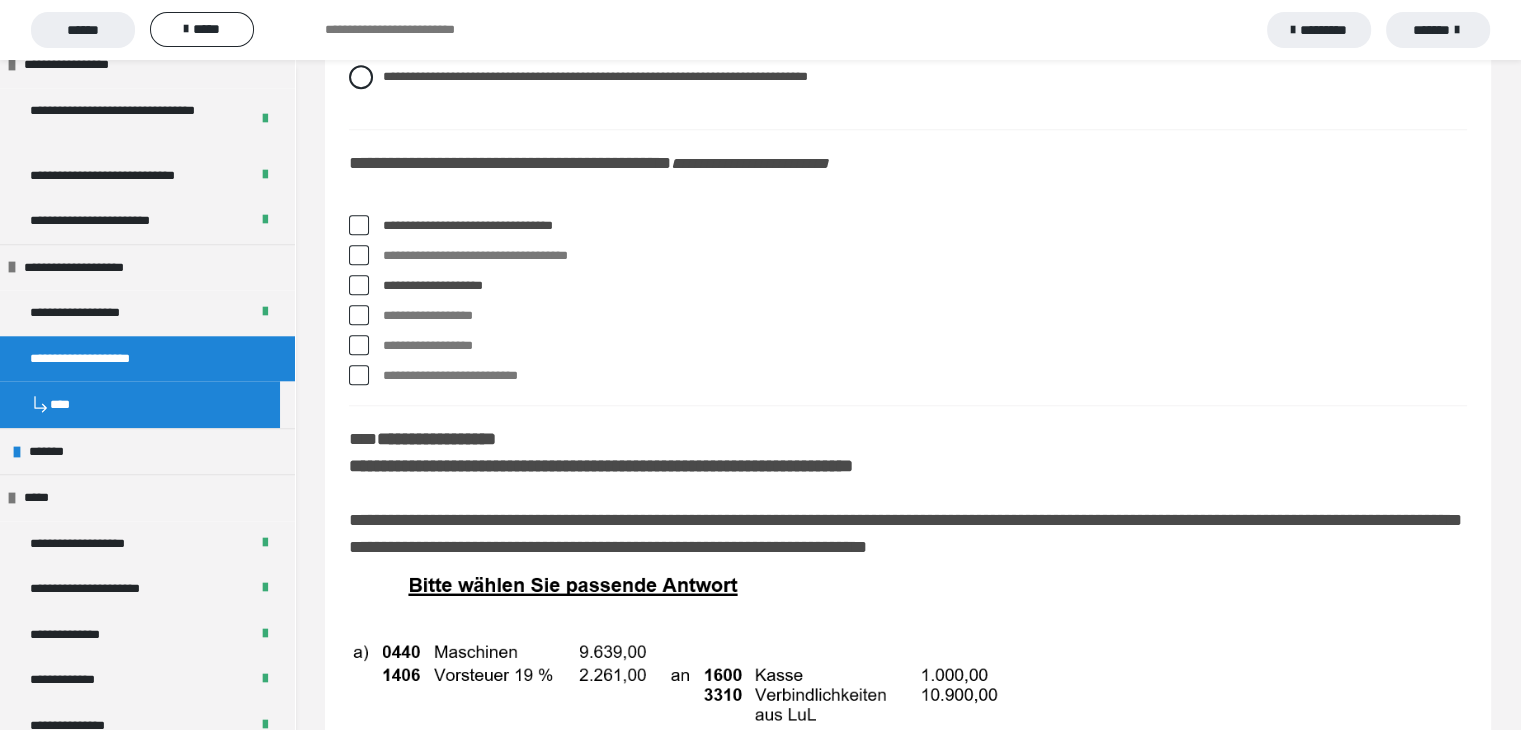 click at bounding box center (359, 255) 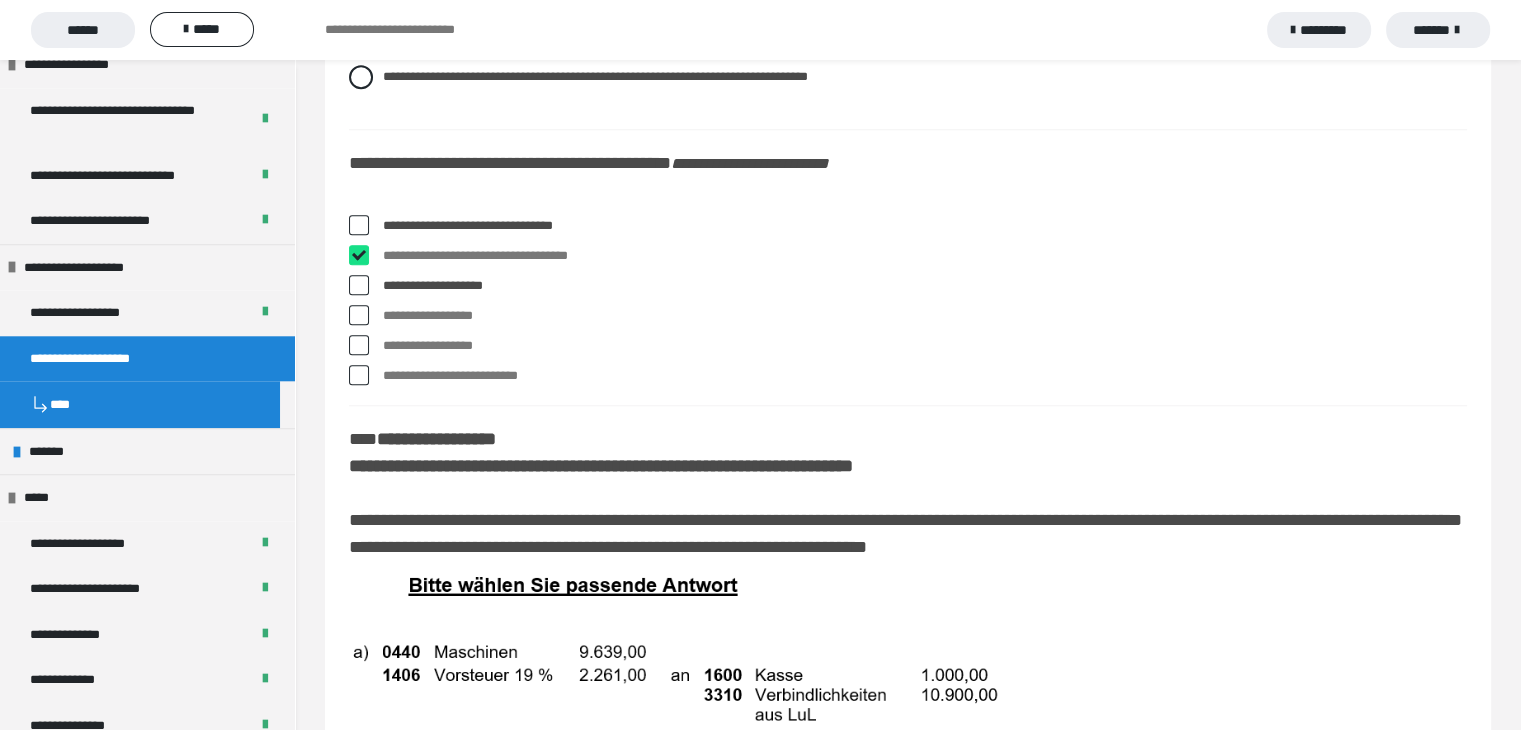 checkbox on "****" 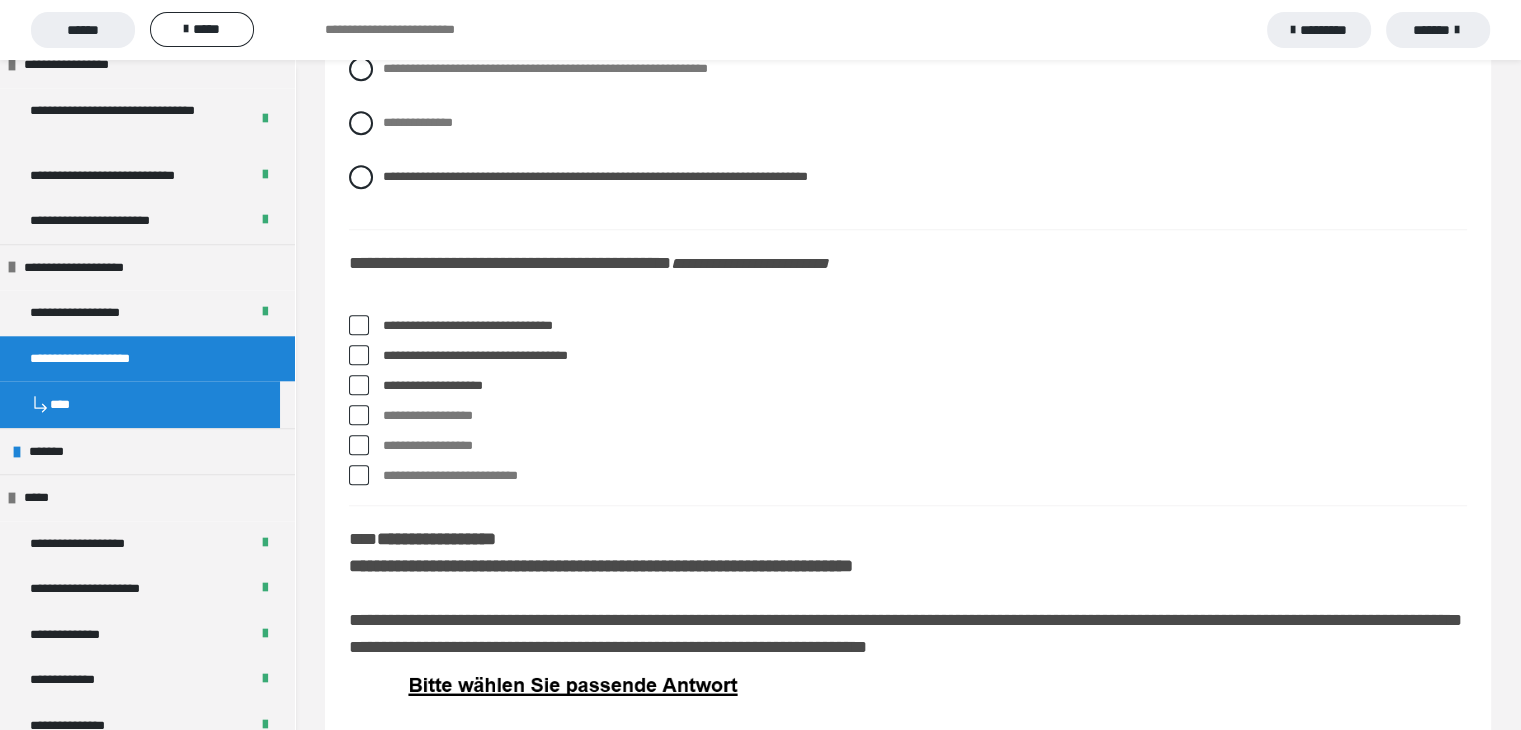 scroll, scrollTop: 9379, scrollLeft: 0, axis: vertical 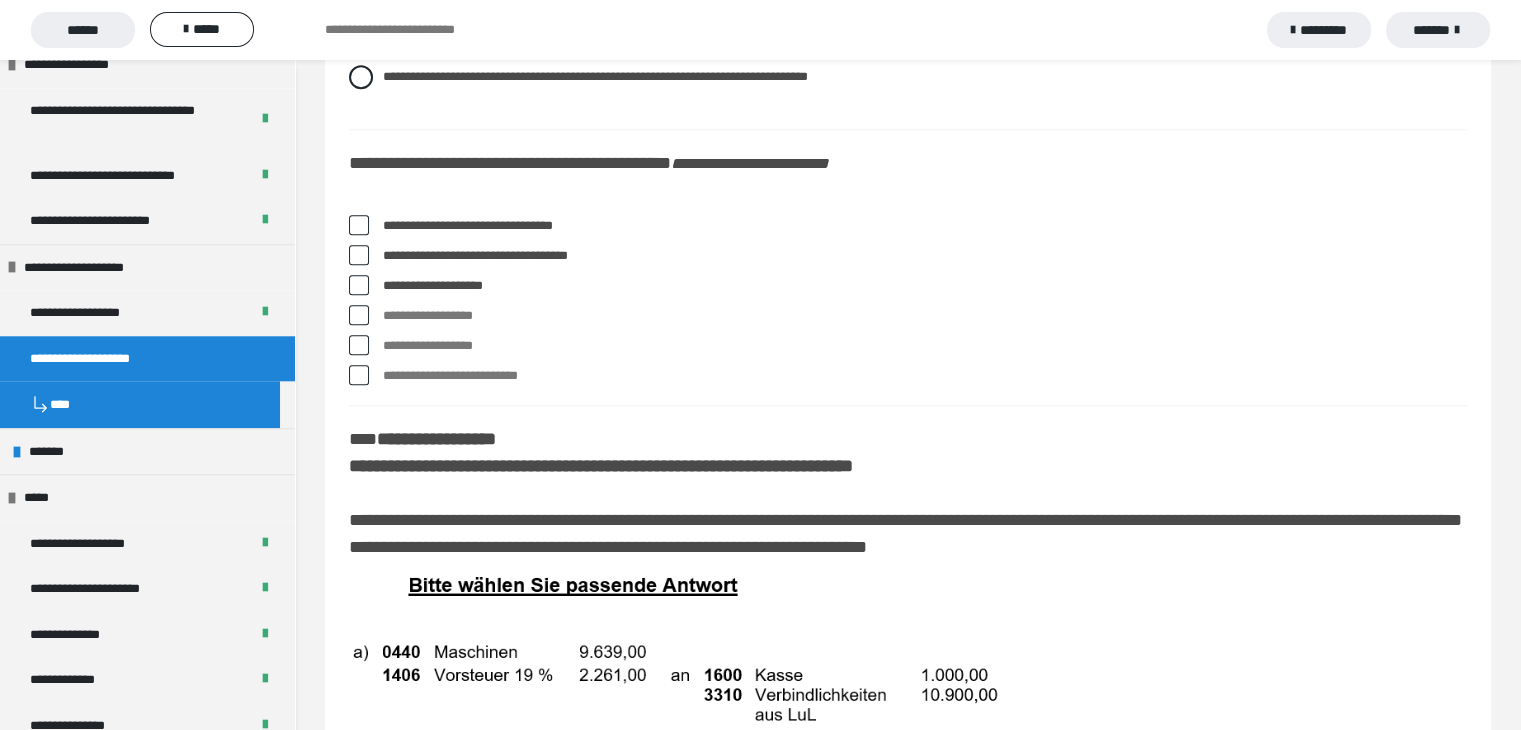 click at bounding box center [359, 285] 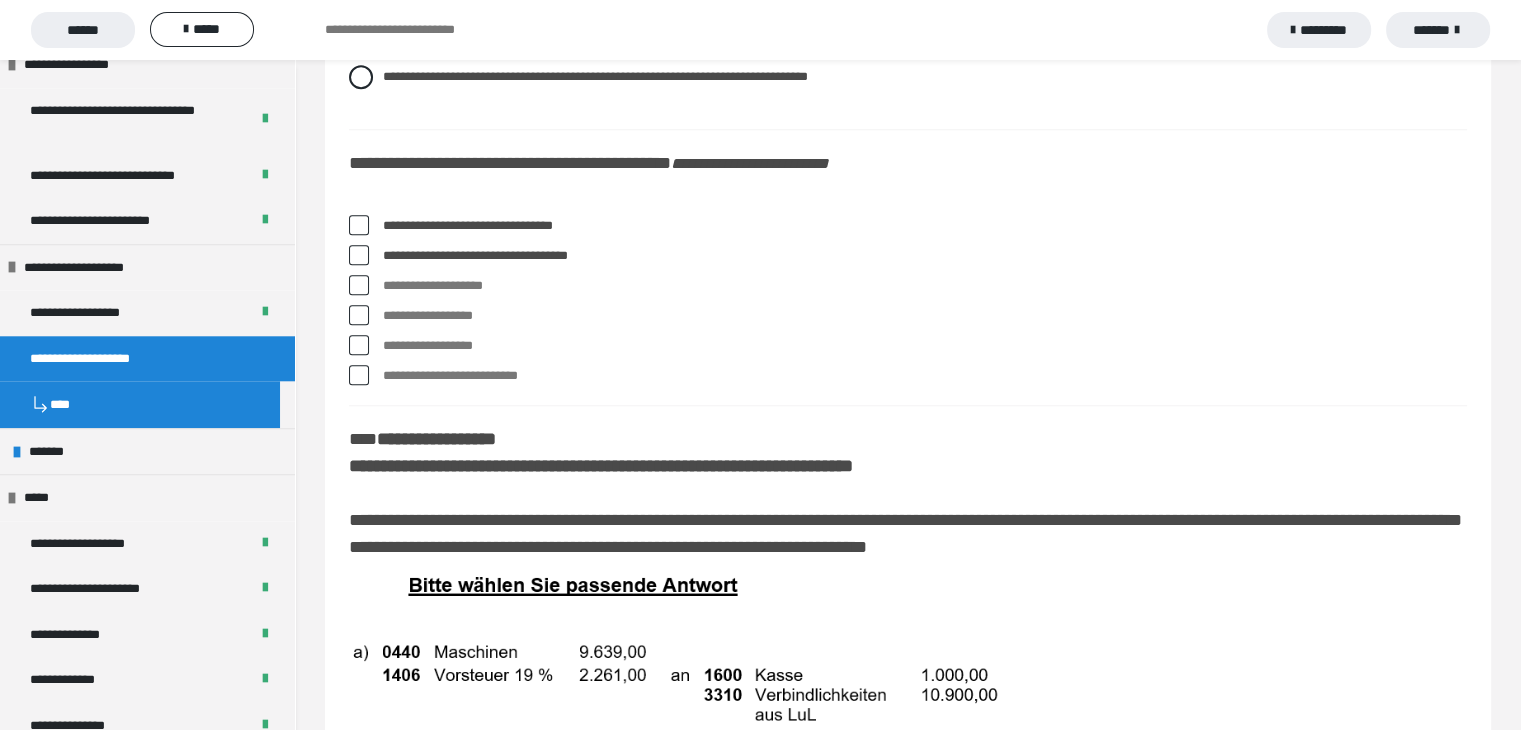 click at bounding box center (359, 255) 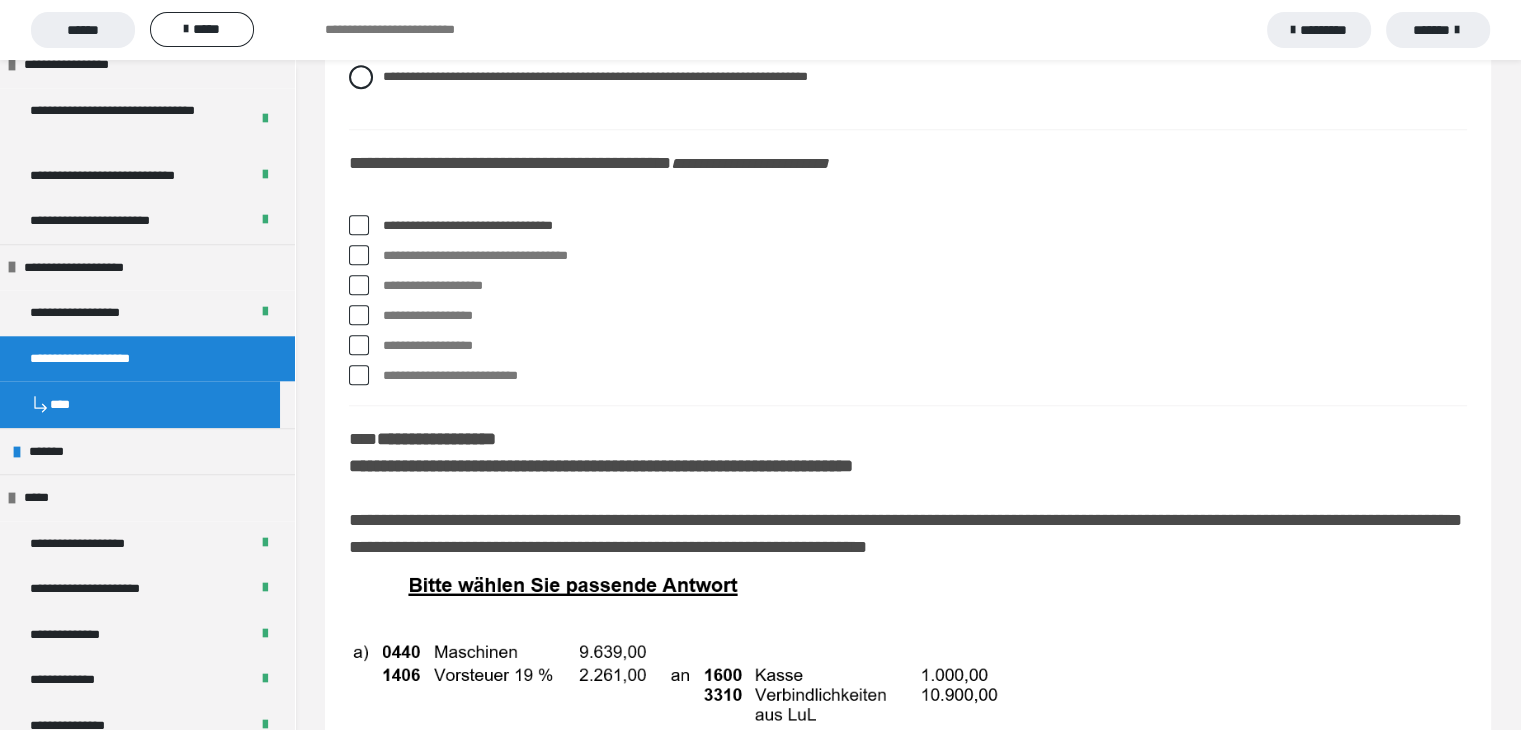 click at bounding box center [359, 315] 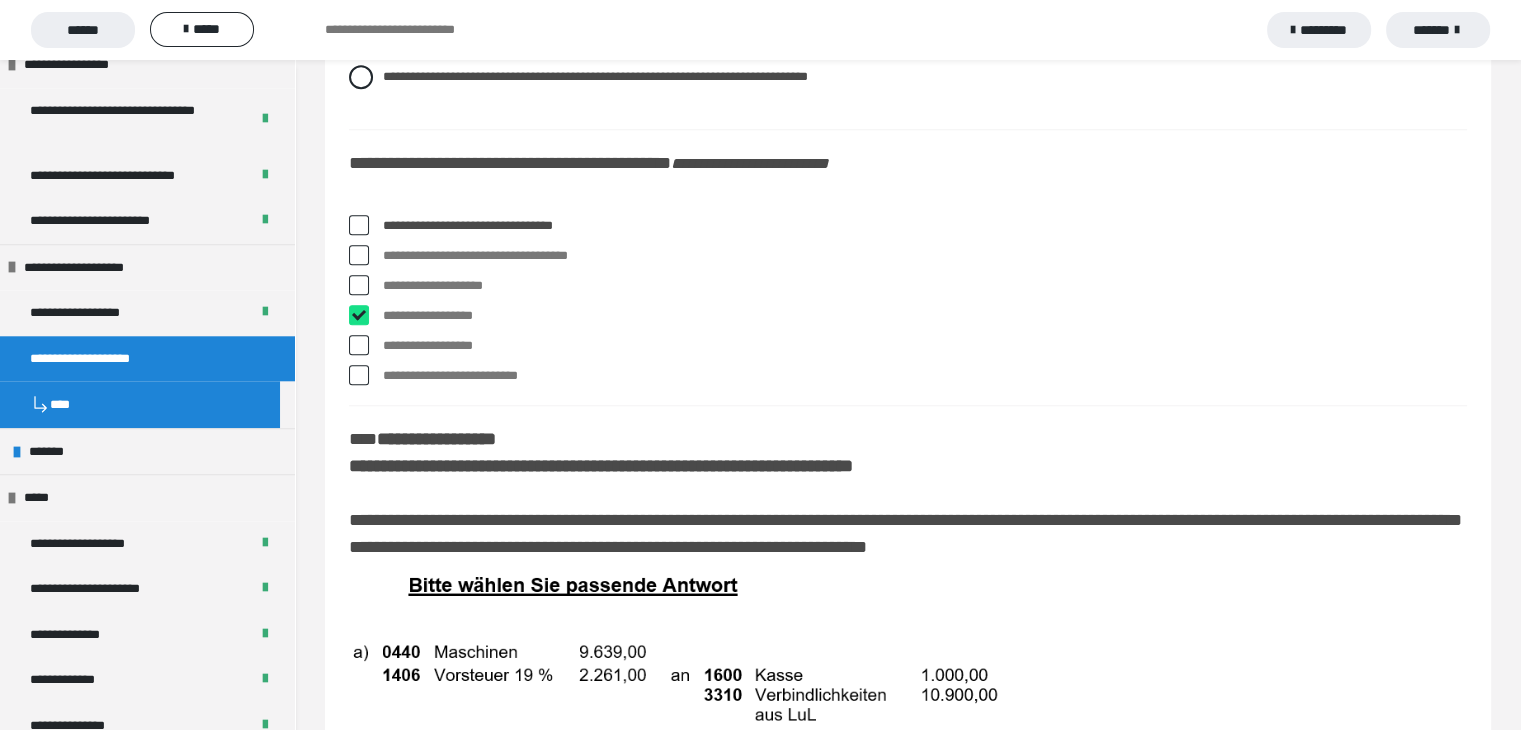 checkbox on "****" 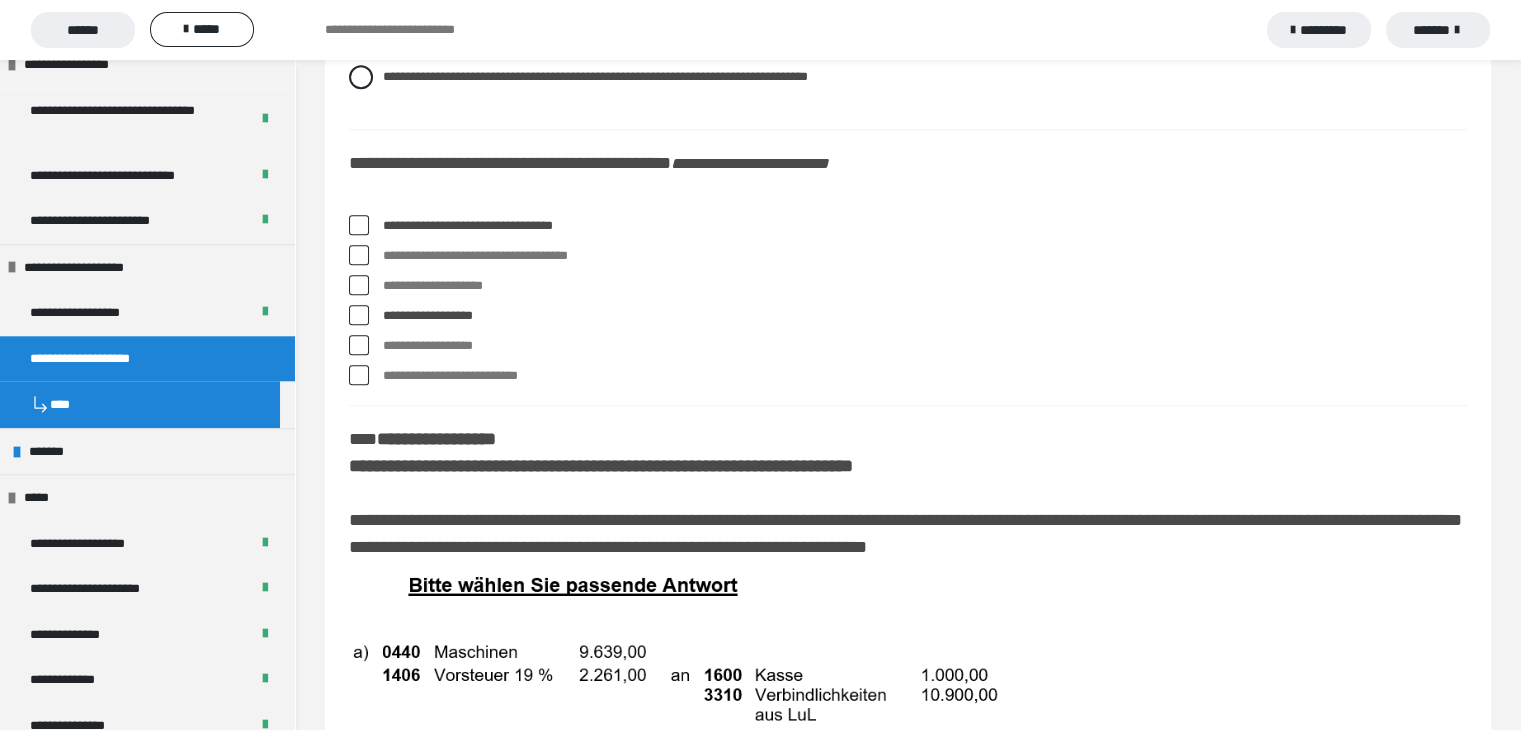 click at bounding box center (359, 345) 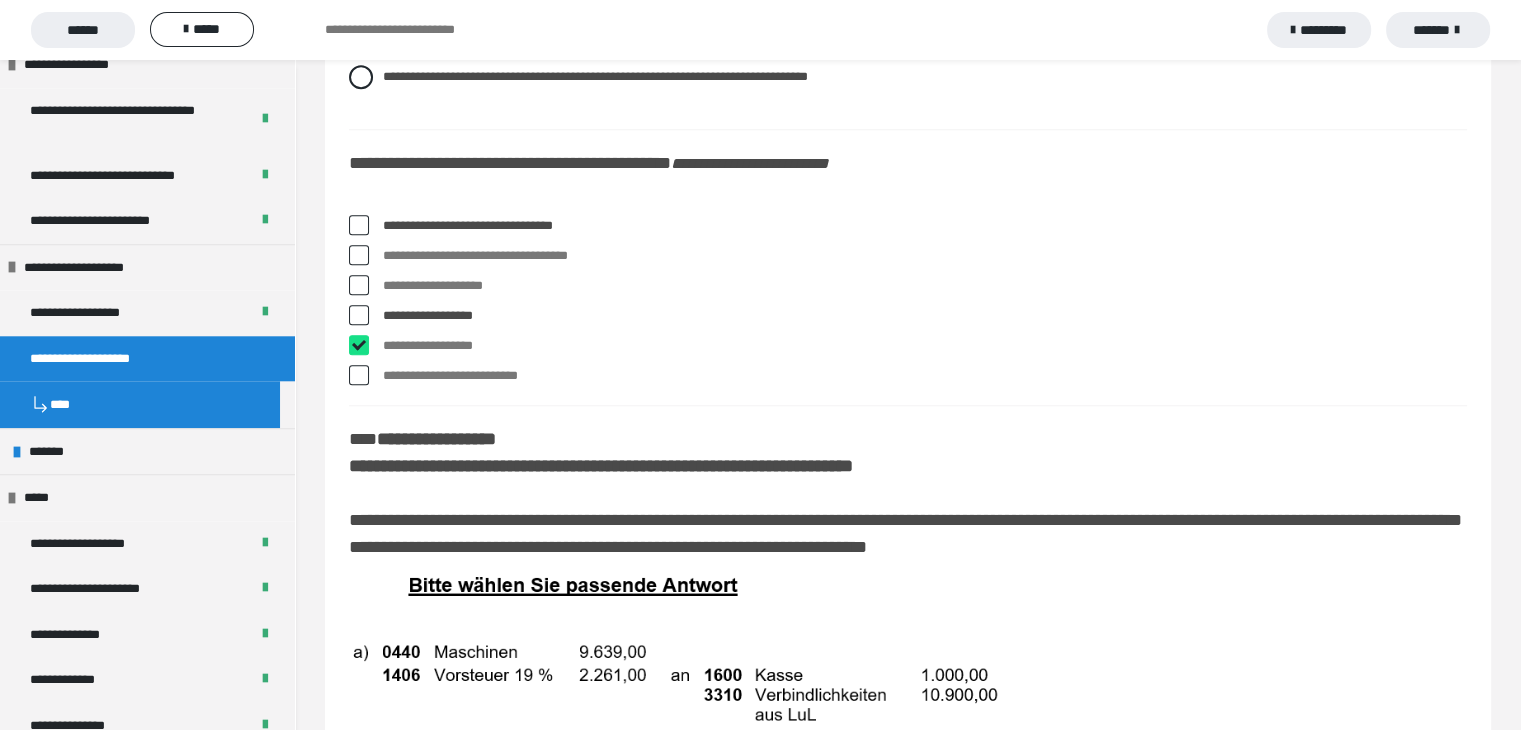 checkbox on "****" 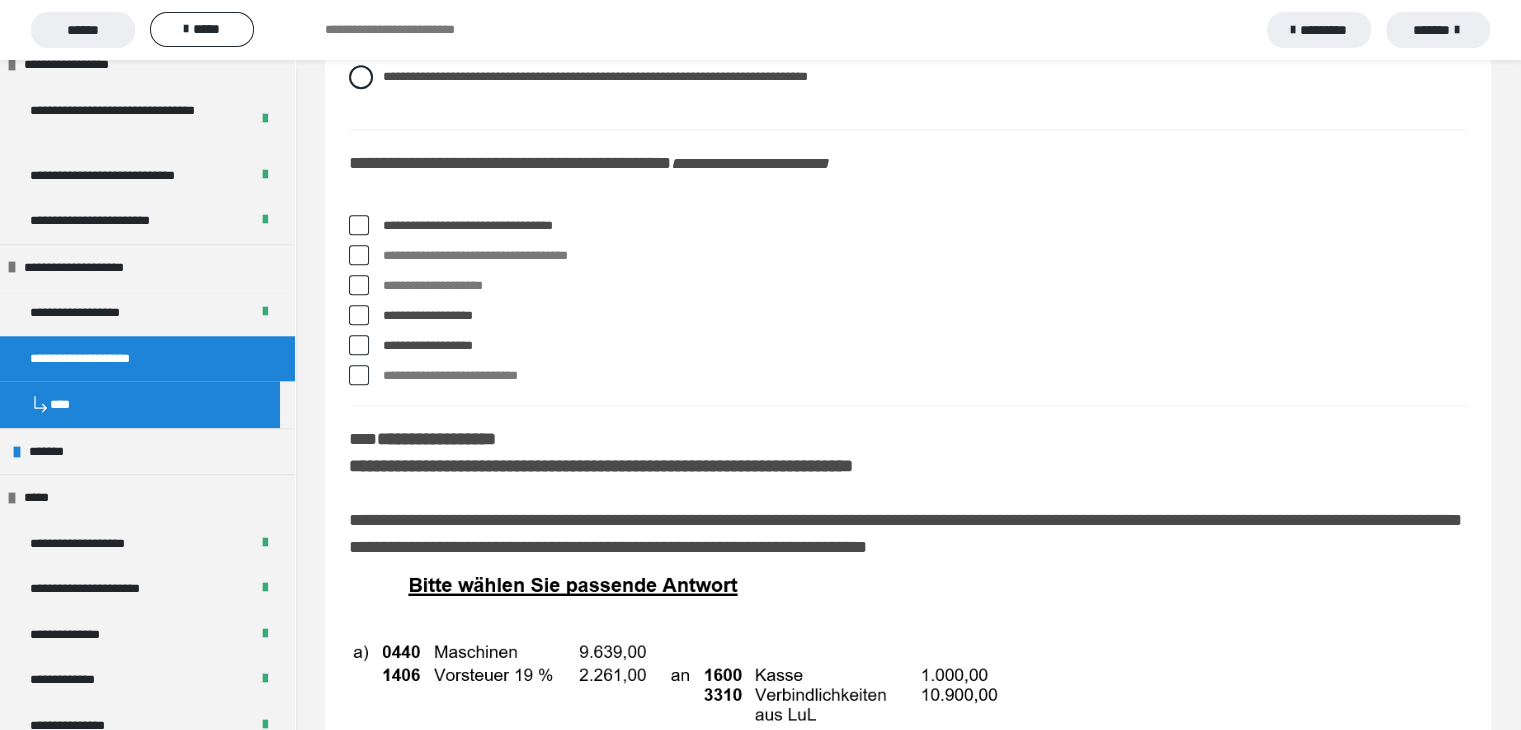 click at bounding box center (359, 225) 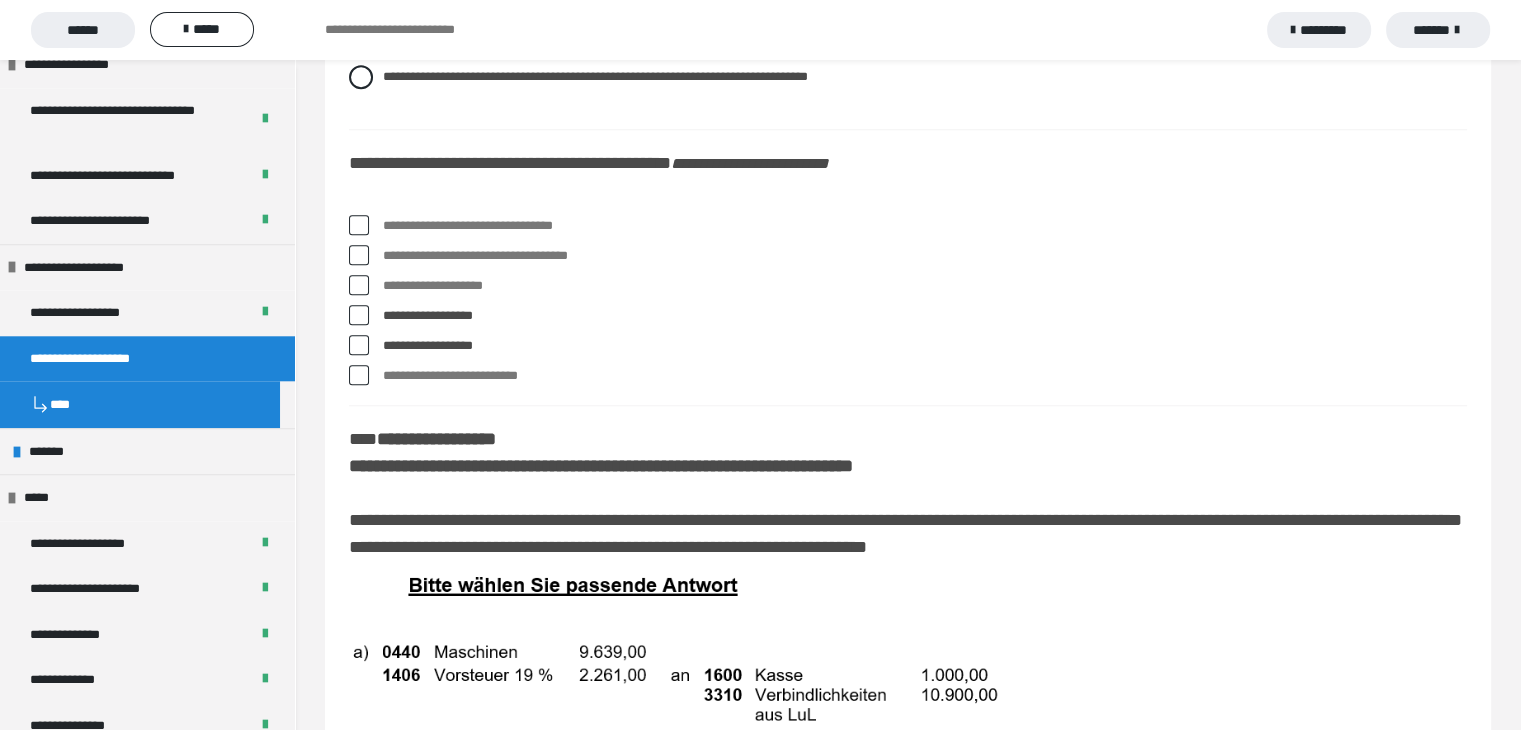 click at bounding box center [359, 255] 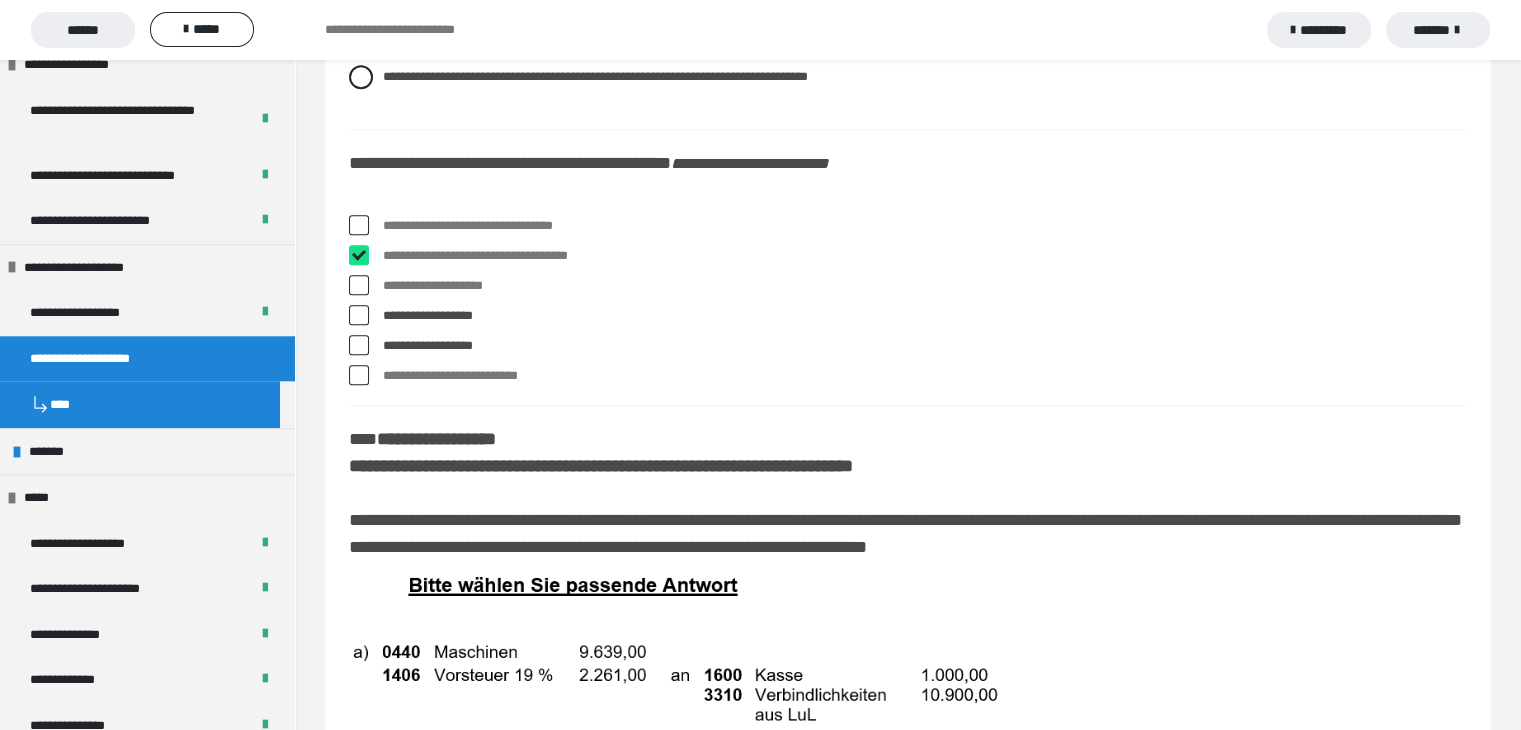 checkbox on "****" 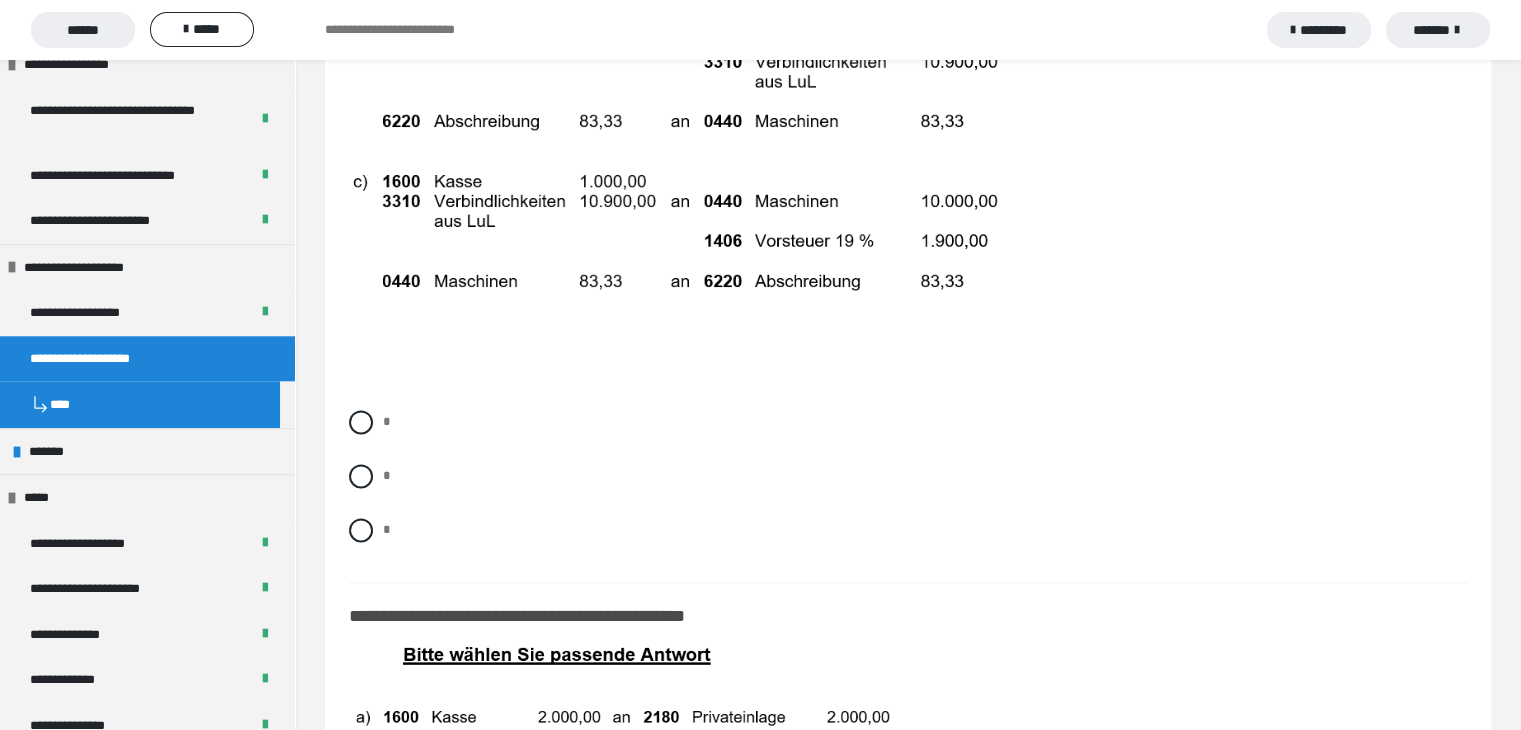 scroll, scrollTop: 10279, scrollLeft: 0, axis: vertical 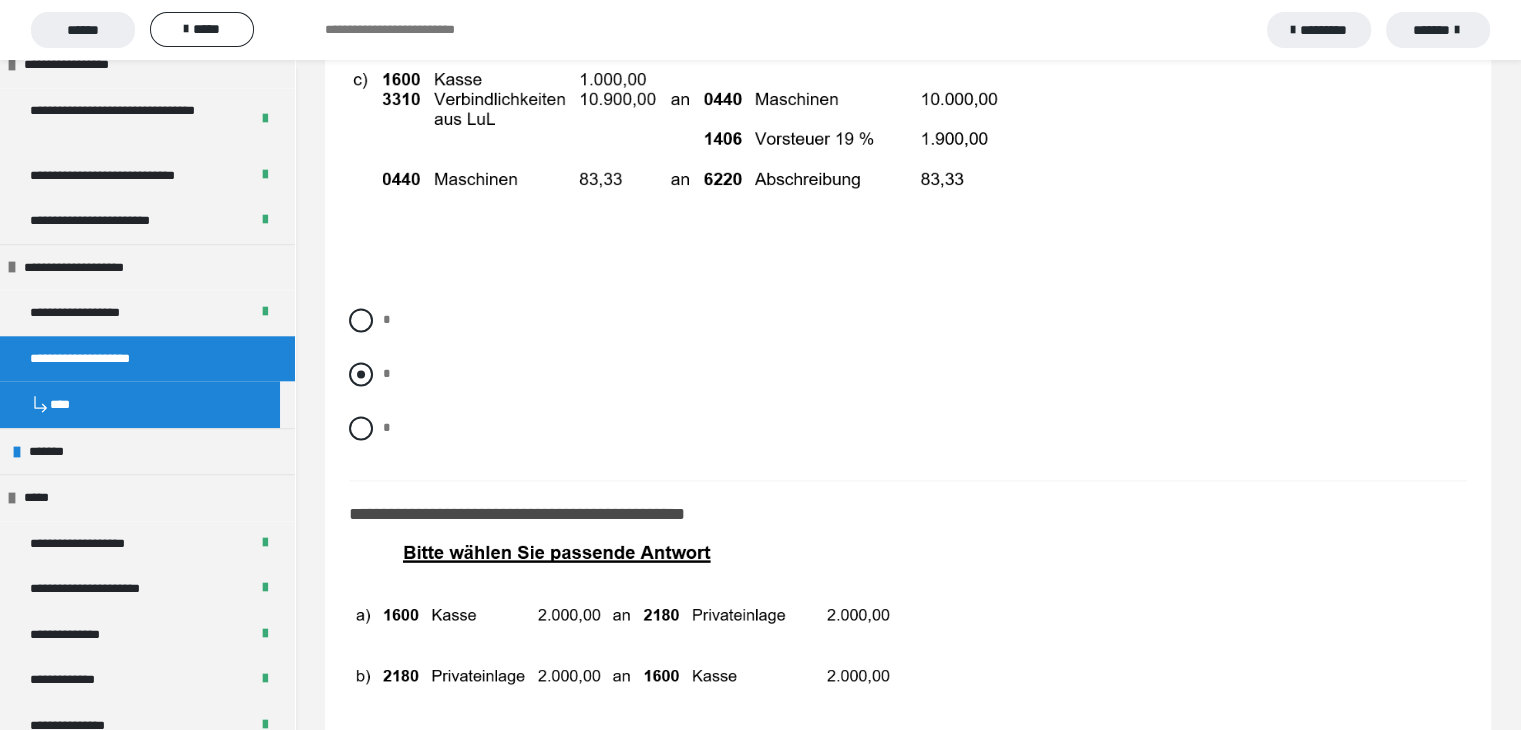 click at bounding box center [361, 374] 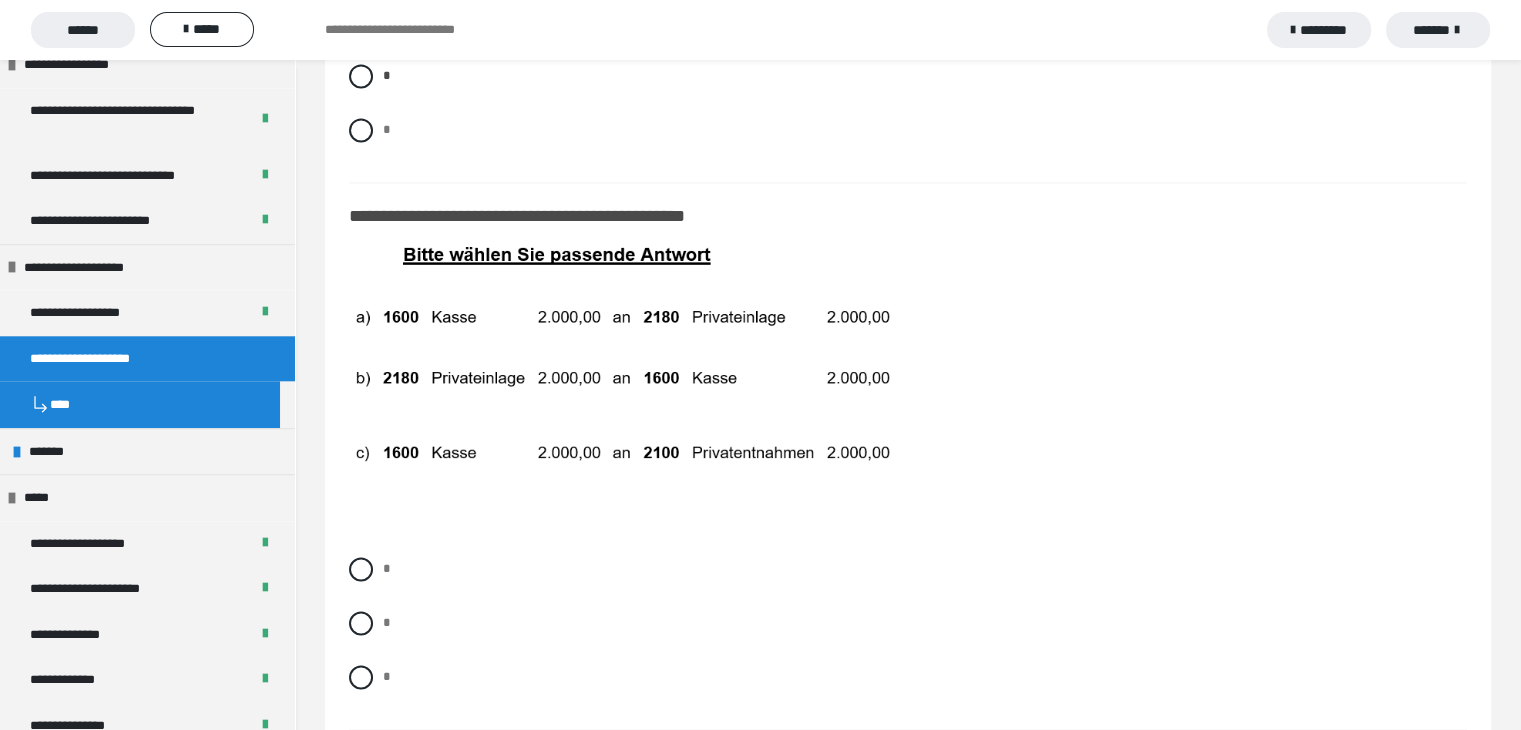 scroll, scrollTop: 10579, scrollLeft: 0, axis: vertical 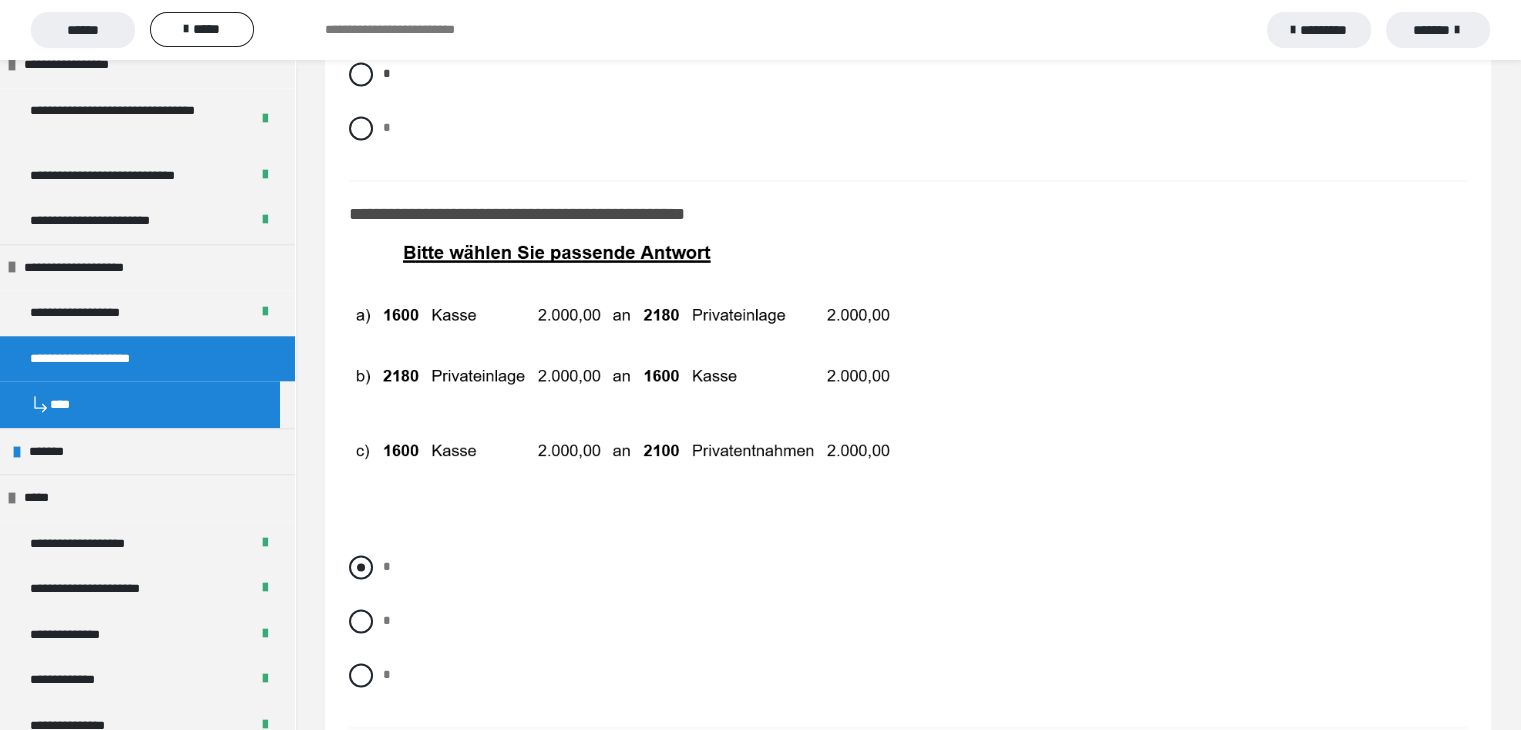 click at bounding box center [361, 567] 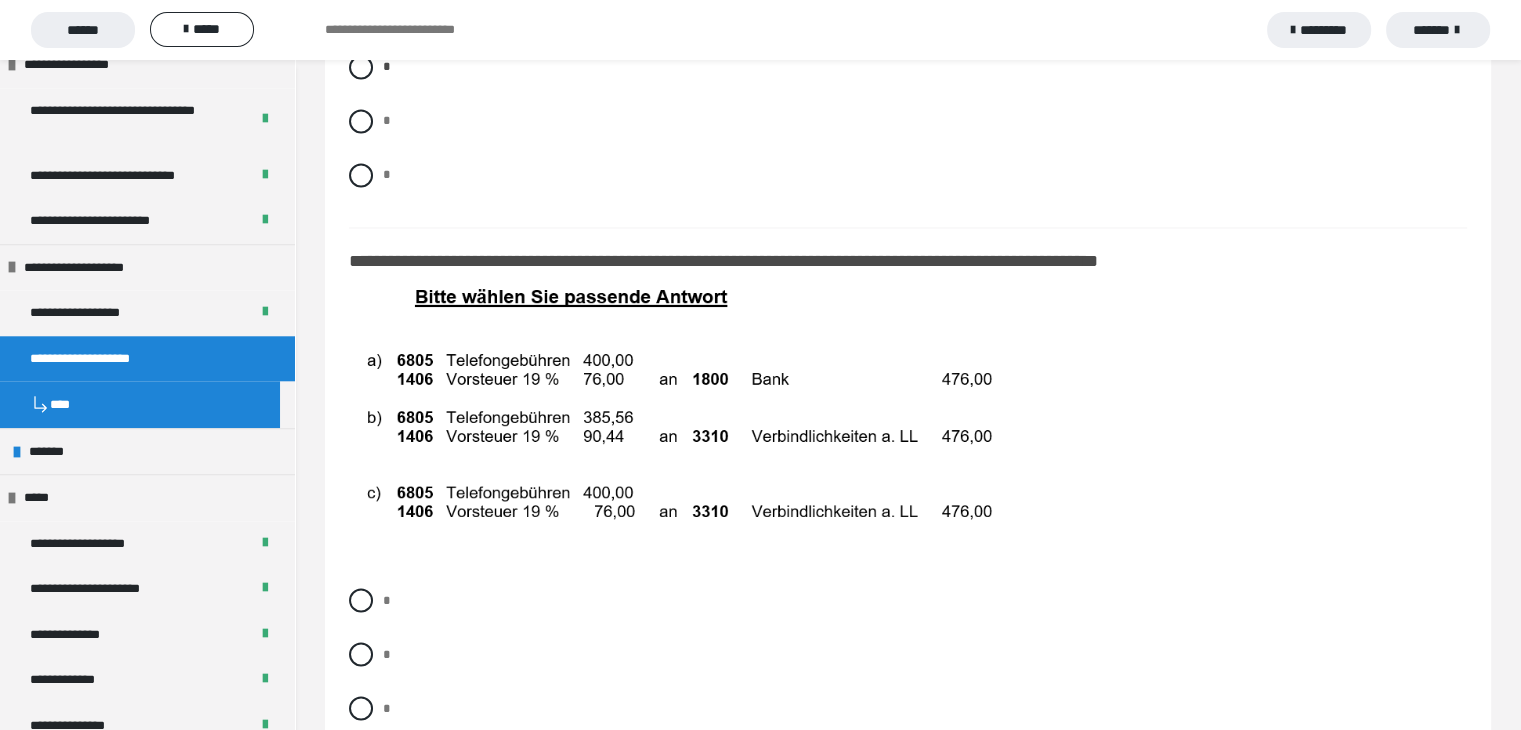 scroll, scrollTop: 11179, scrollLeft: 0, axis: vertical 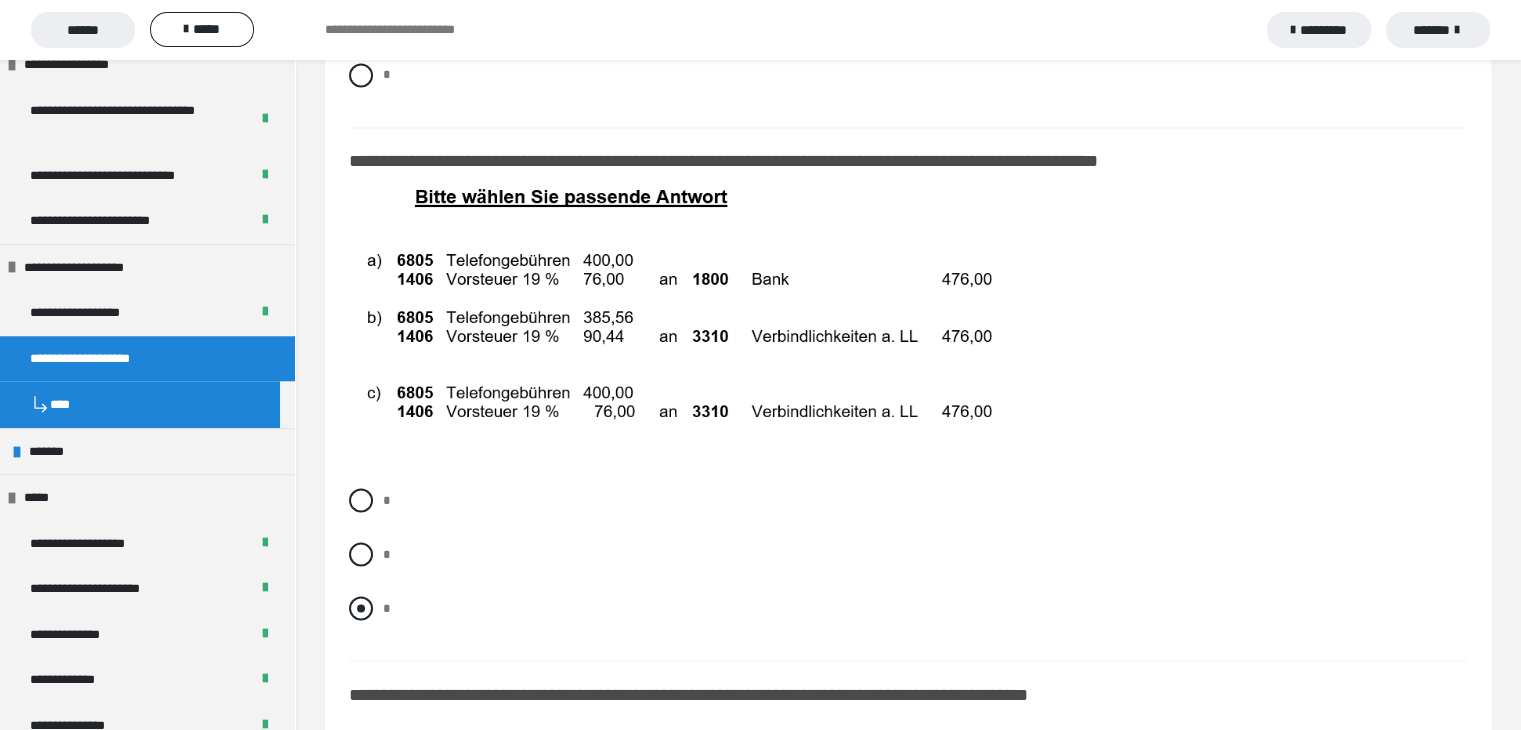 click at bounding box center [361, 608] 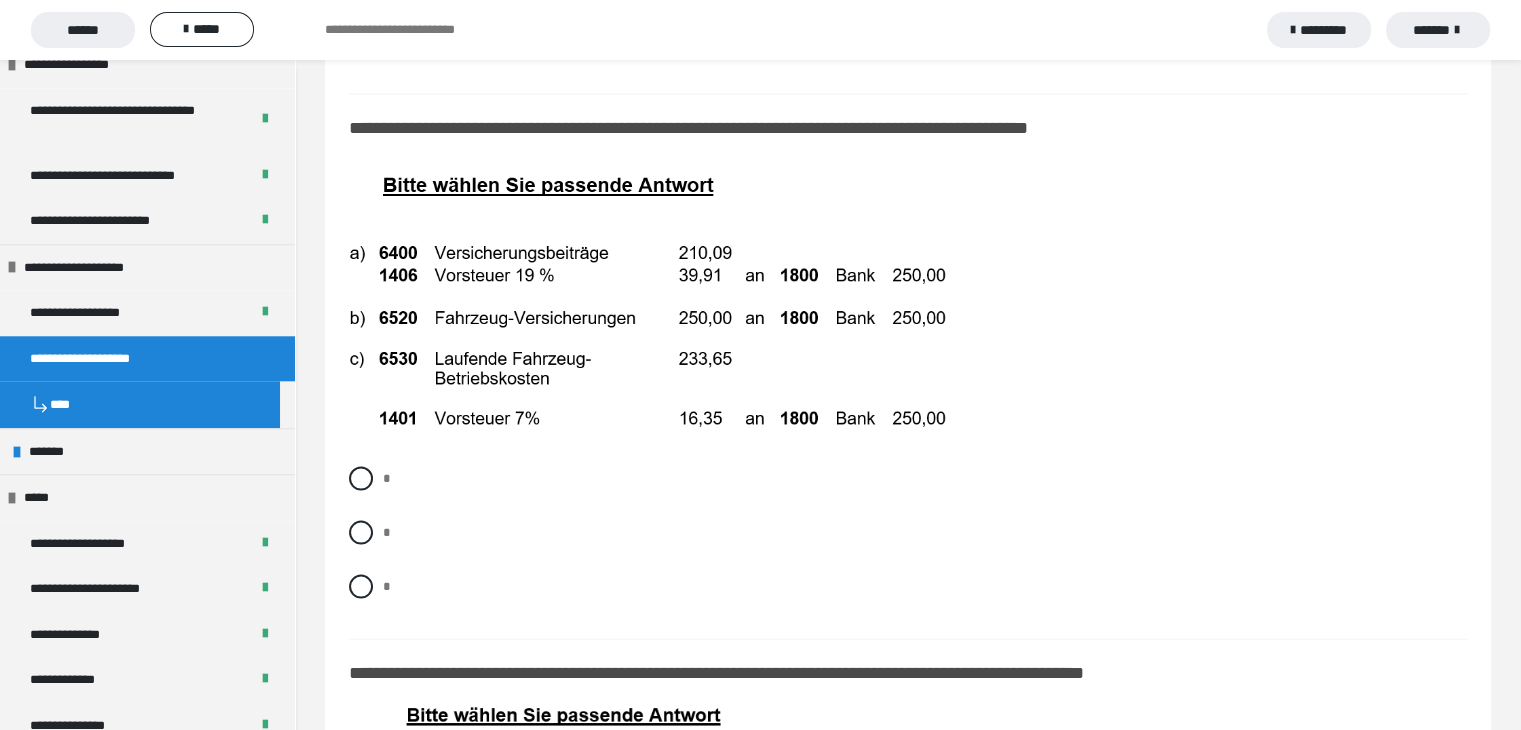 scroll, scrollTop: 11779, scrollLeft: 0, axis: vertical 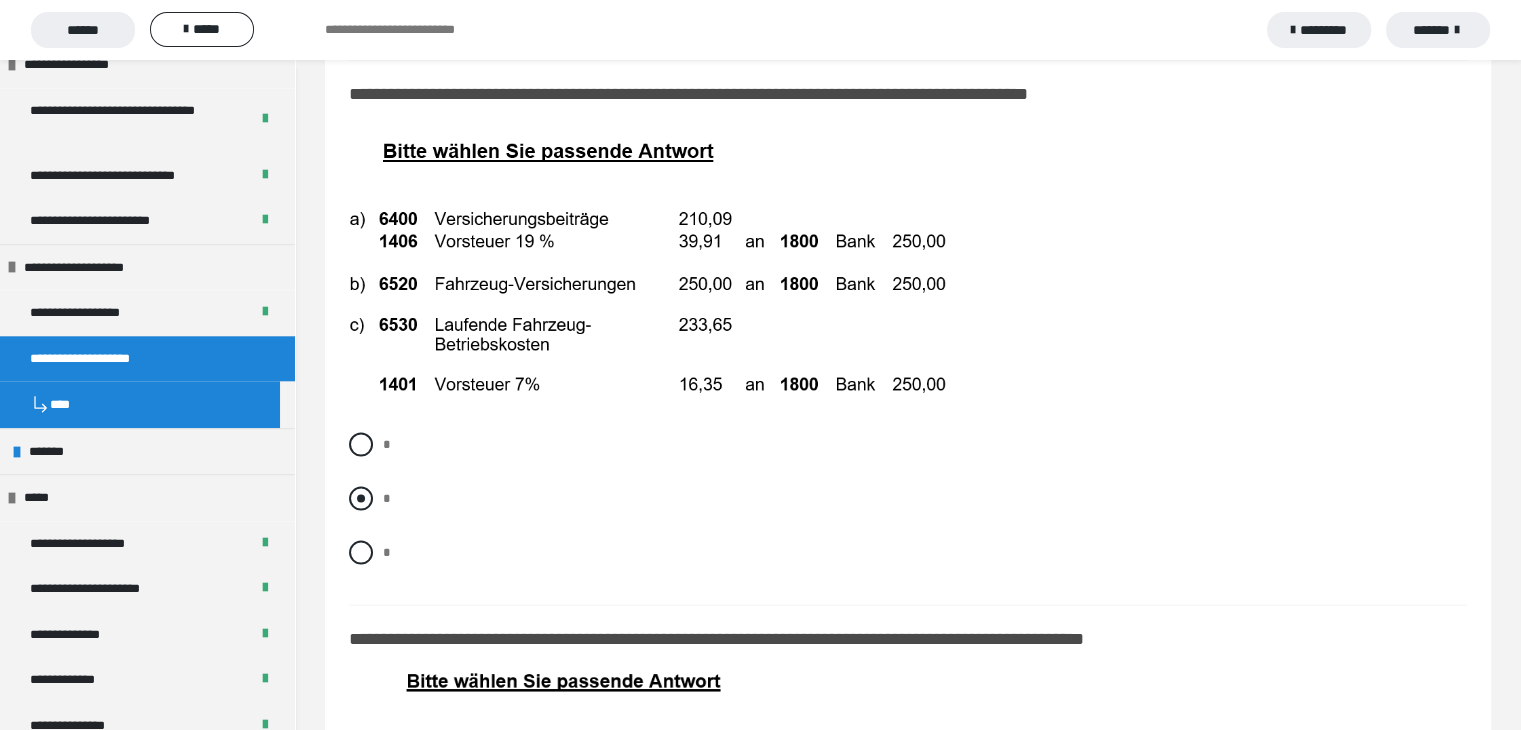 click at bounding box center (361, 499) 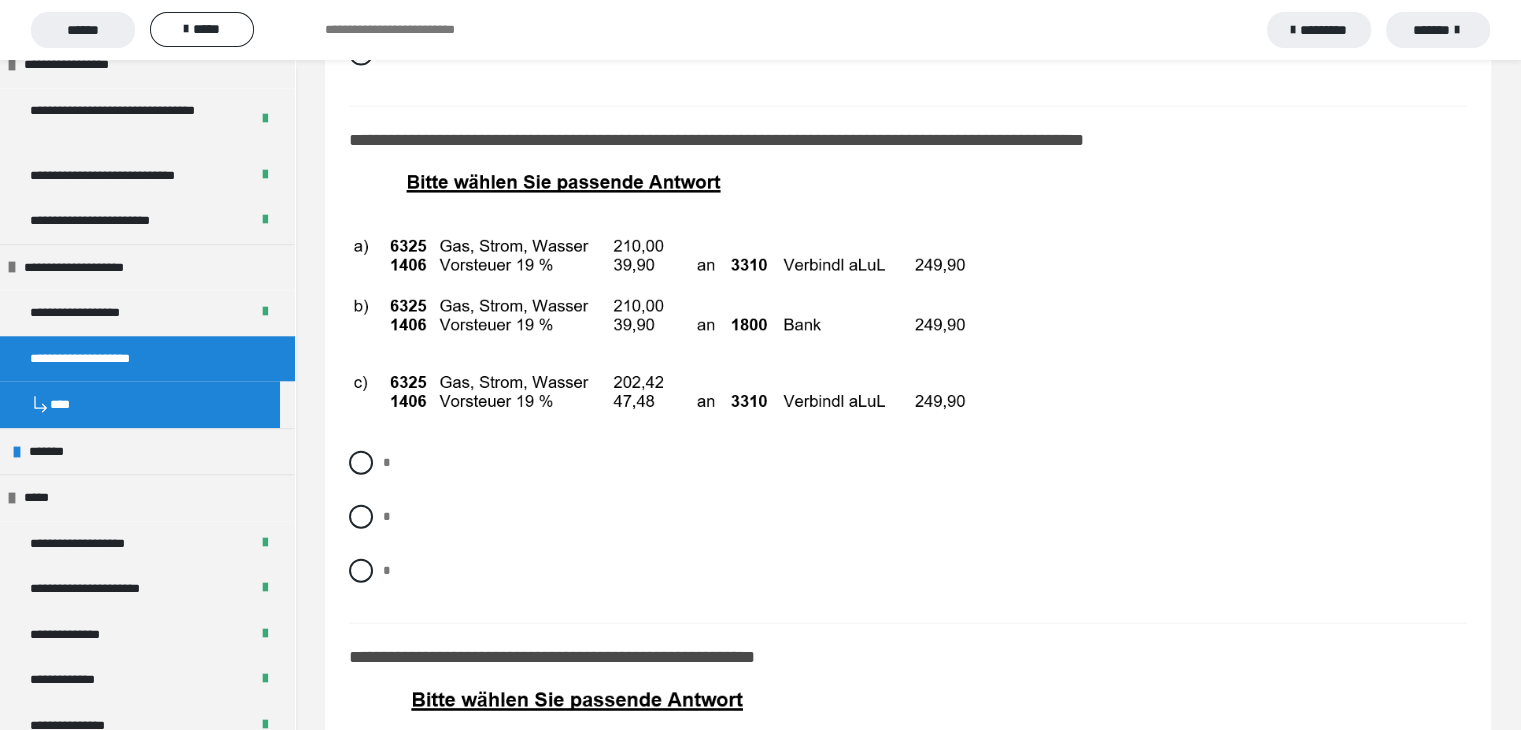 scroll, scrollTop: 12279, scrollLeft: 0, axis: vertical 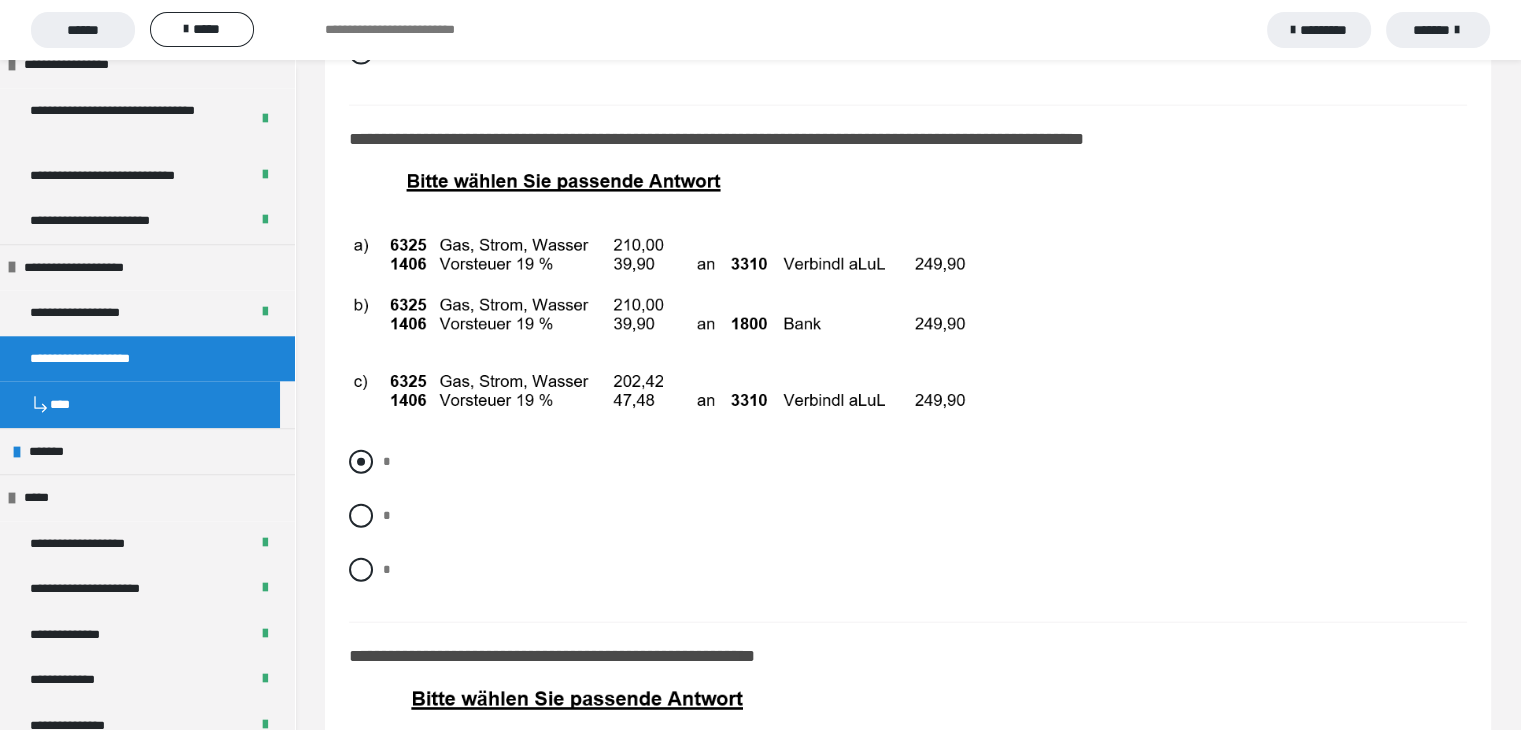 click at bounding box center [361, 462] 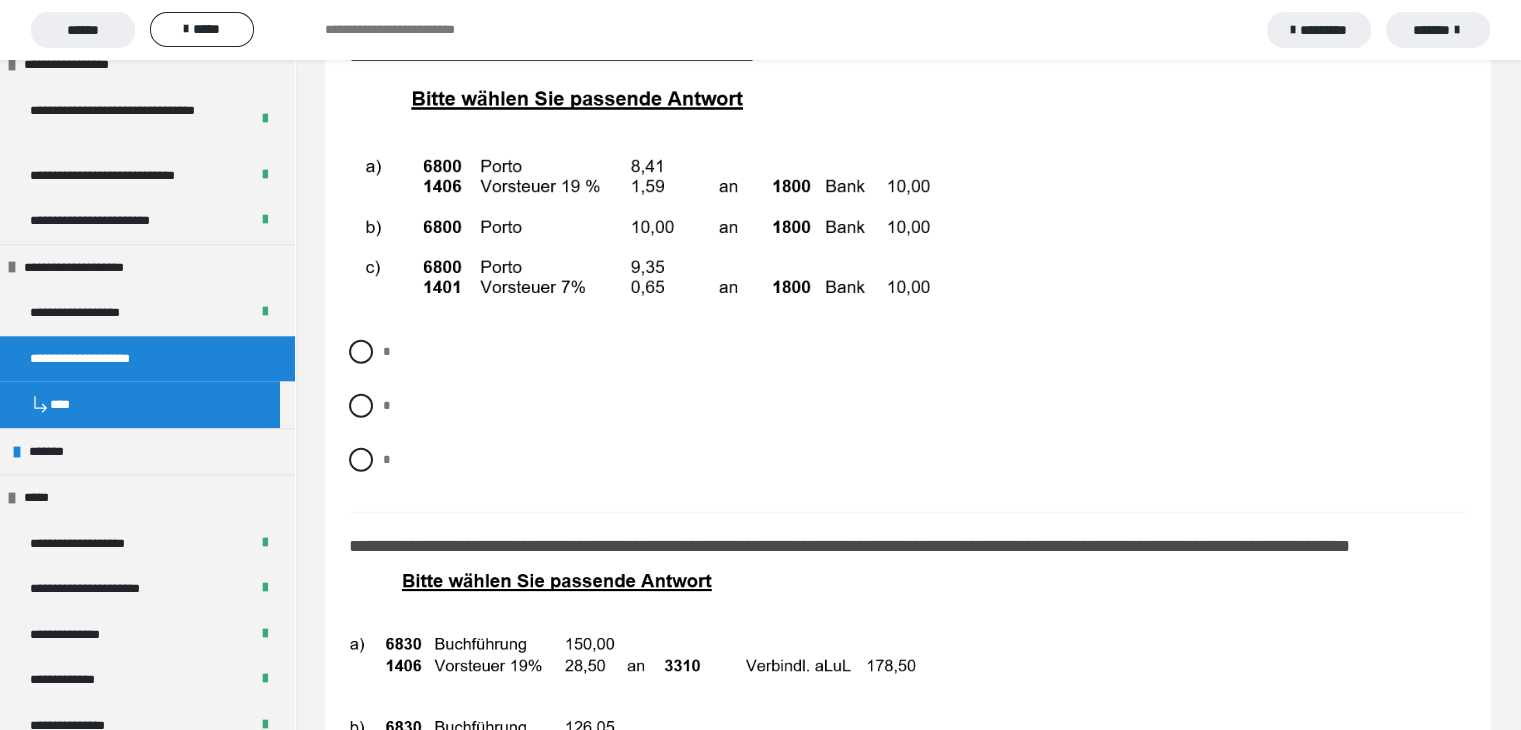 scroll, scrollTop: 12779, scrollLeft: 0, axis: vertical 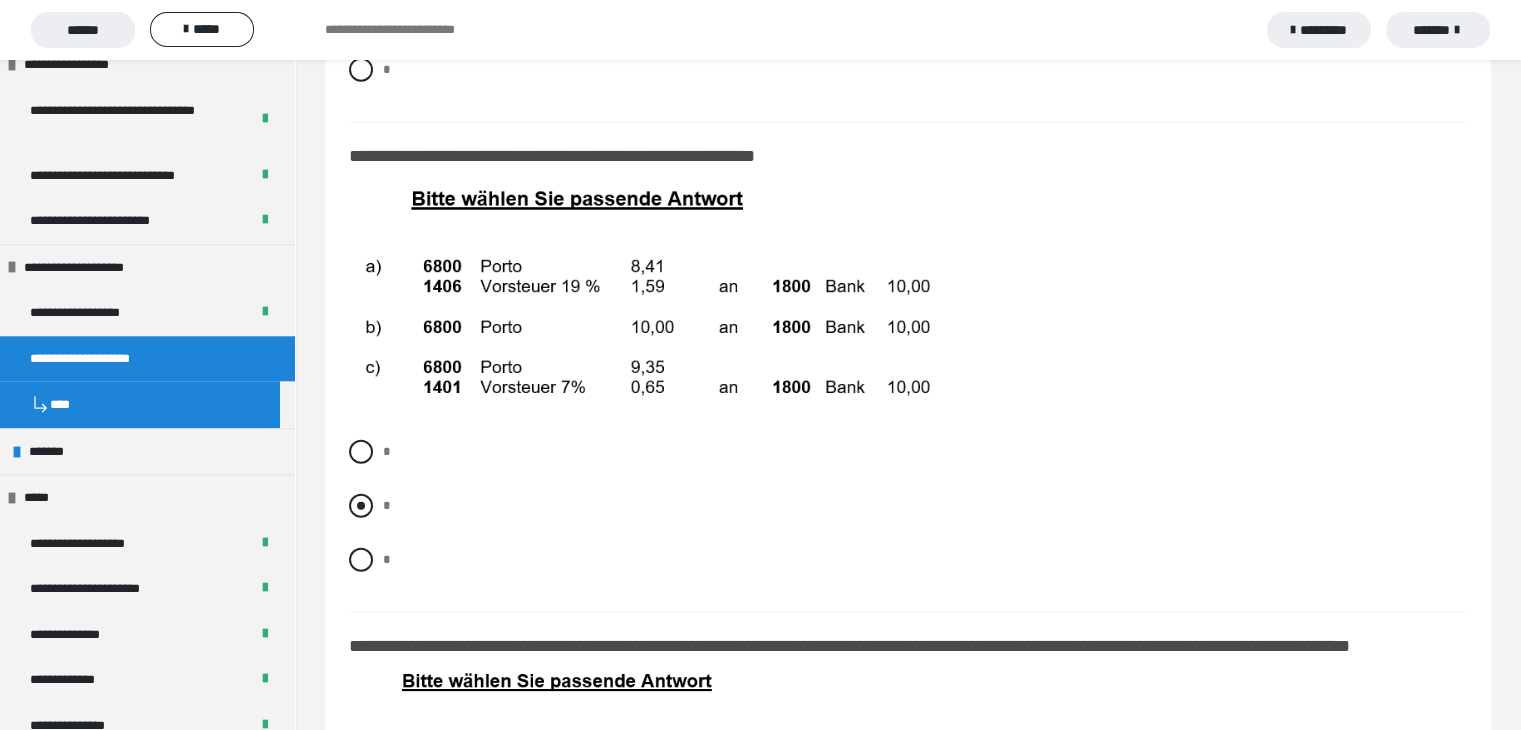 click at bounding box center (361, 506) 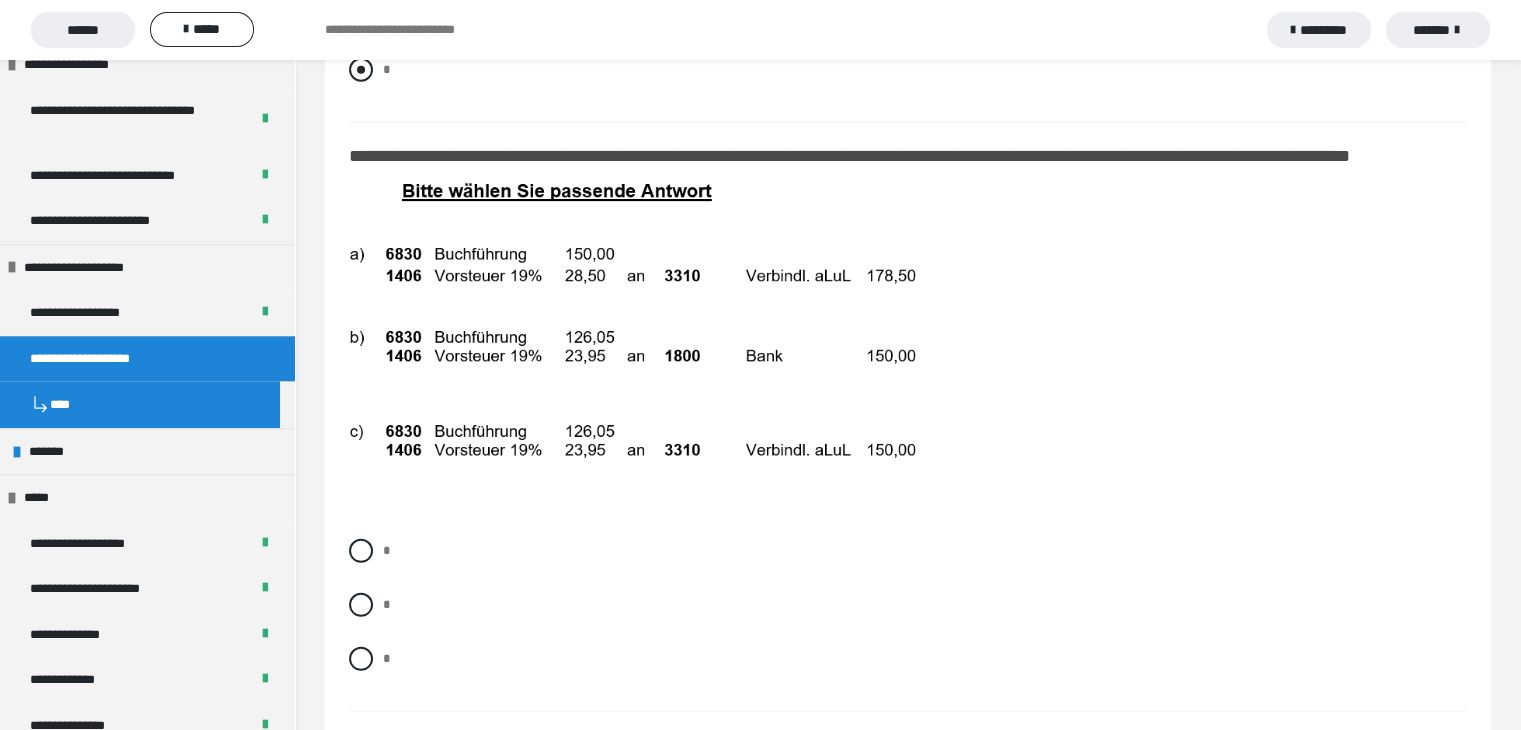 scroll, scrollTop: 13279, scrollLeft: 0, axis: vertical 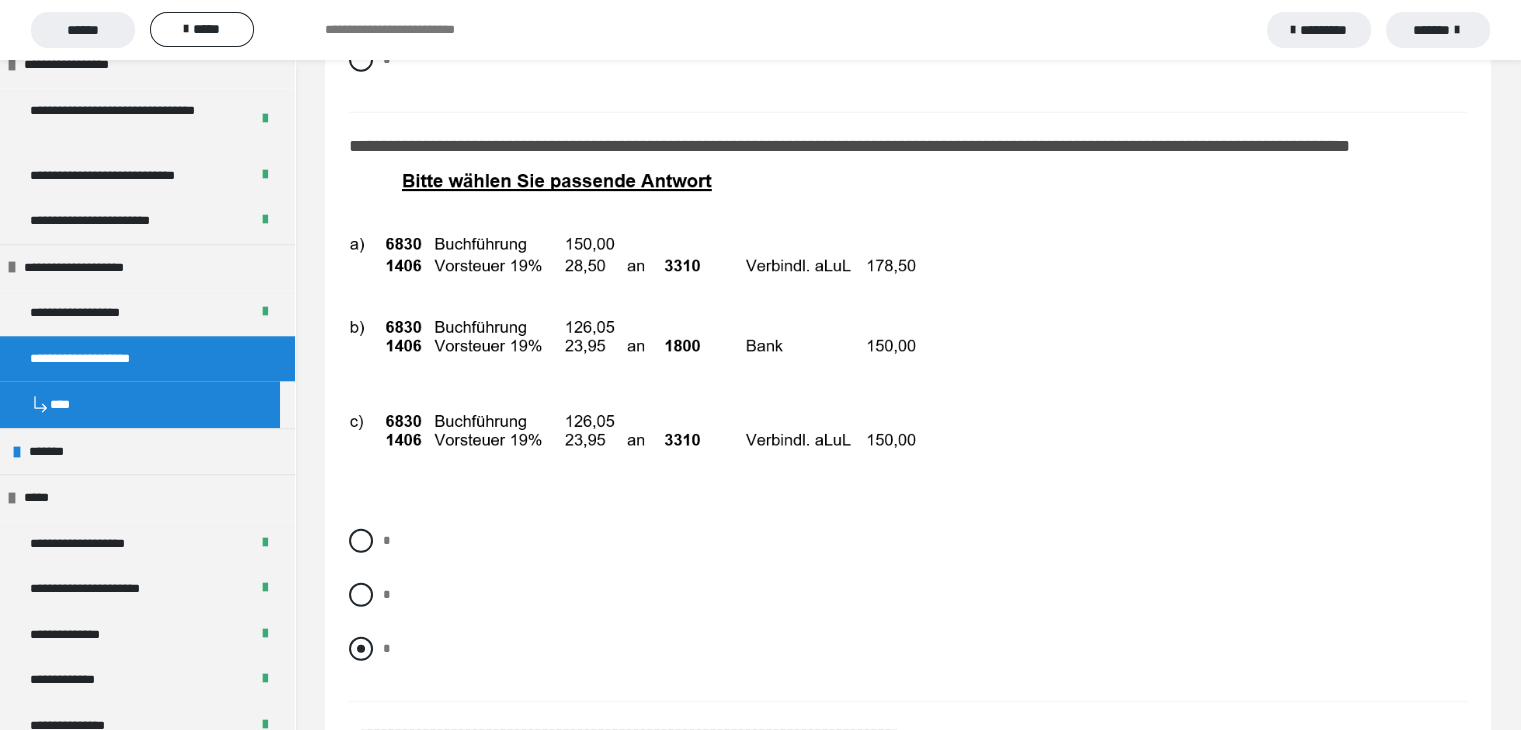 click at bounding box center (361, 649) 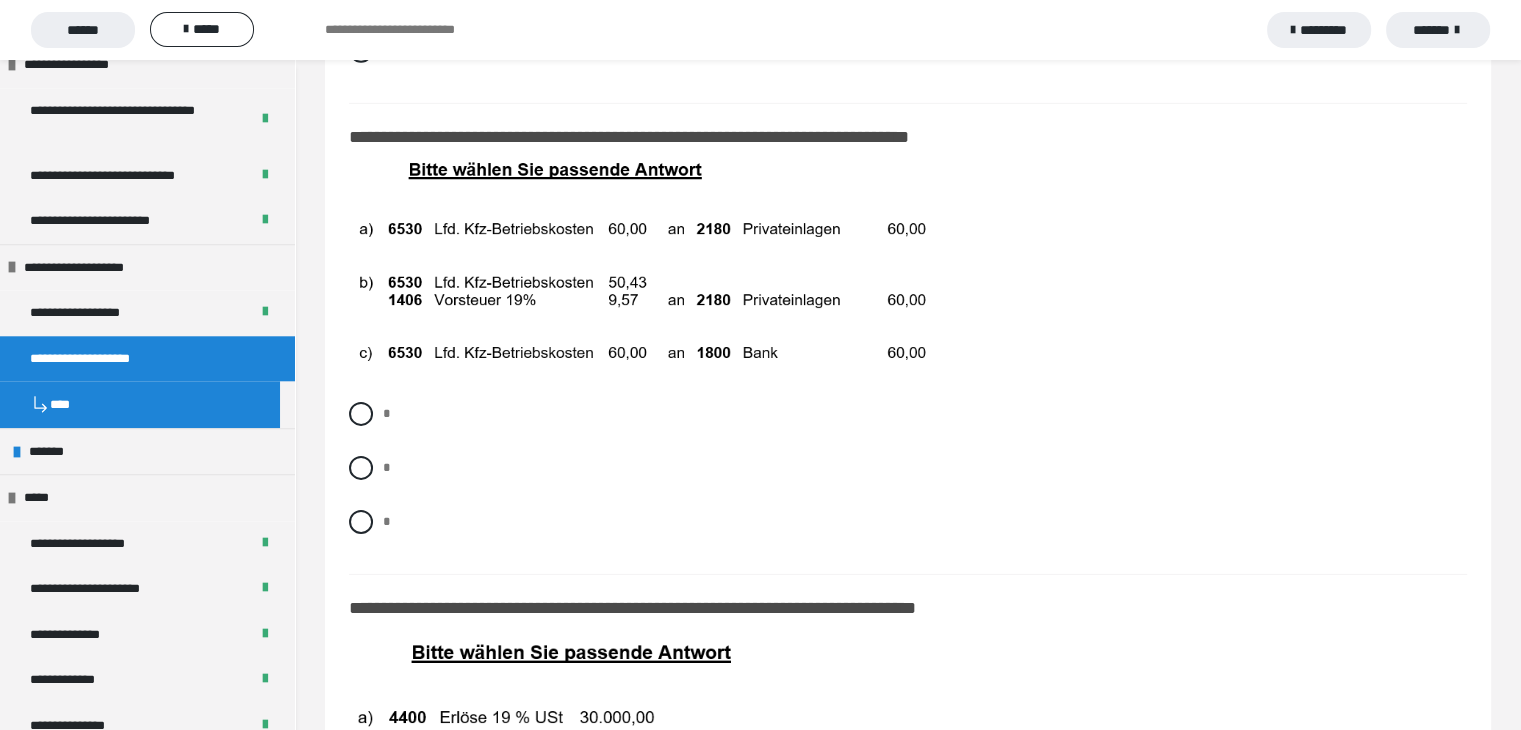 scroll, scrollTop: 13879, scrollLeft: 0, axis: vertical 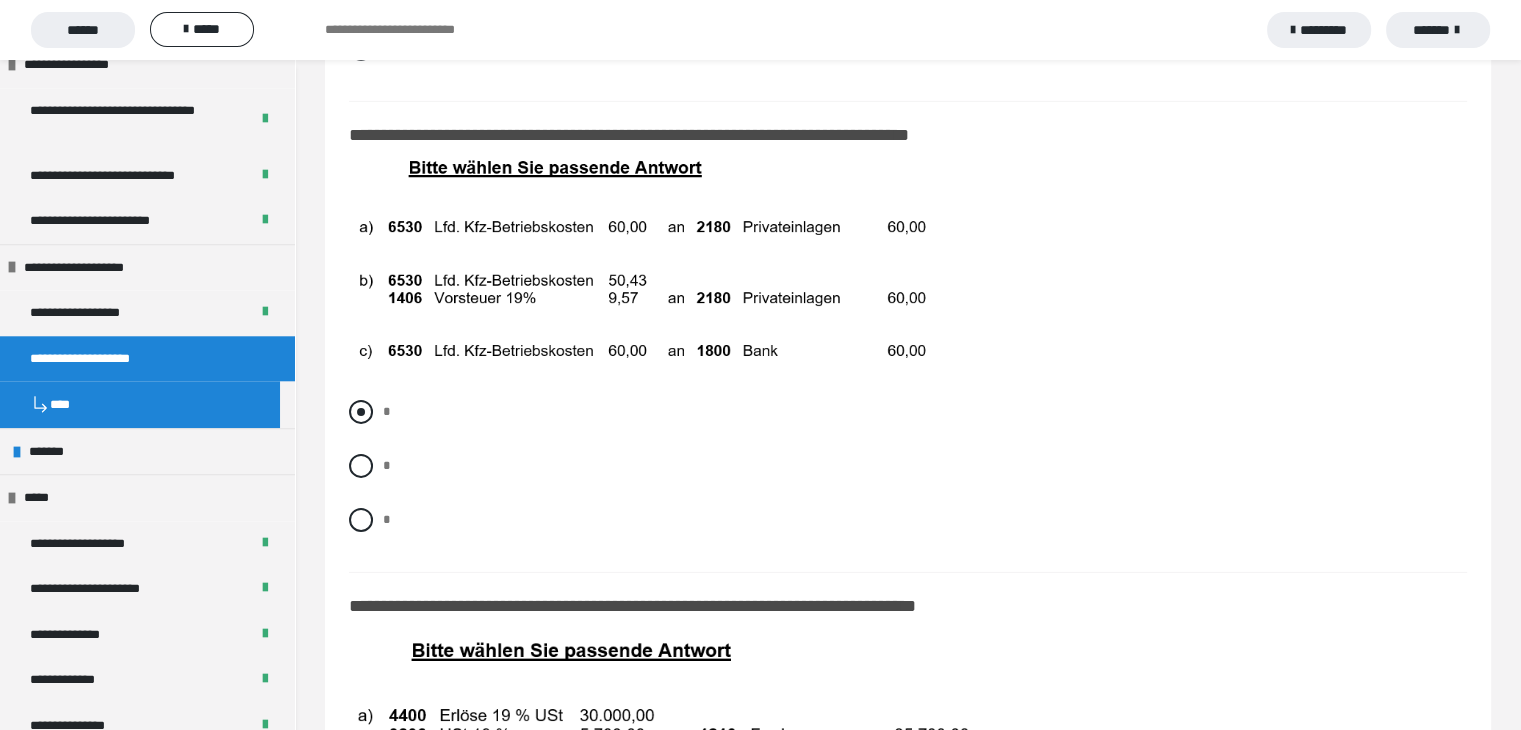 click at bounding box center (361, 412) 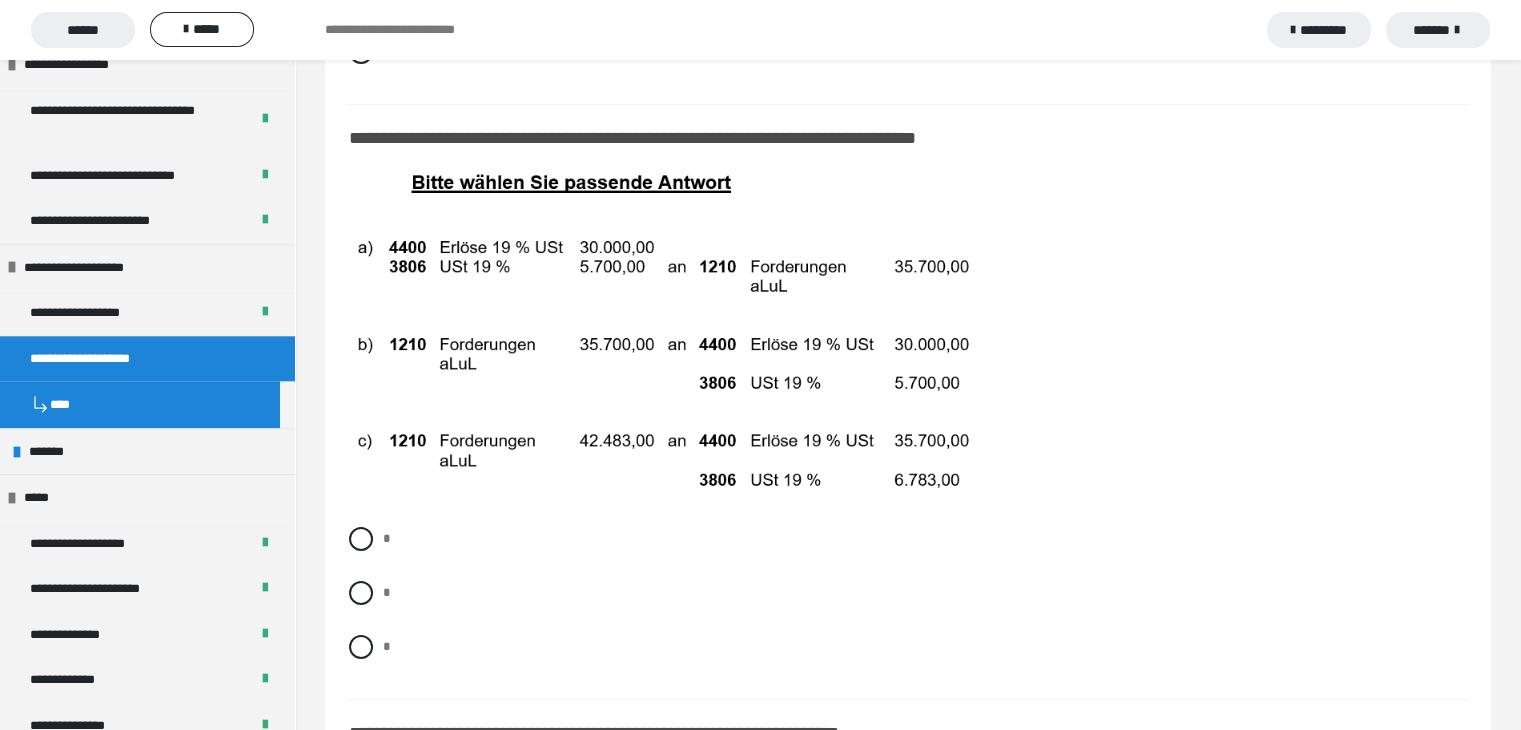 scroll, scrollTop: 14379, scrollLeft: 0, axis: vertical 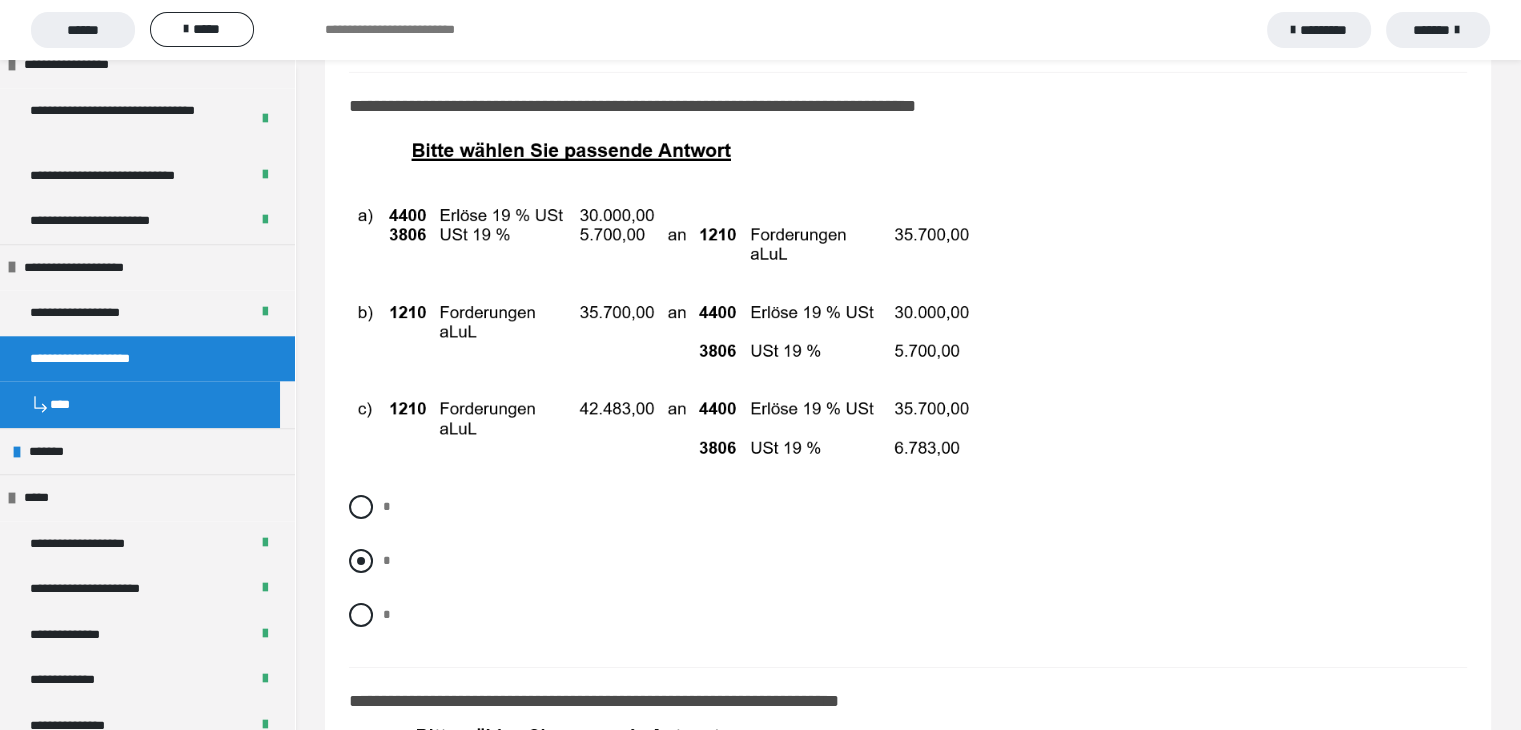 click at bounding box center (361, 561) 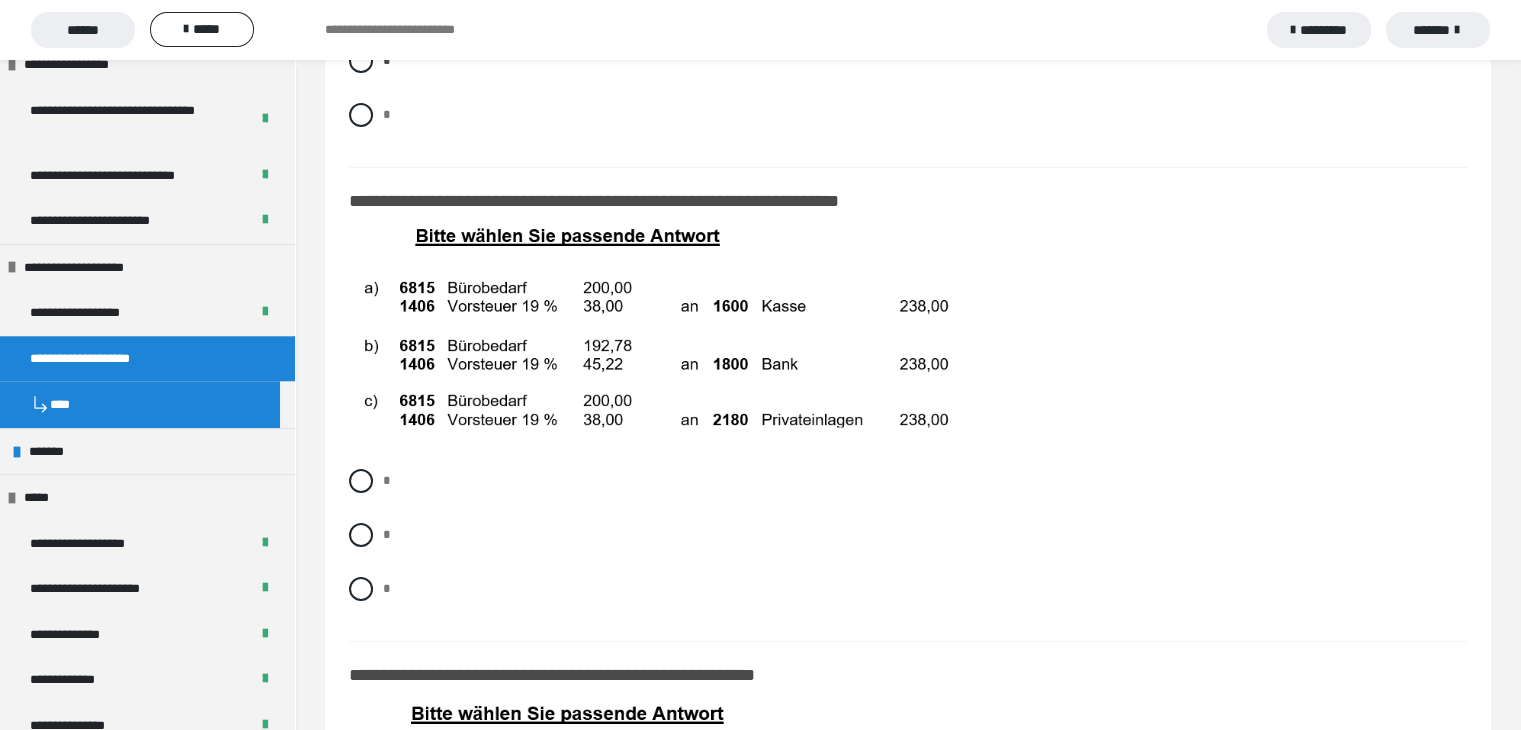 scroll, scrollTop: 14979, scrollLeft: 0, axis: vertical 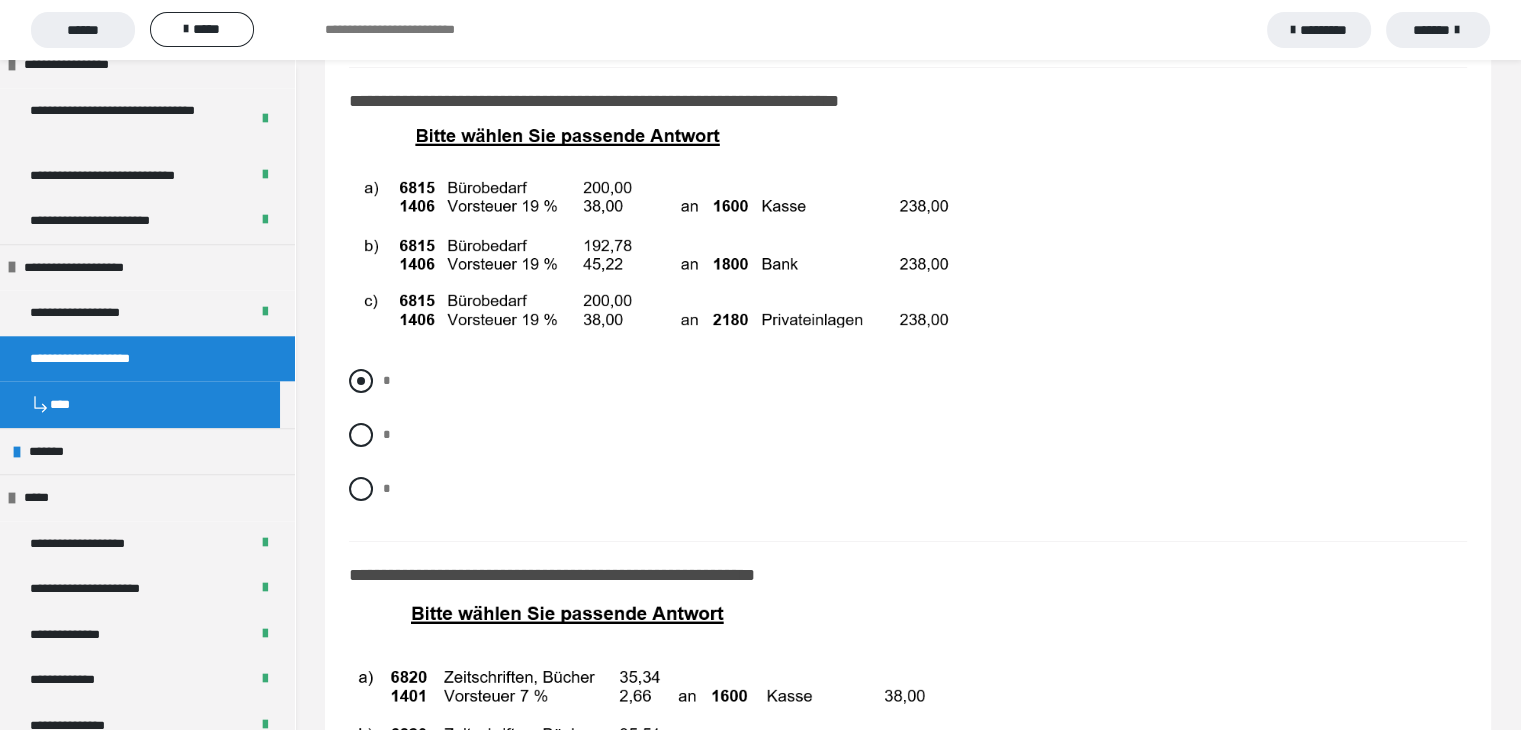 click at bounding box center [361, 381] 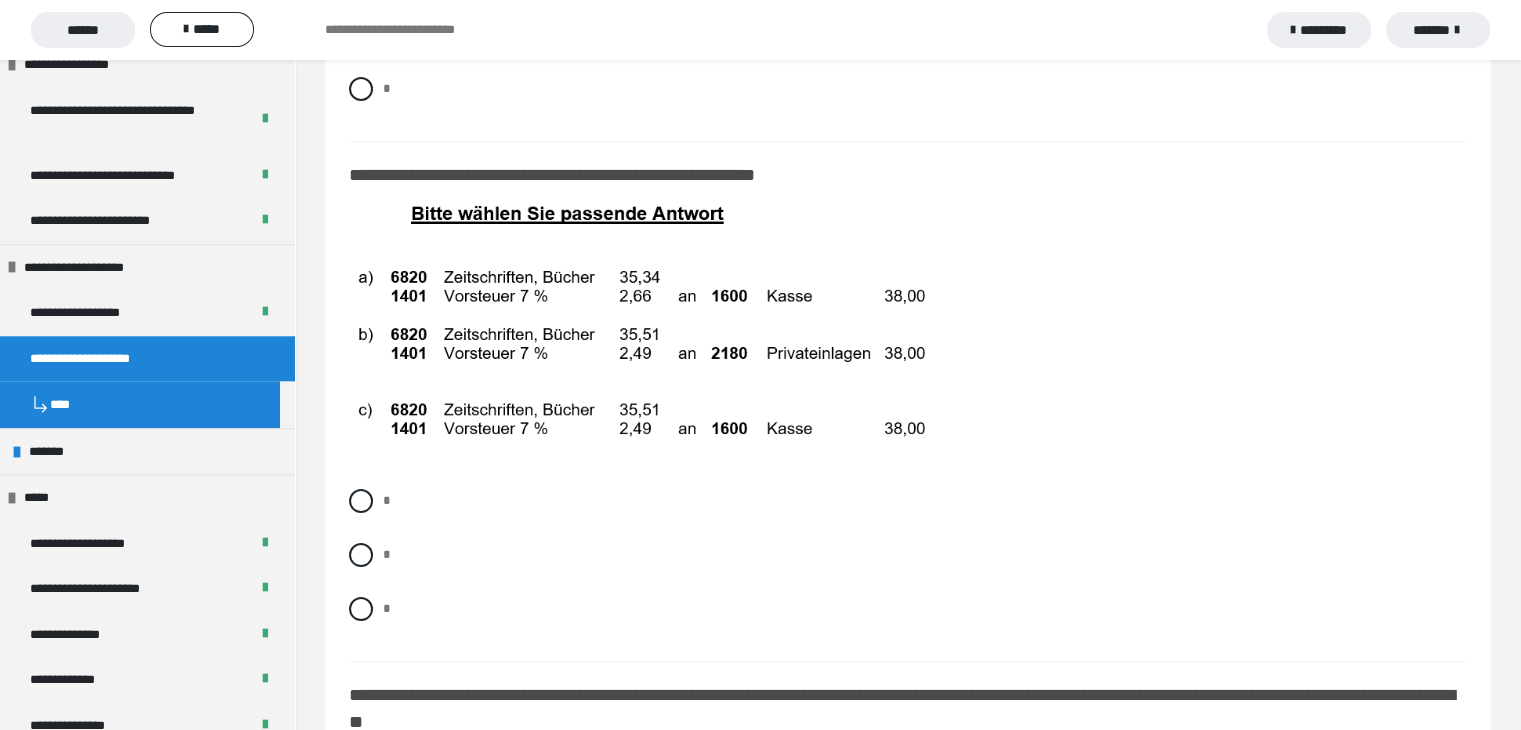 scroll, scrollTop: 15479, scrollLeft: 0, axis: vertical 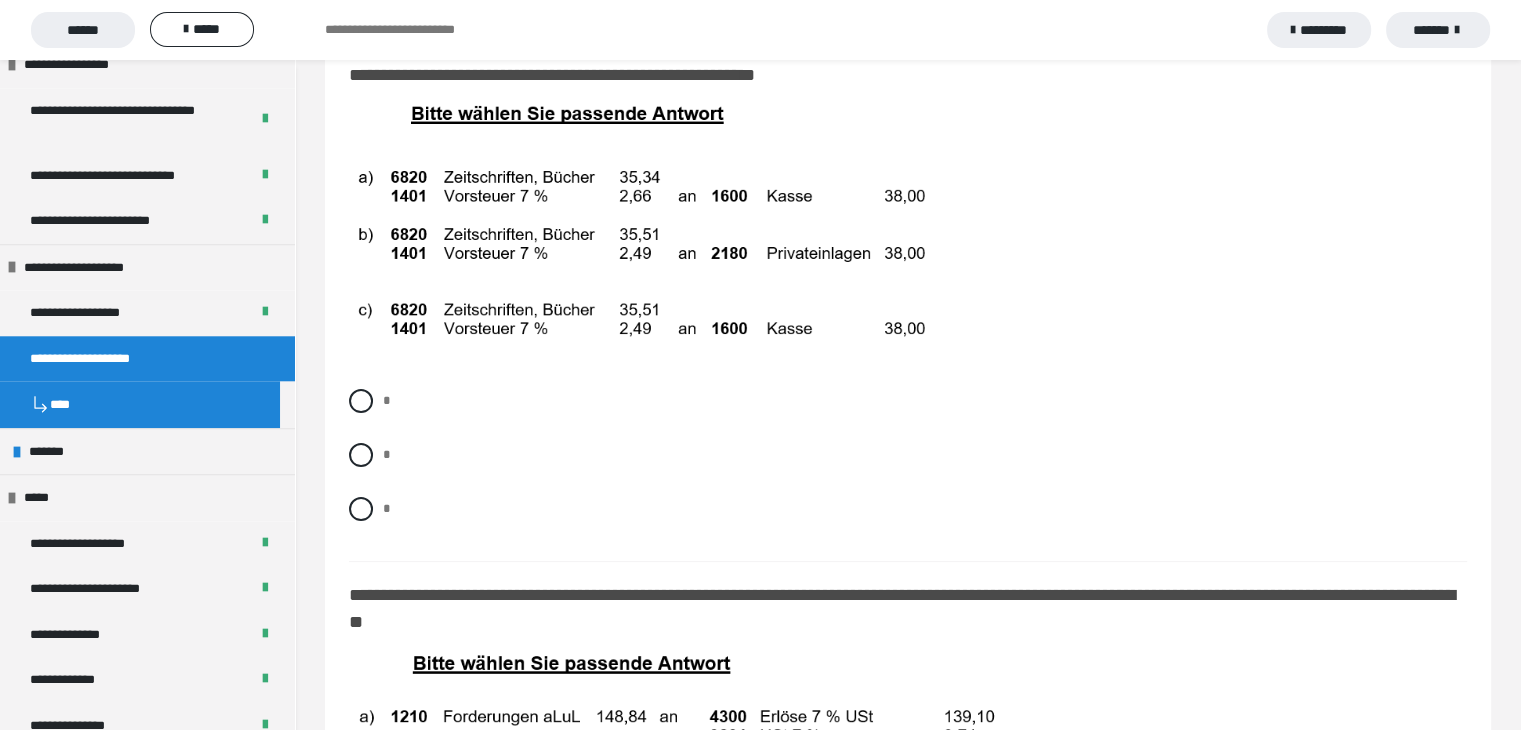 click at bounding box center (649, 236) 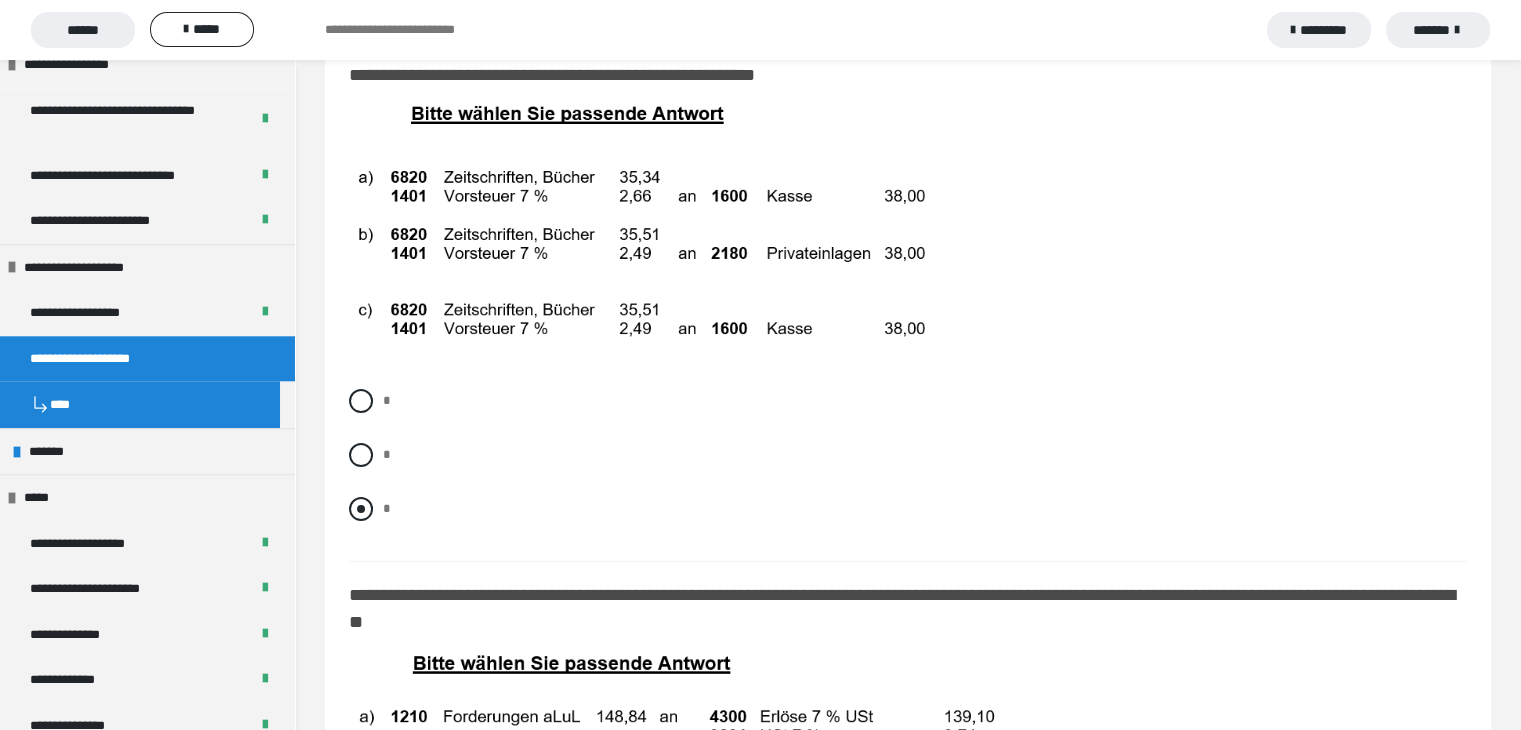 click at bounding box center [361, 509] 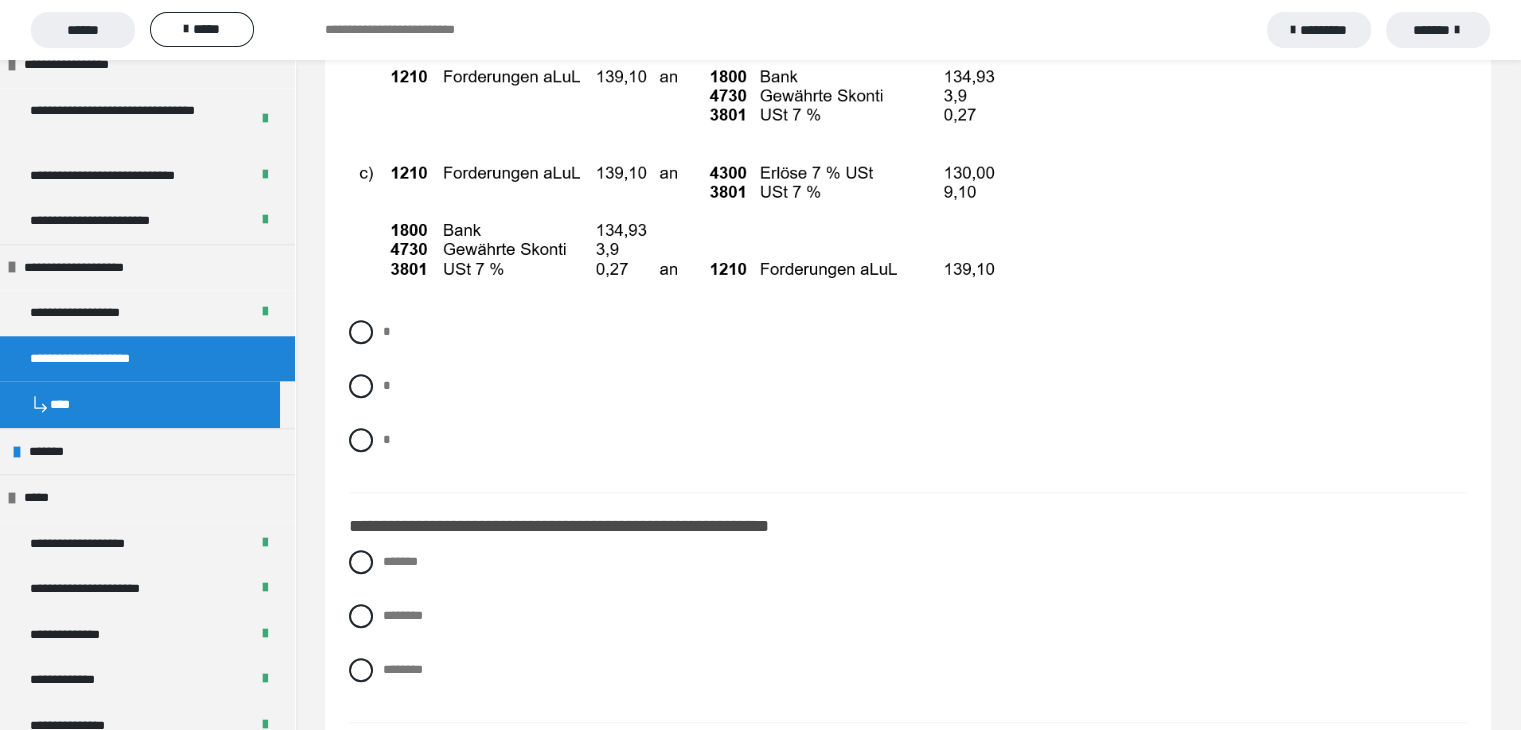 scroll, scrollTop: 16379, scrollLeft: 0, axis: vertical 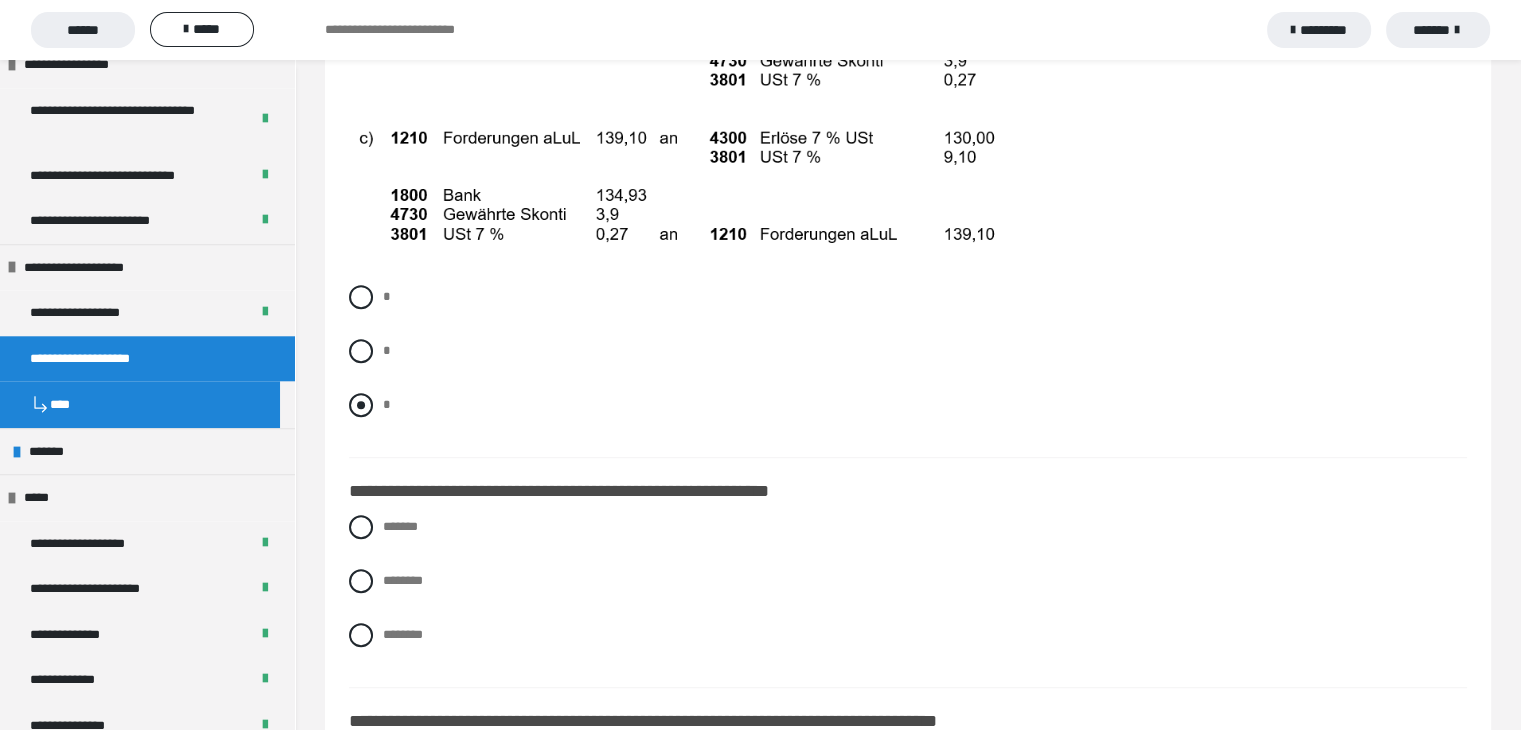click at bounding box center [361, 405] 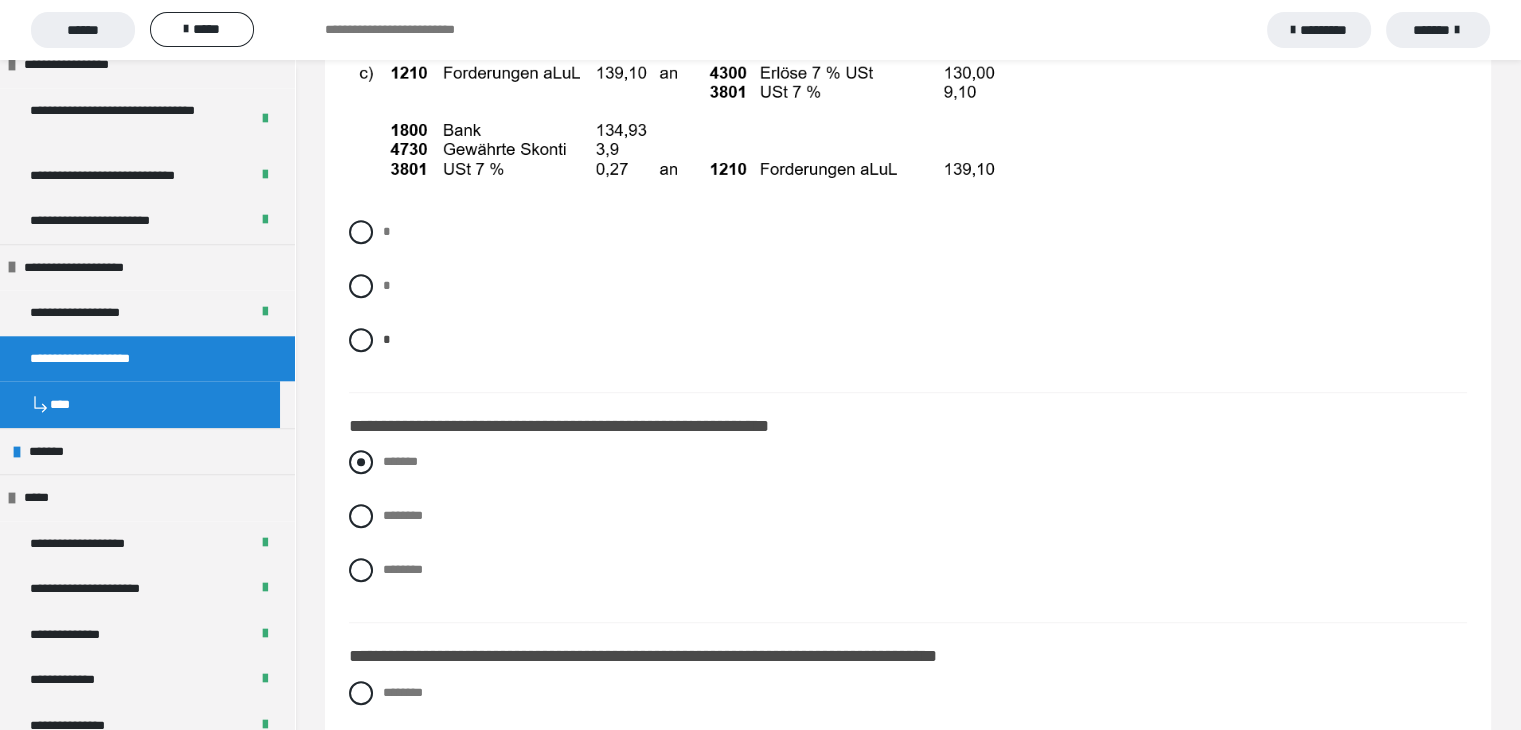 scroll, scrollTop: 16679, scrollLeft: 0, axis: vertical 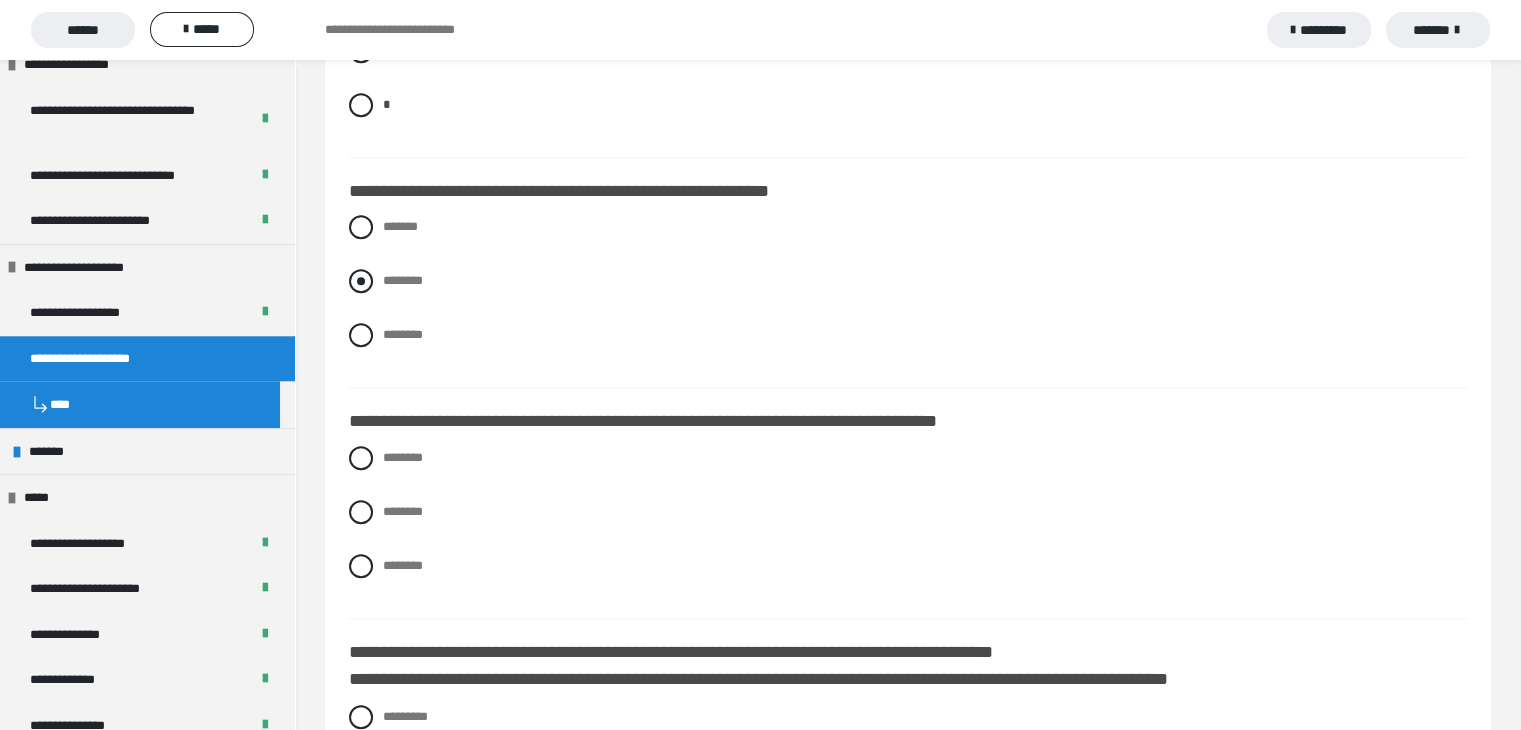 click at bounding box center (361, 281) 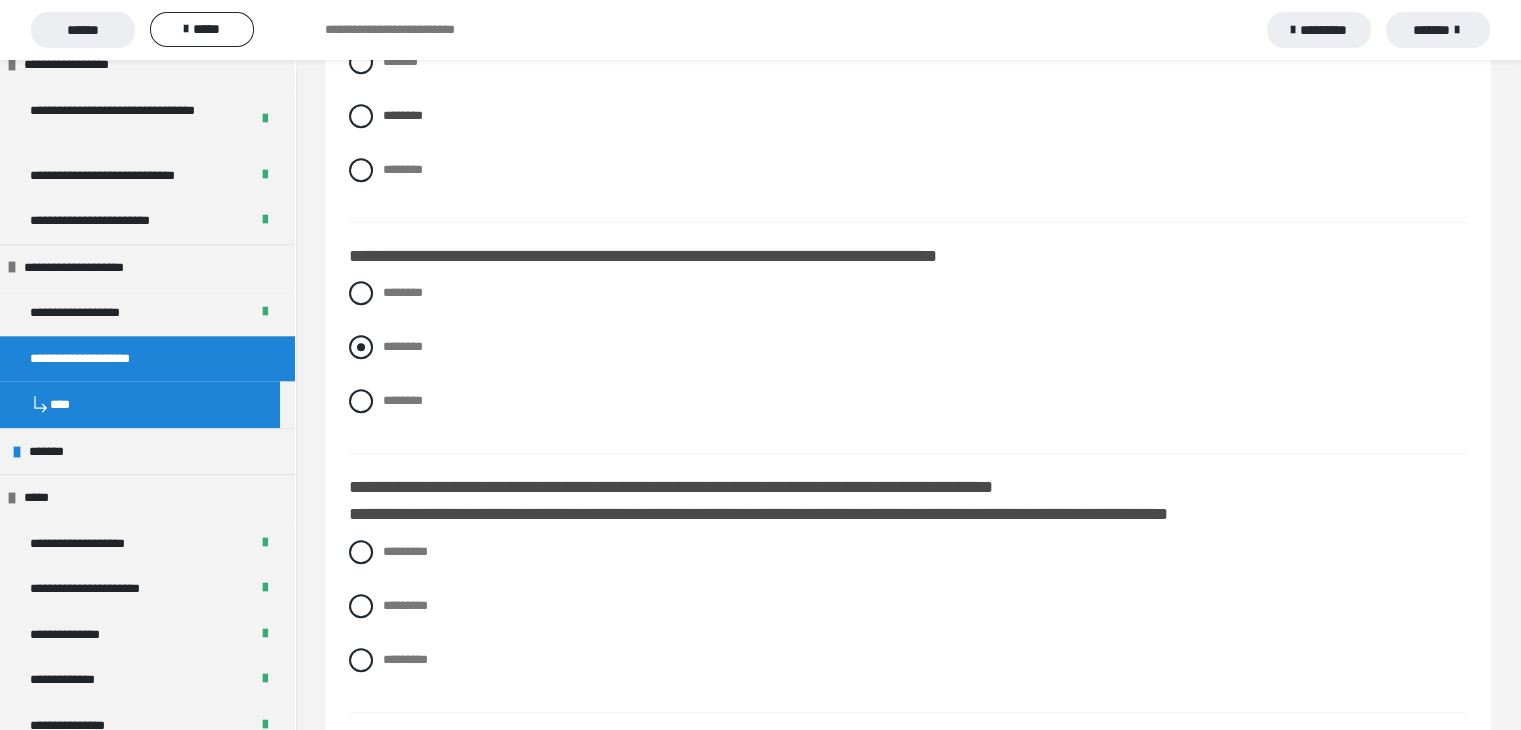 scroll, scrollTop: 16879, scrollLeft: 0, axis: vertical 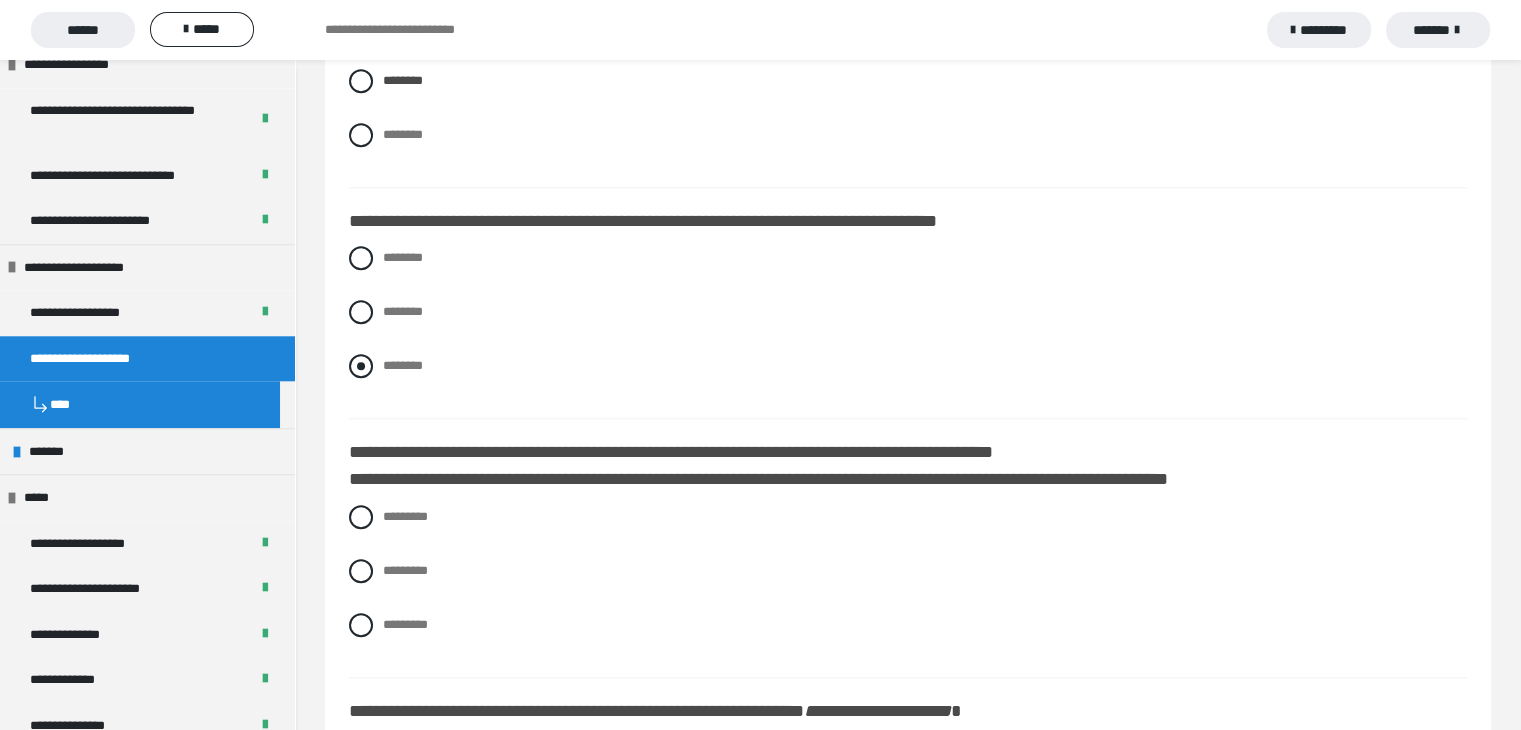 click at bounding box center [361, 366] 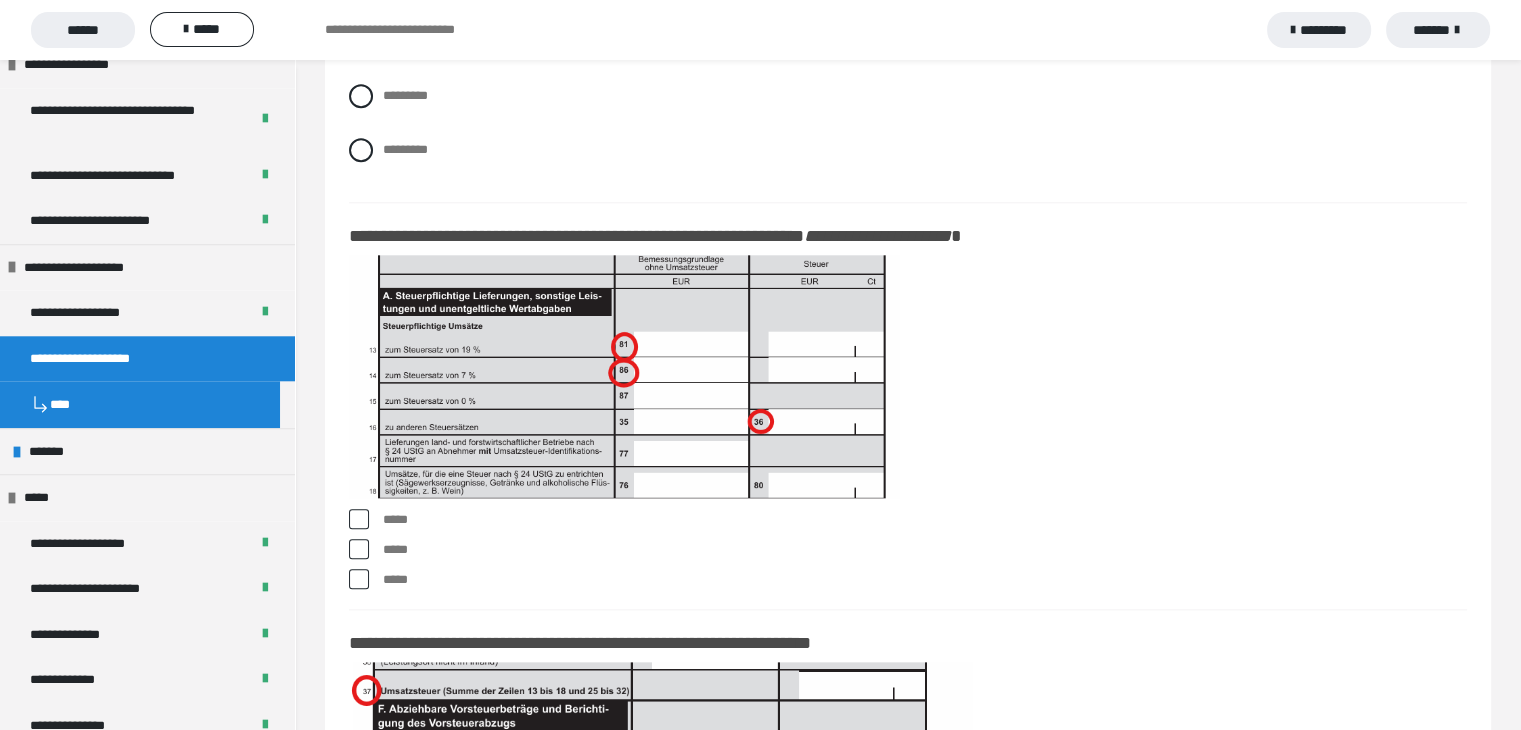 scroll, scrollTop: 17479, scrollLeft: 0, axis: vertical 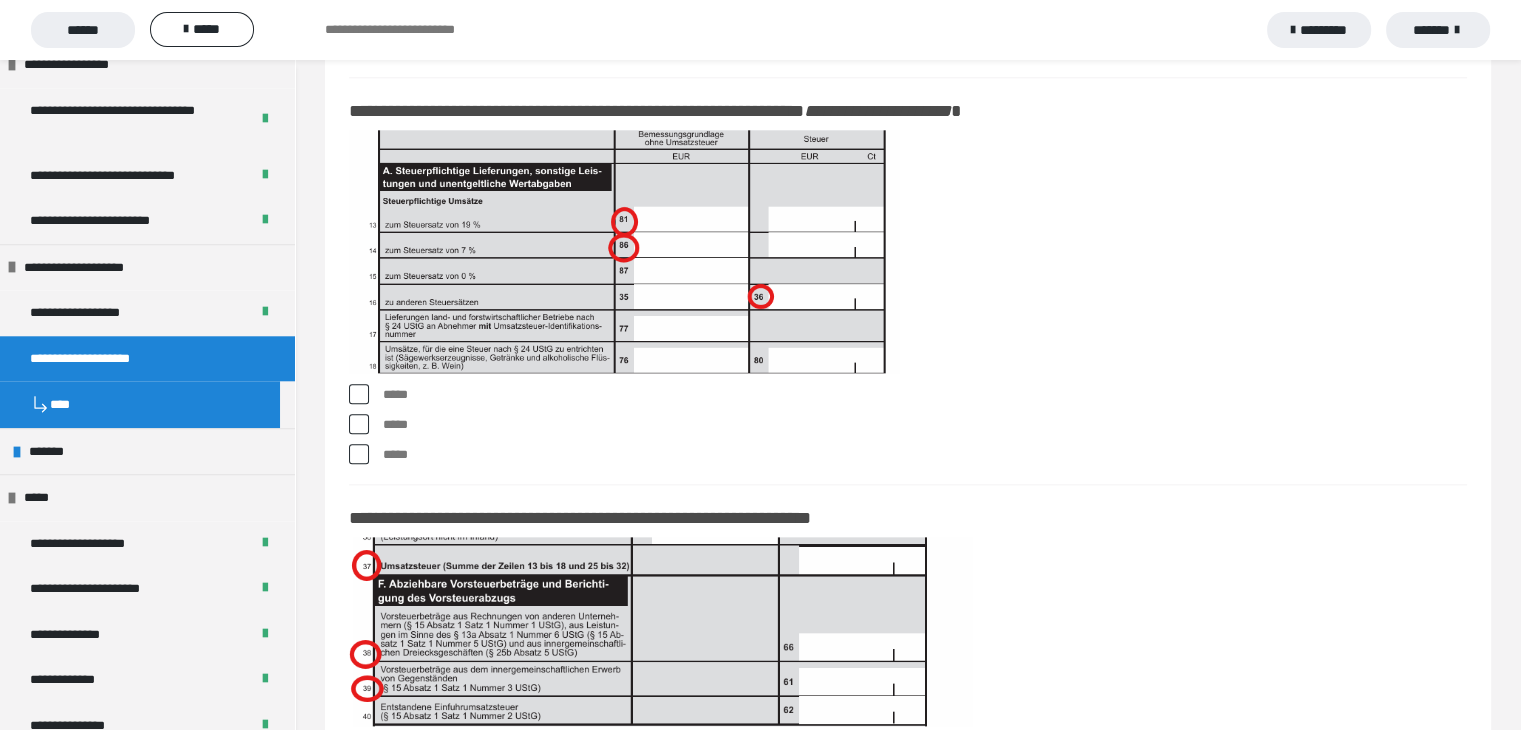 click at bounding box center [359, 394] 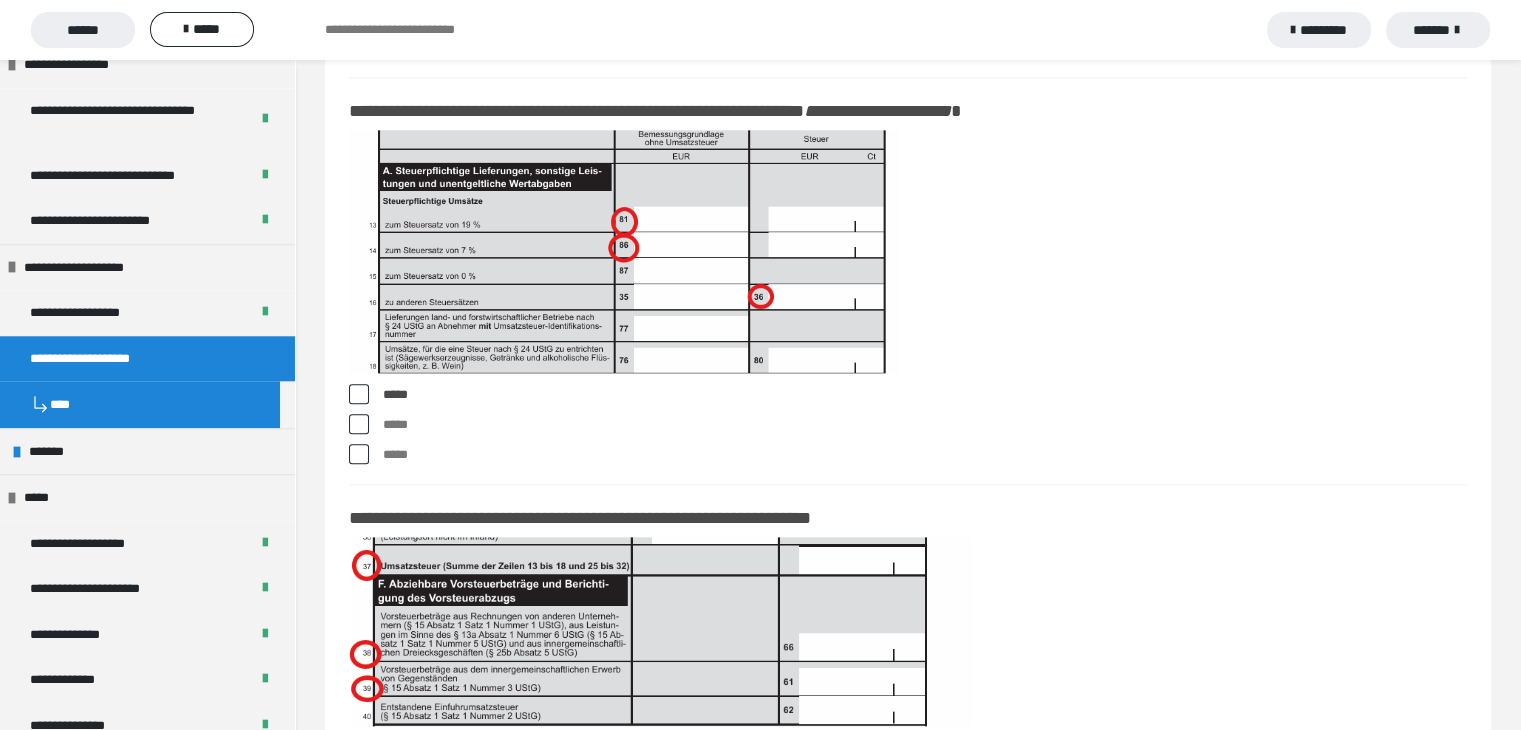 click at bounding box center [359, 424] 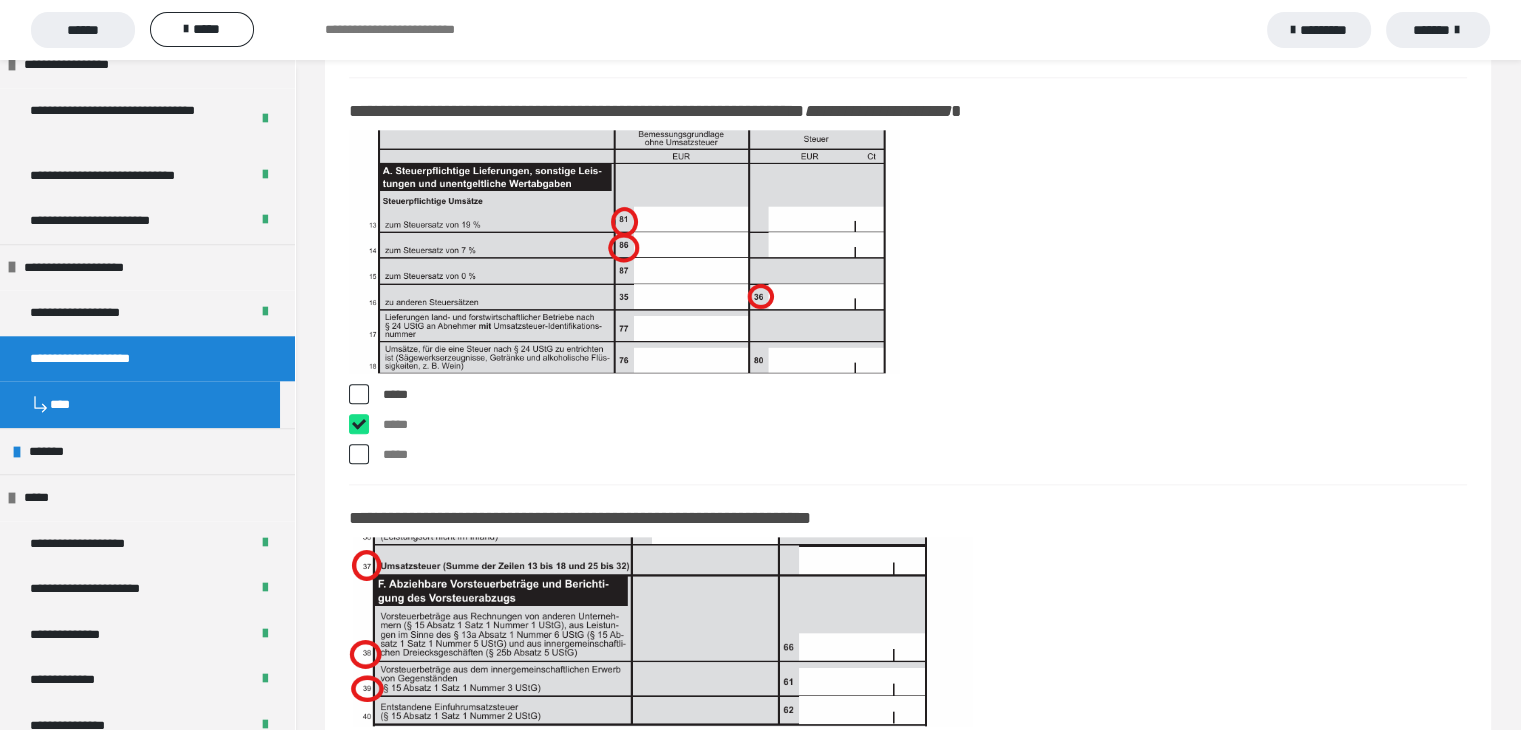 checkbox on "****" 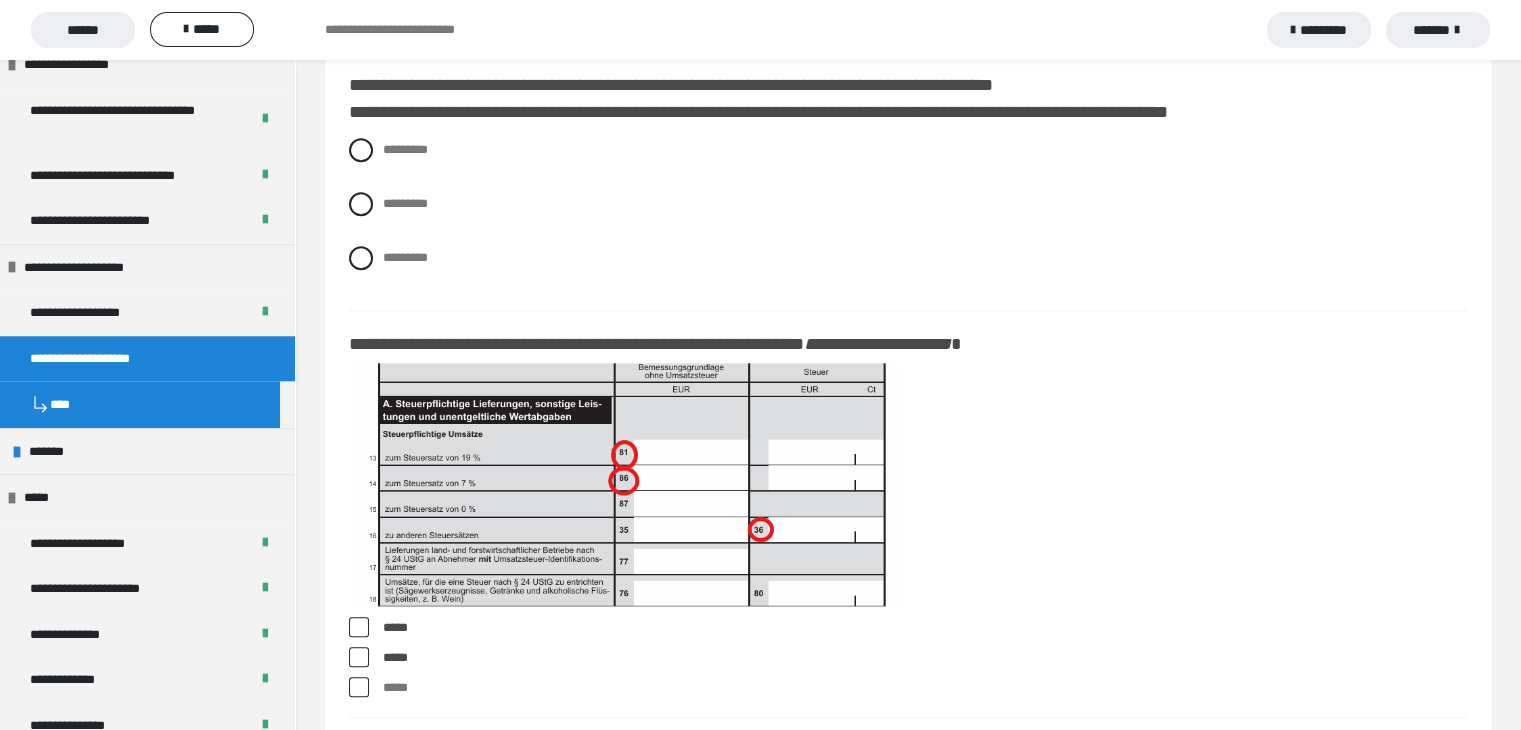 scroll, scrollTop: 17279, scrollLeft: 0, axis: vertical 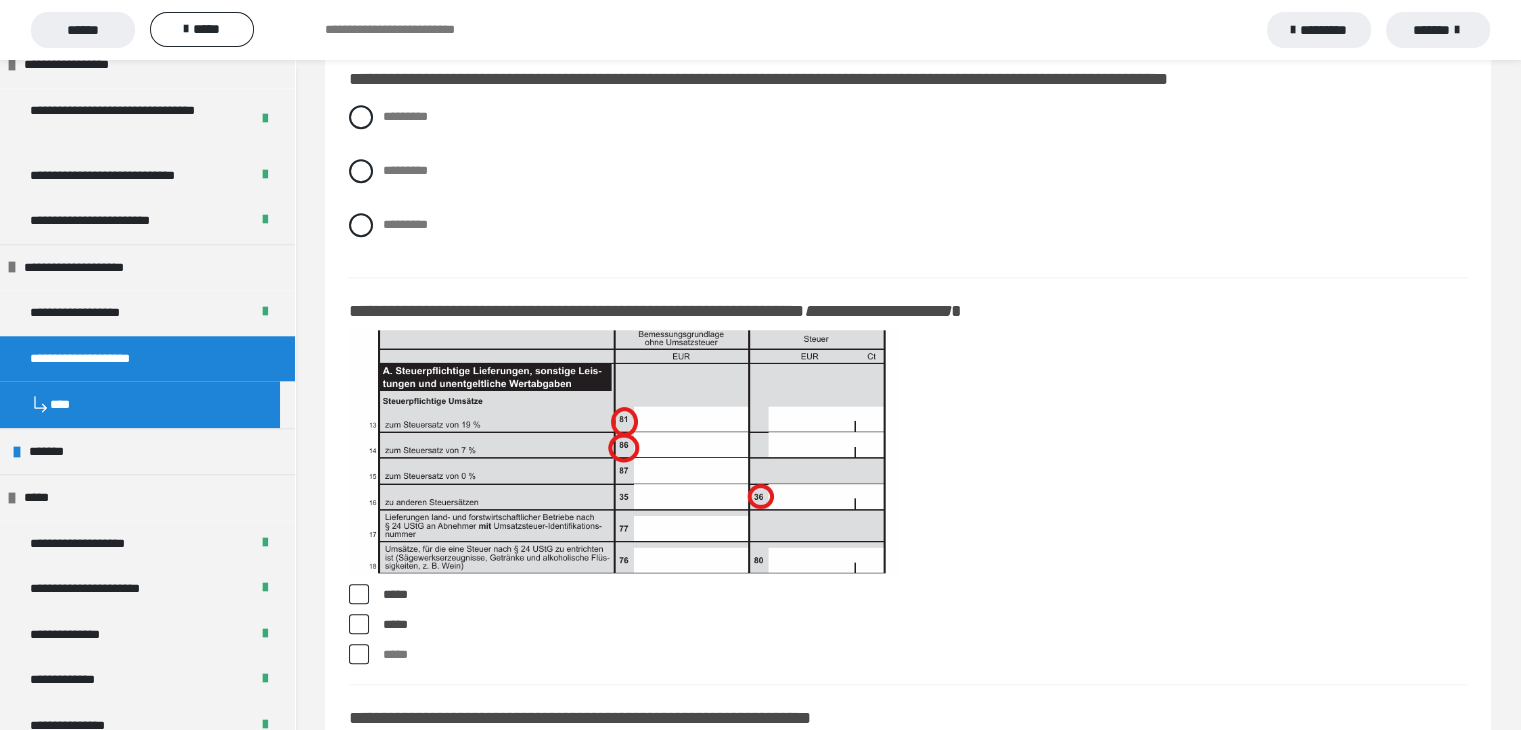 click at bounding box center (359, 594) 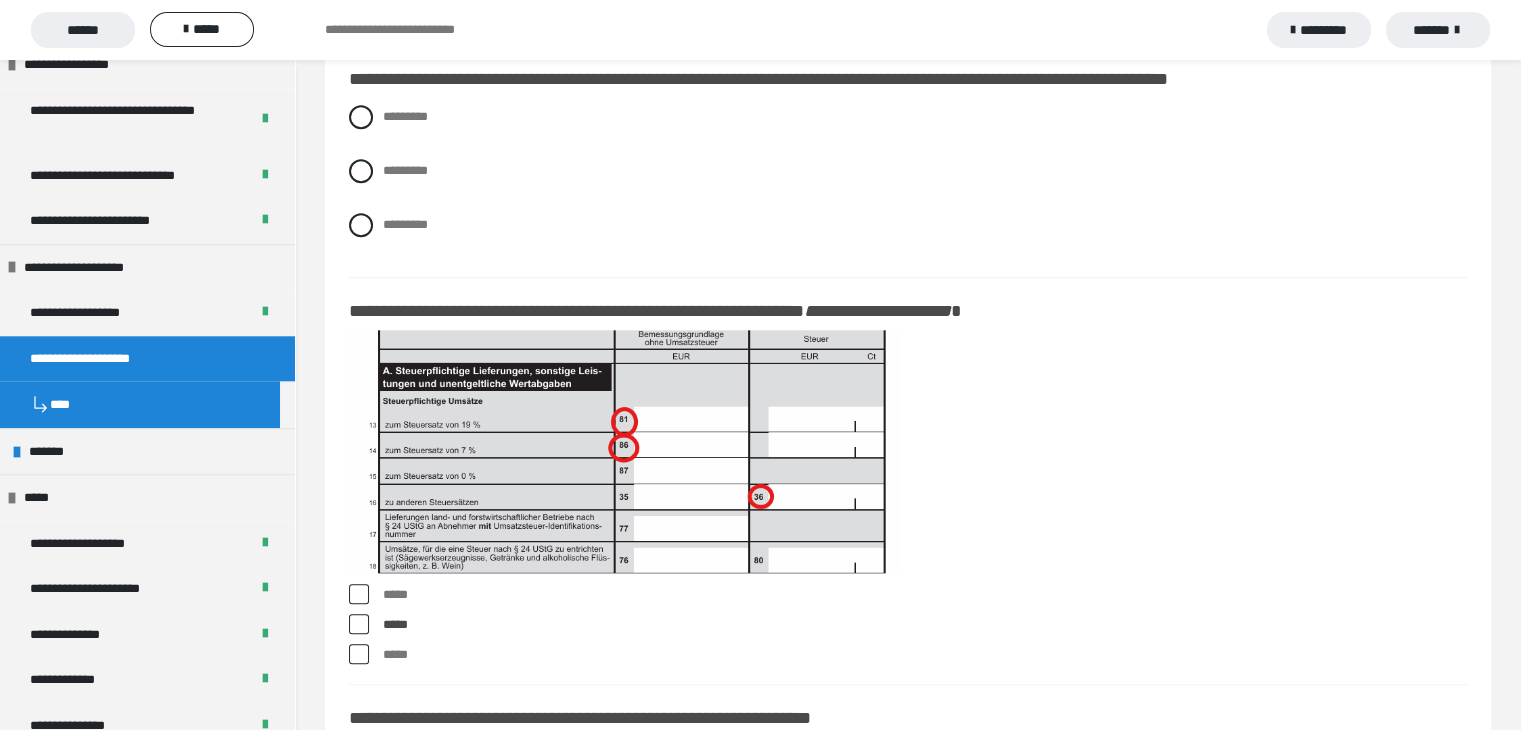 click at bounding box center (359, 624) 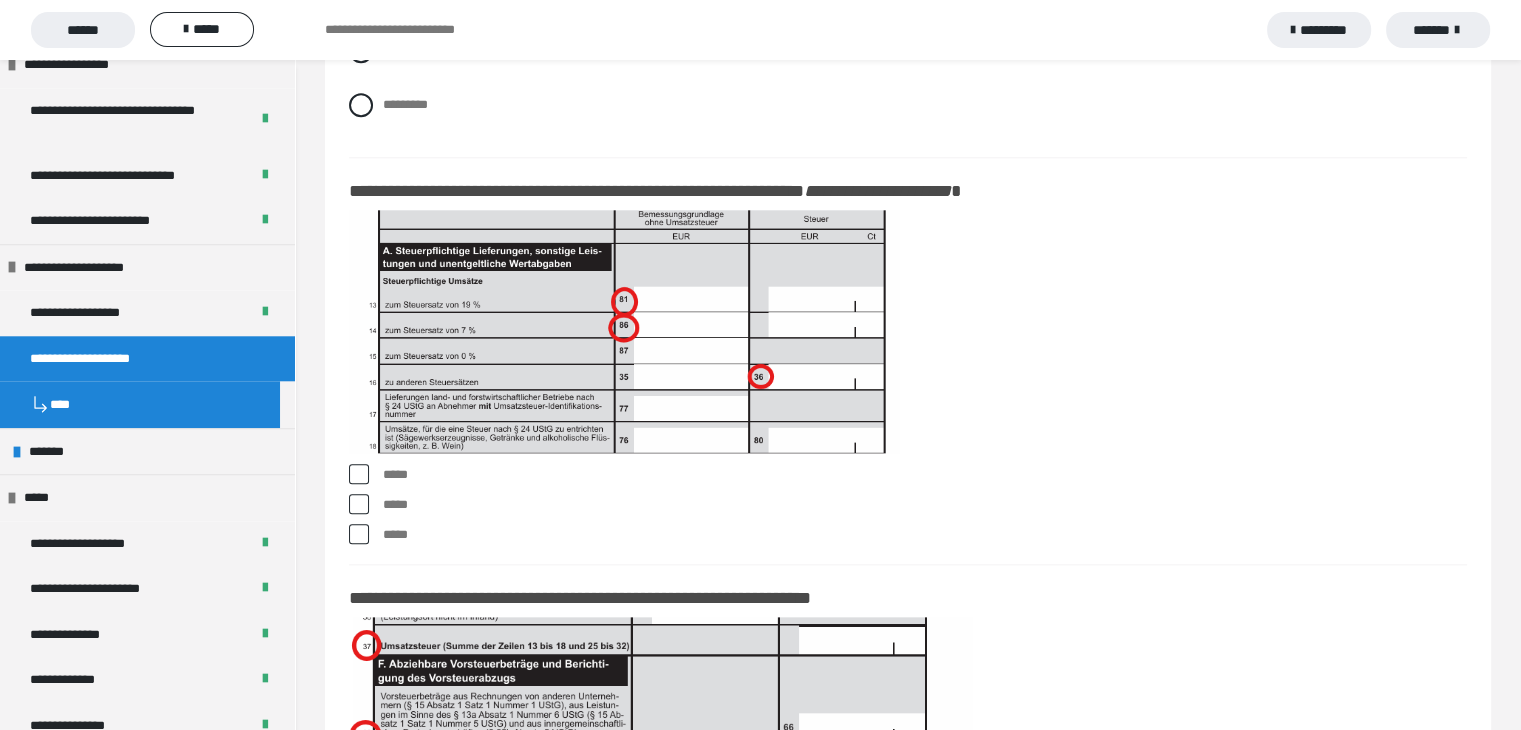 scroll, scrollTop: 17179, scrollLeft: 0, axis: vertical 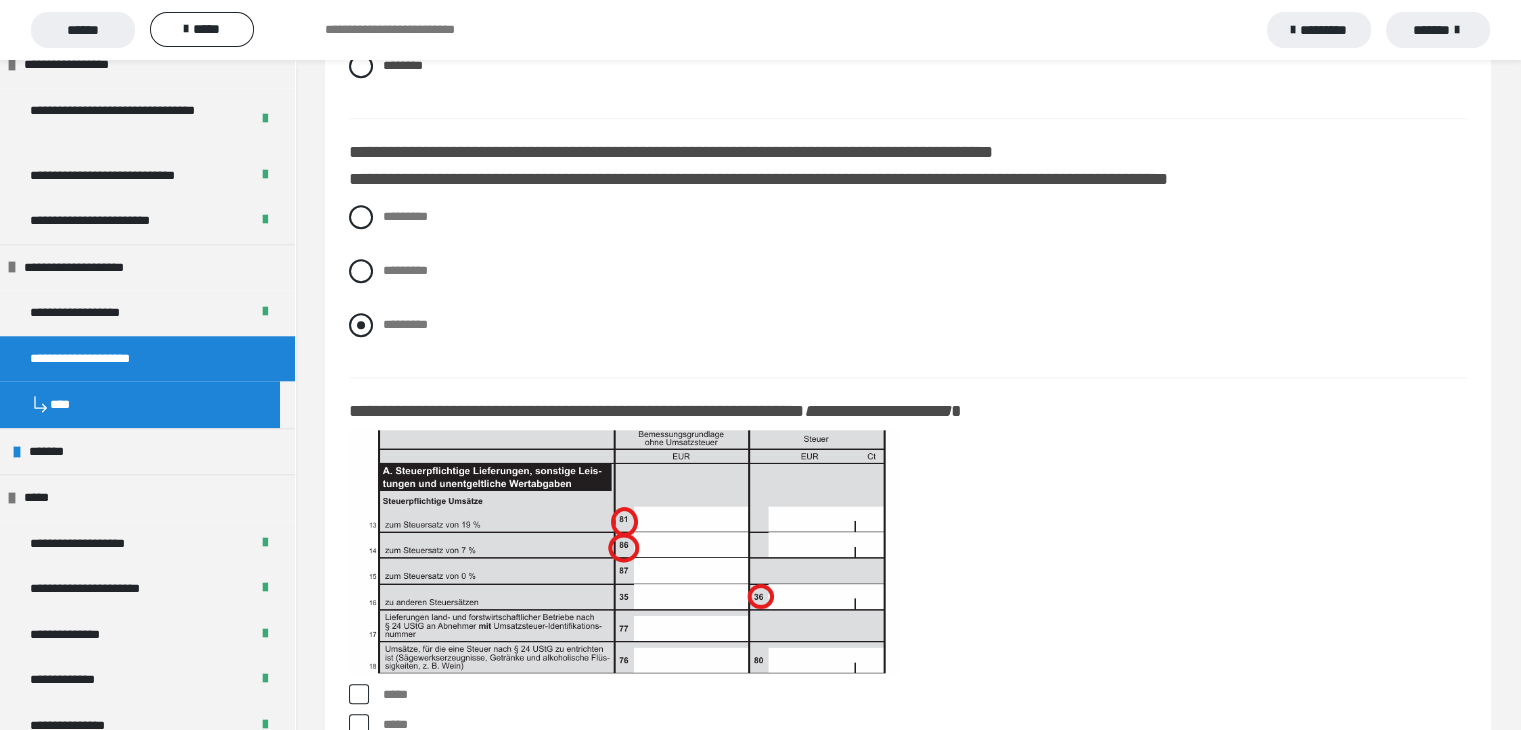click at bounding box center [361, 325] 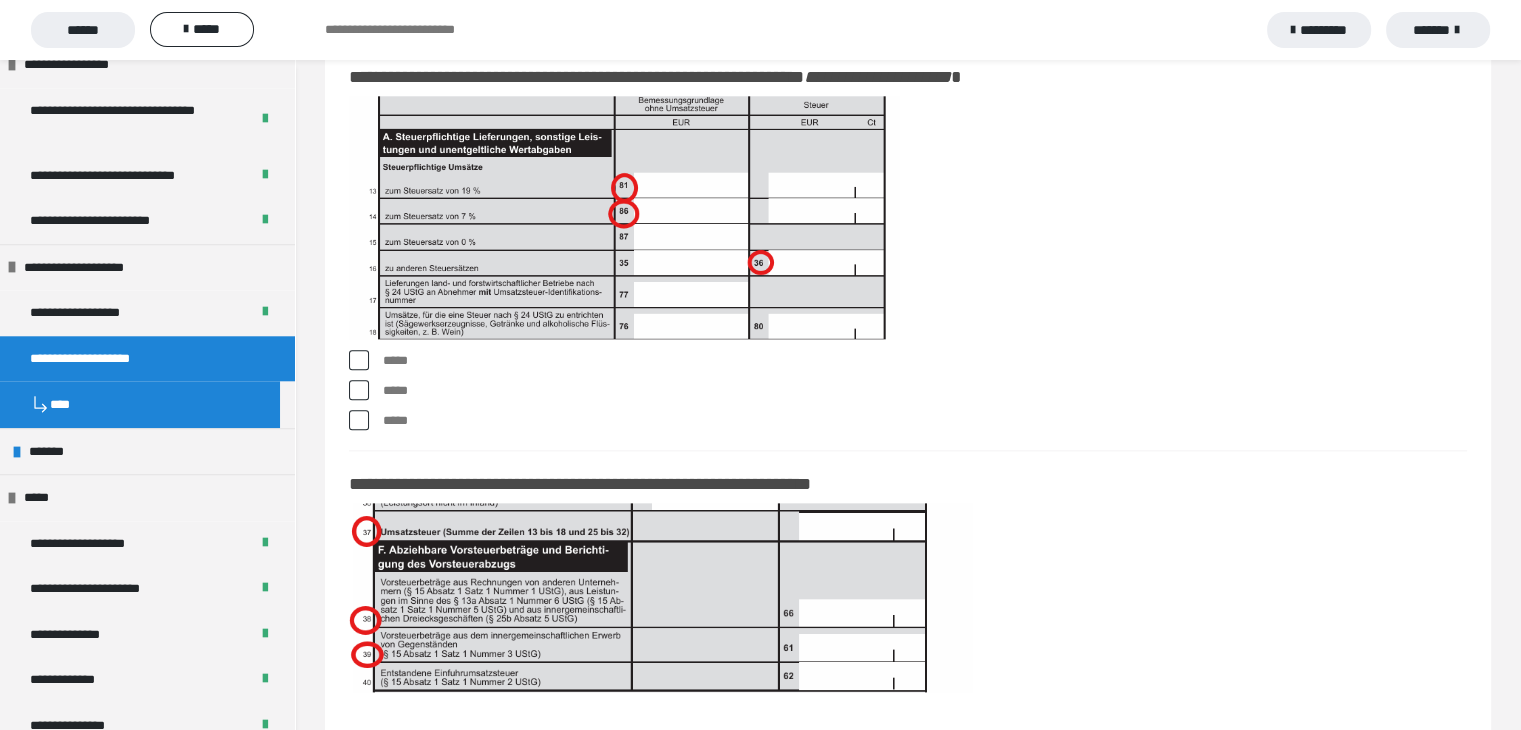 scroll, scrollTop: 17479, scrollLeft: 0, axis: vertical 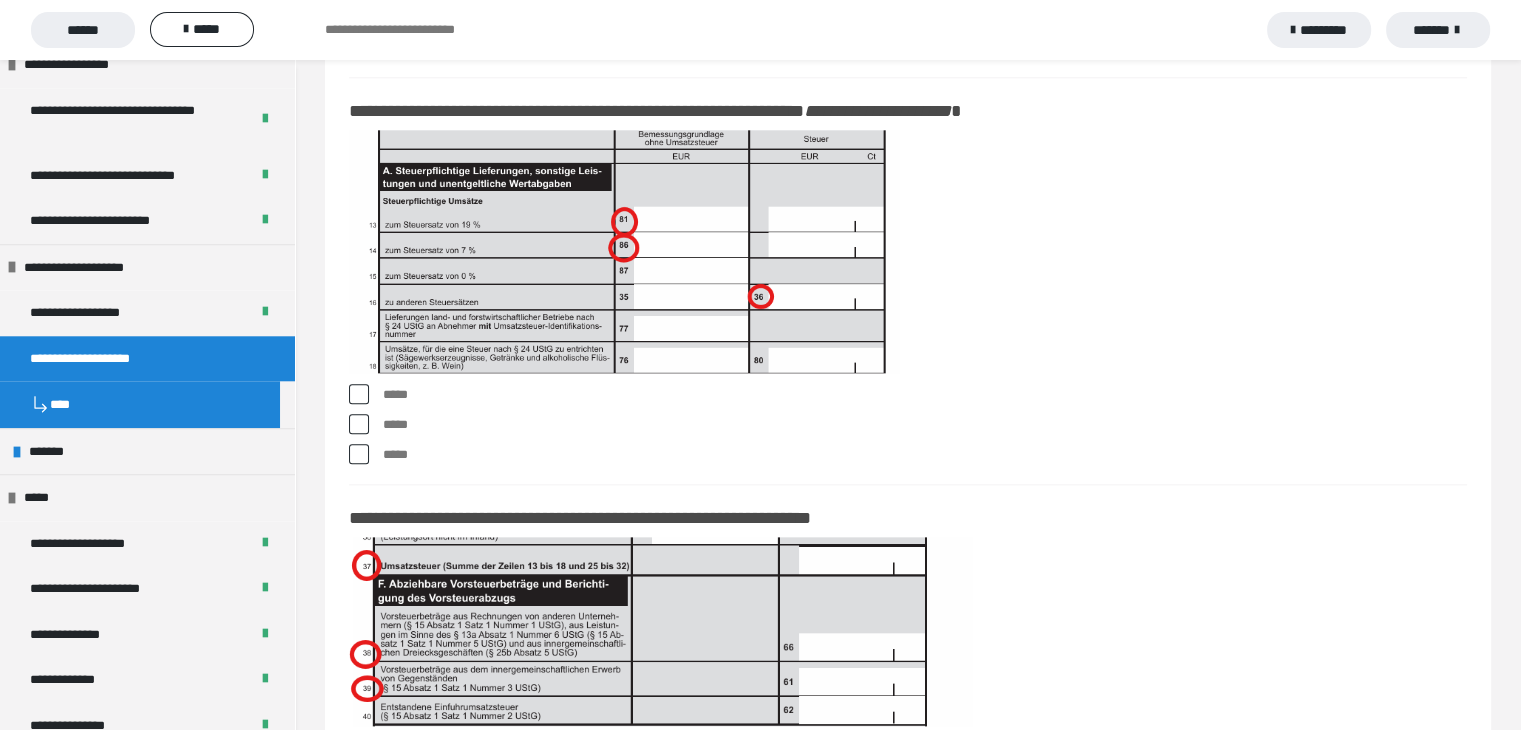 click at bounding box center (359, 394) 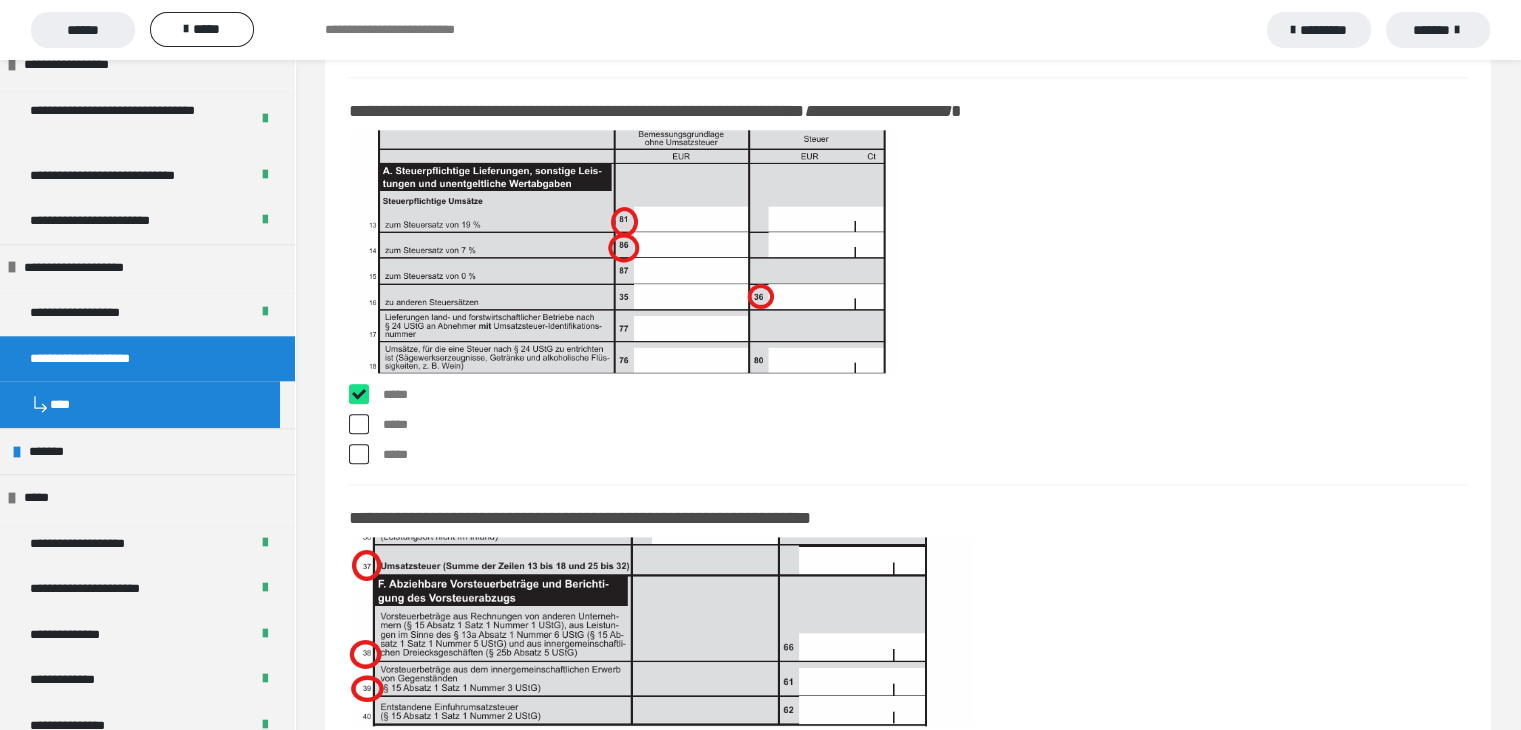 checkbox on "****" 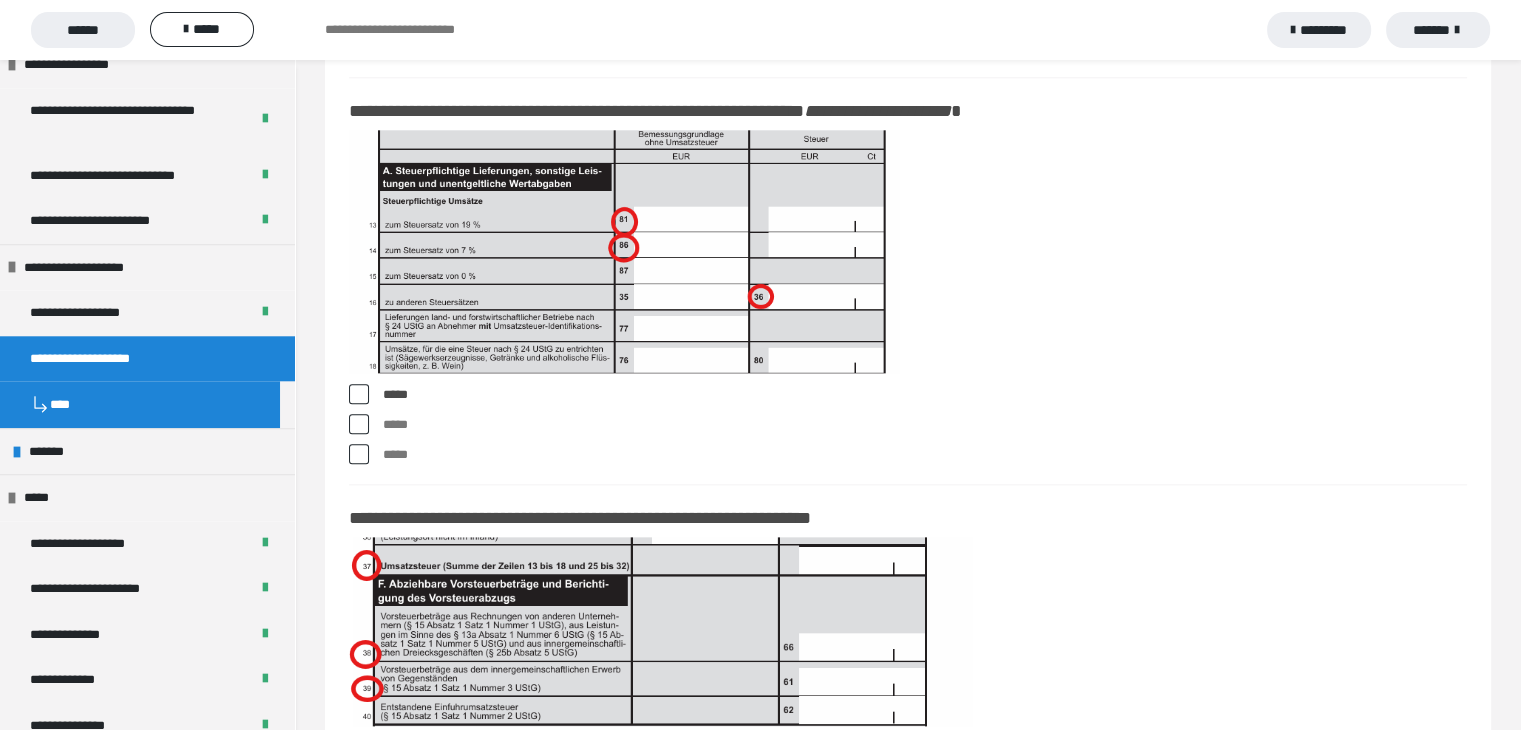 click at bounding box center [359, 424] 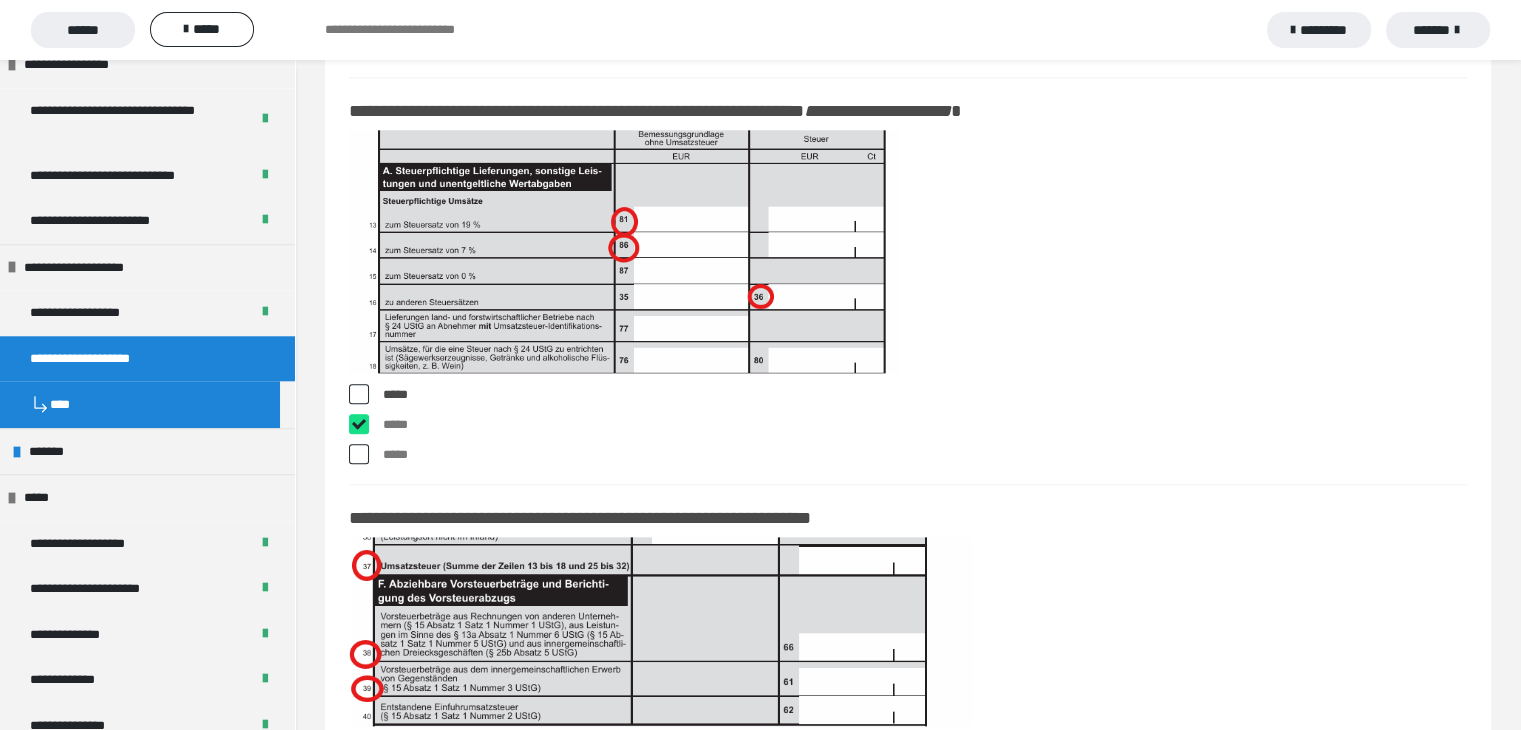 checkbox on "****" 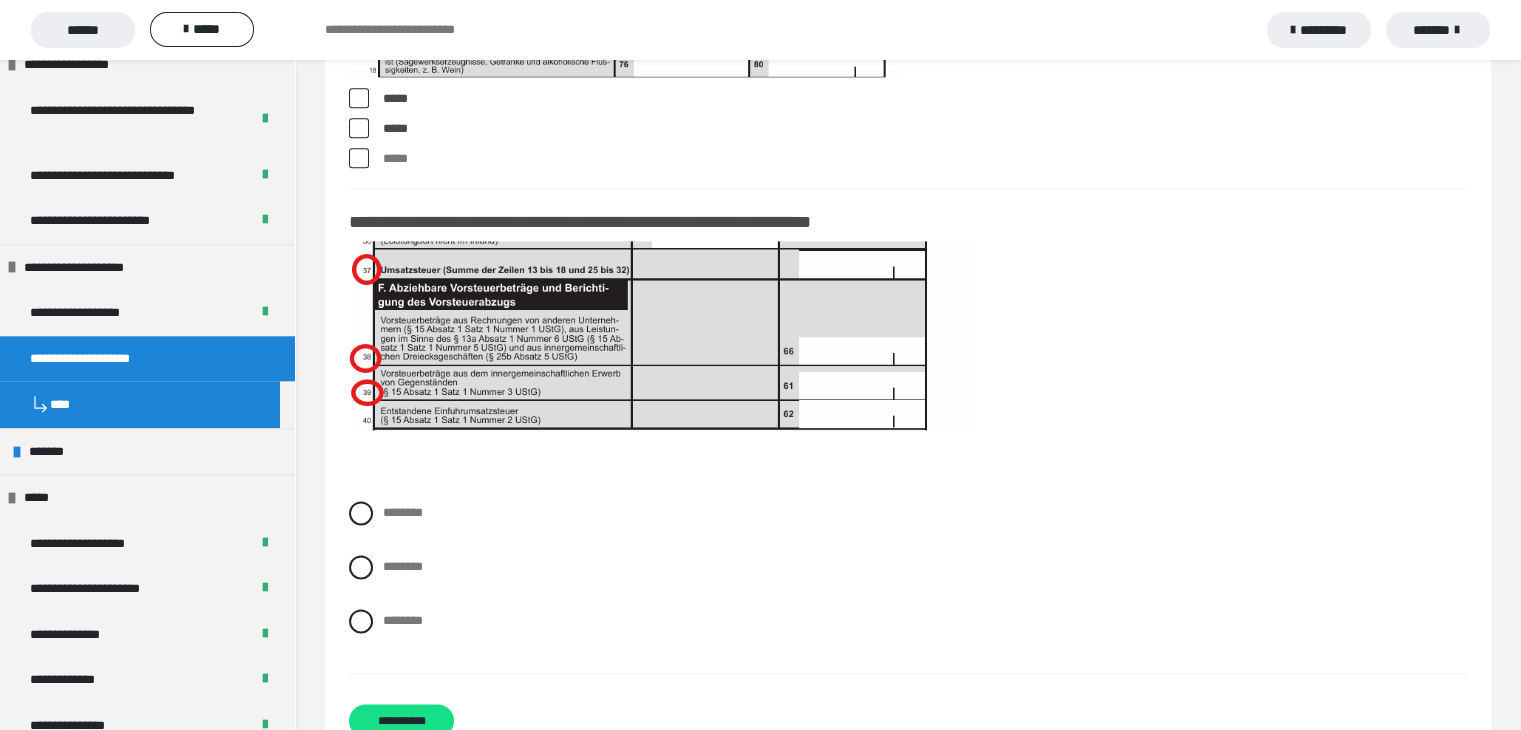 scroll, scrollTop: 17779, scrollLeft: 0, axis: vertical 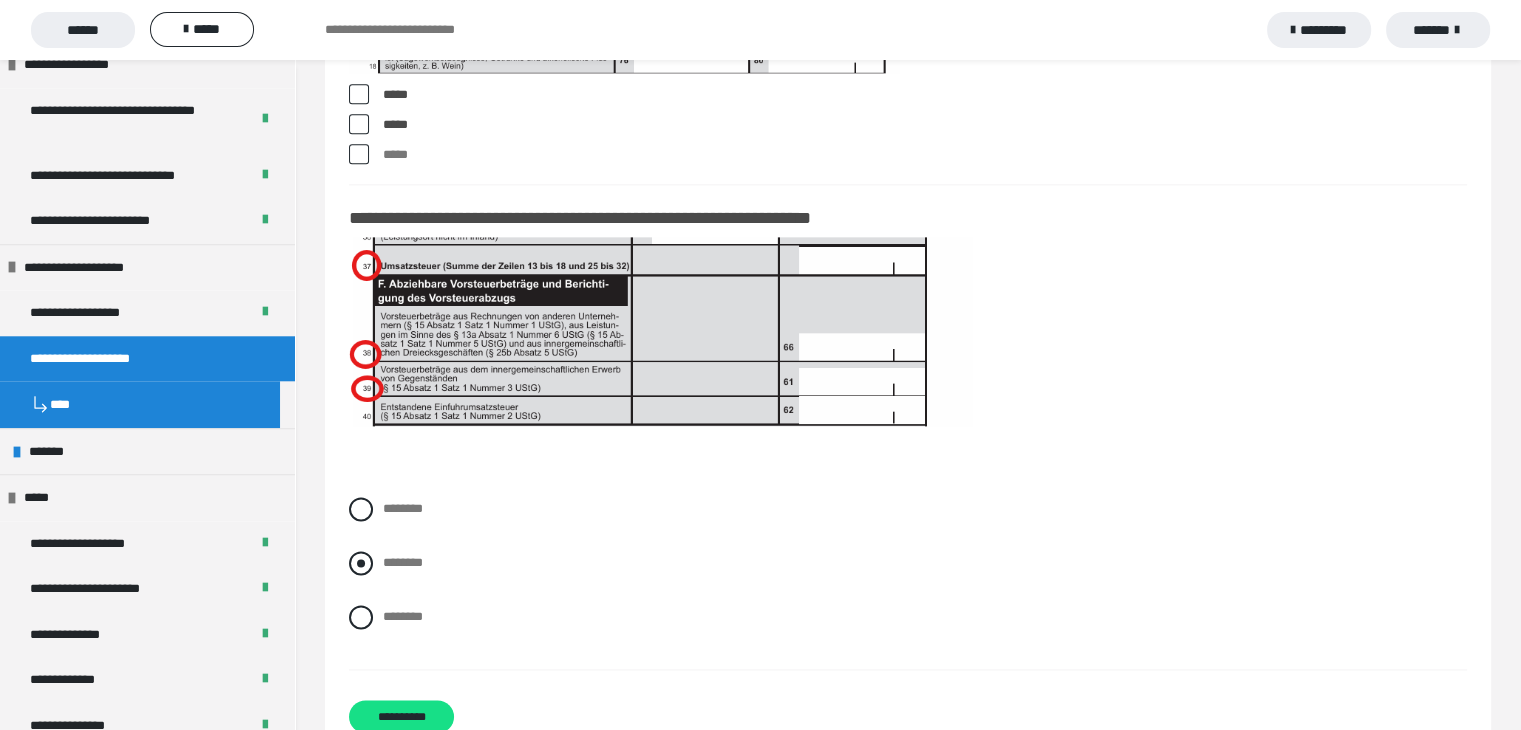 click at bounding box center (361, 563) 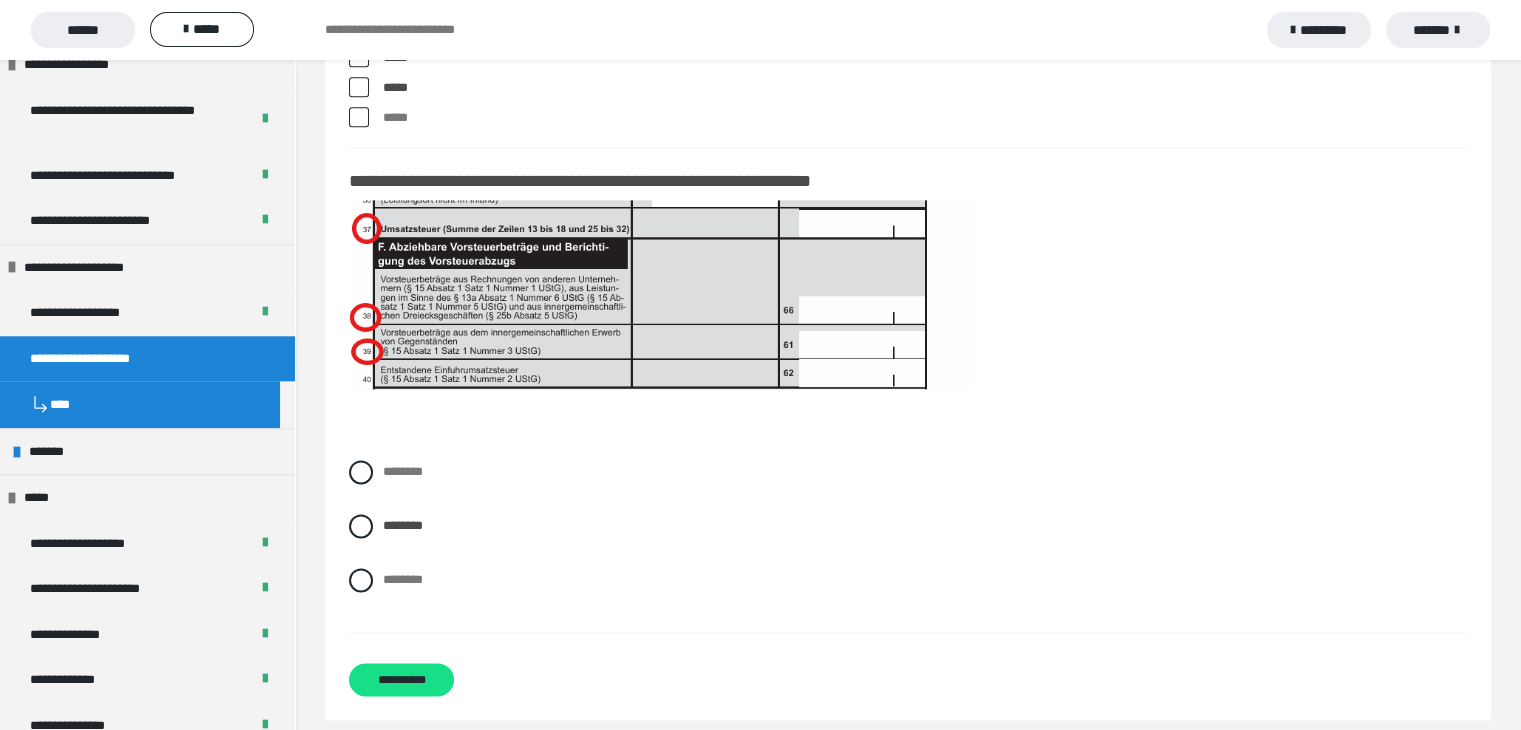 scroll, scrollTop: 17879, scrollLeft: 0, axis: vertical 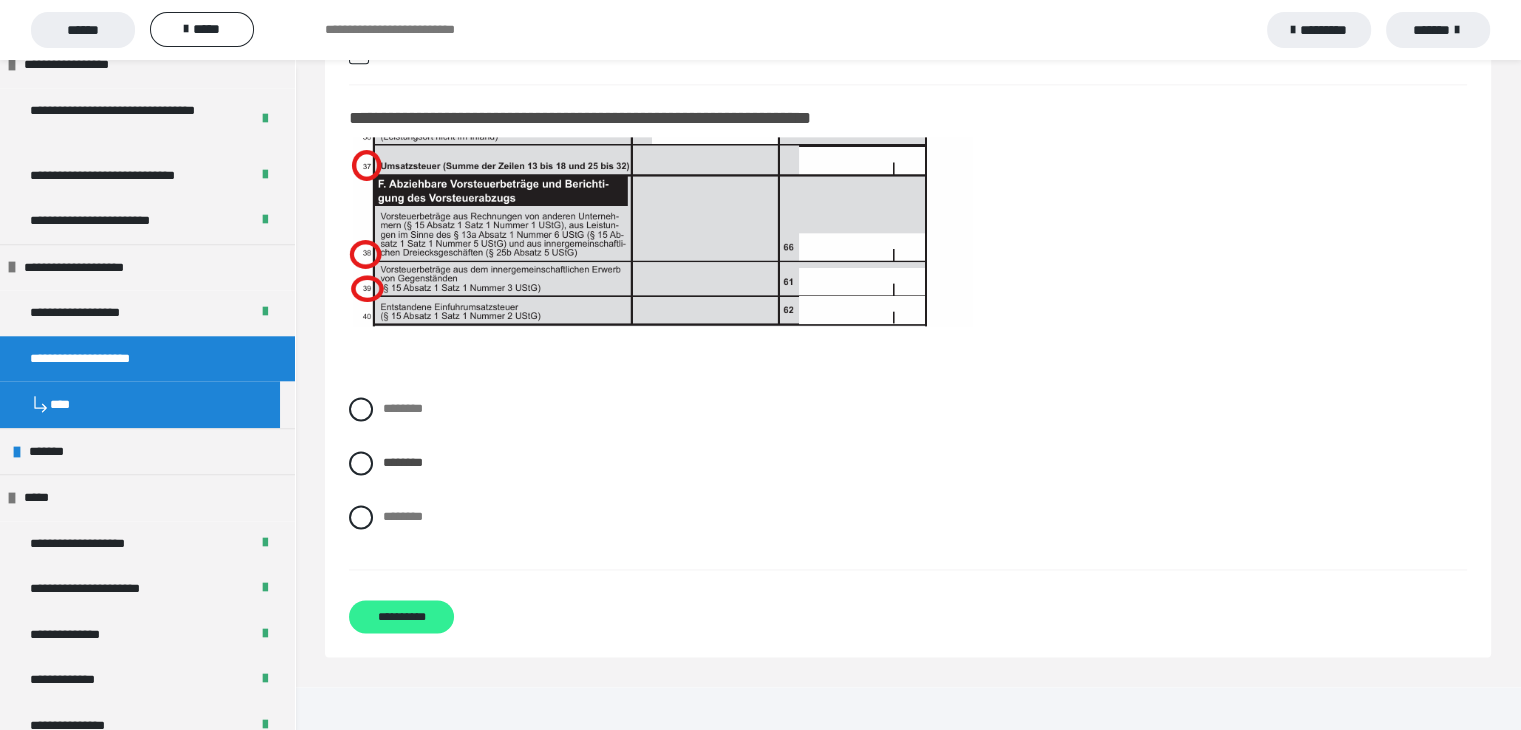click on "**********" at bounding box center (401, 616) 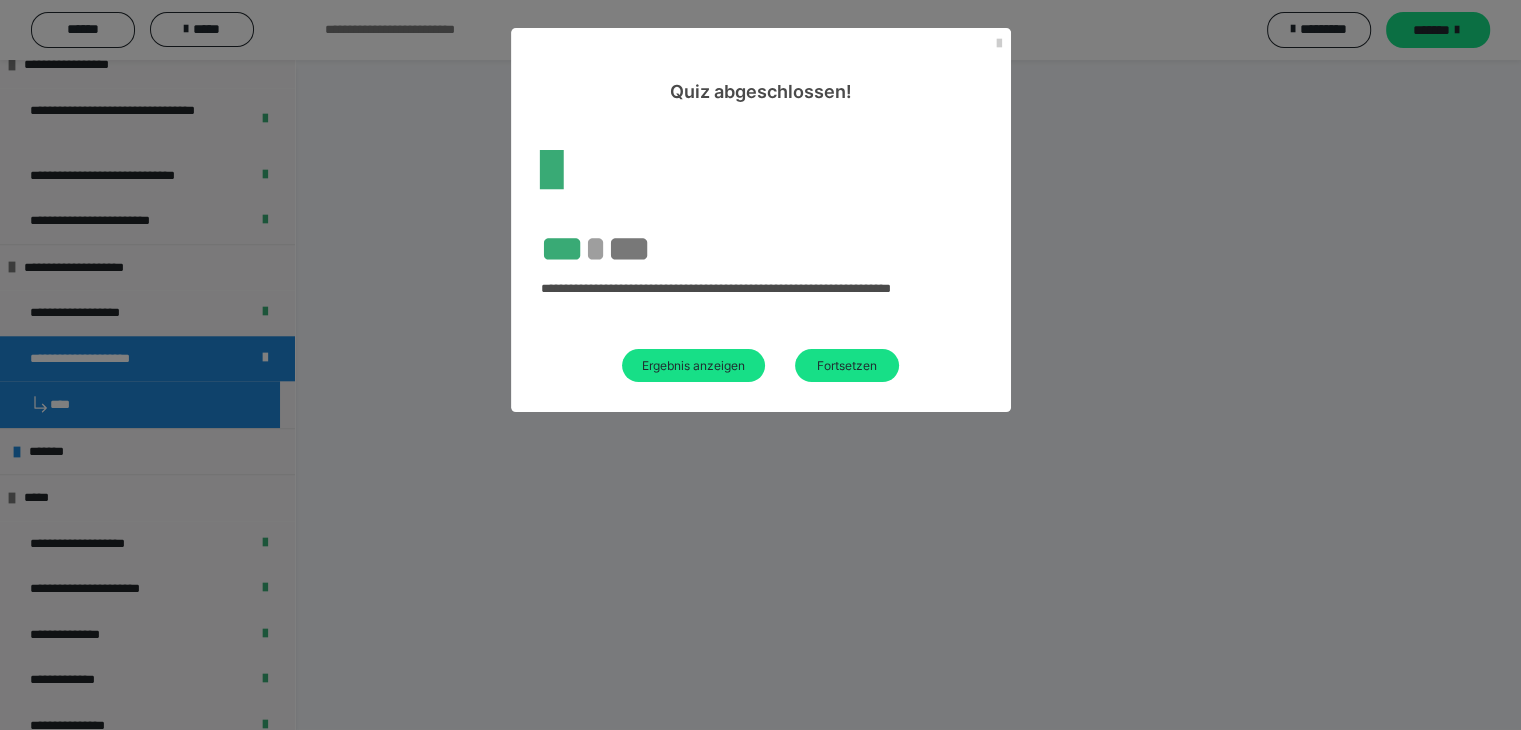 scroll, scrollTop: 60, scrollLeft: 0, axis: vertical 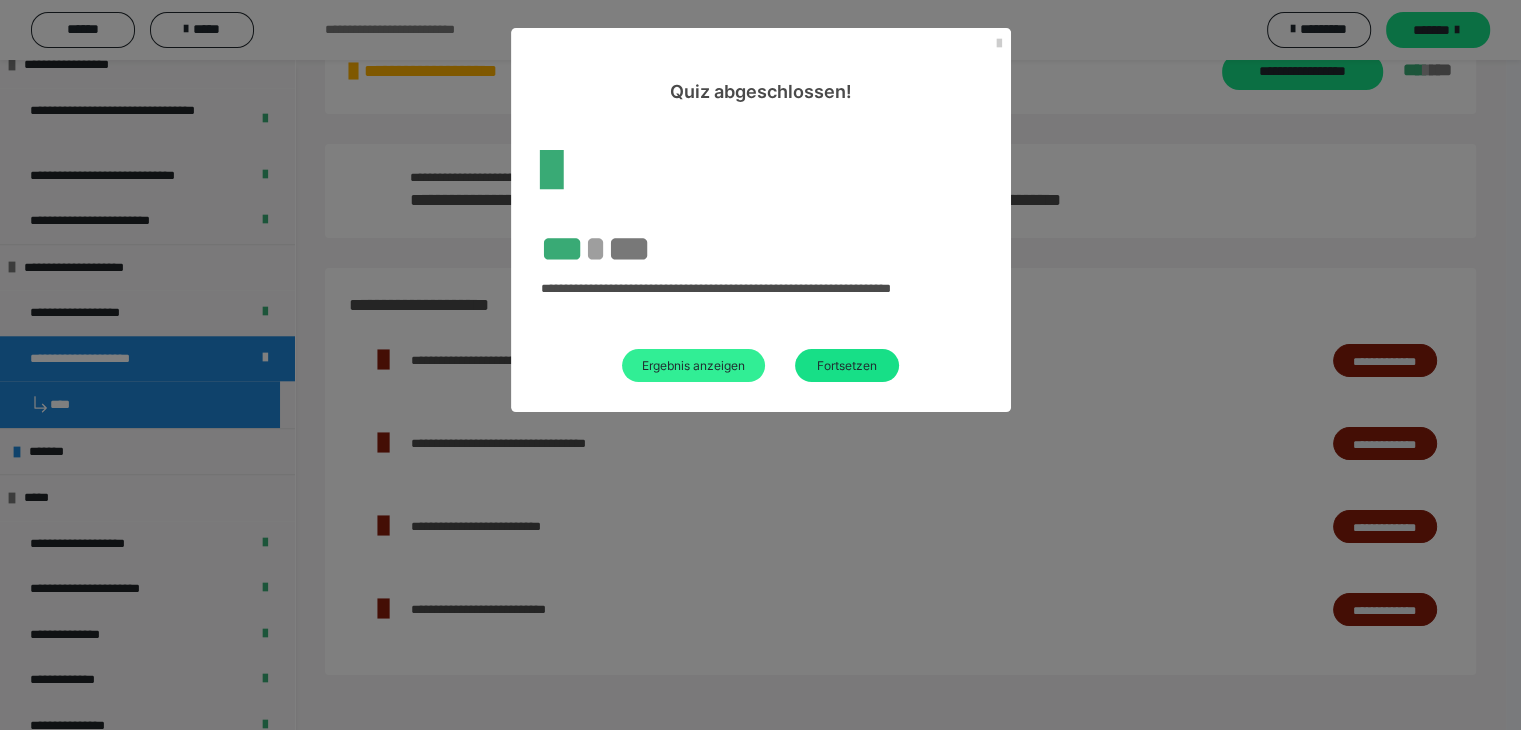 click on "Ergebnis anzeigen" at bounding box center (693, 365) 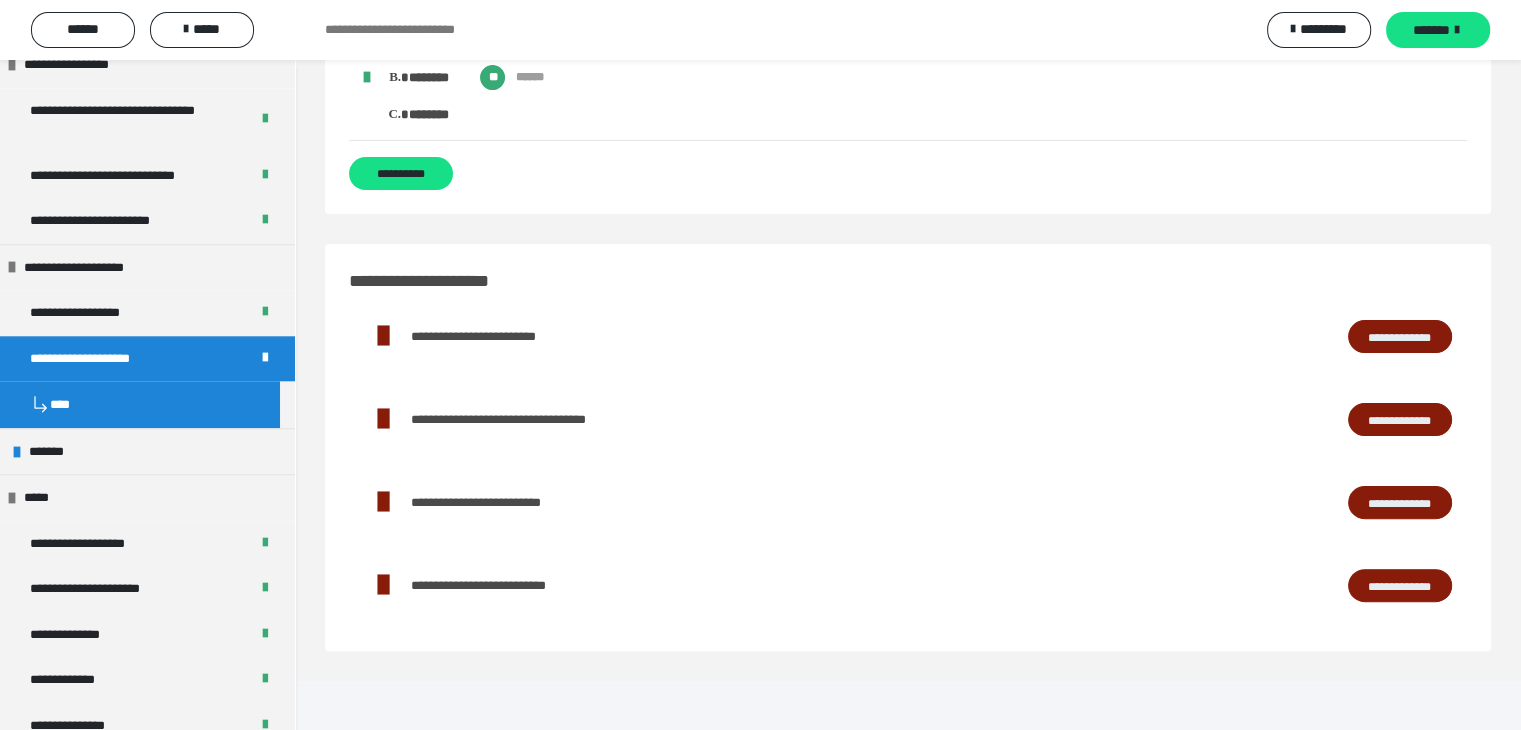 scroll, scrollTop: 15696, scrollLeft: 0, axis: vertical 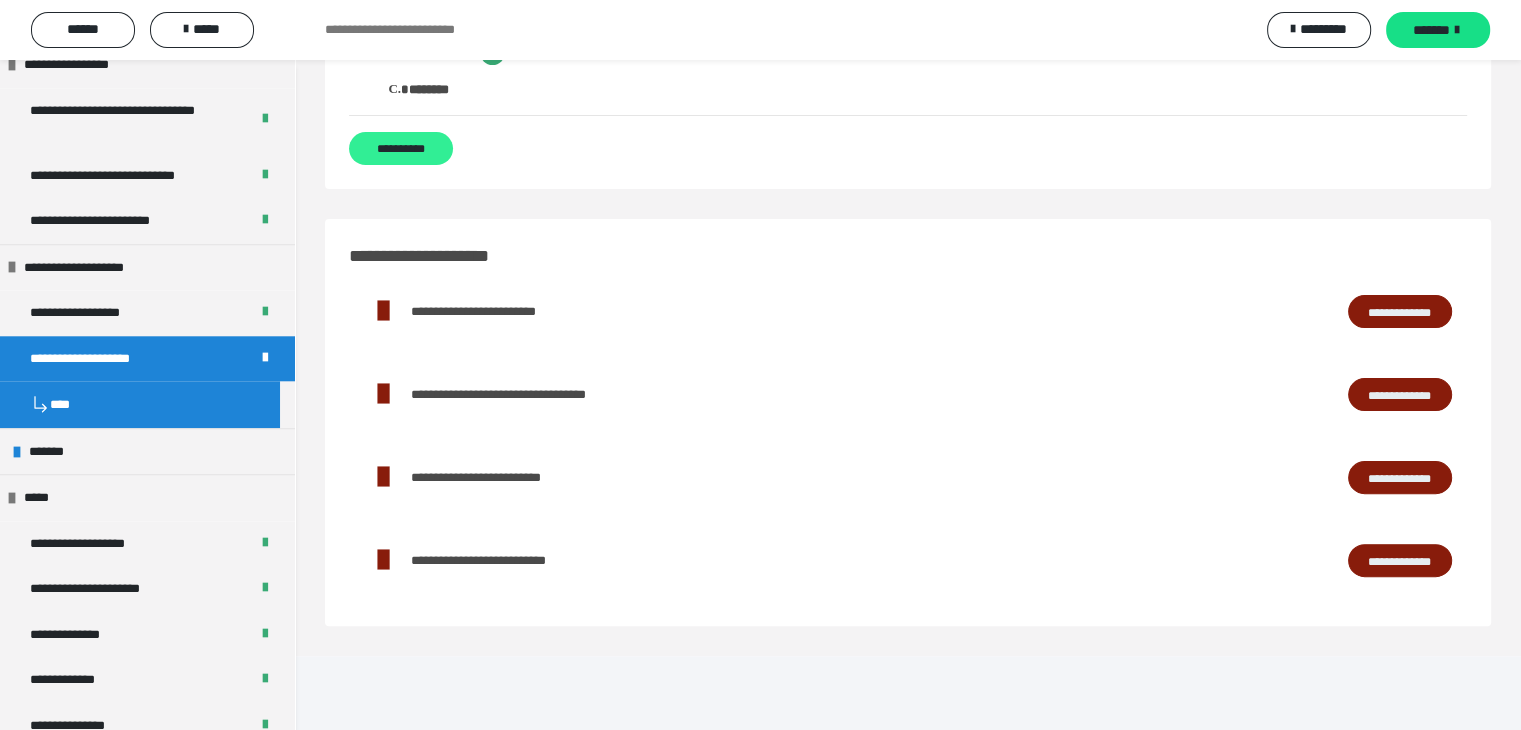click on "**********" at bounding box center (401, 148) 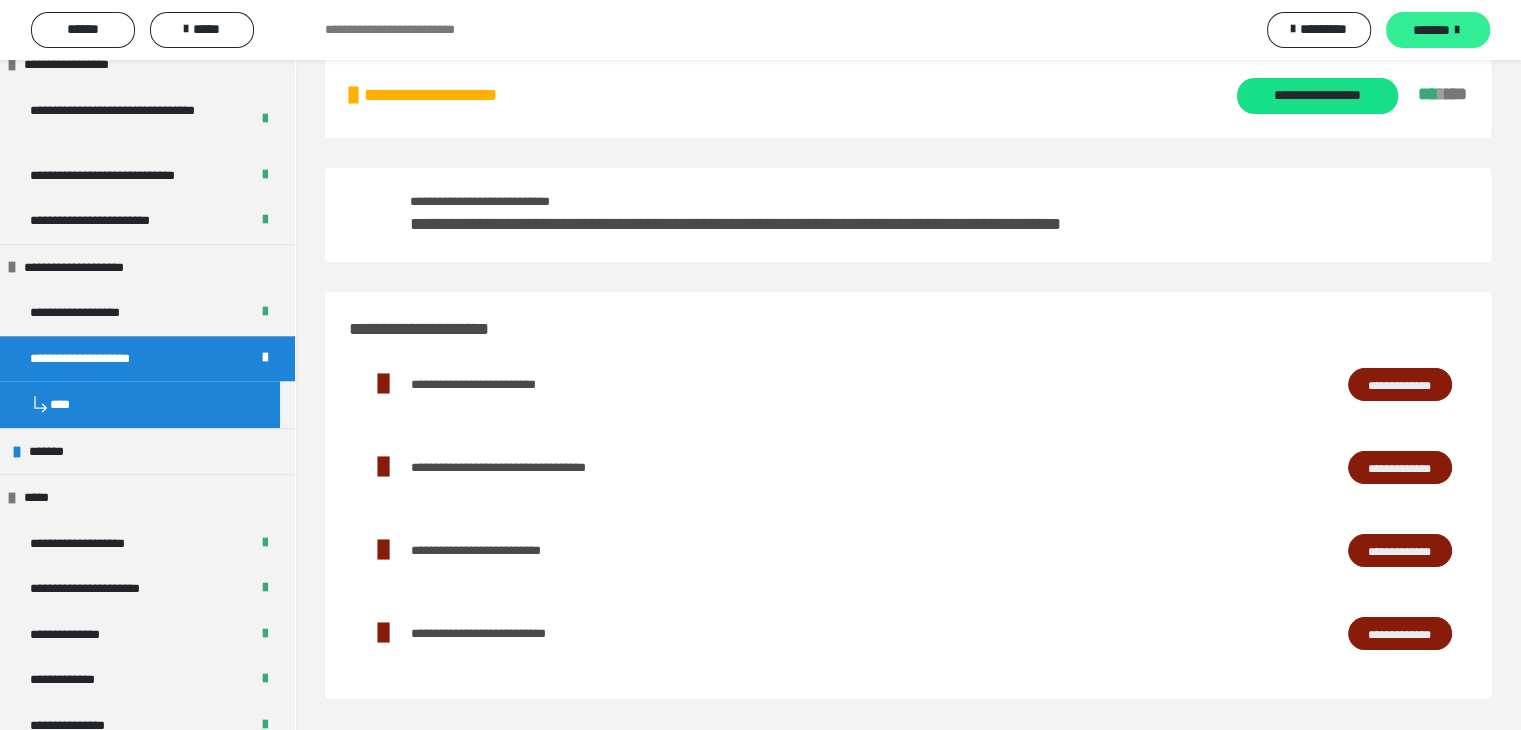 click on "*******" at bounding box center [1431, 30] 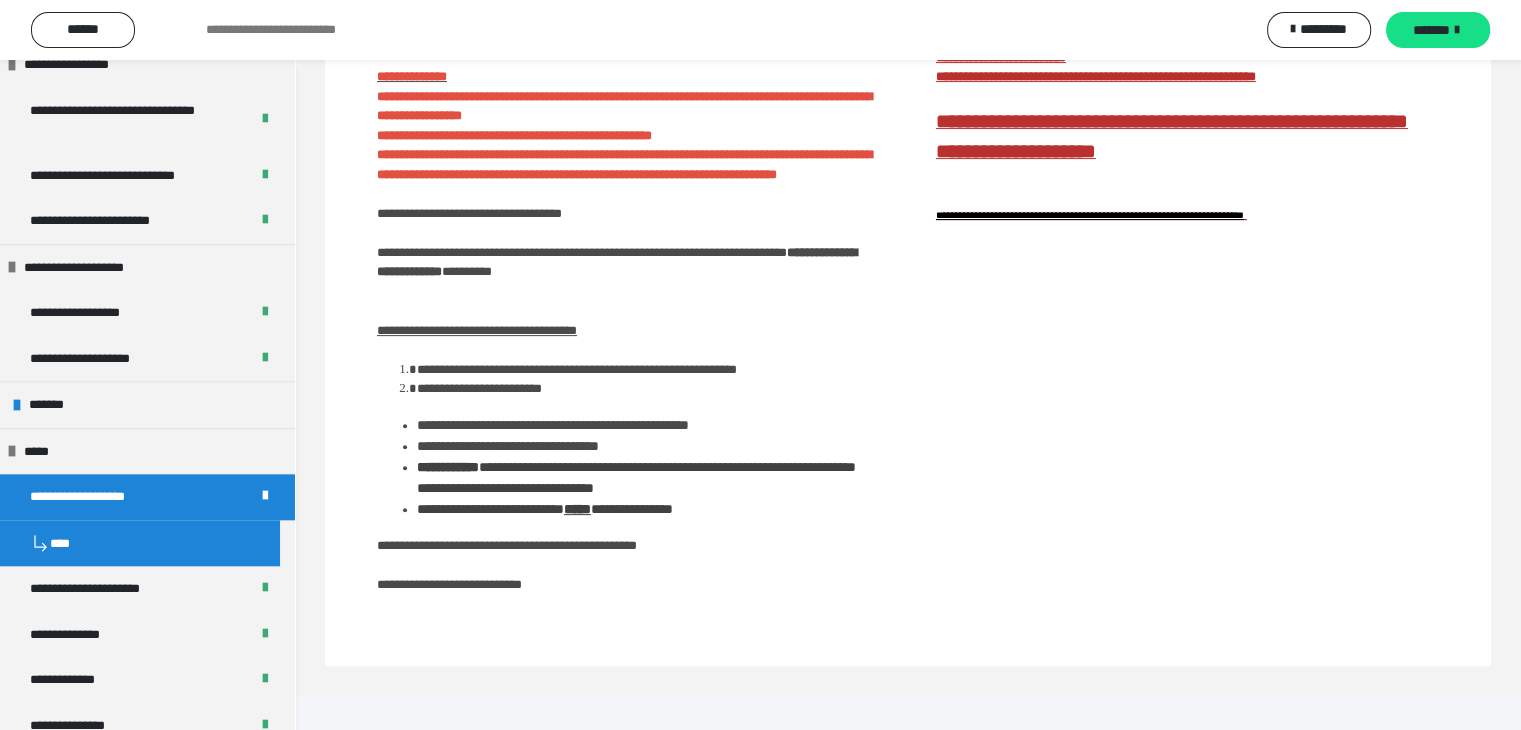 scroll, scrollTop: 536, scrollLeft: 0, axis: vertical 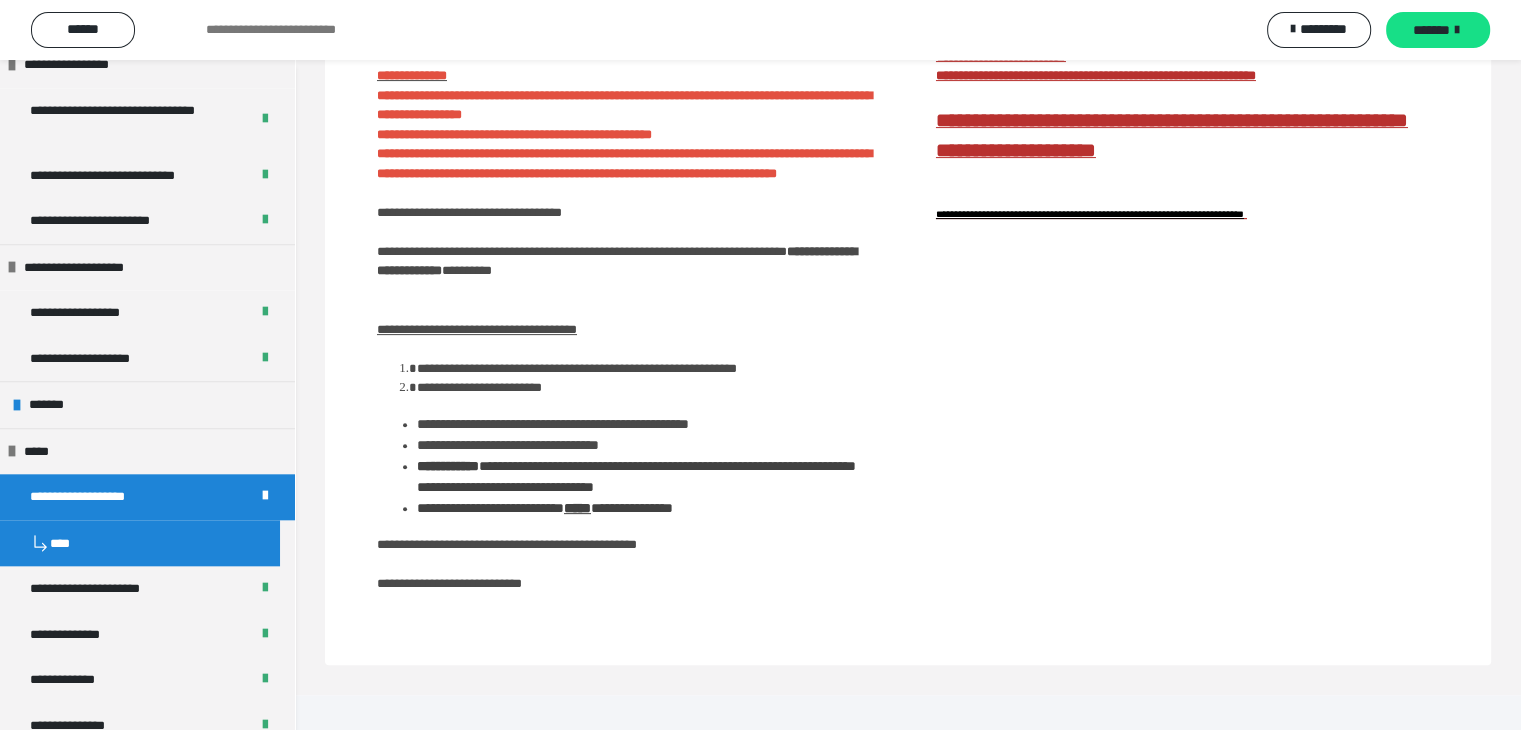 click on "**********" at bounding box center [477, 329] 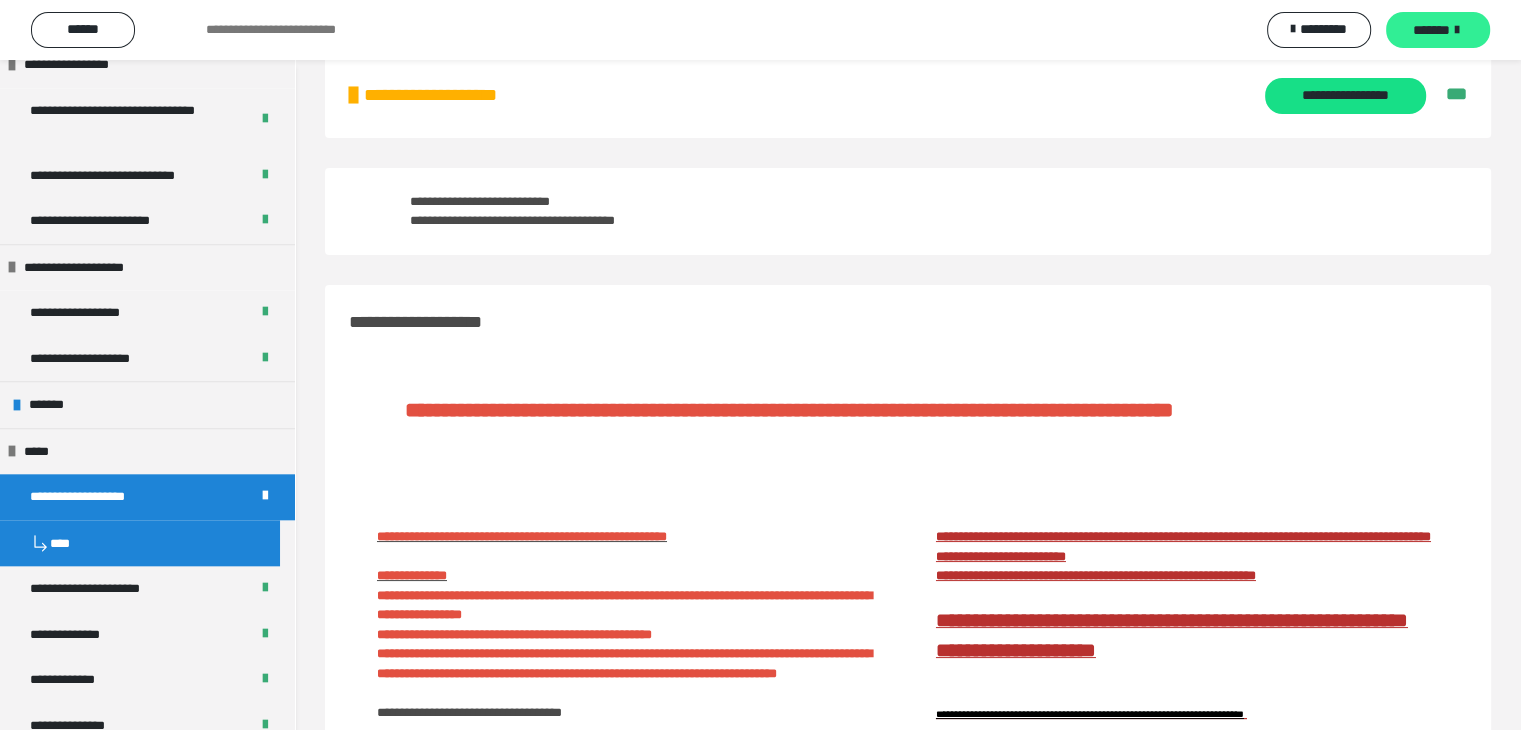 click on "*******" at bounding box center [1438, 30] 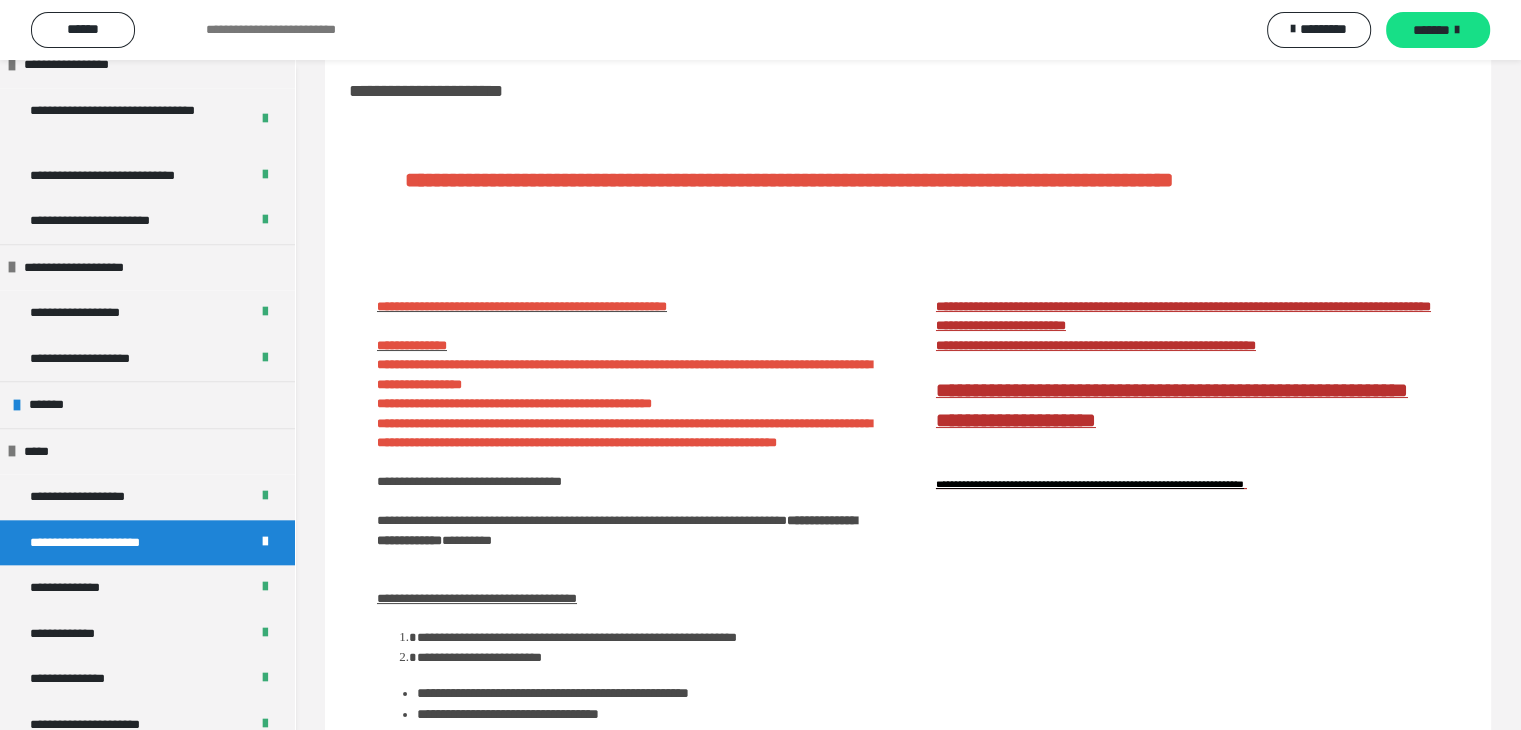 scroll, scrollTop: 0, scrollLeft: 0, axis: both 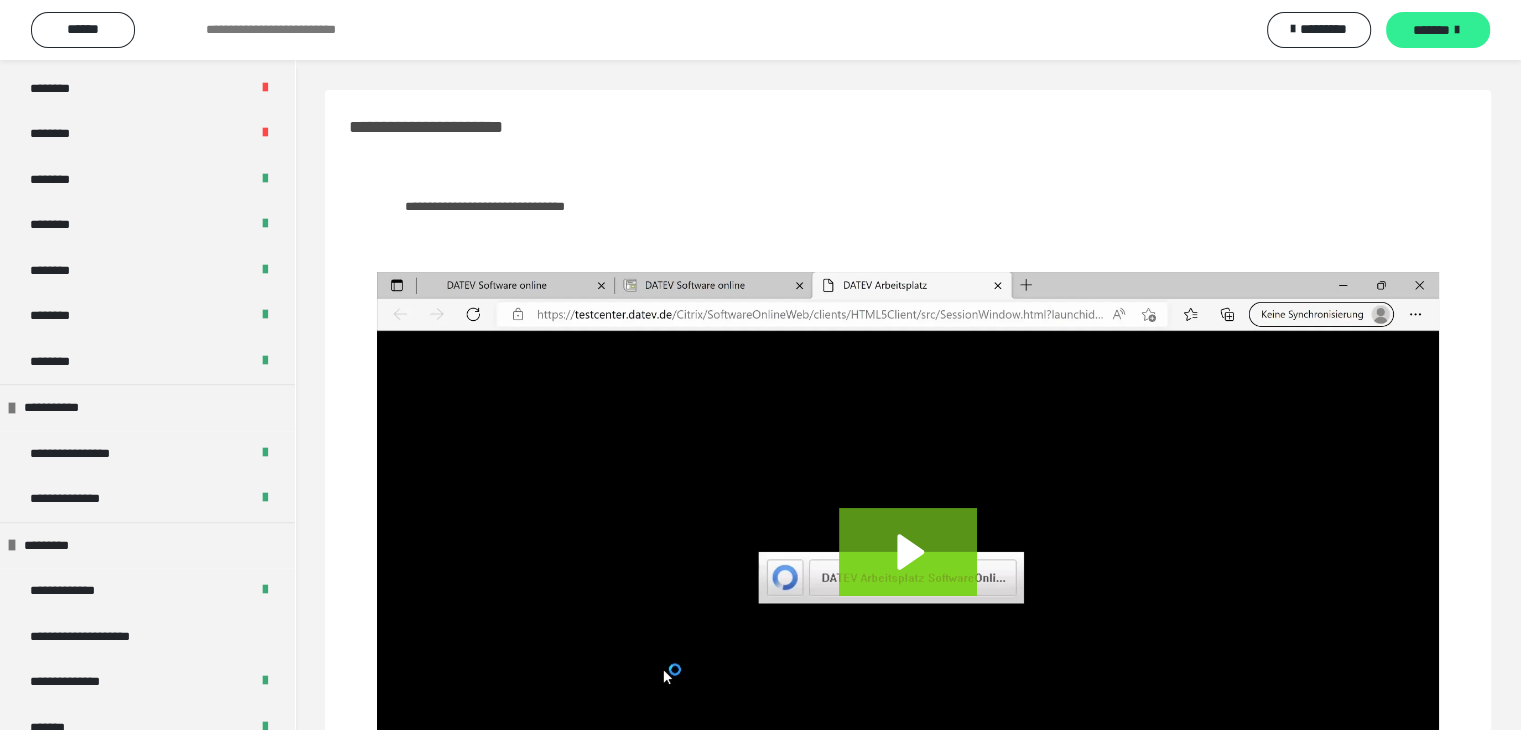 click on "*******" at bounding box center (1431, 30) 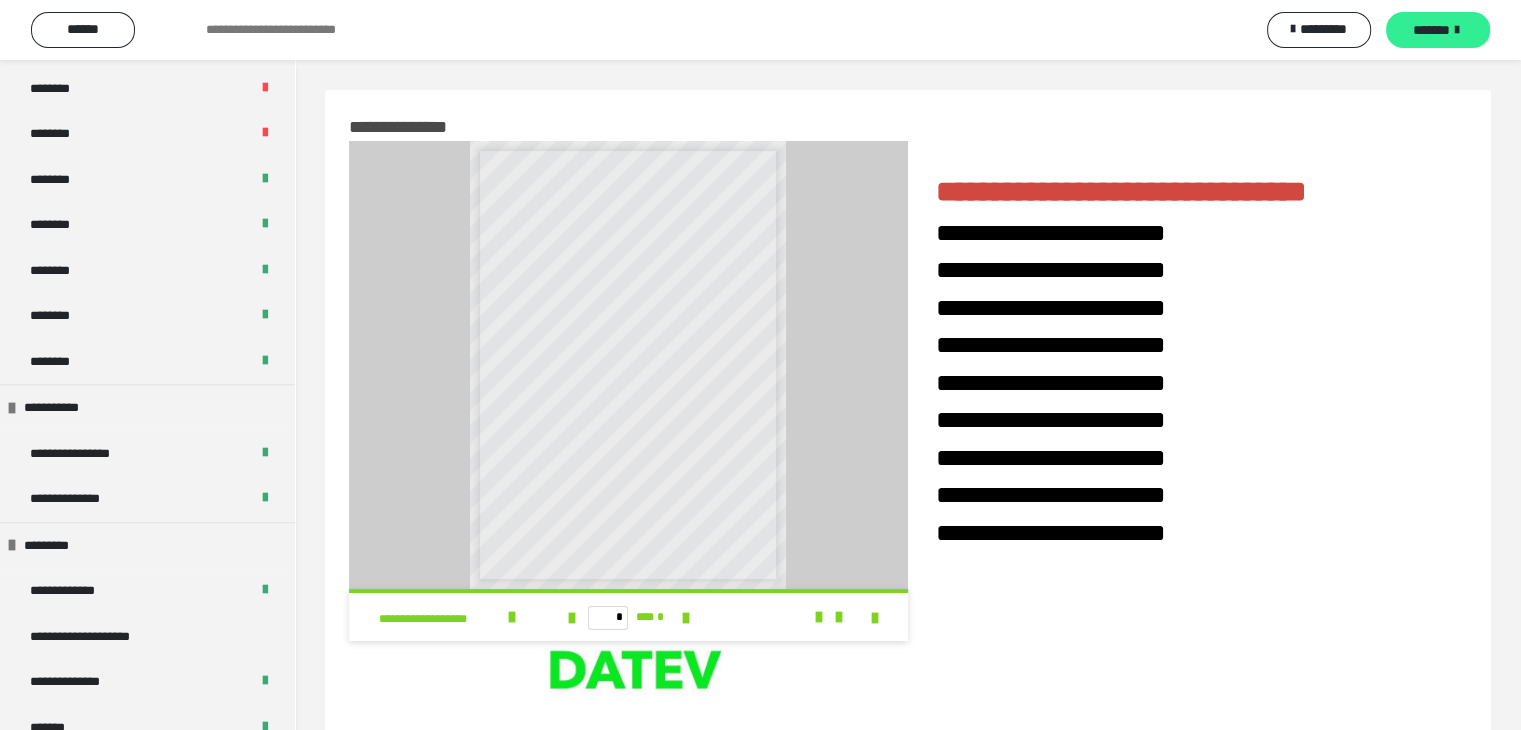 click on "*******" at bounding box center [1431, 30] 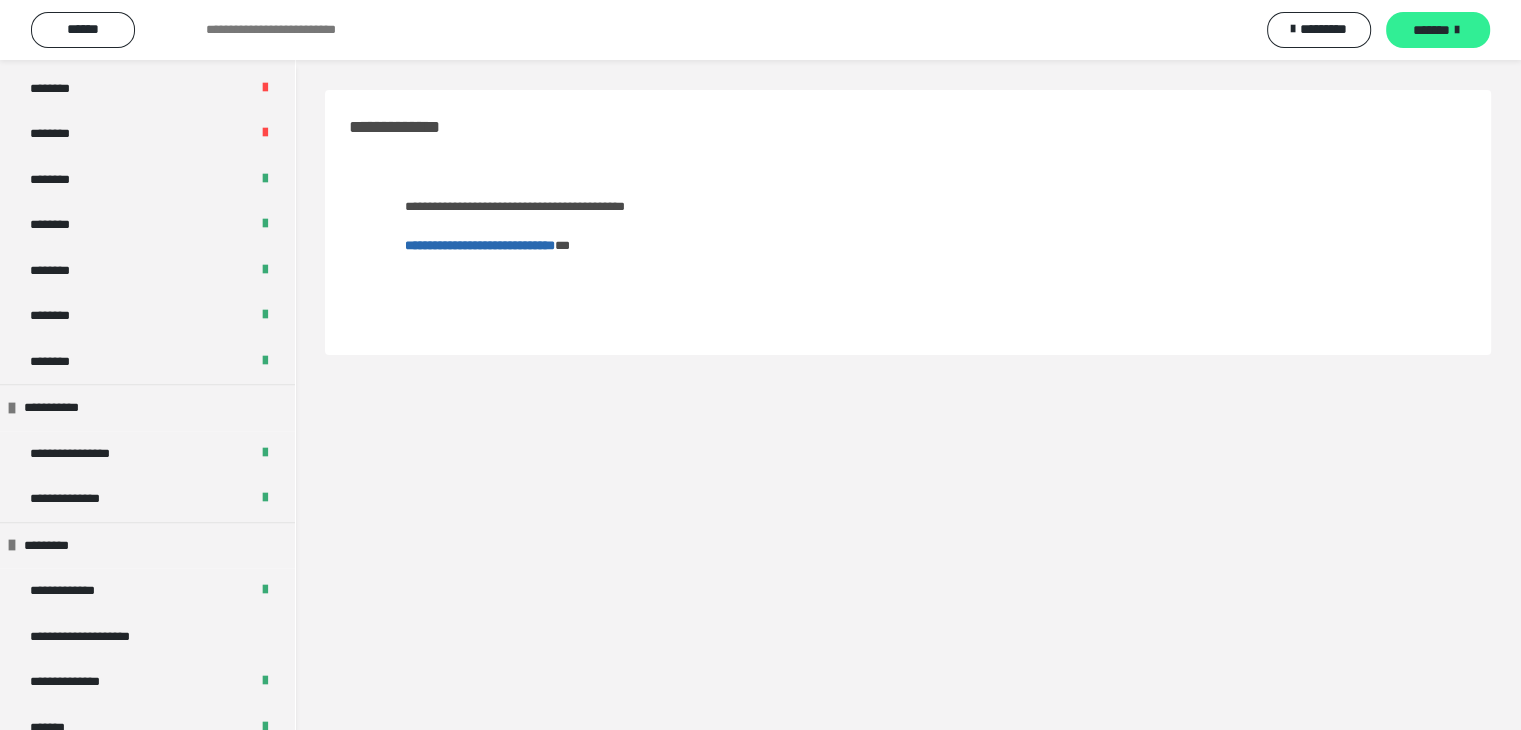 click on "*******" at bounding box center (1431, 30) 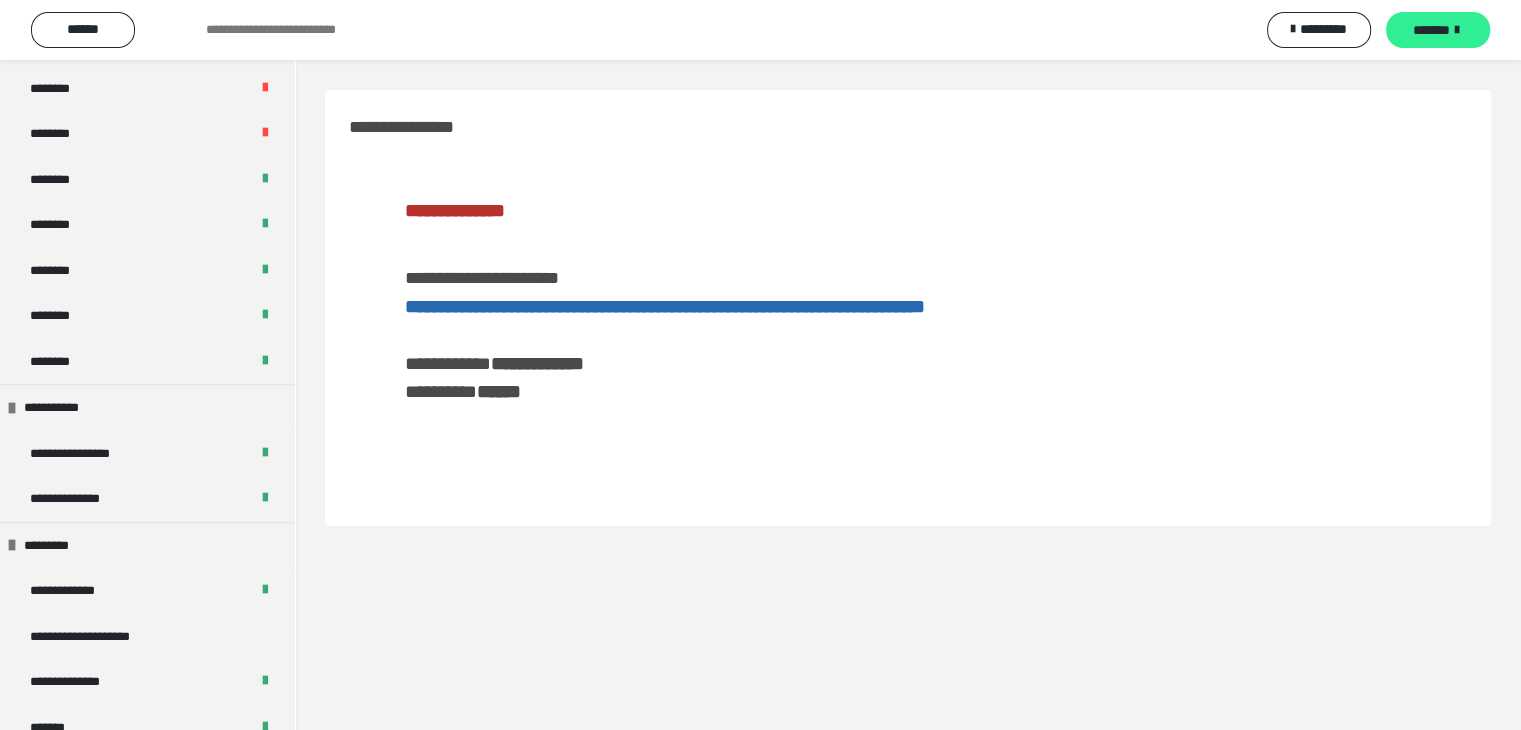 click on "*******" at bounding box center (1431, 30) 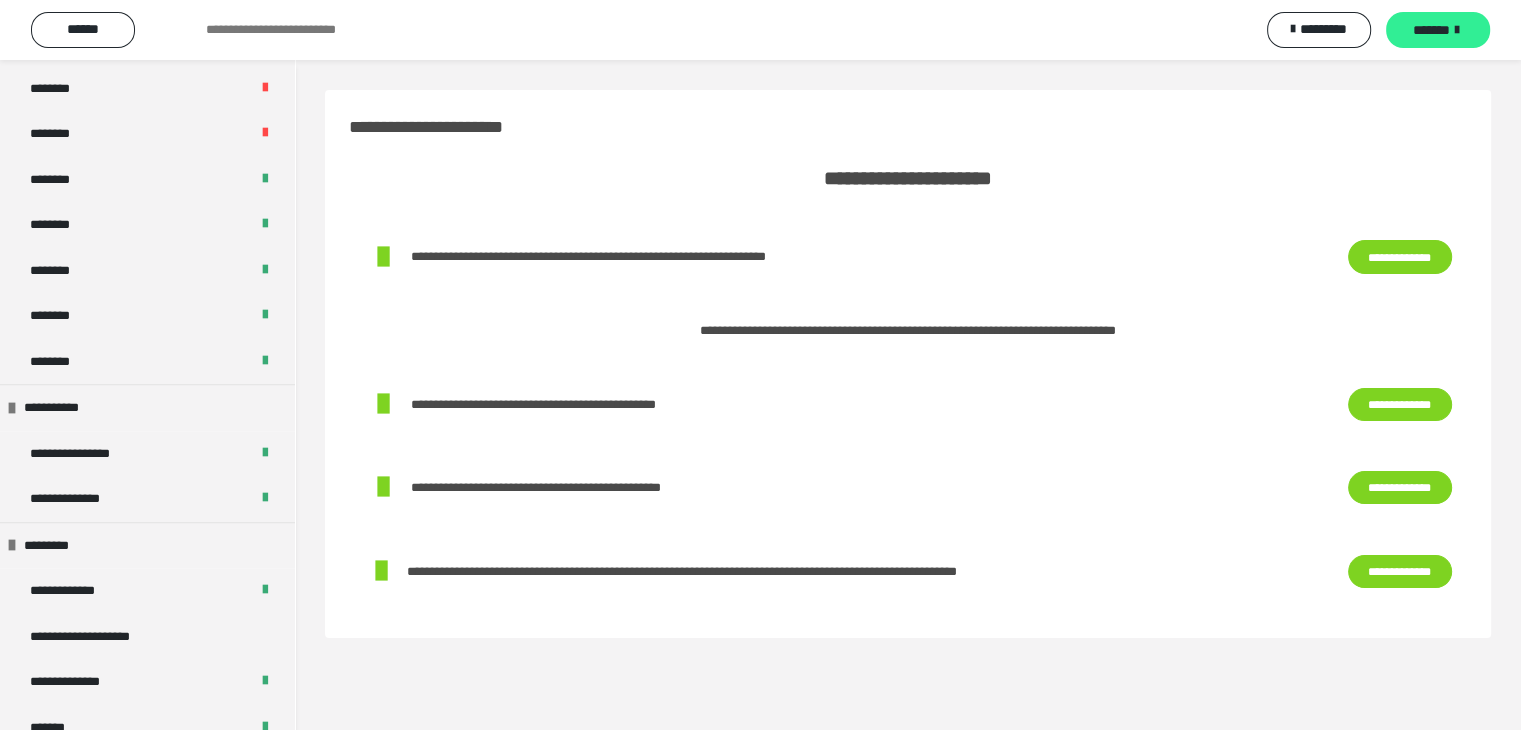 click on "*******" at bounding box center (1431, 30) 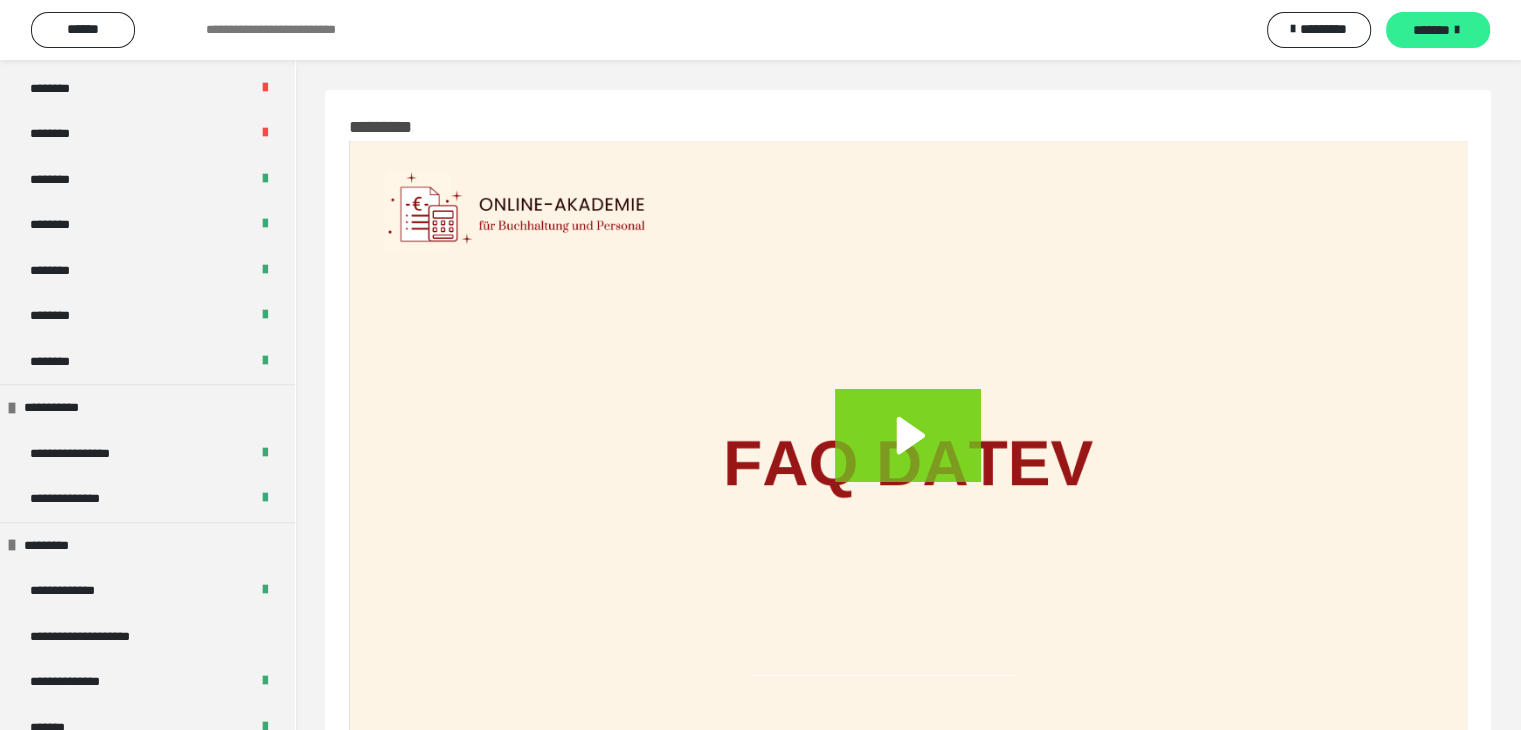 click on "*******" at bounding box center [1431, 30] 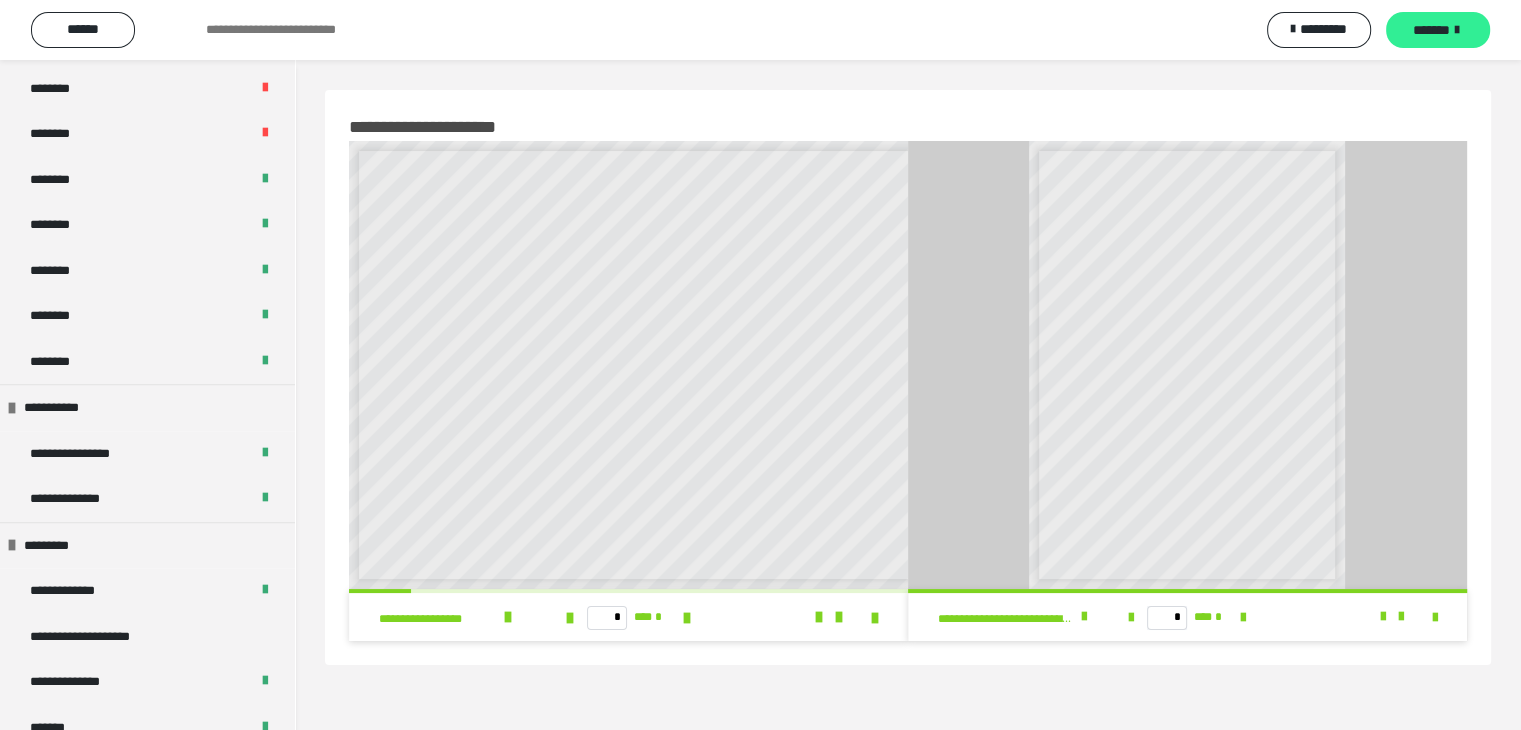 click on "*******" at bounding box center [1431, 30] 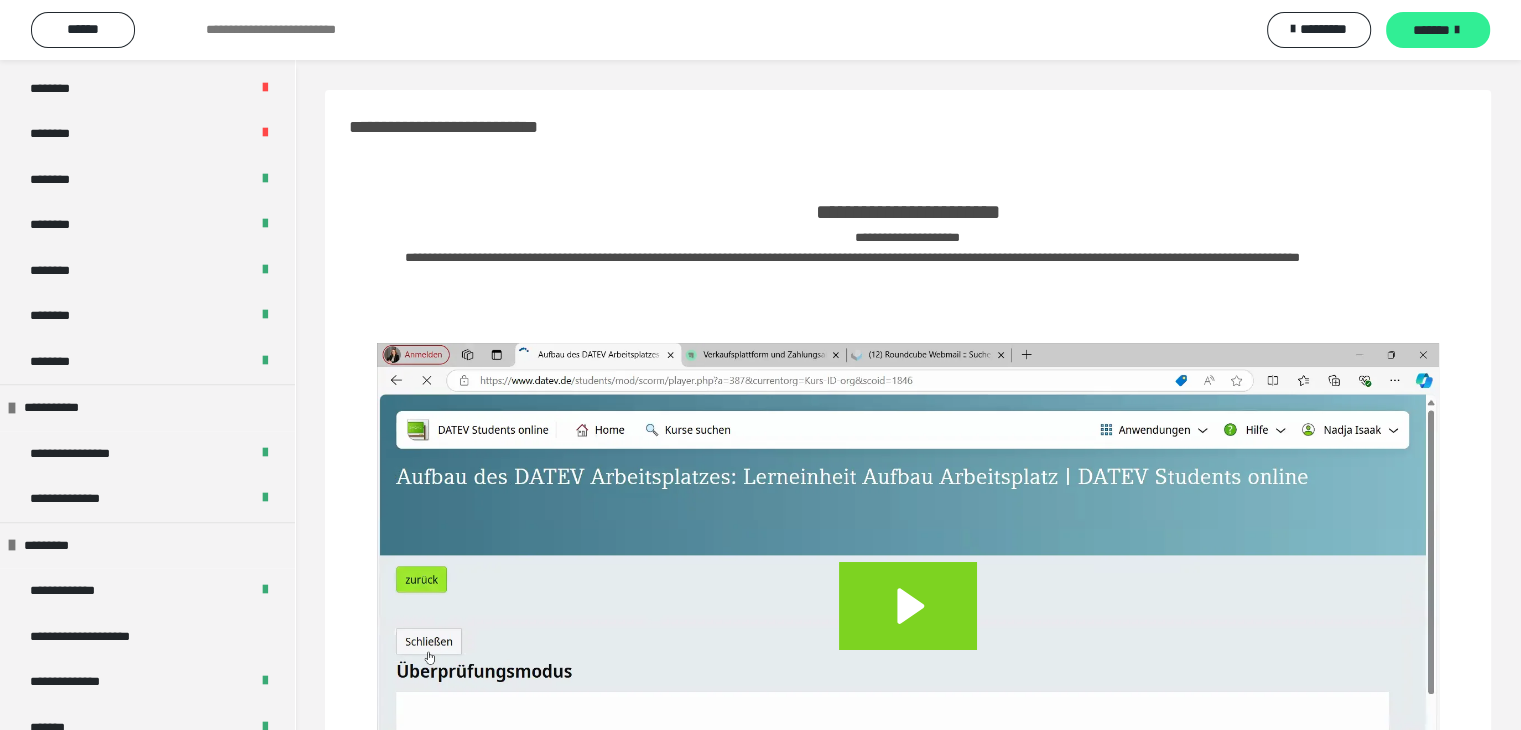 click on "*******" at bounding box center [1431, 30] 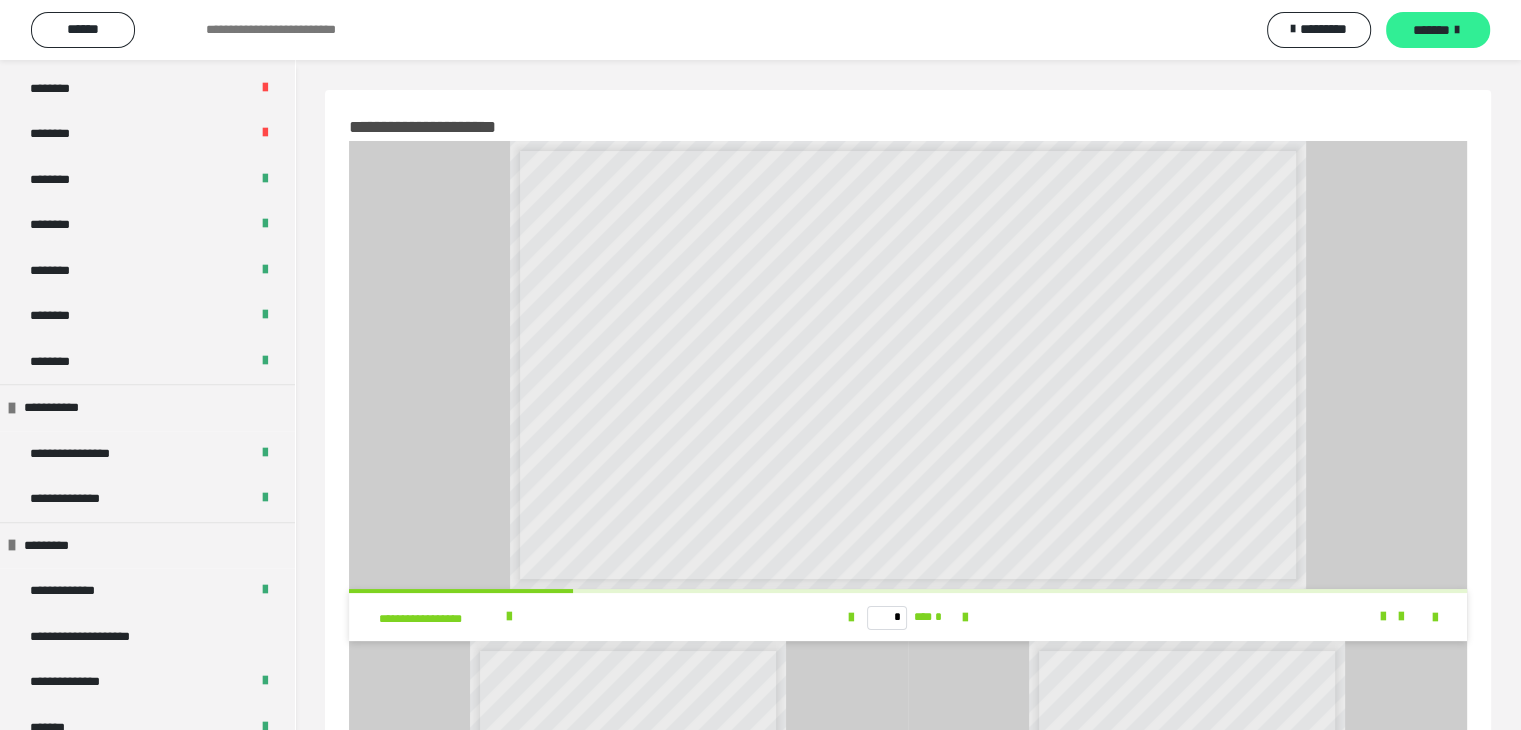 click on "*******" at bounding box center [1431, 30] 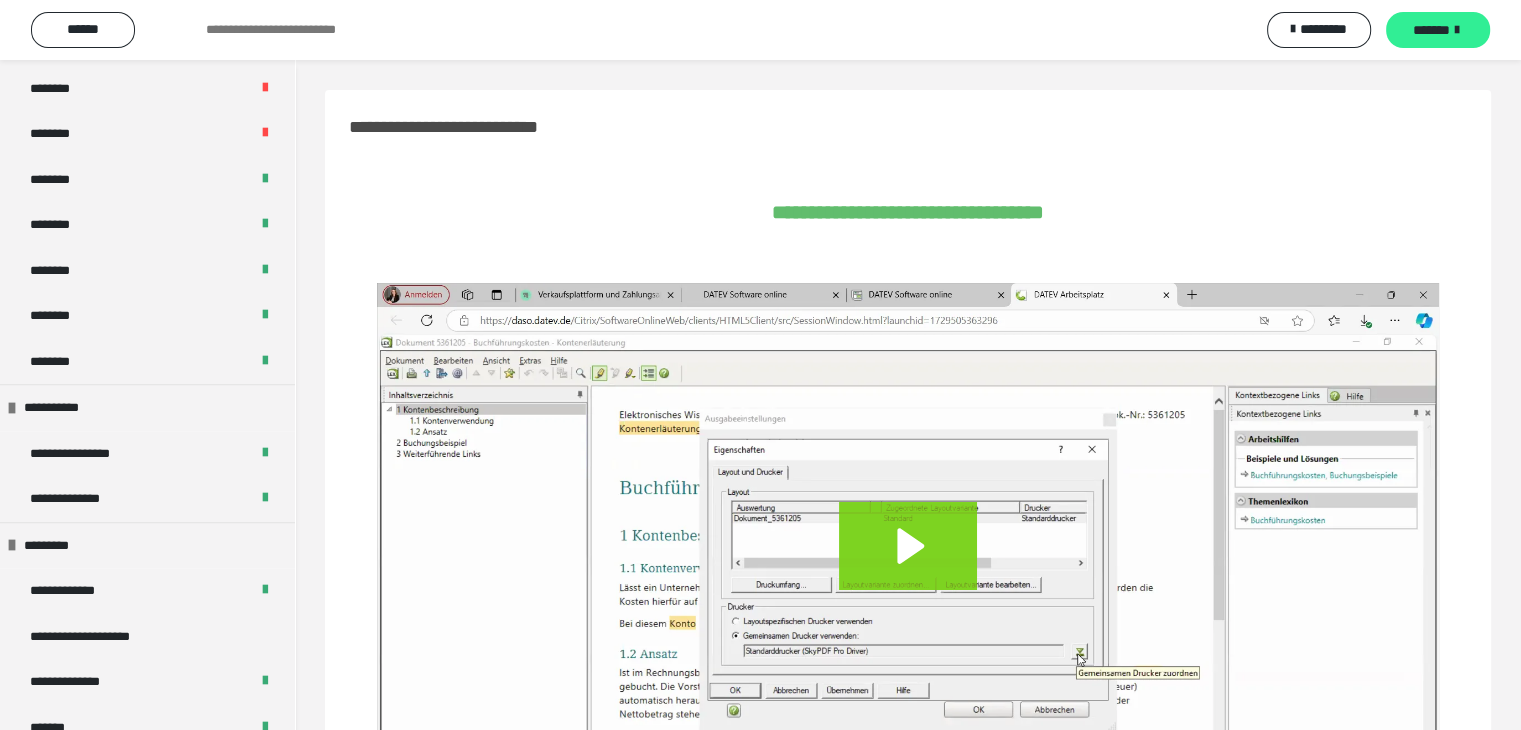 click on "*******" at bounding box center [1431, 30] 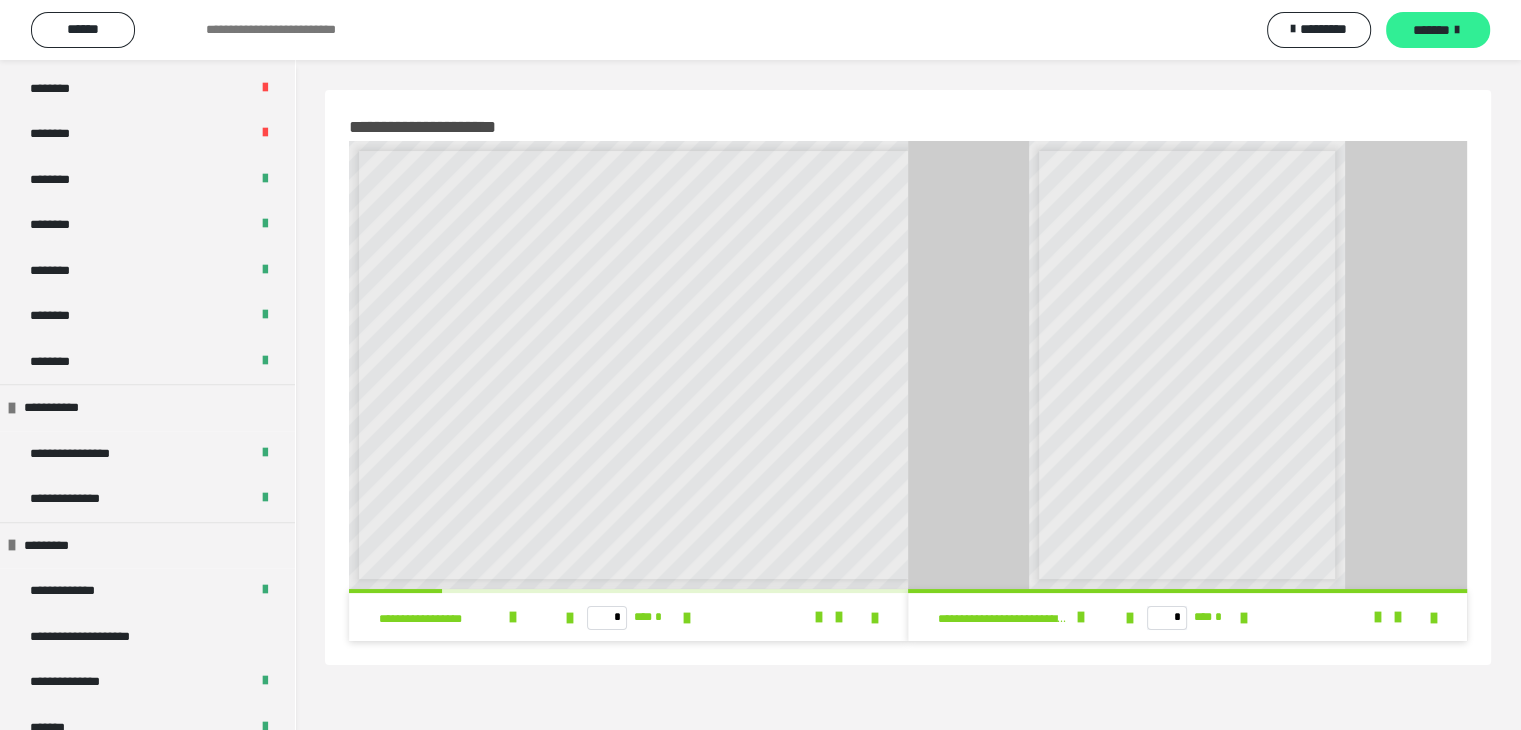 click on "*******" at bounding box center [1431, 30] 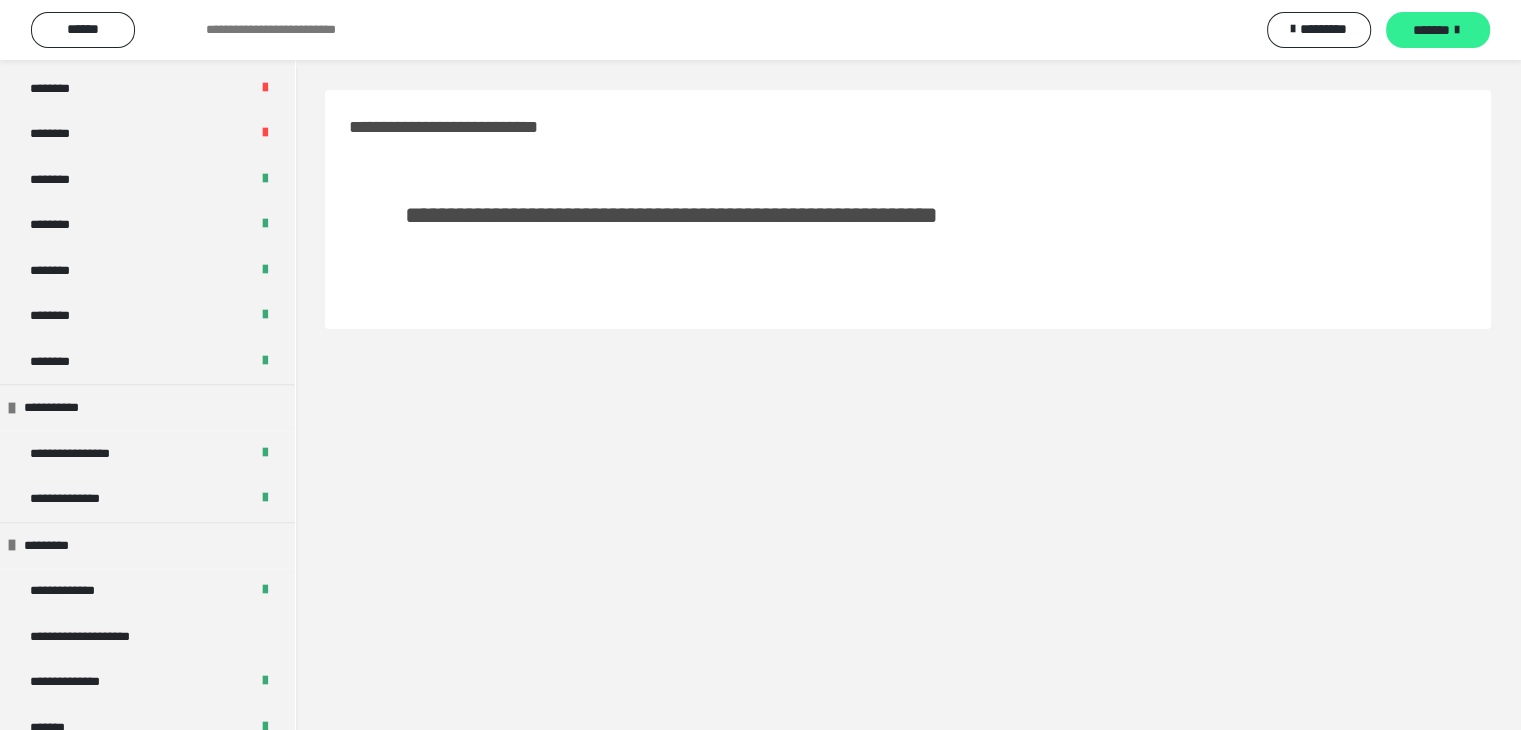 click on "*******" at bounding box center (1431, 30) 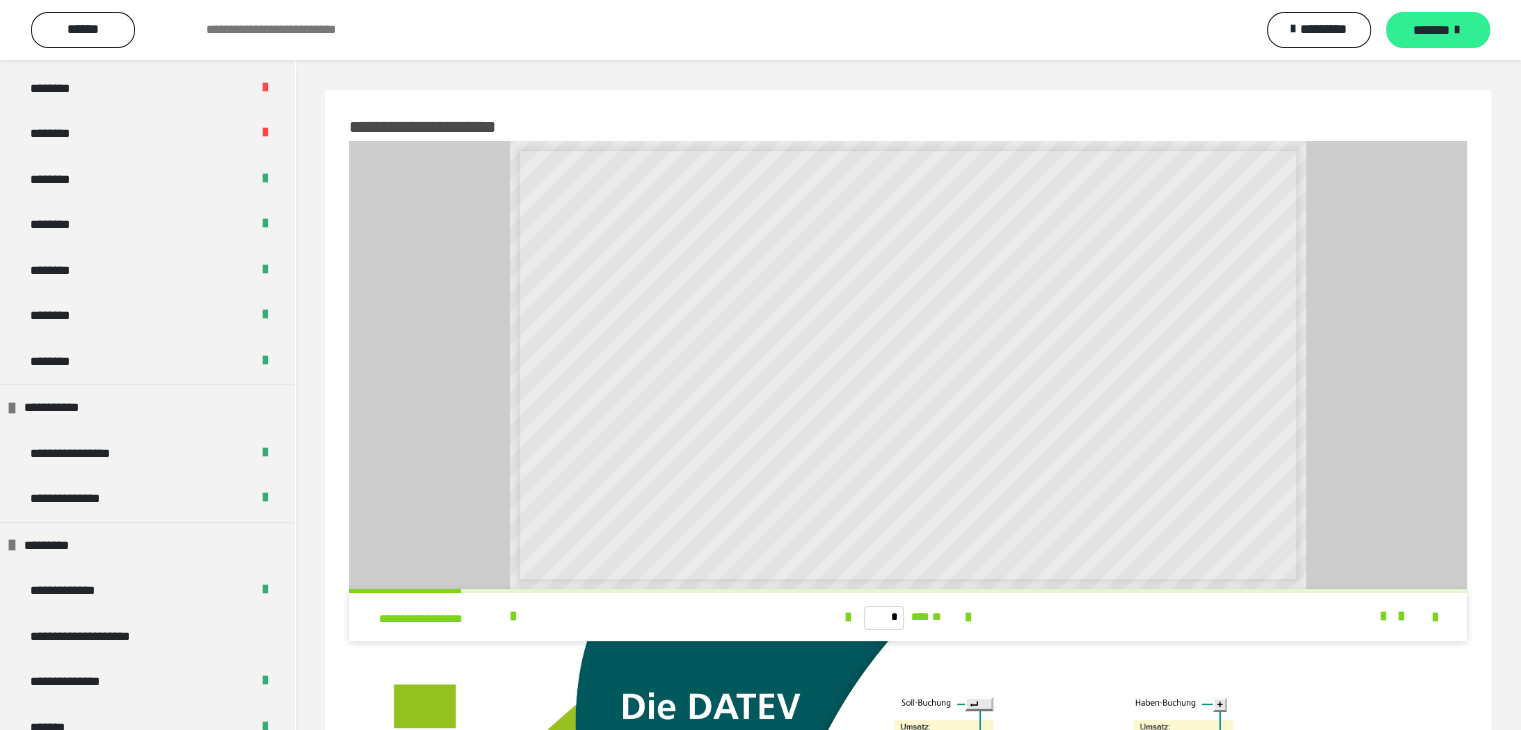 click on "*******" at bounding box center [1431, 30] 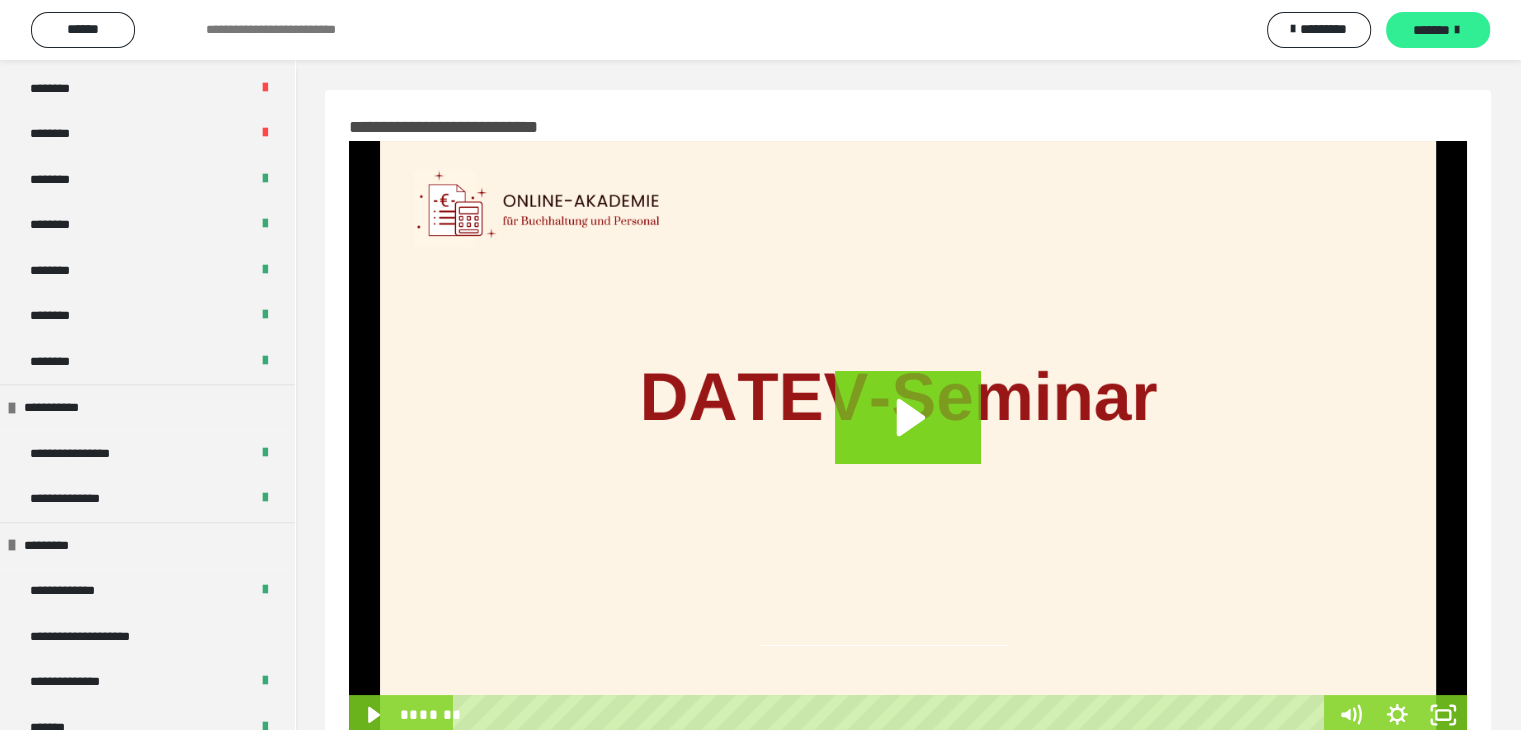 click on "*******" at bounding box center [1431, 30] 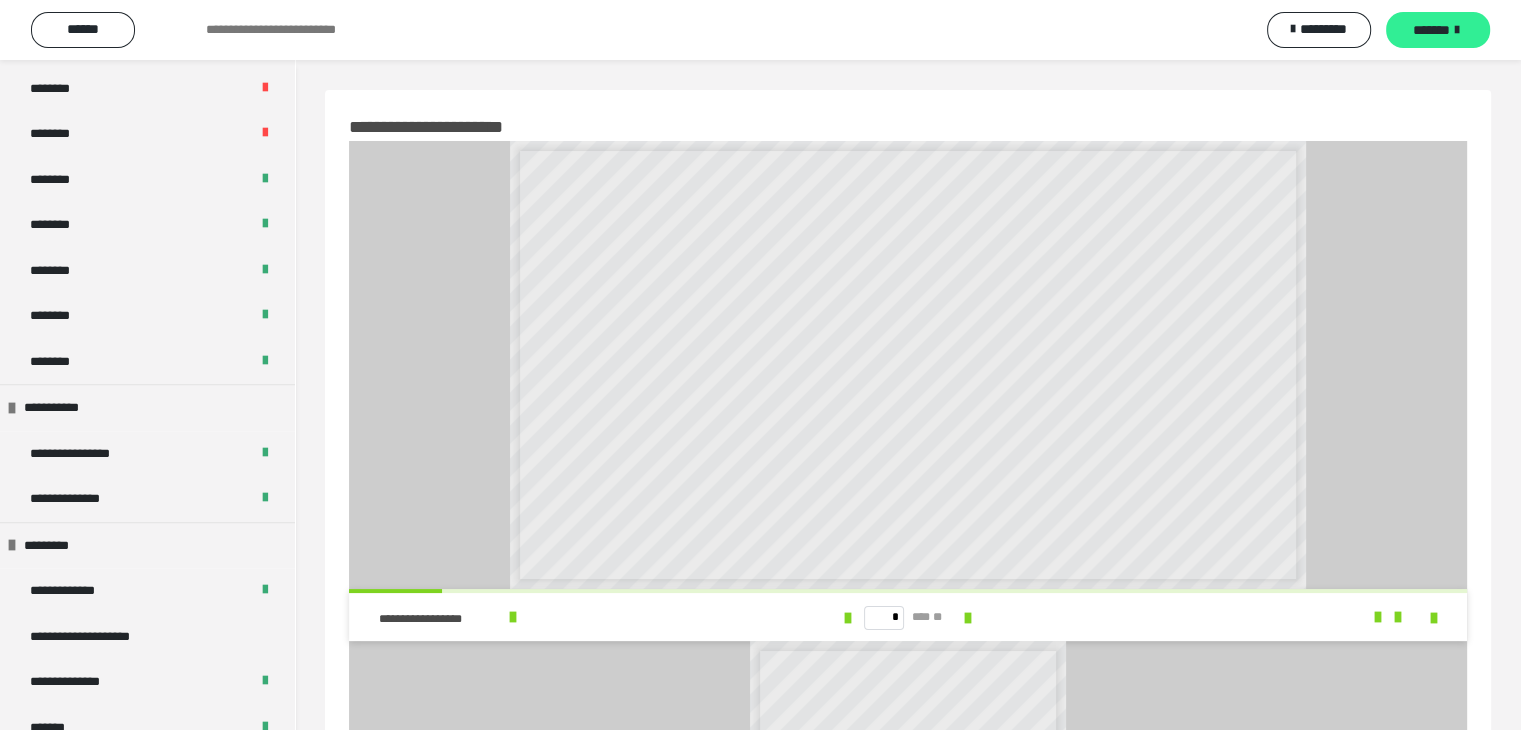 click on "*******" at bounding box center (1431, 30) 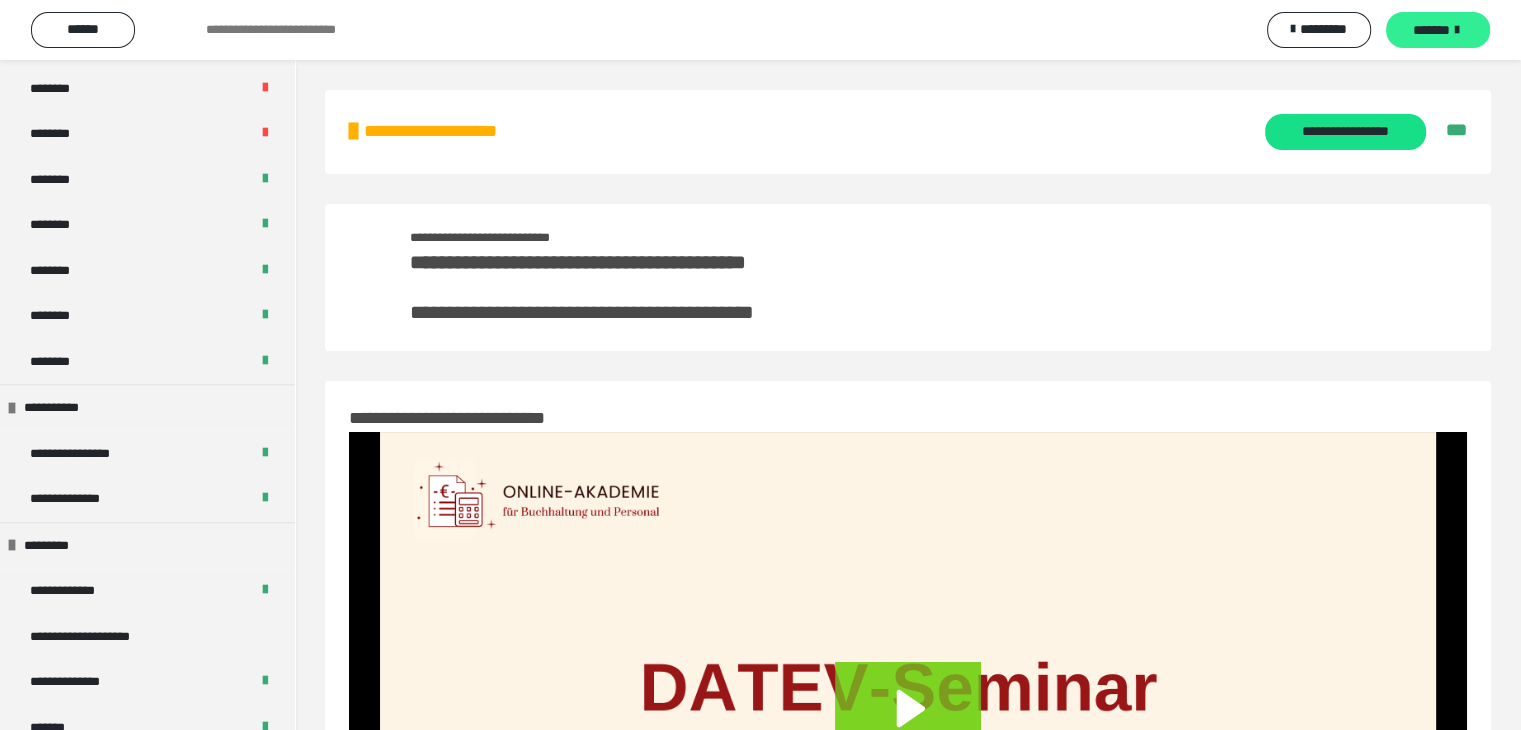 click on "*******" at bounding box center (1431, 30) 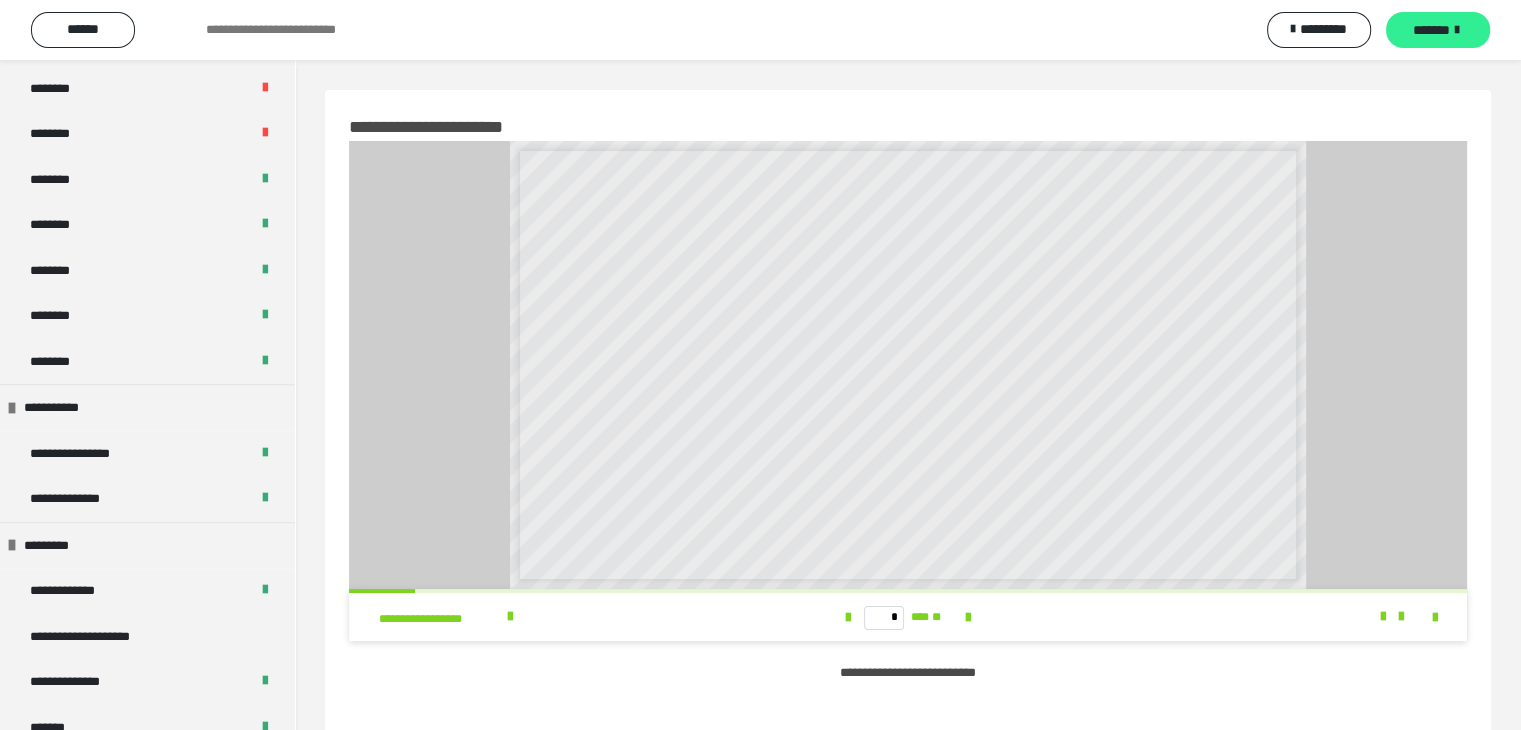 click on "*******" at bounding box center [1431, 30] 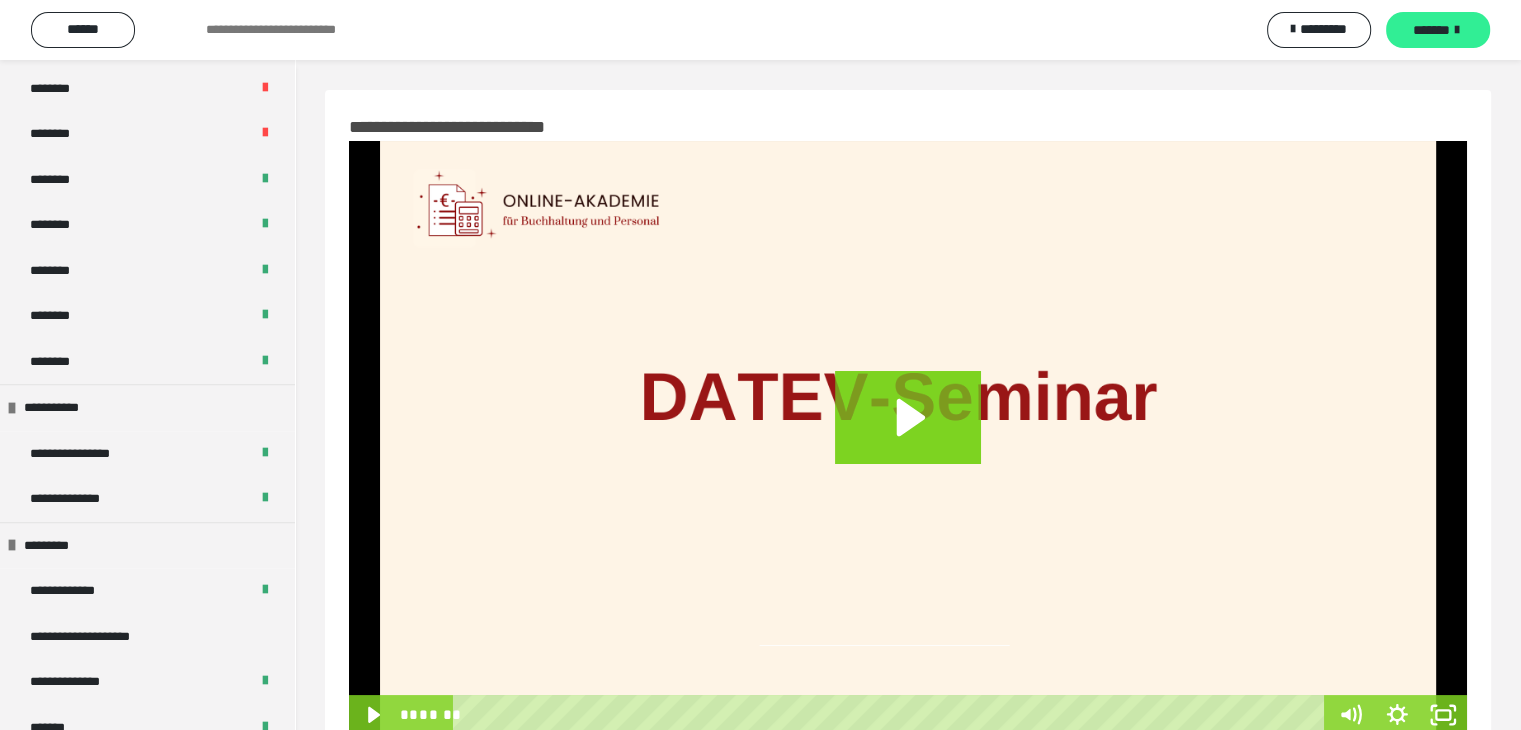 click on "*******" at bounding box center [1431, 30] 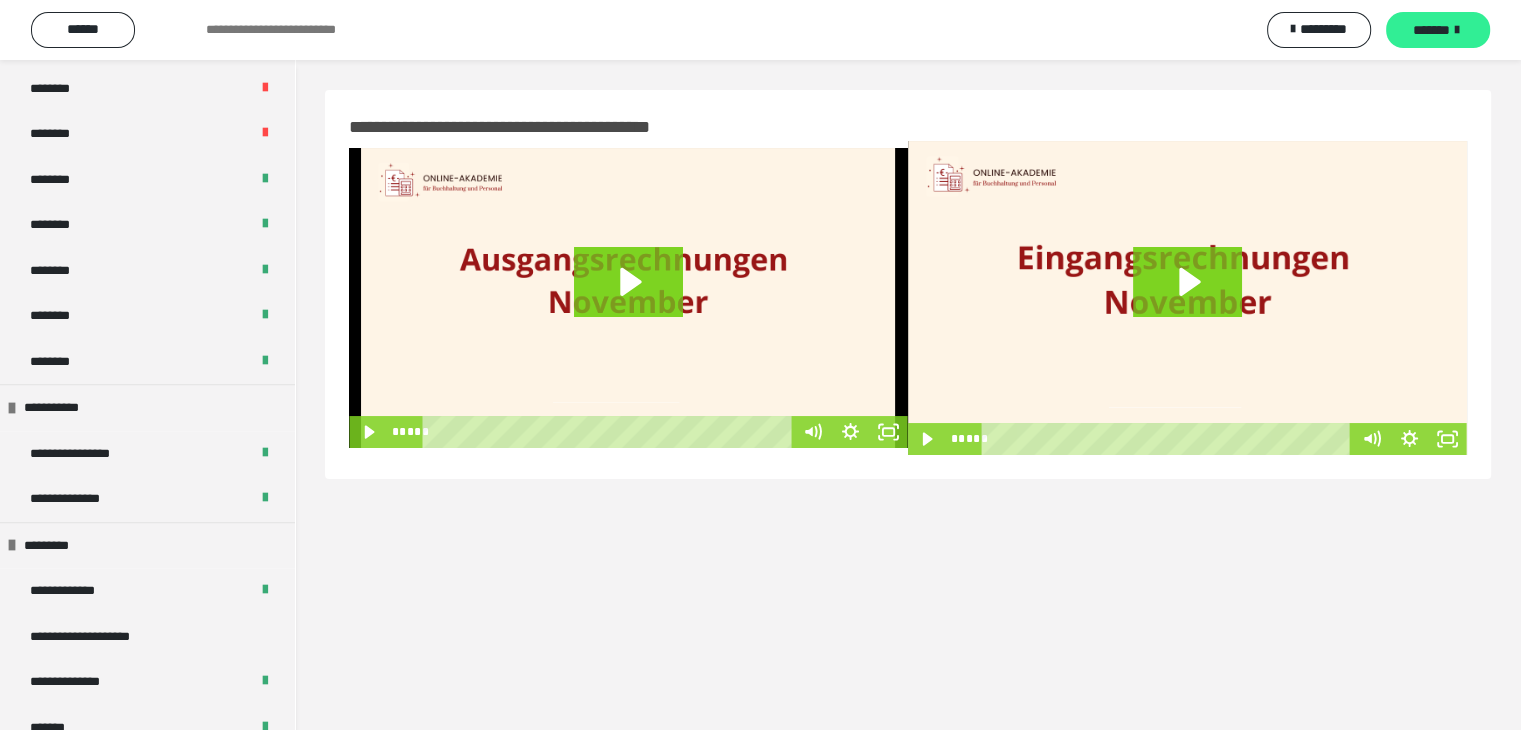 click on "*******" at bounding box center [1431, 30] 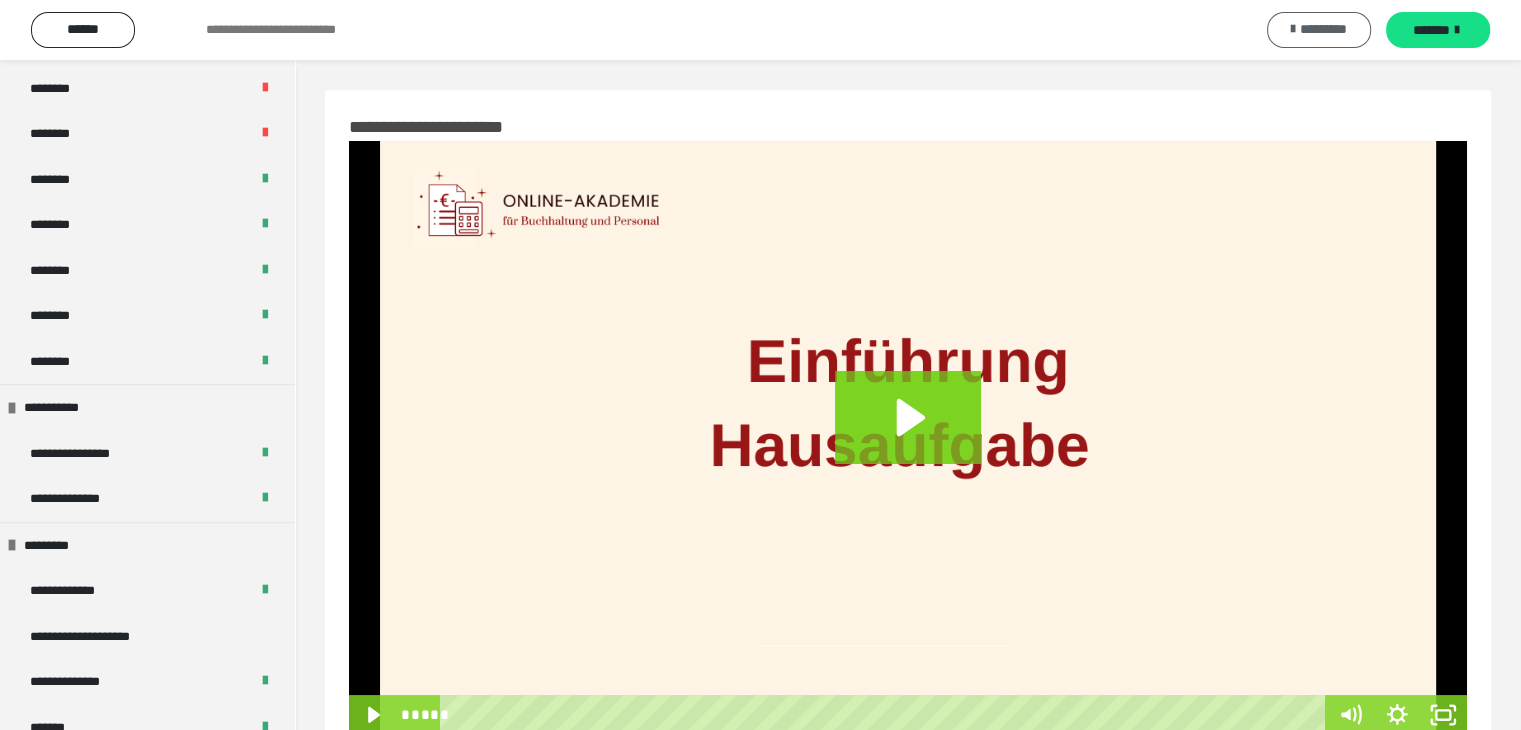 click on "*********" at bounding box center [1323, 29] 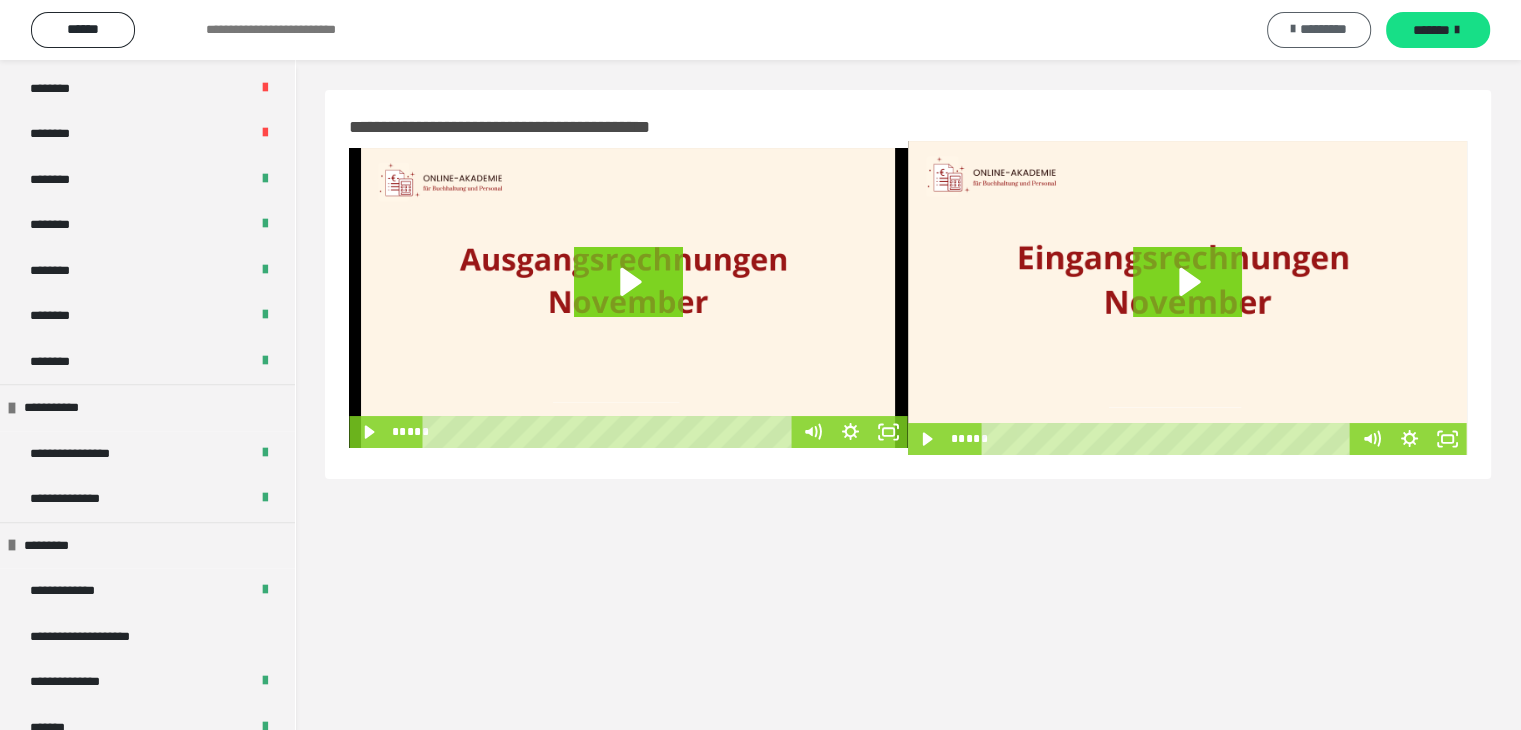 click on "*********" at bounding box center [1323, 29] 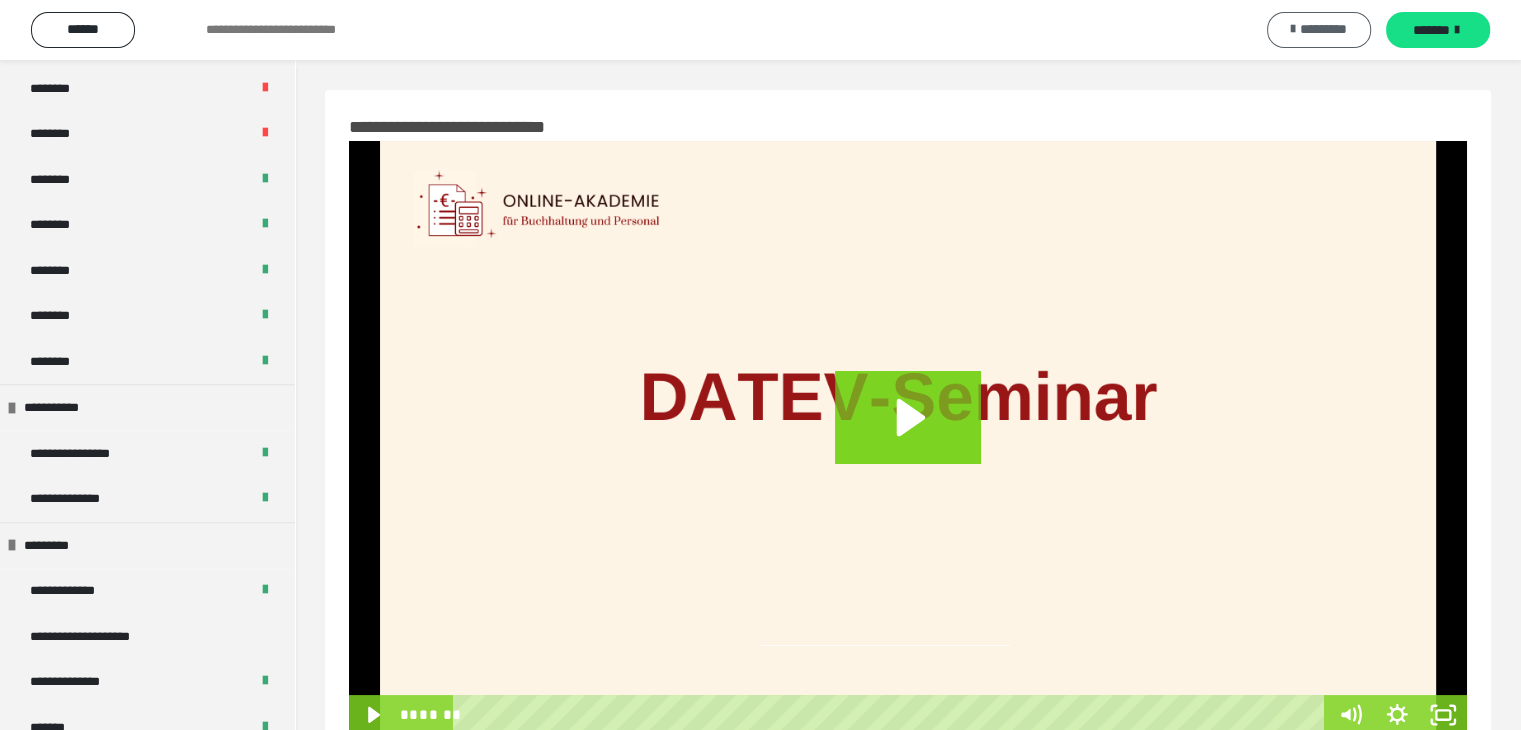 click on "*********" at bounding box center (1323, 29) 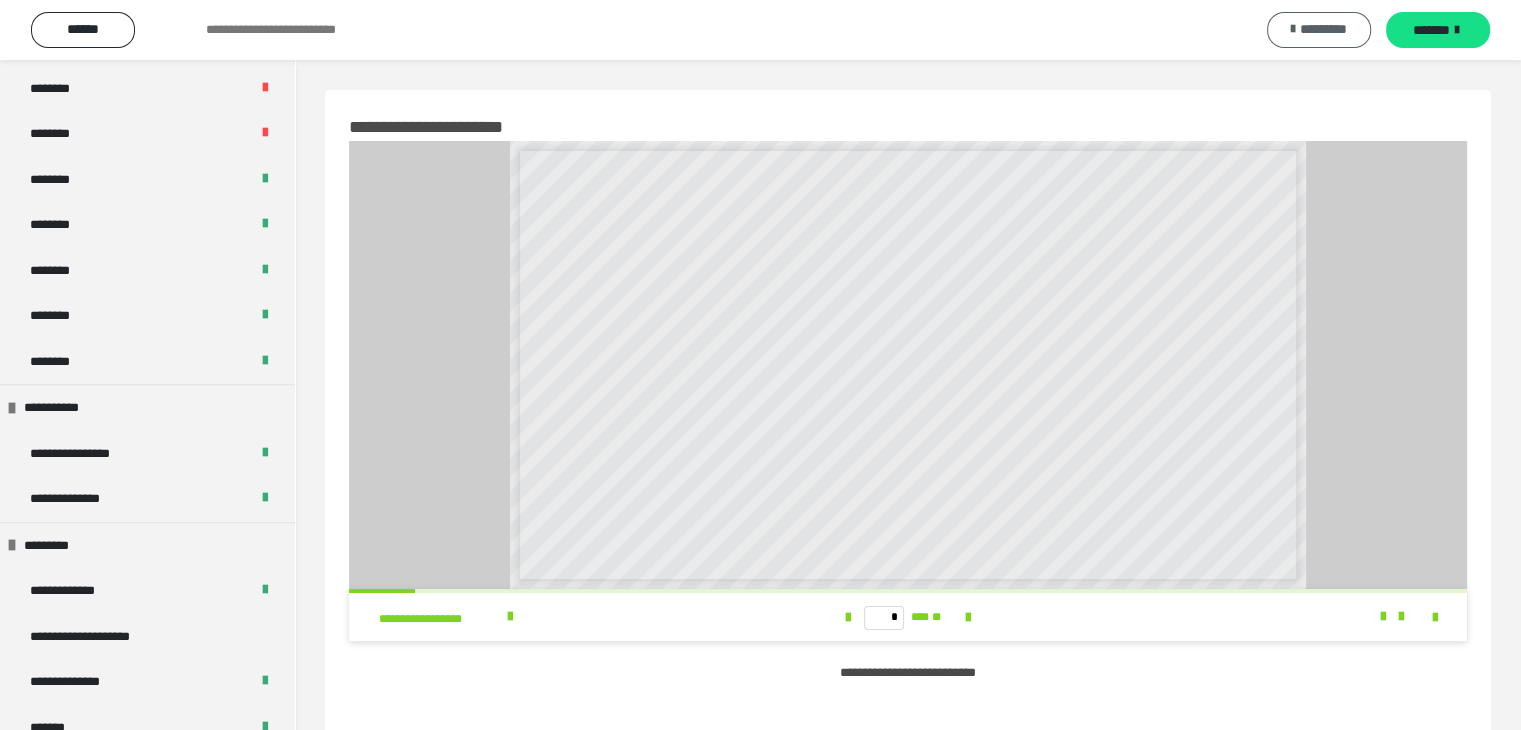 click on "*********" at bounding box center (1323, 29) 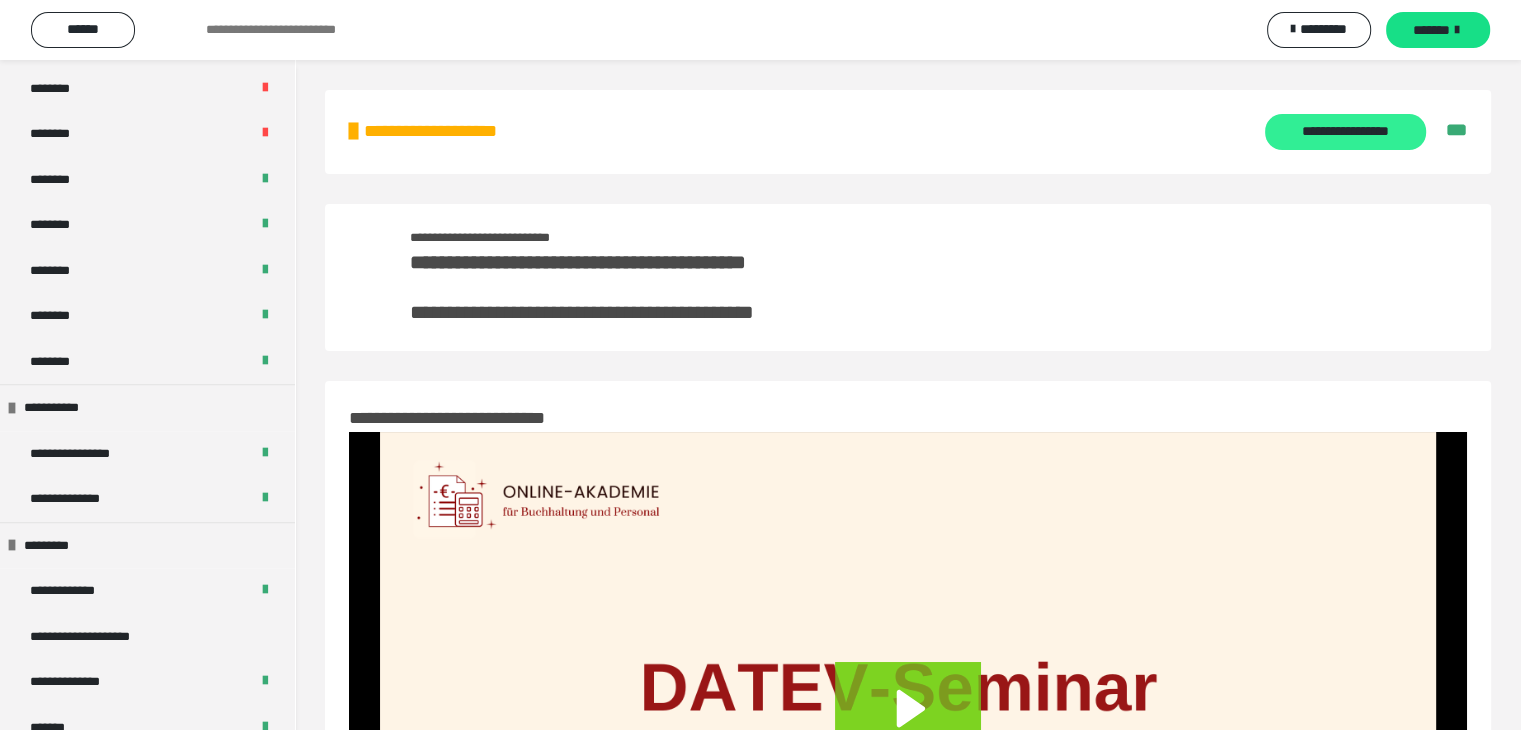click on "**********" at bounding box center [1345, 132] 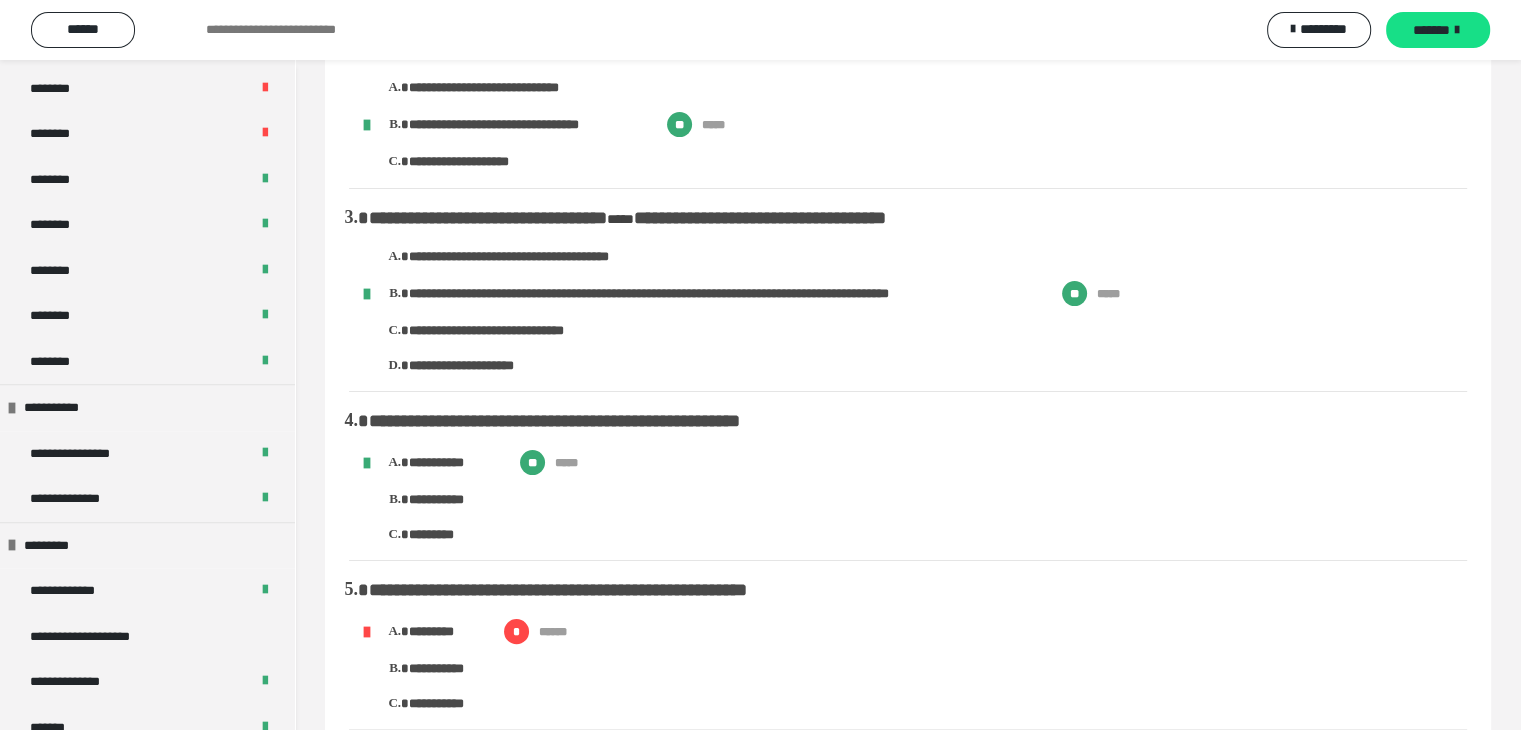scroll, scrollTop: 0, scrollLeft: 0, axis: both 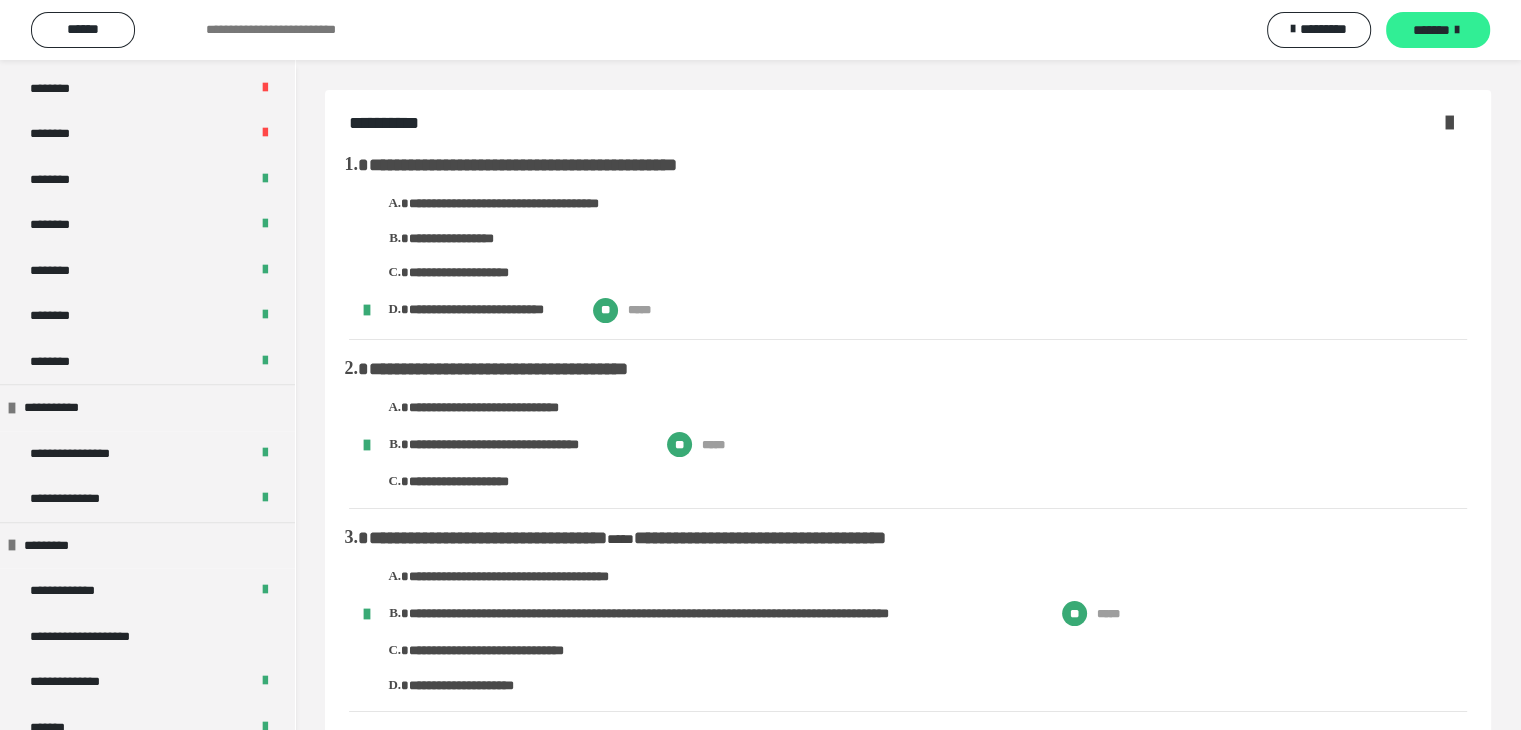 click at bounding box center [1457, 30] 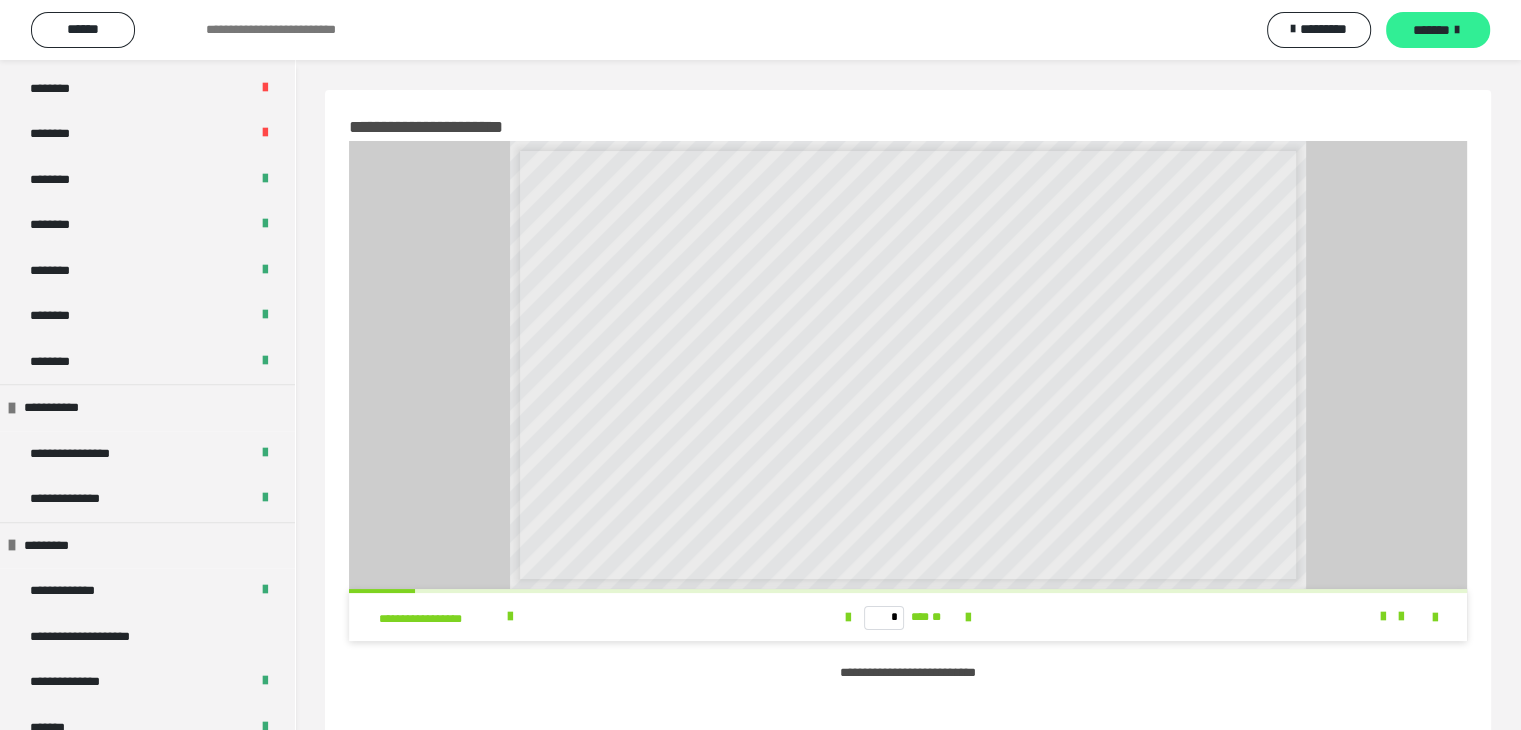 click at bounding box center (1457, 30) 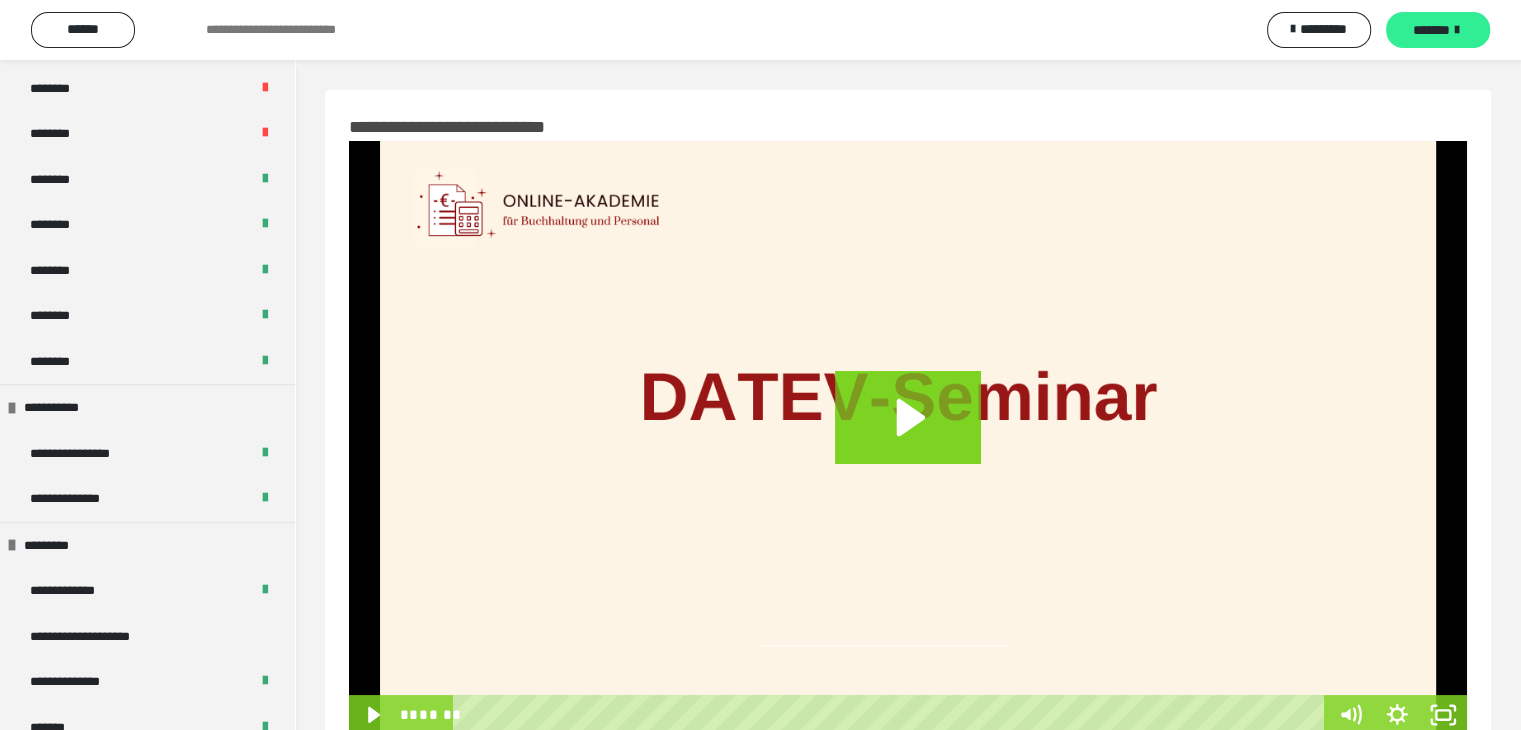 click on "*******" at bounding box center (1438, 30) 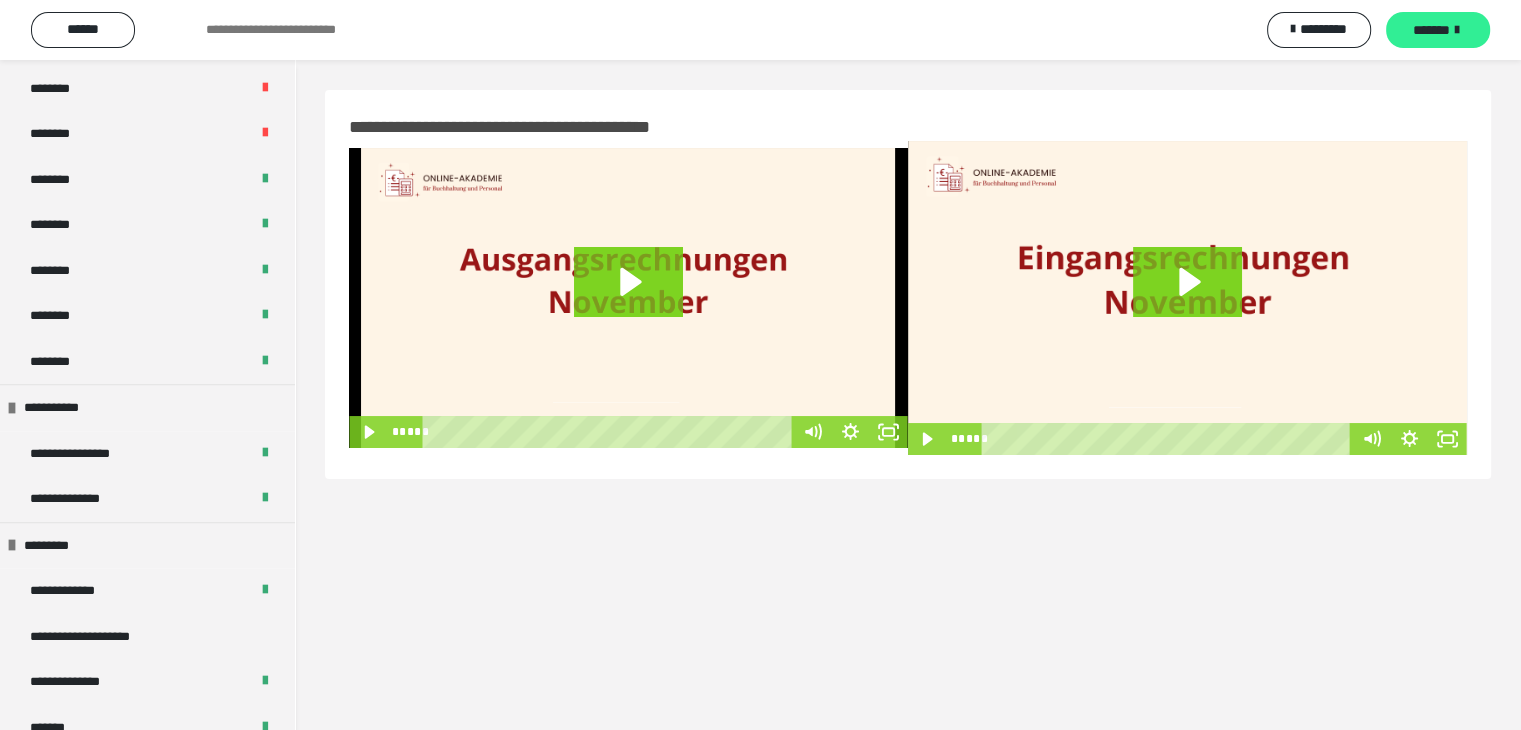 click on "*******" at bounding box center [1438, 30] 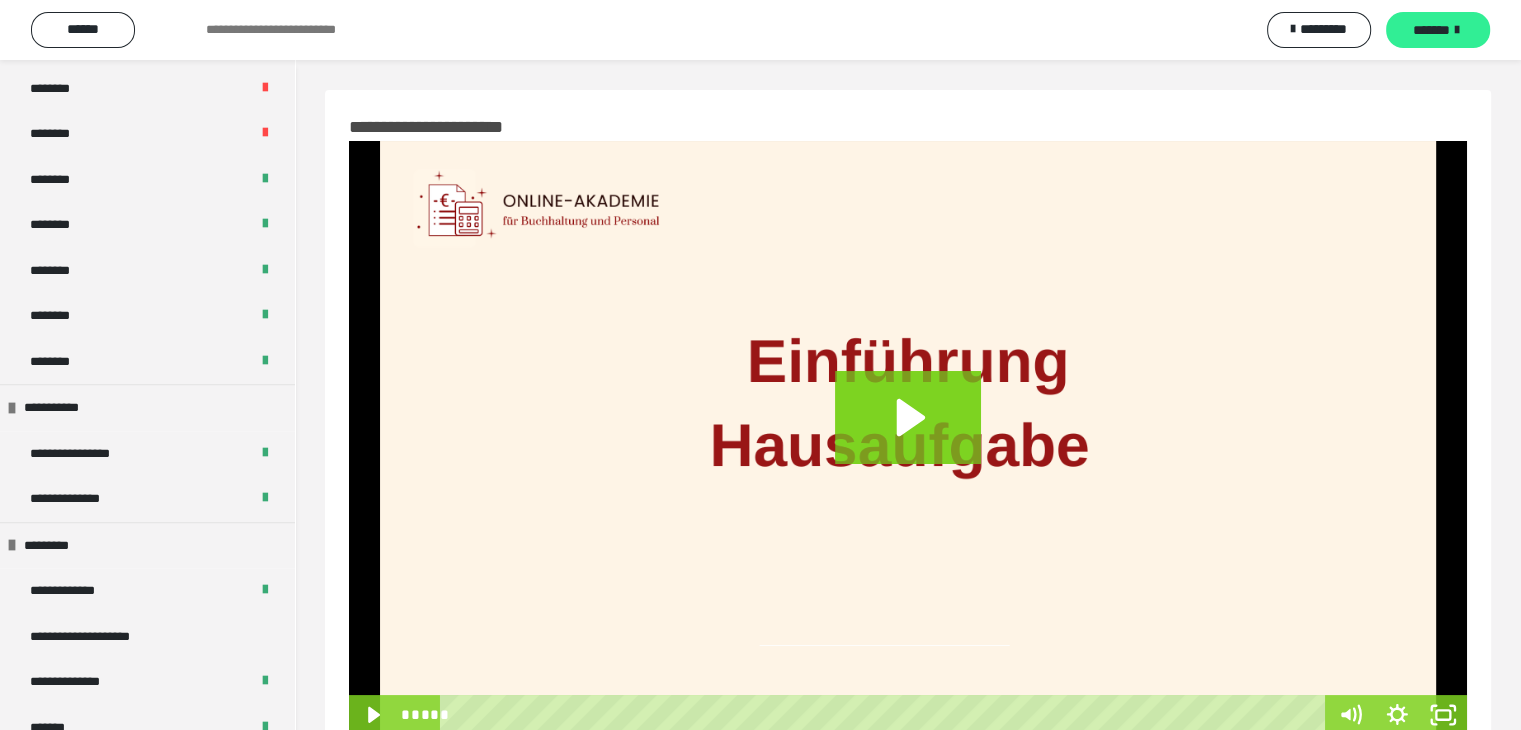 click on "*******" at bounding box center (1438, 30) 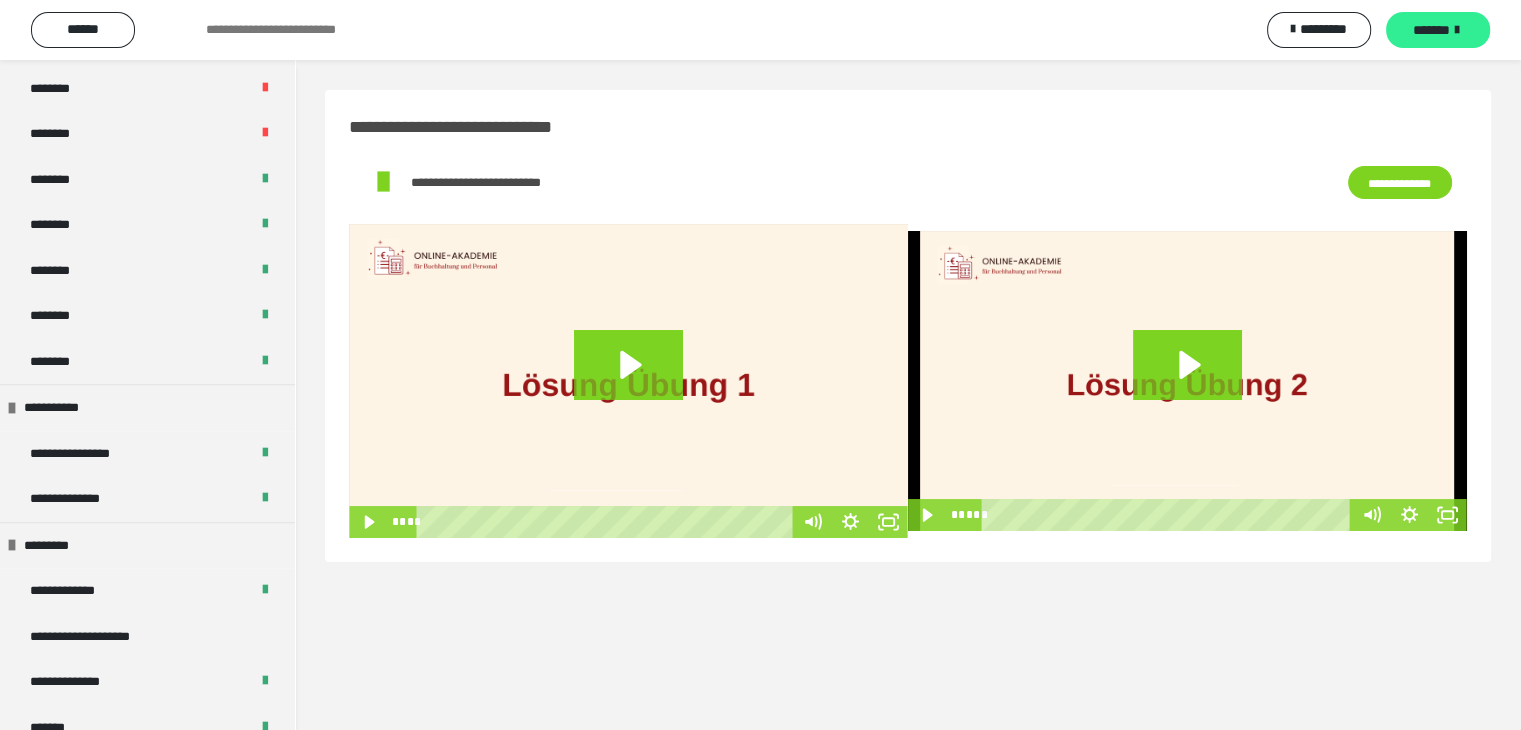 click on "*******" at bounding box center (1438, 30) 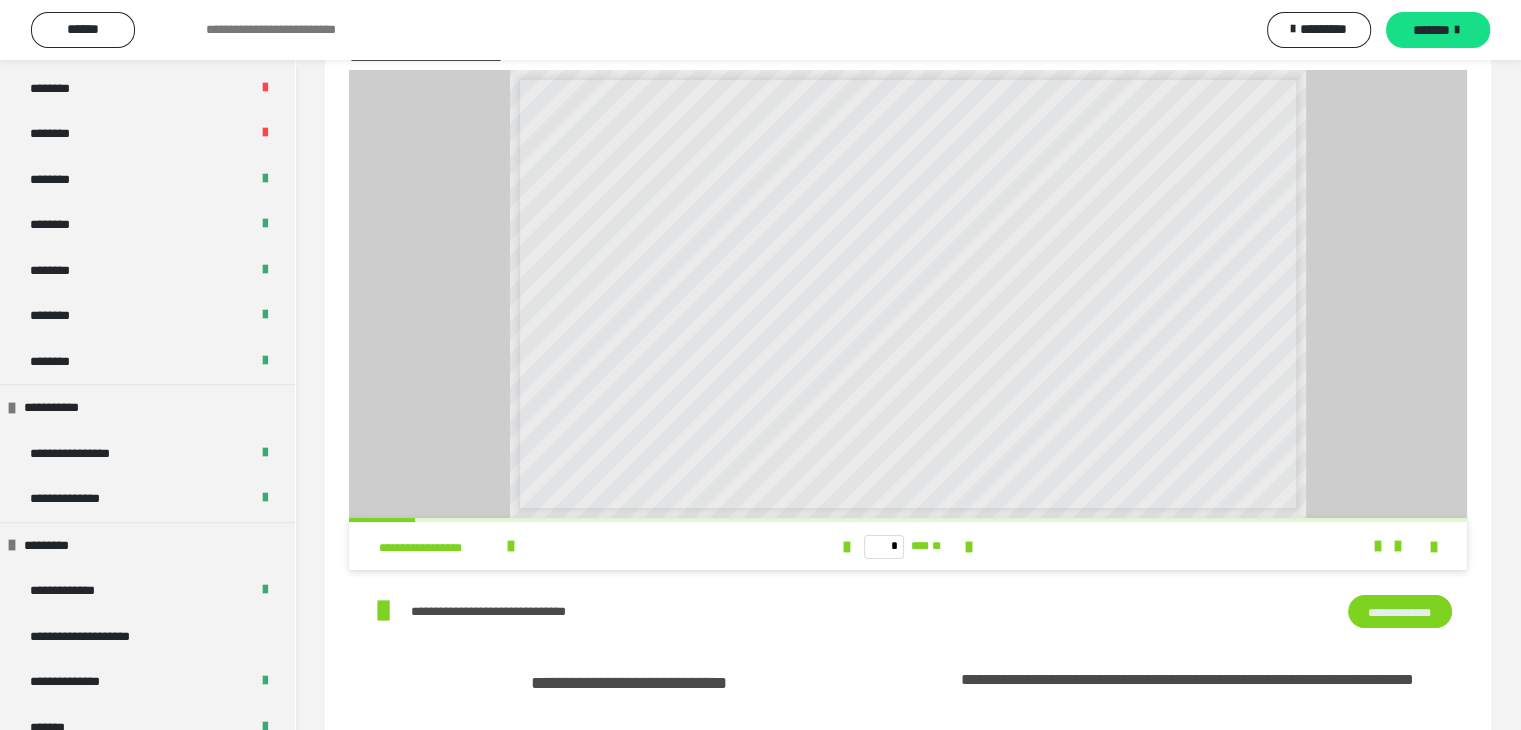 scroll, scrollTop: 0, scrollLeft: 0, axis: both 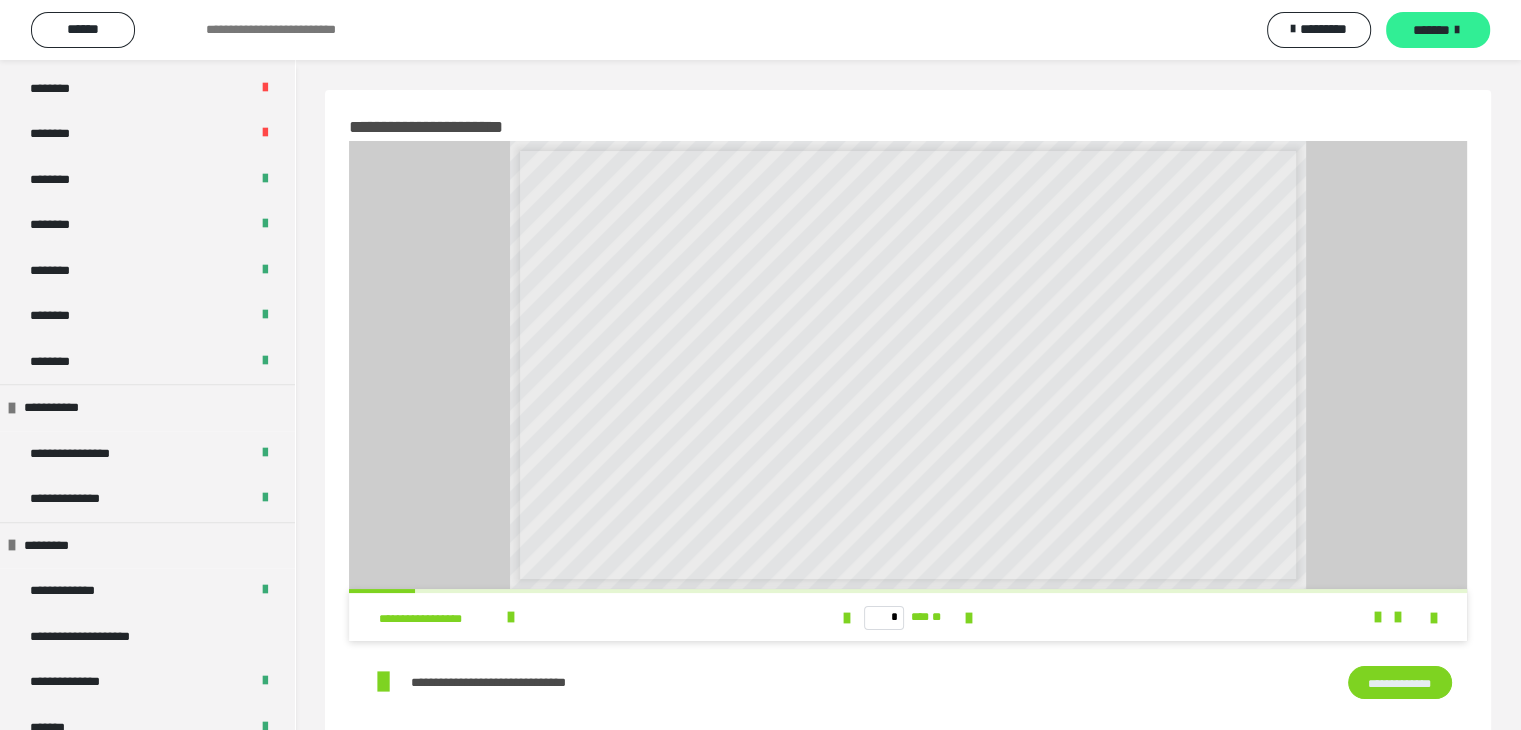 click on "*******" at bounding box center (1431, 30) 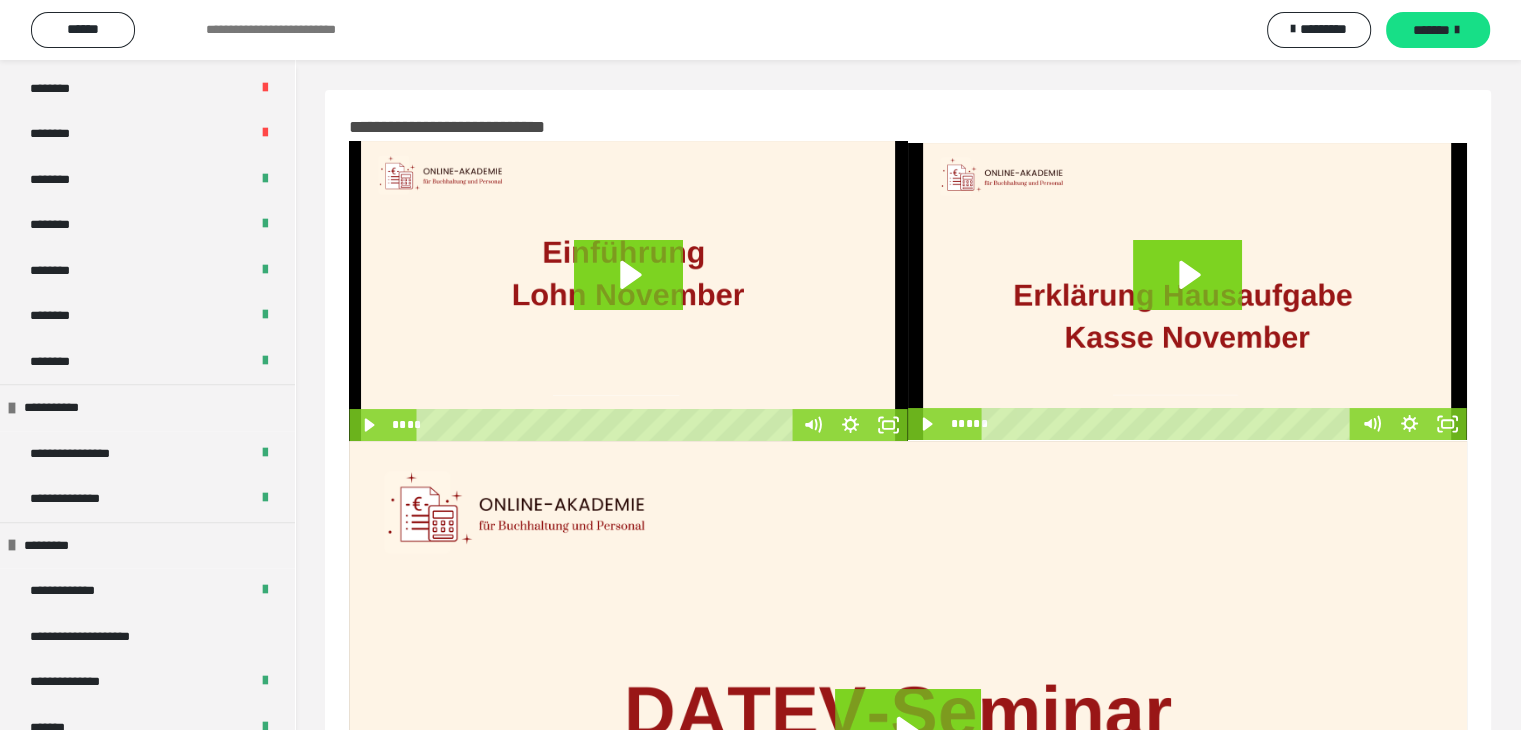 scroll, scrollTop: 394, scrollLeft: 0, axis: vertical 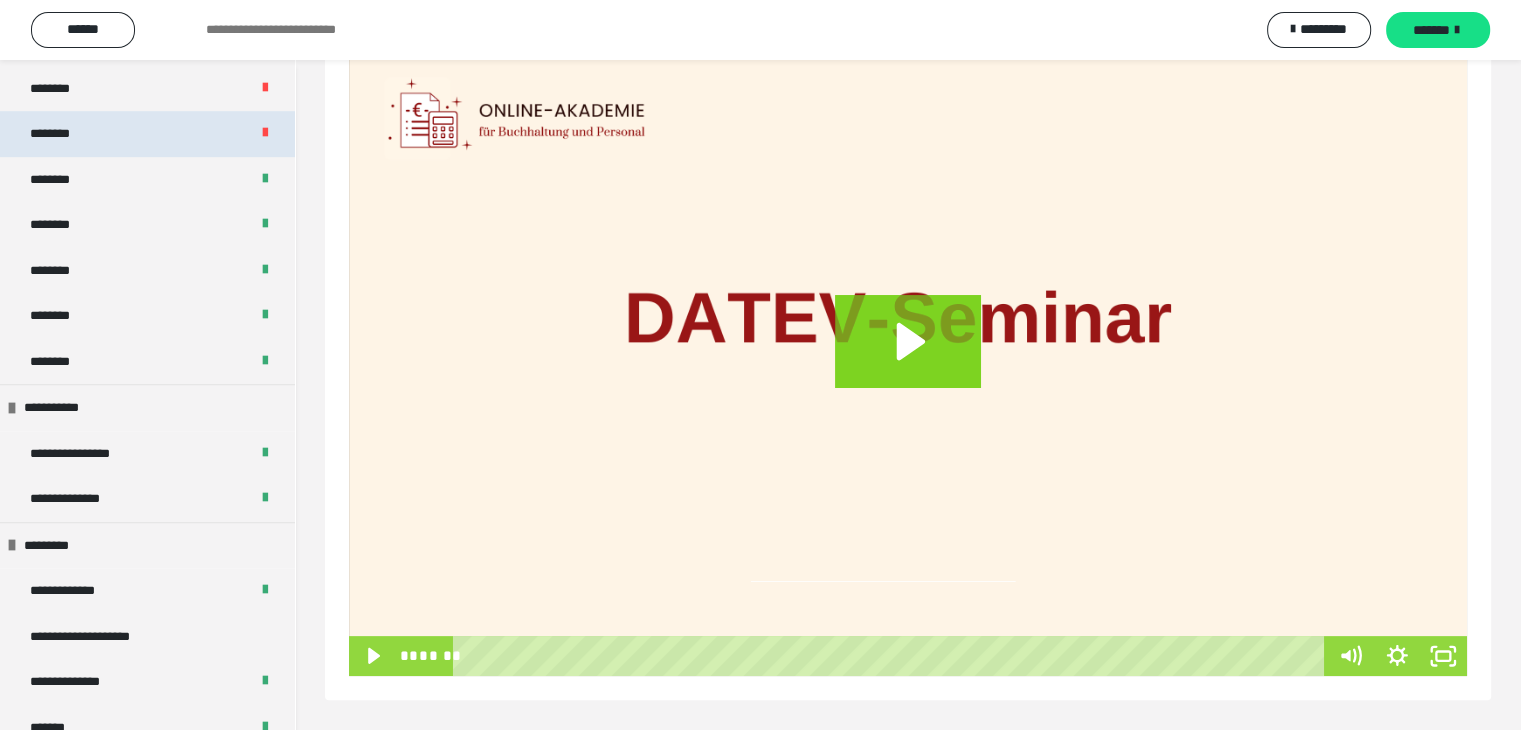click on "********" at bounding box center (60, 134) 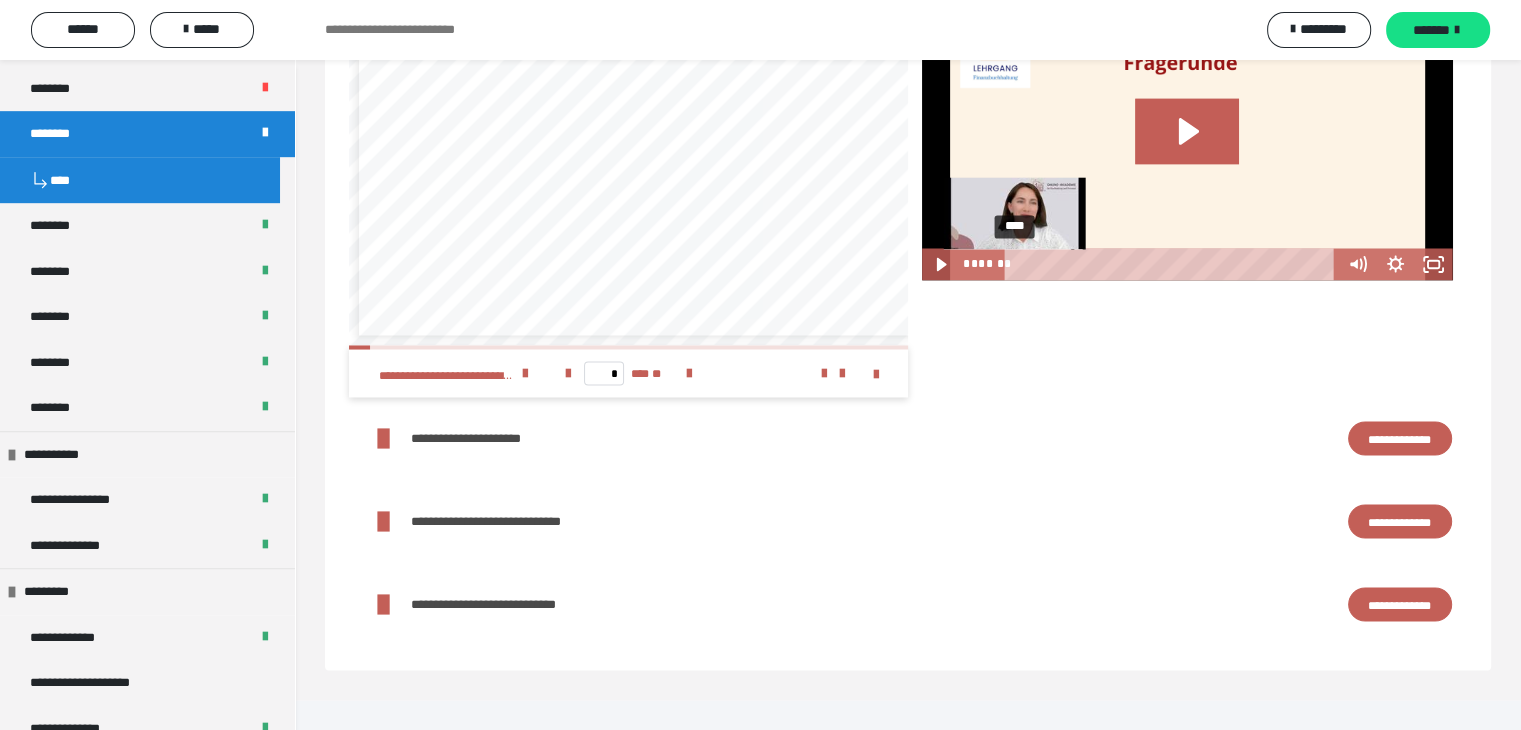 scroll, scrollTop: 3498, scrollLeft: 0, axis: vertical 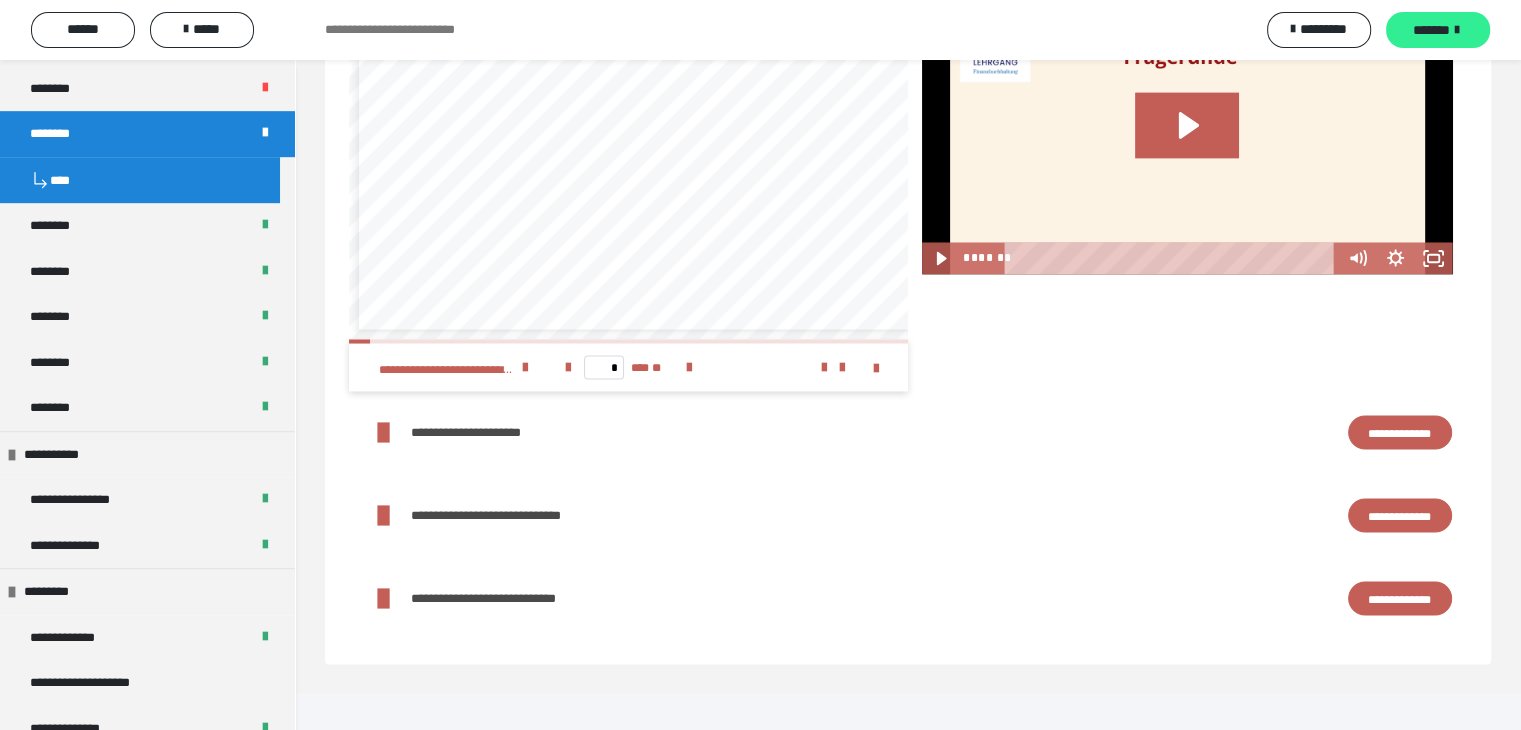 click on "*******" at bounding box center [1431, 30] 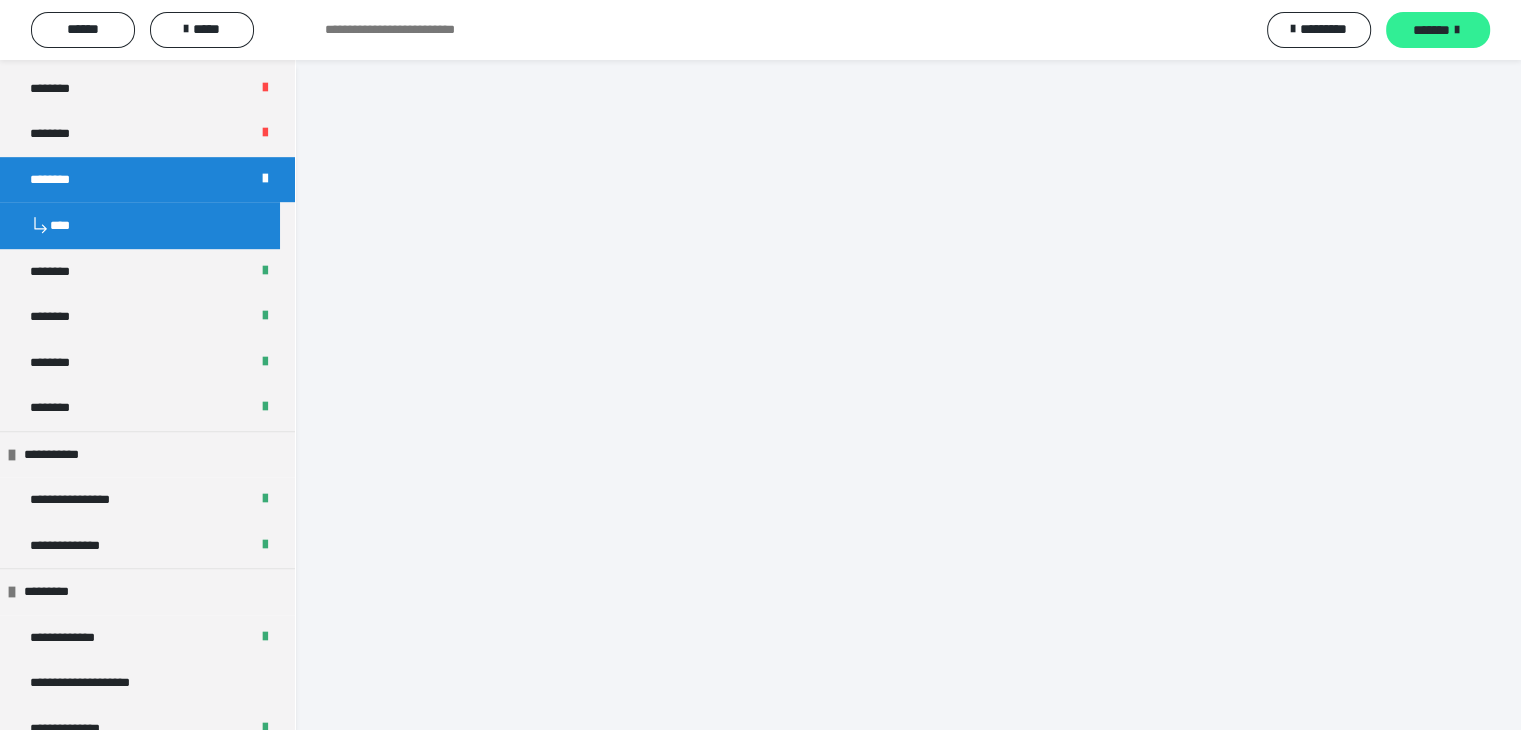 scroll, scrollTop: 2216, scrollLeft: 0, axis: vertical 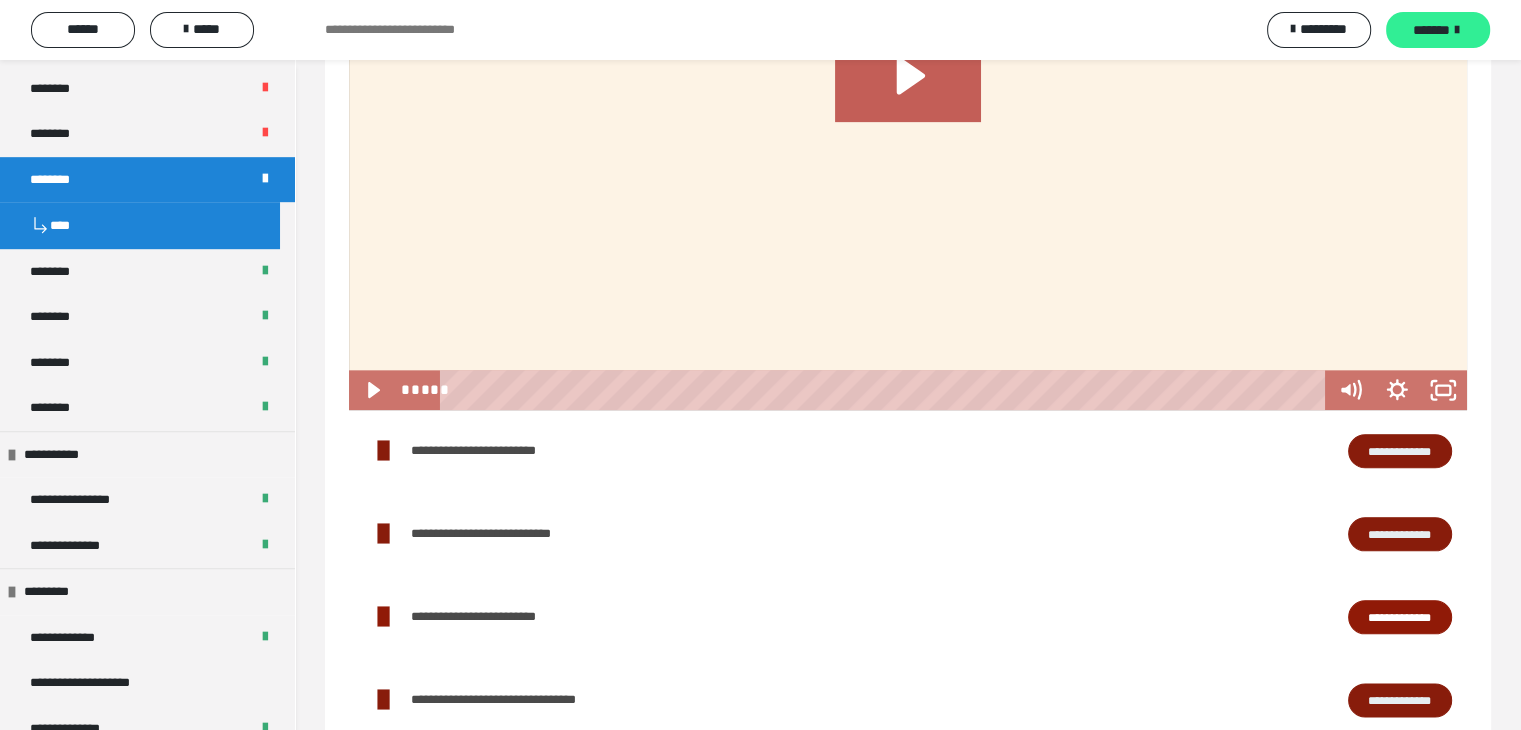 click on "*******" at bounding box center [1431, 30] 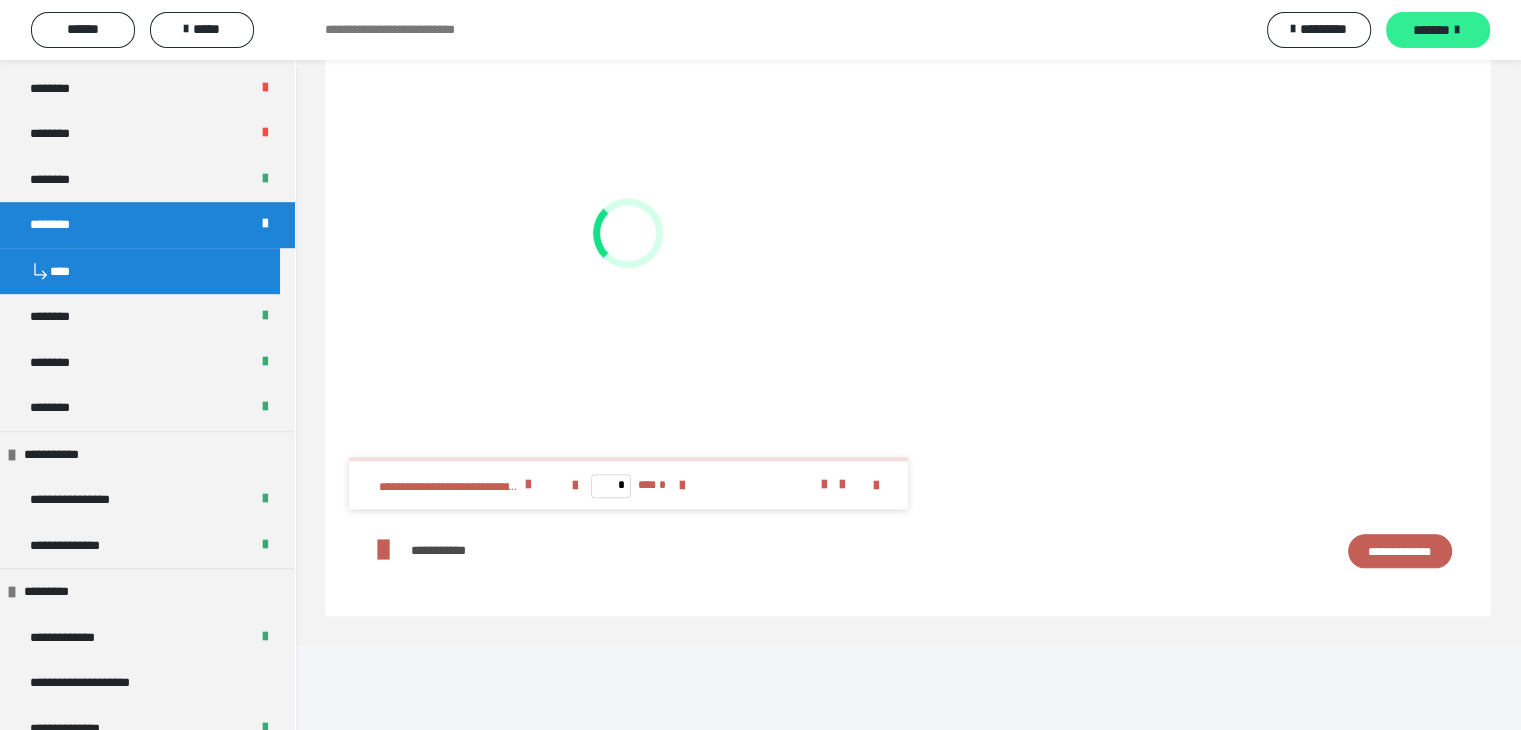 scroll, scrollTop: 2143, scrollLeft: 0, axis: vertical 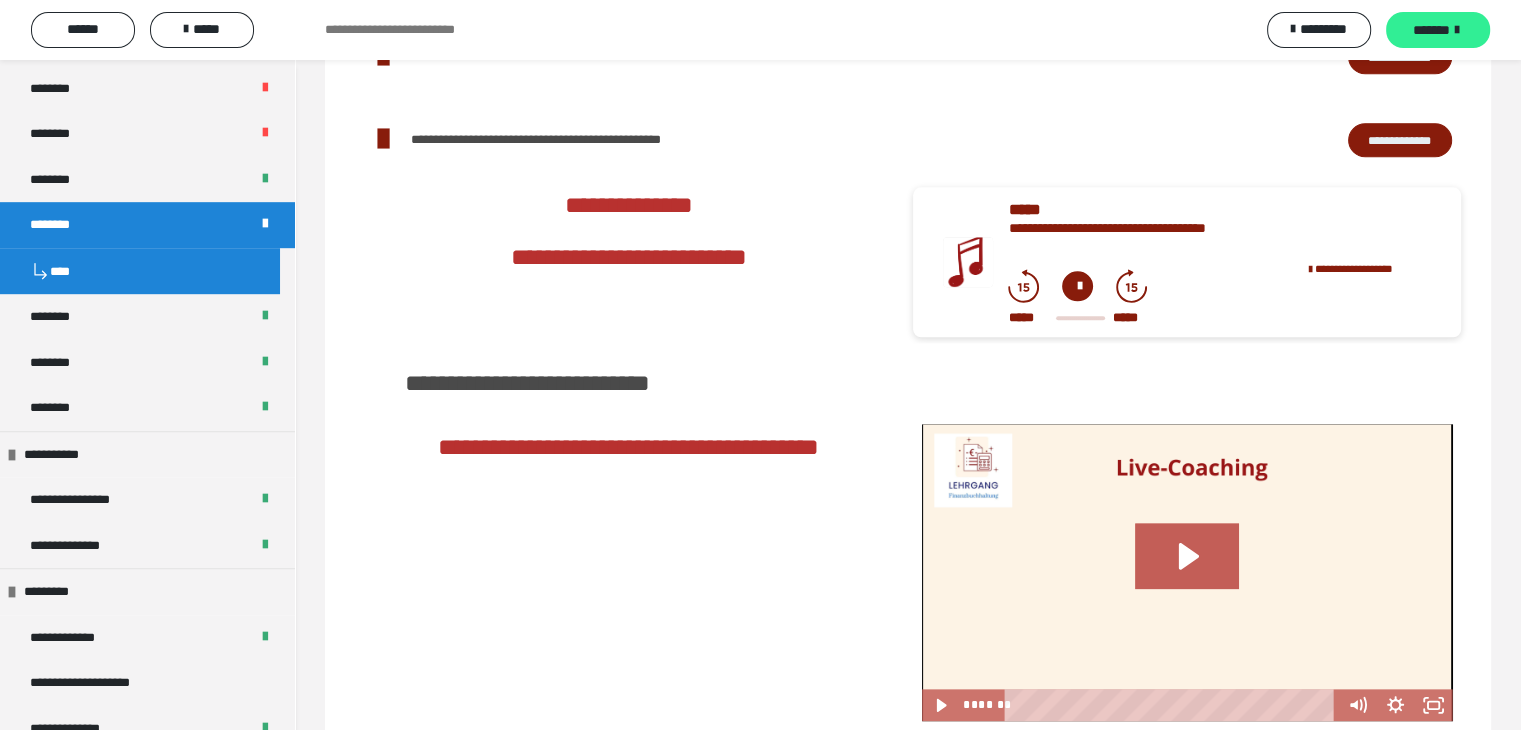 click on "*******" at bounding box center [1431, 30] 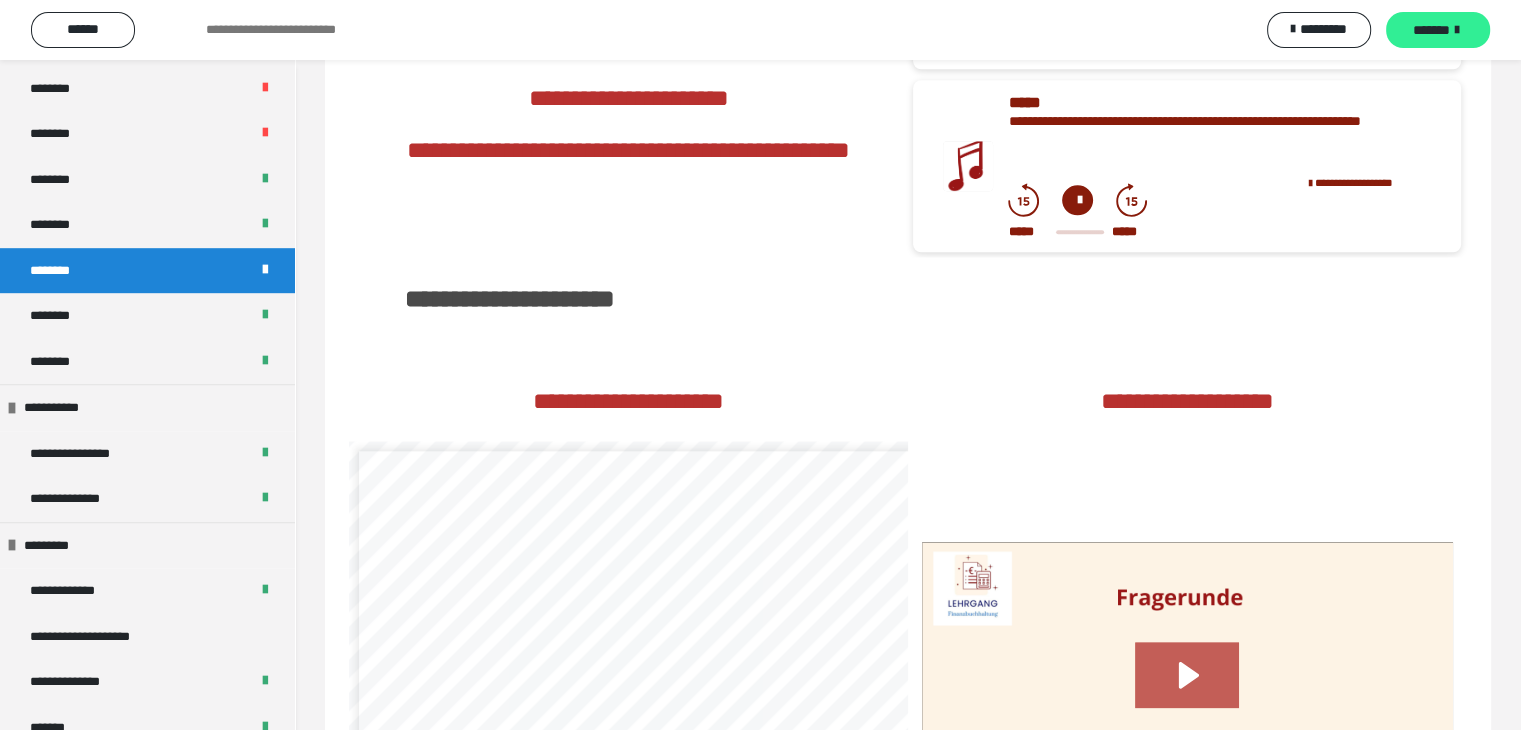 scroll, scrollTop: 1951, scrollLeft: 0, axis: vertical 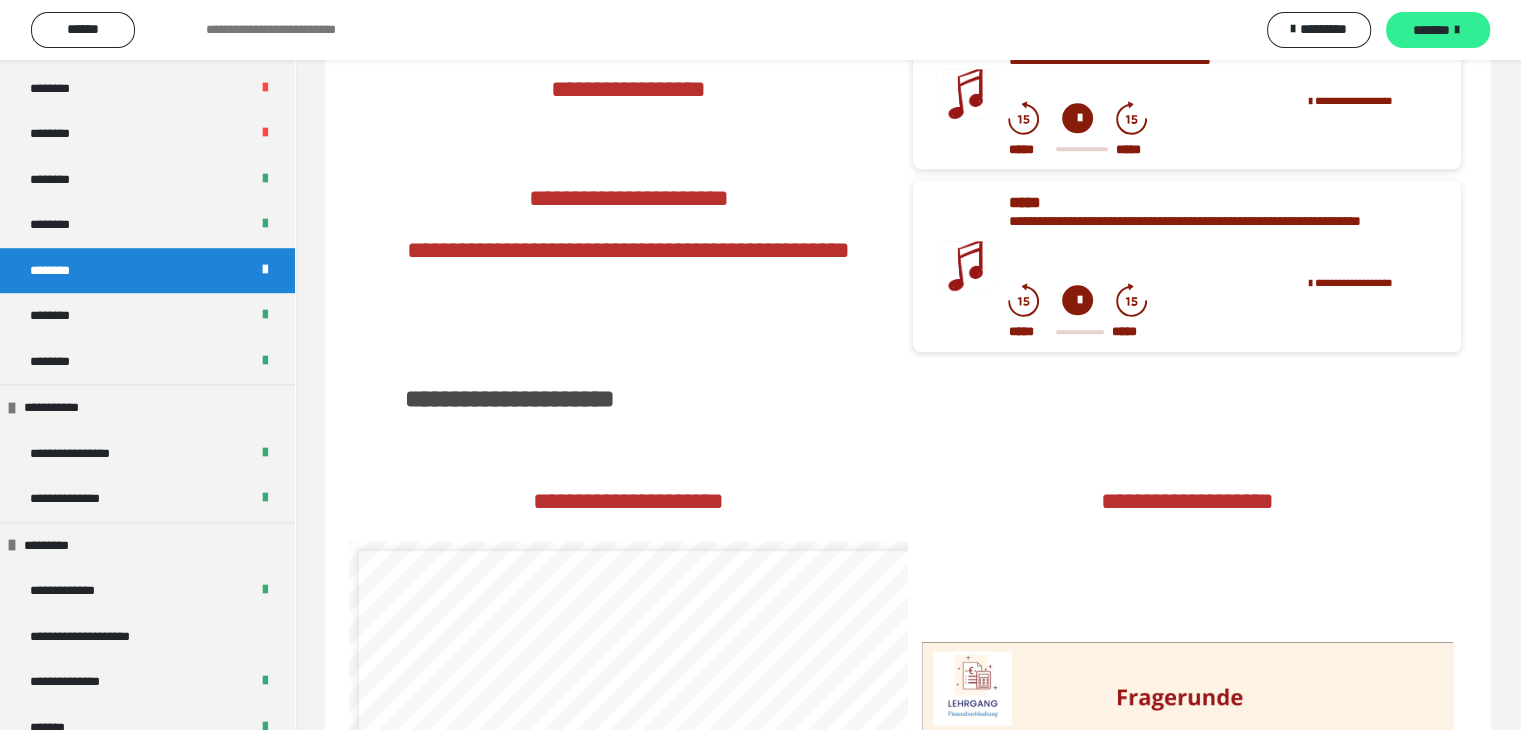 click on "*******" at bounding box center (1431, 30) 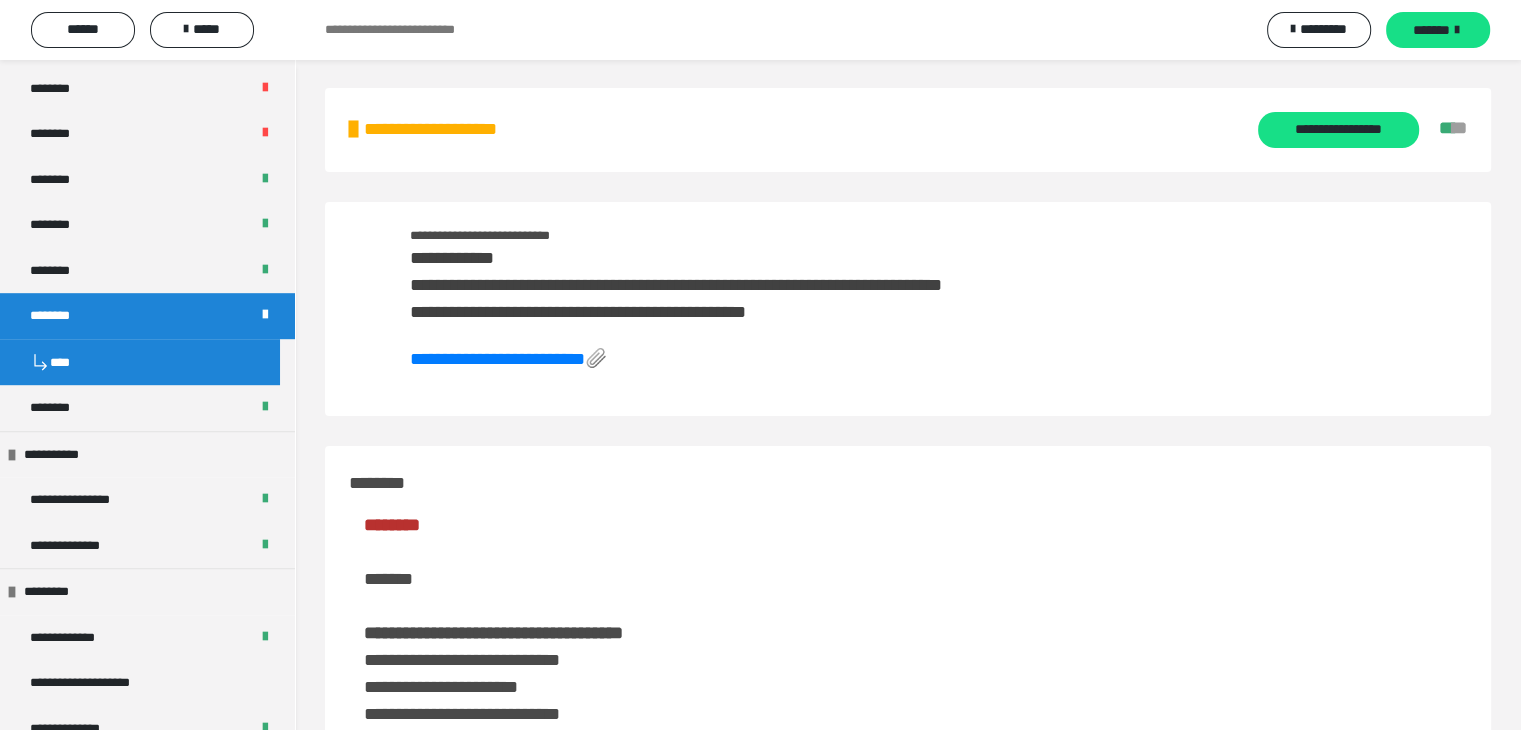scroll, scrollTop: 0, scrollLeft: 0, axis: both 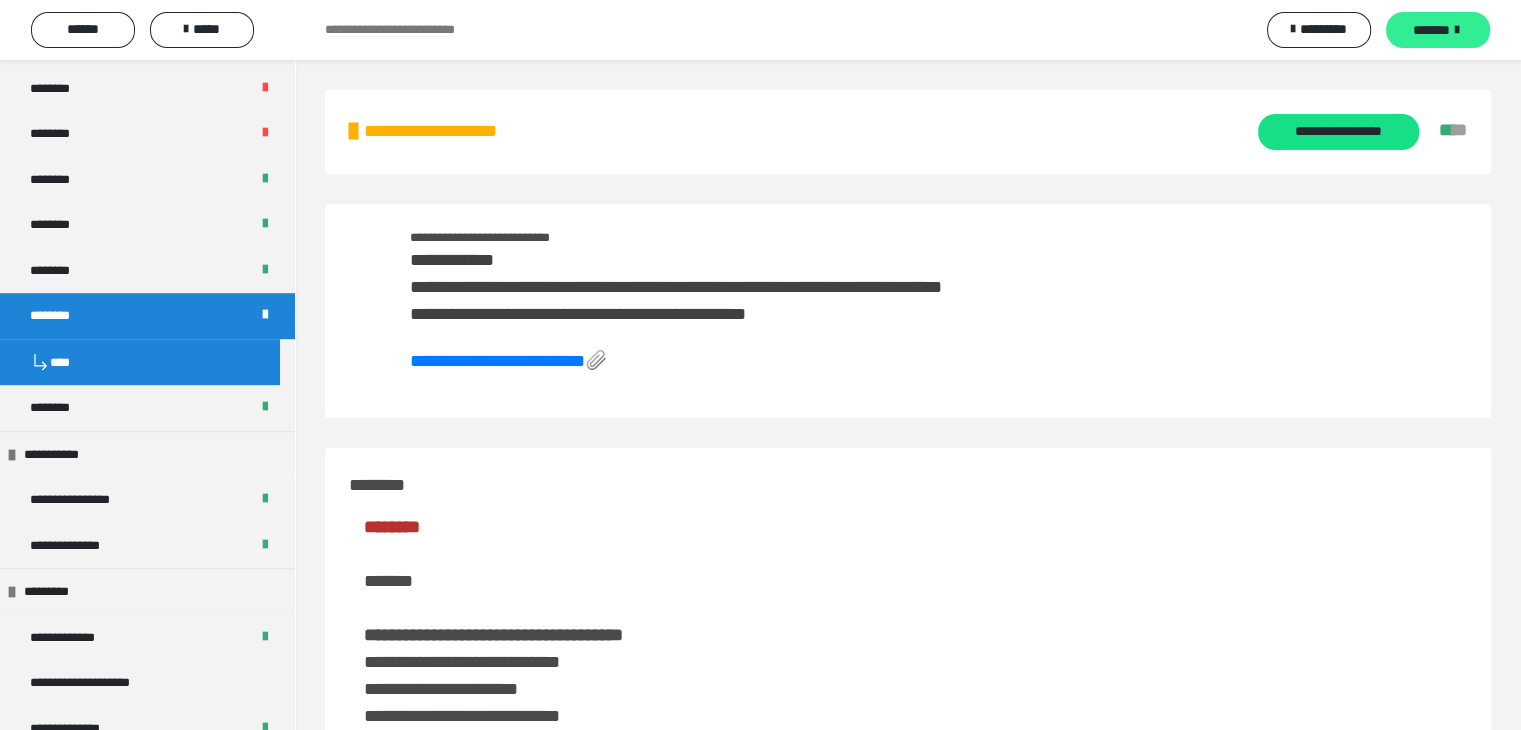 click on "*******" at bounding box center [1431, 30] 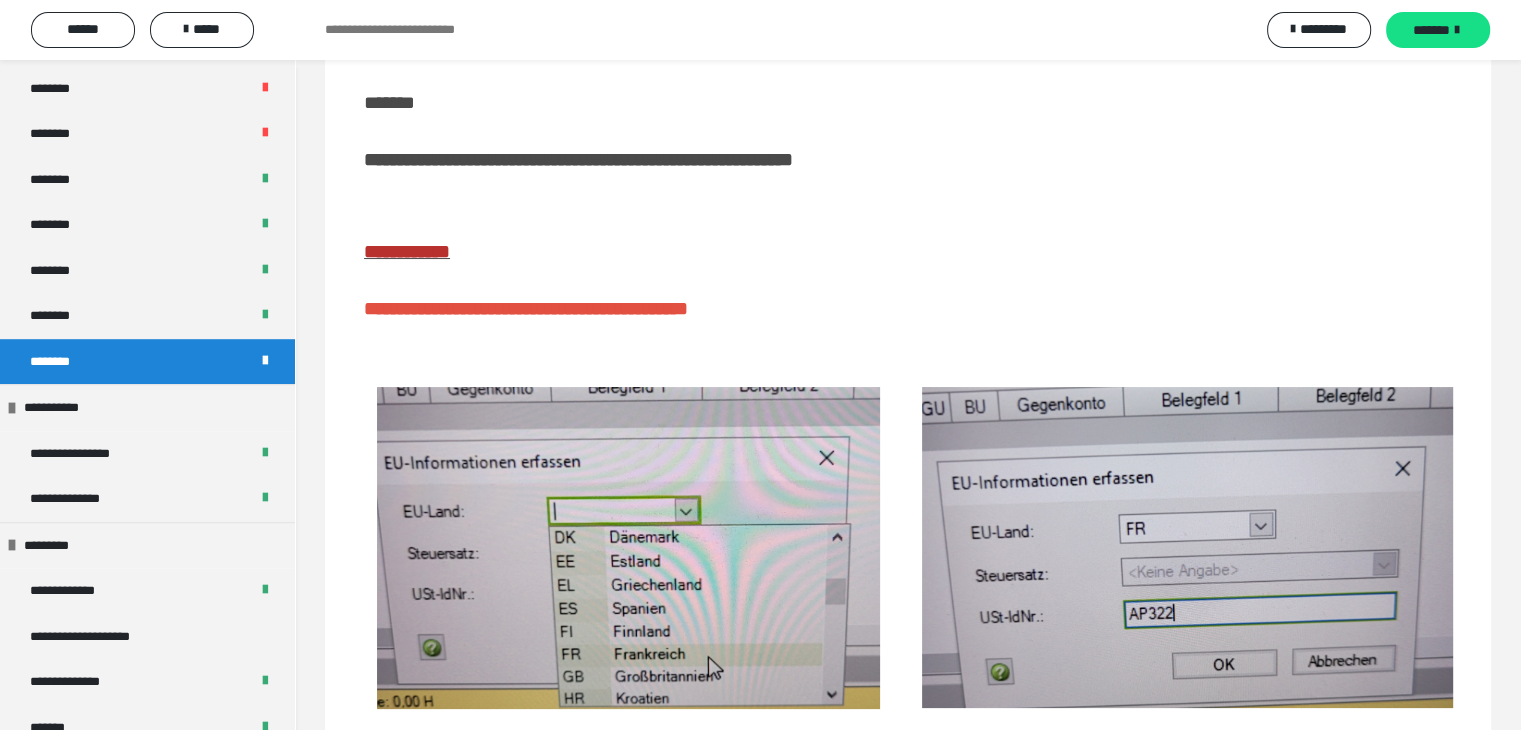 scroll, scrollTop: 311, scrollLeft: 0, axis: vertical 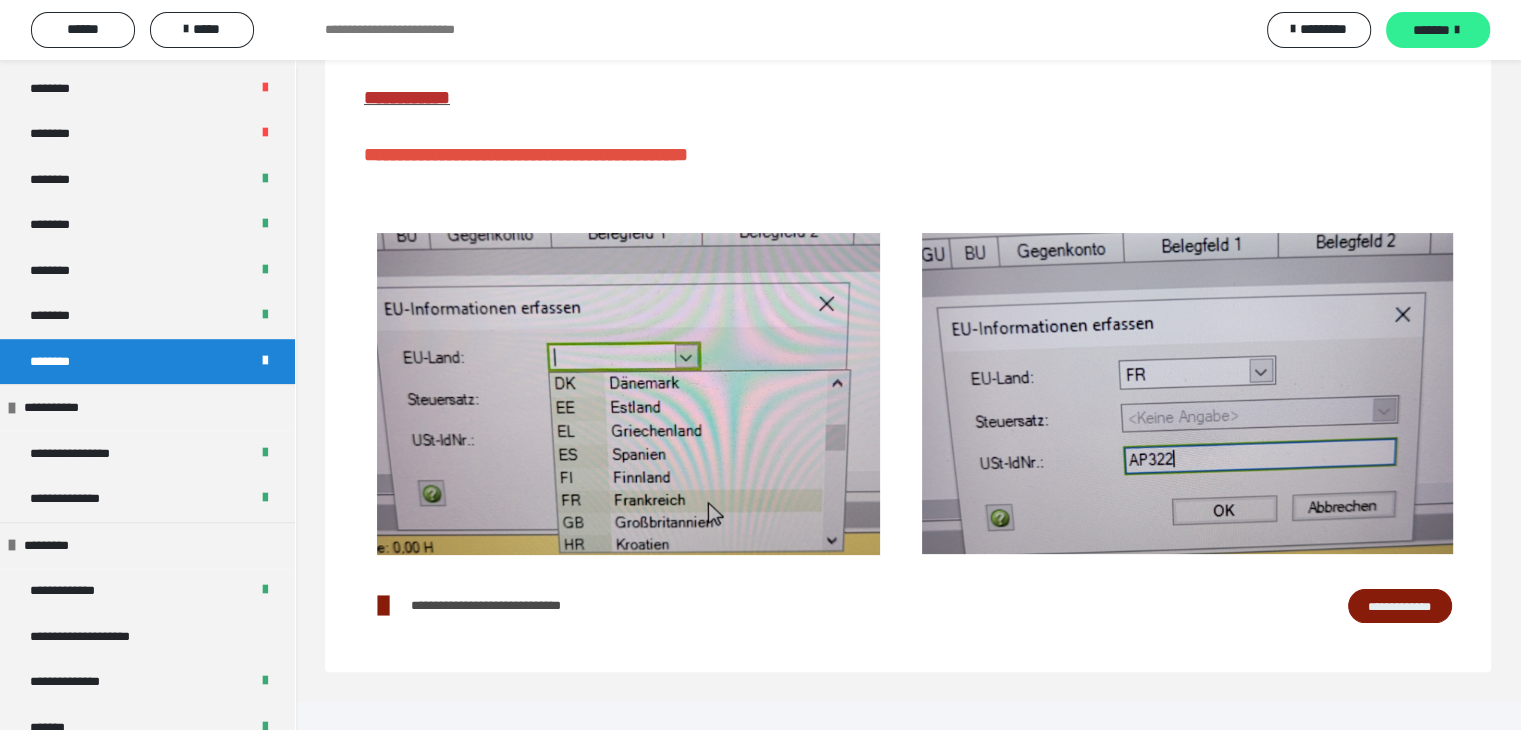click on "*******" at bounding box center (1431, 30) 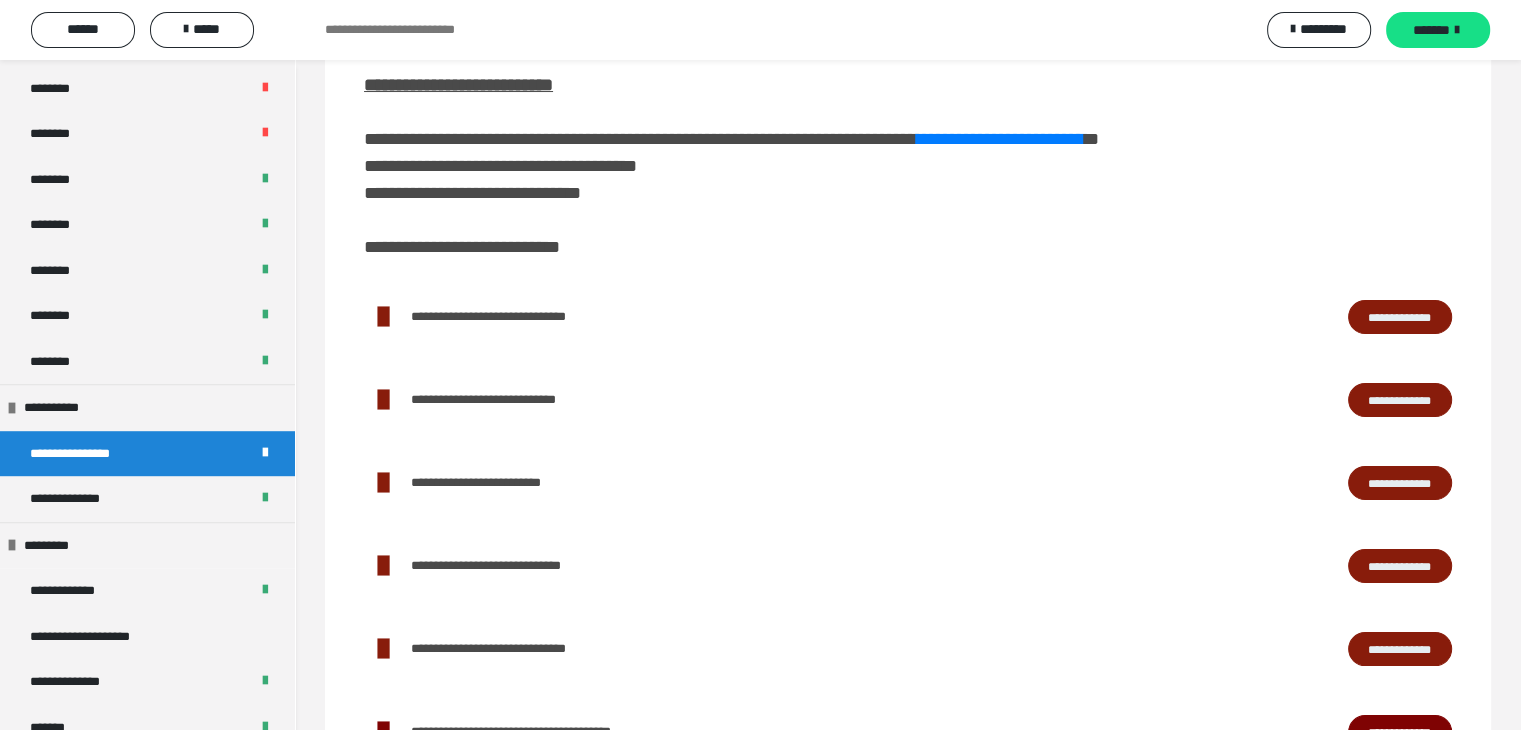 scroll, scrollTop: 0, scrollLeft: 0, axis: both 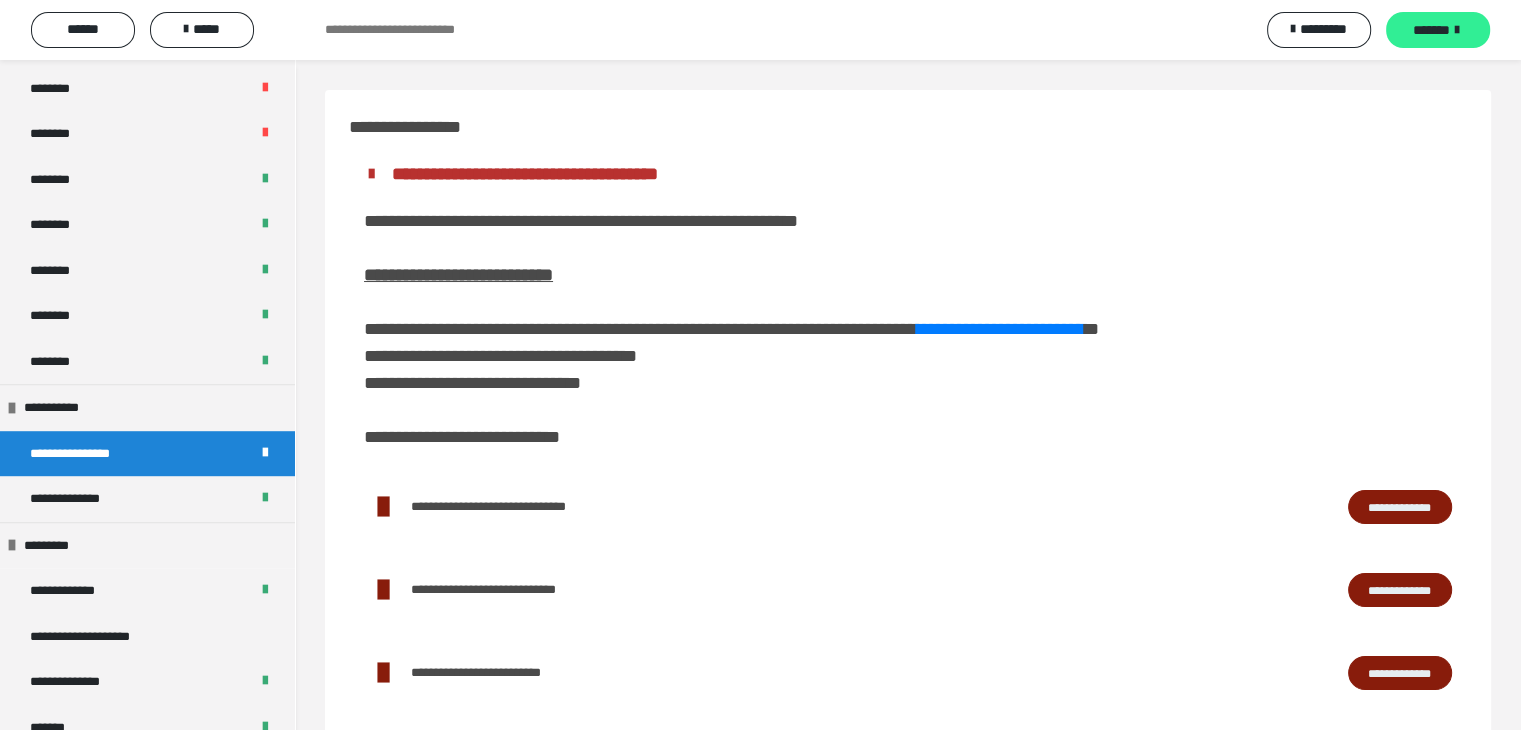 click on "*******" at bounding box center (1431, 30) 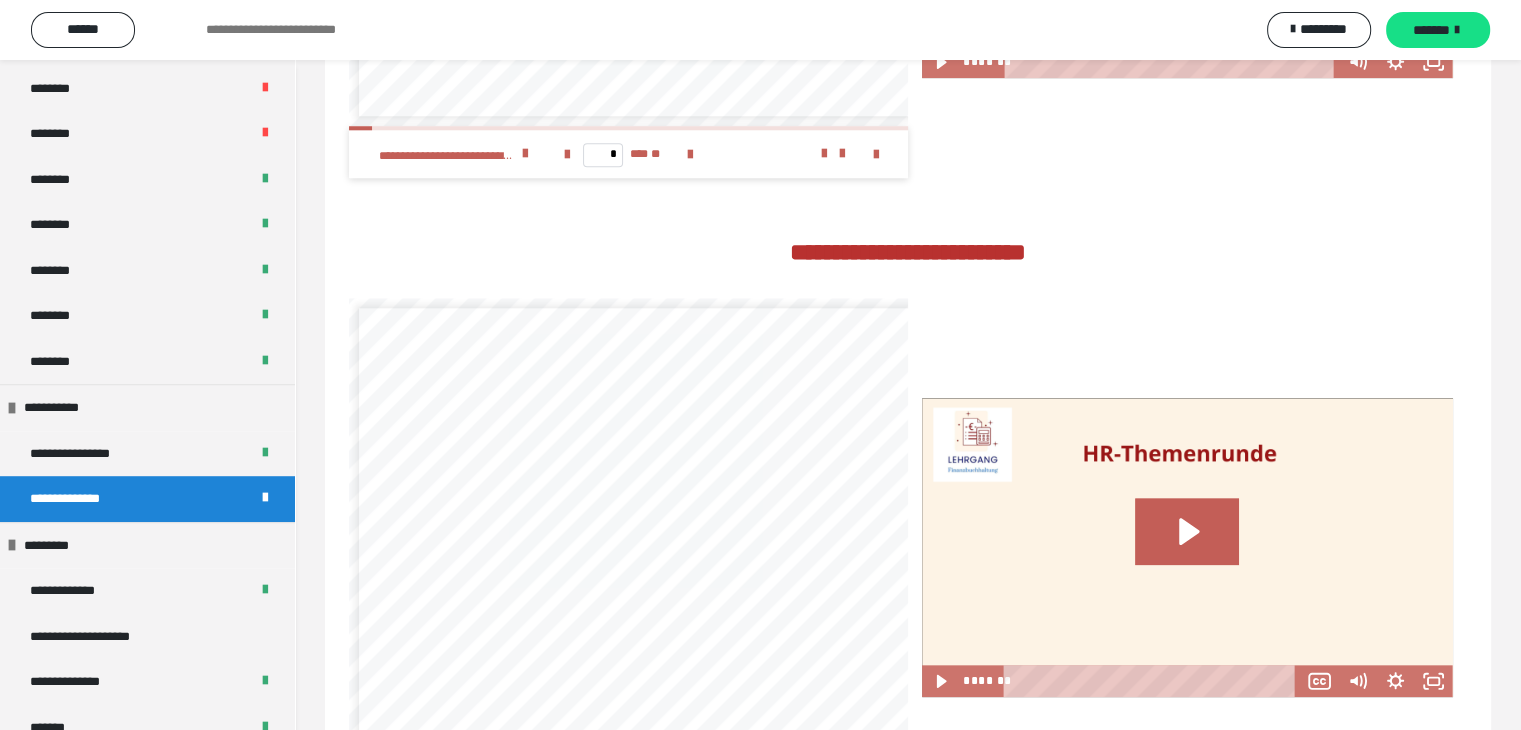 scroll, scrollTop: 2075, scrollLeft: 0, axis: vertical 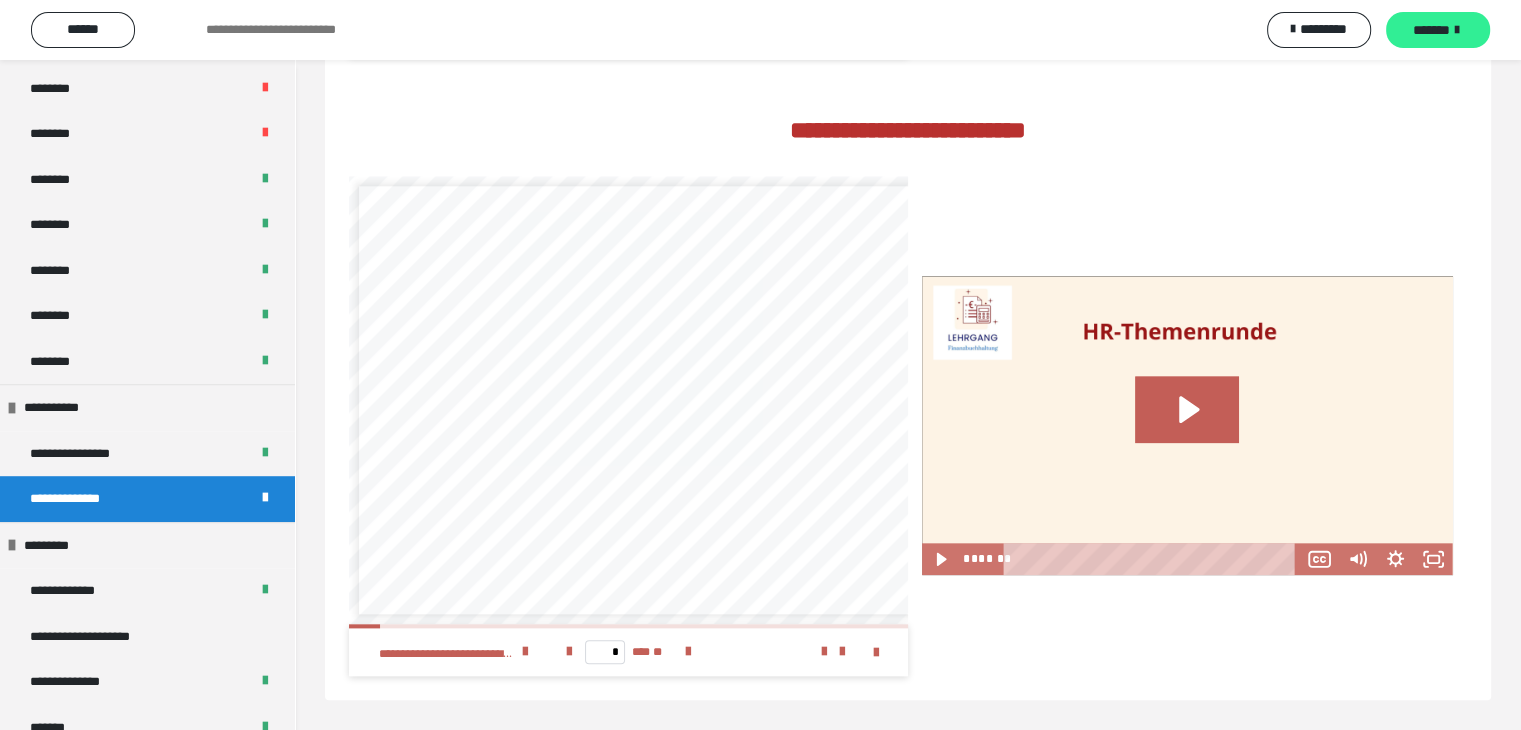 click on "*******" at bounding box center [1431, 30] 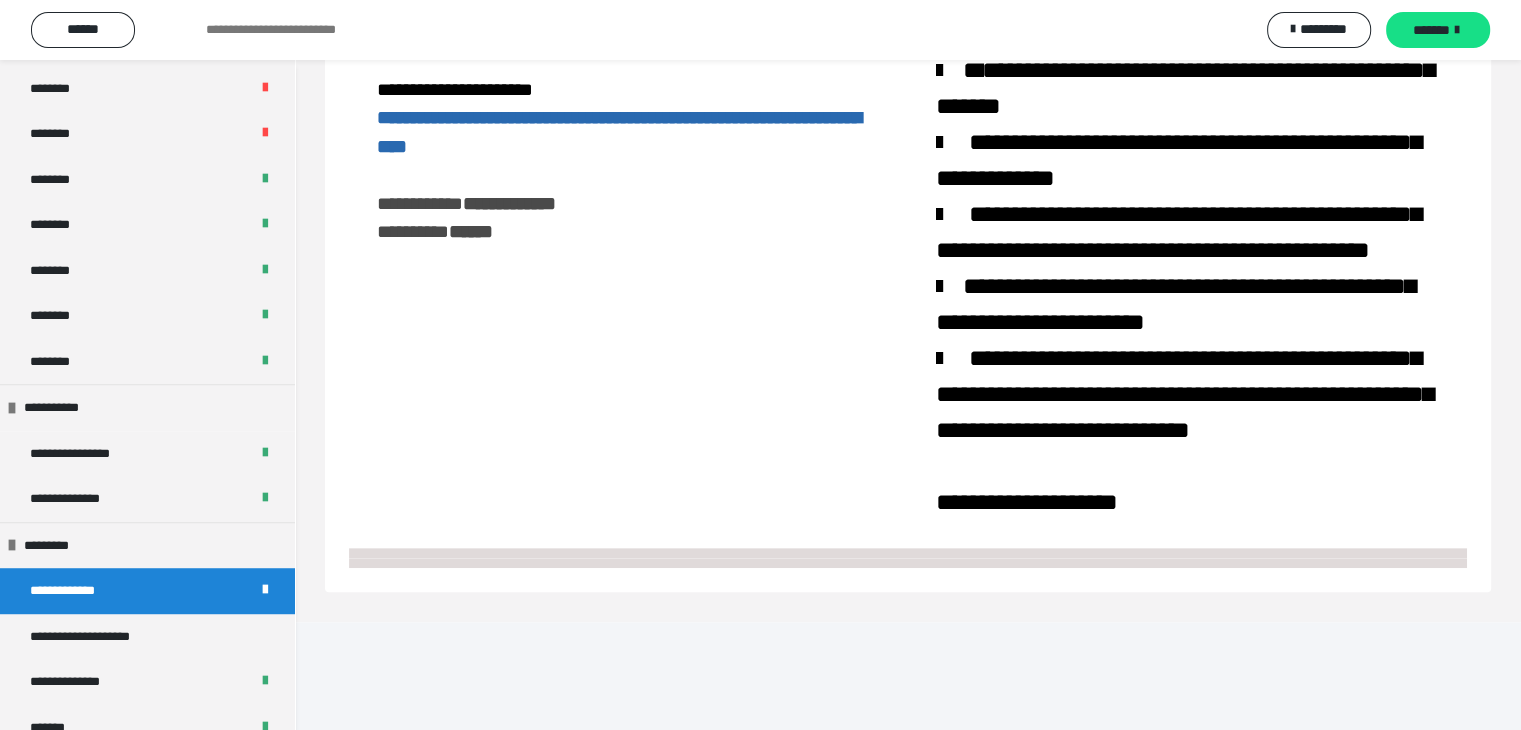 scroll, scrollTop: 229, scrollLeft: 0, axis: vertical 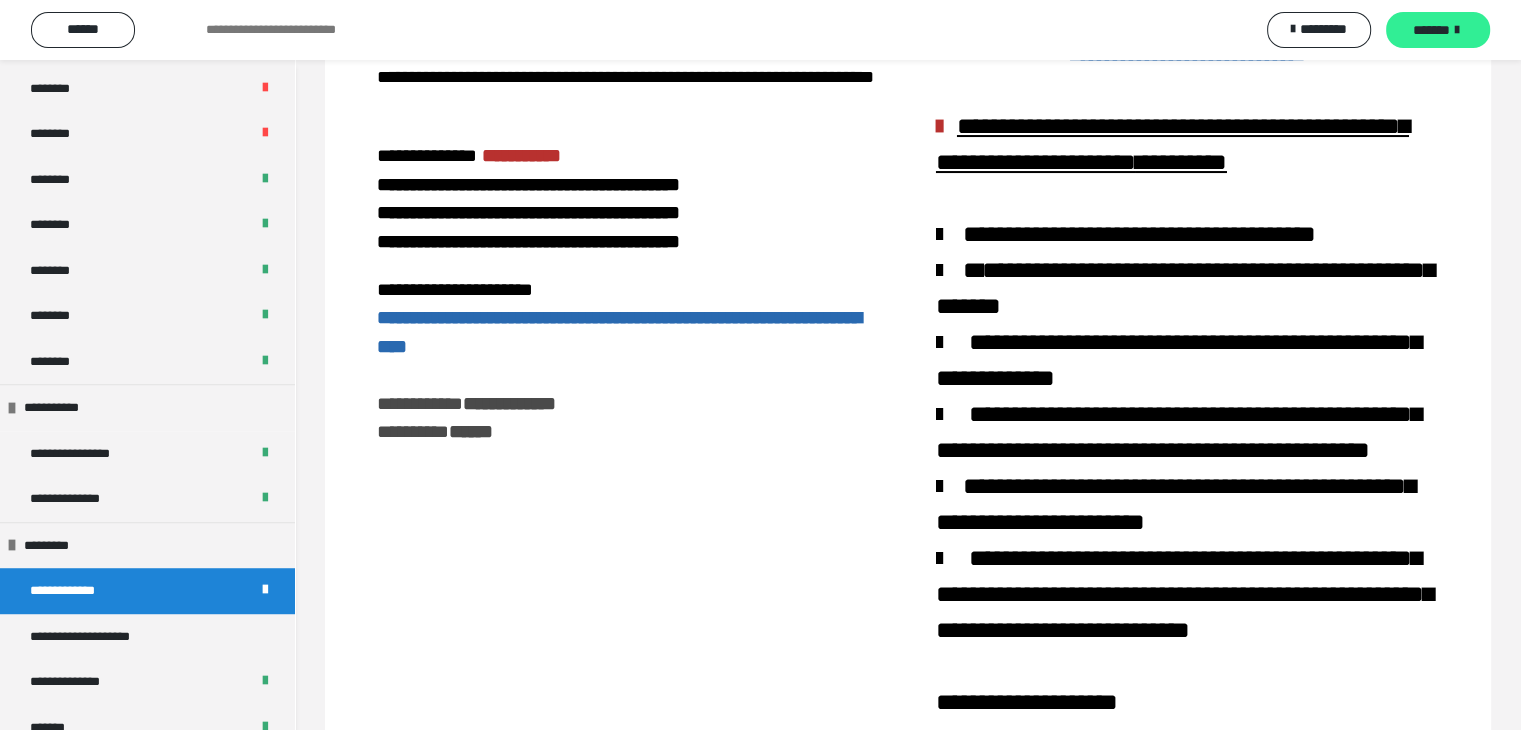 click on "*******" at bounding box center [1431, 30] 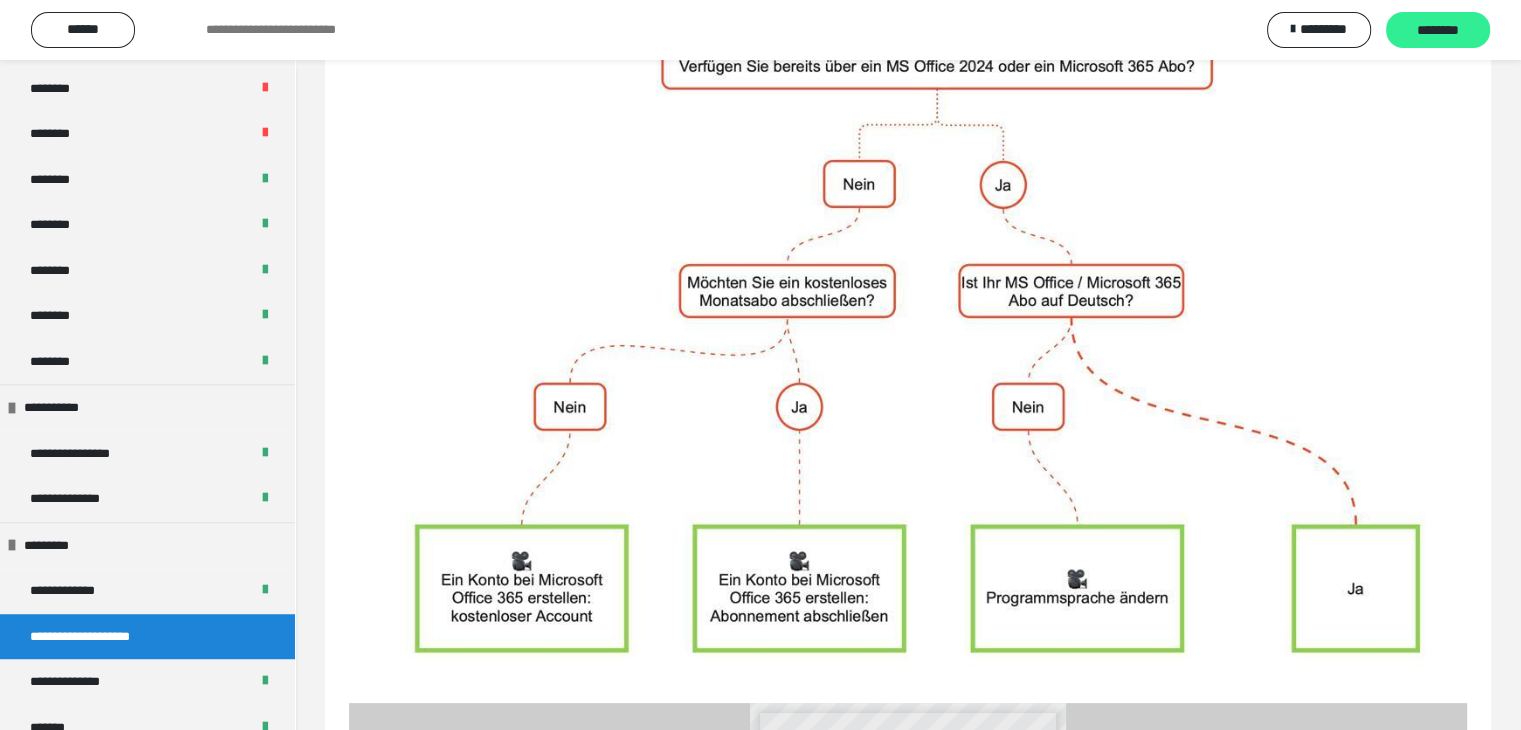 click on "********" at bounding box center (1438, 31) 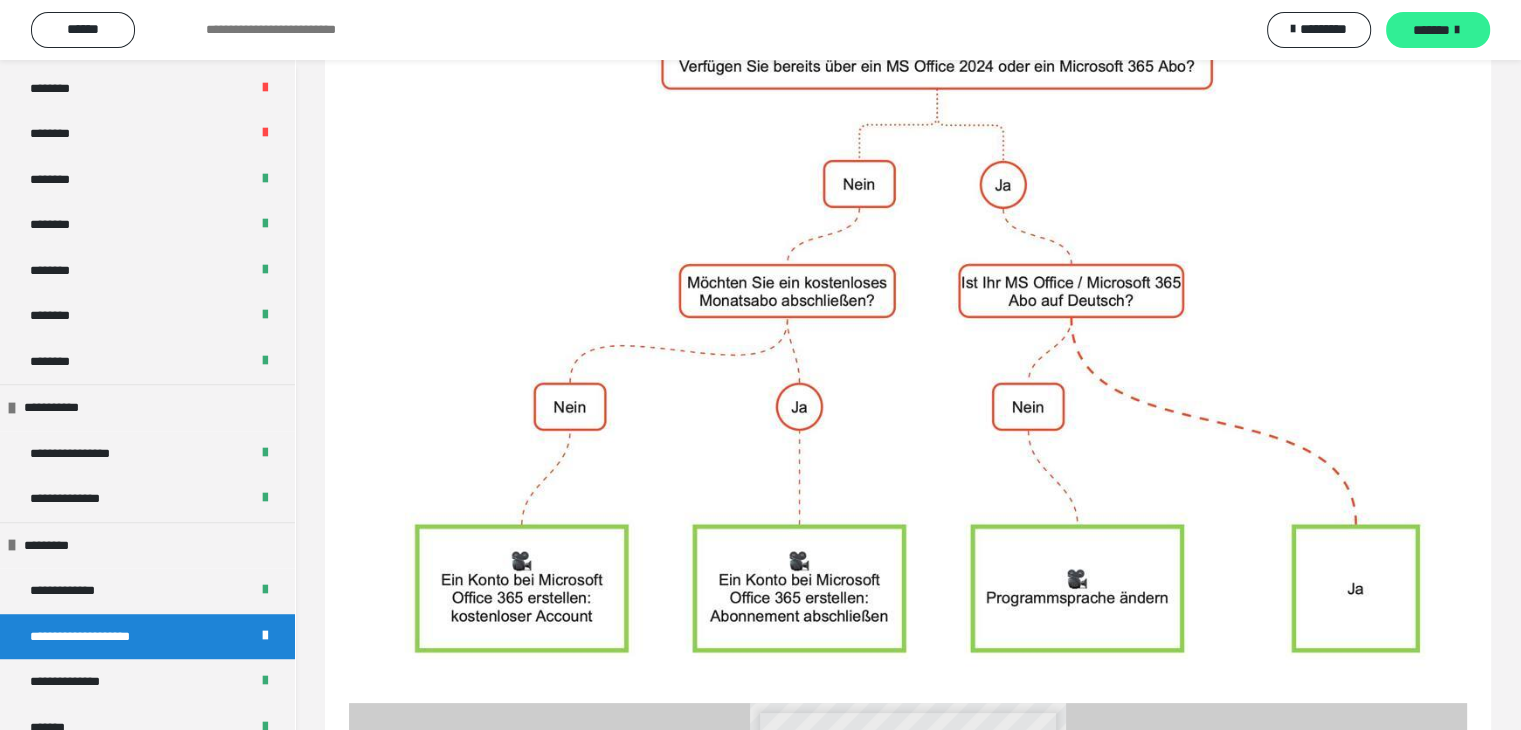 click on "*******" at bounding box center (1431, 30) 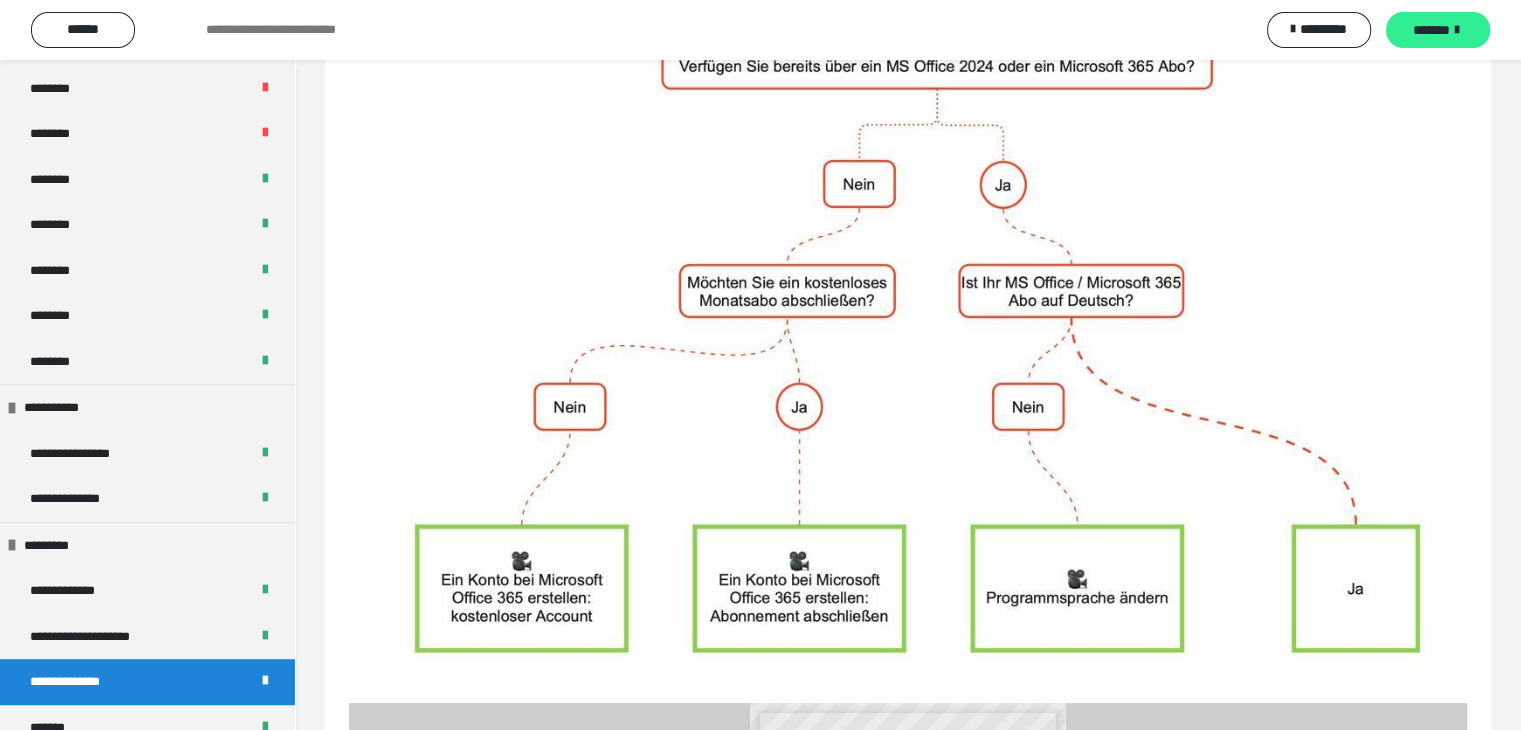 scroll, scrollTop: 60, scrollLeft: 0, axis: vertical 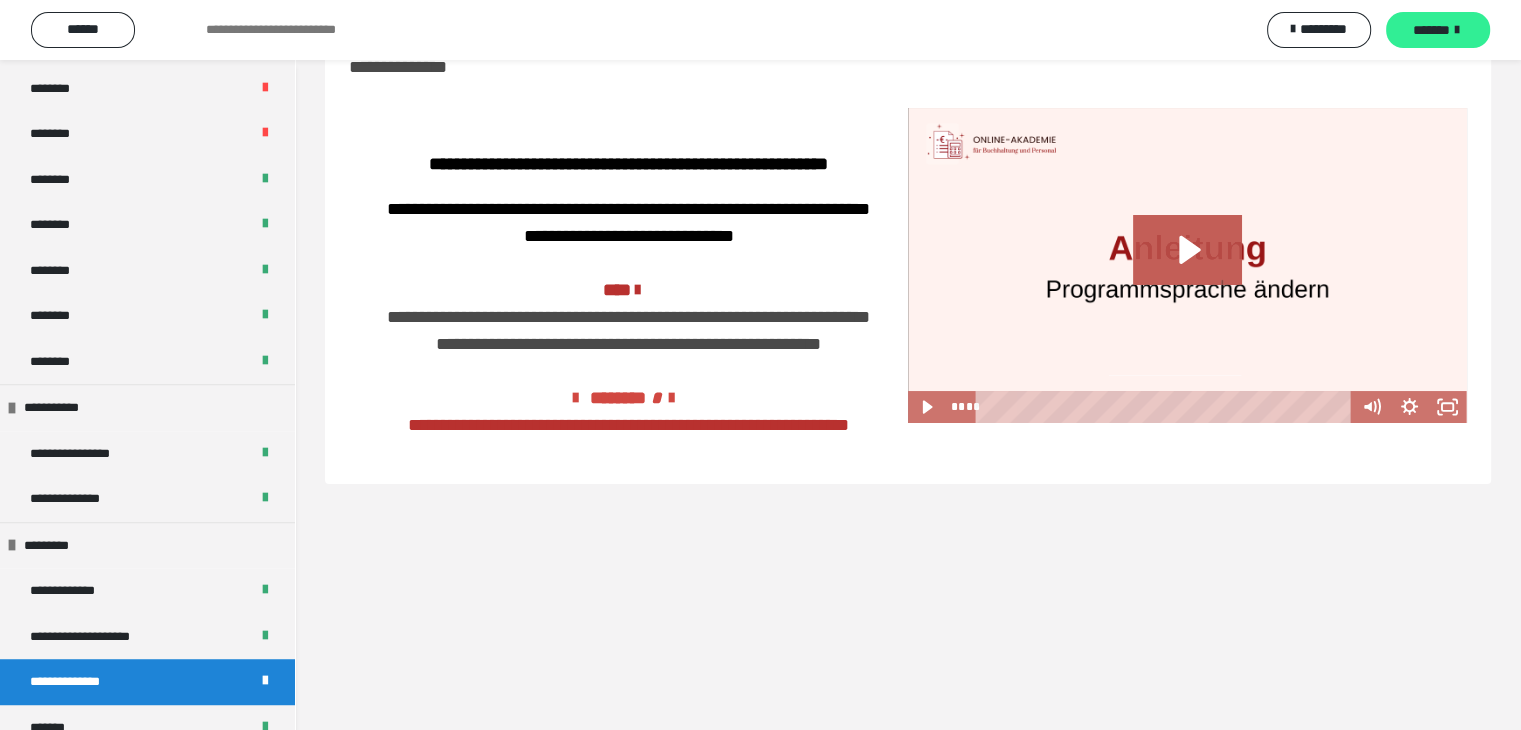 click on "*******" at bounding box center [1431, 30] 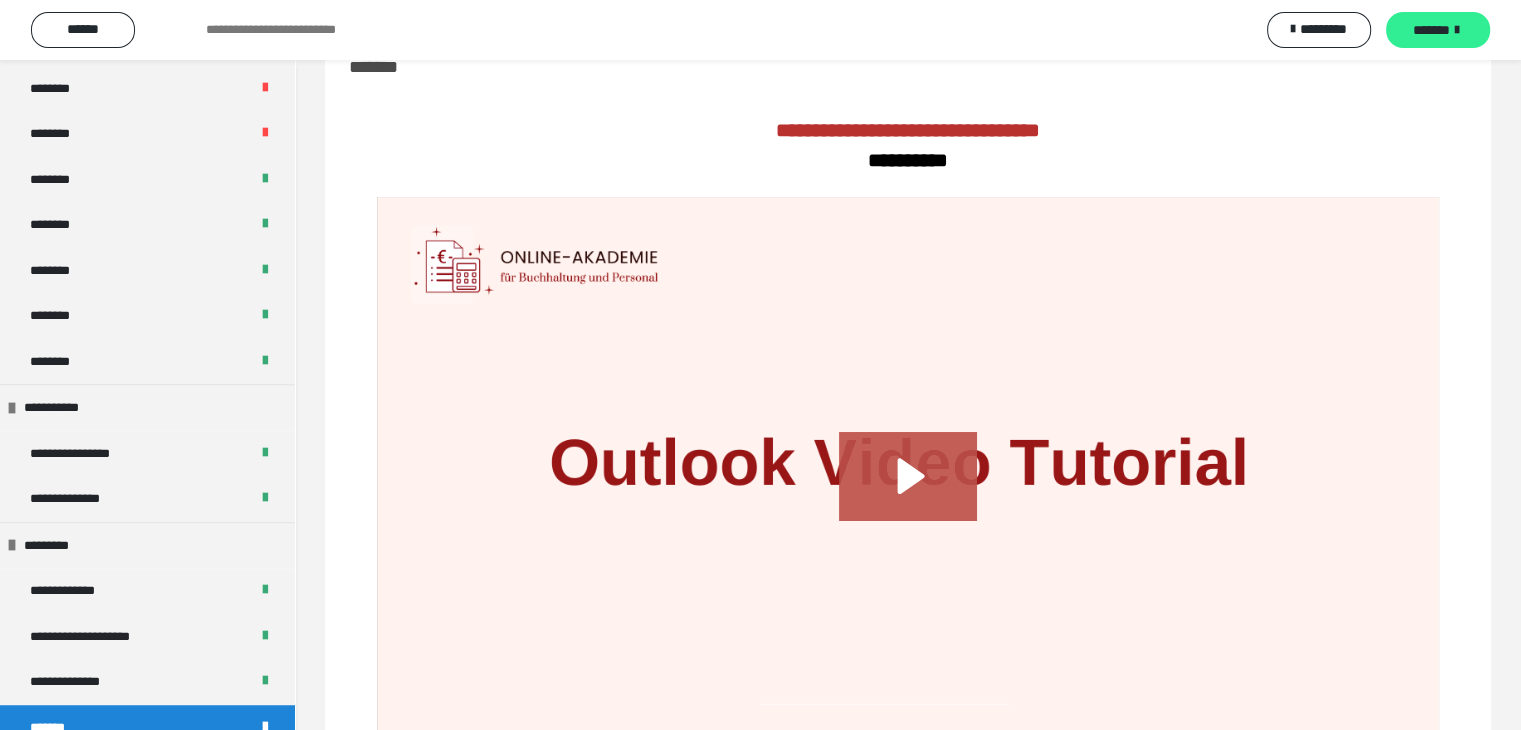 click on "*******" at bounding box center [1431, 30] 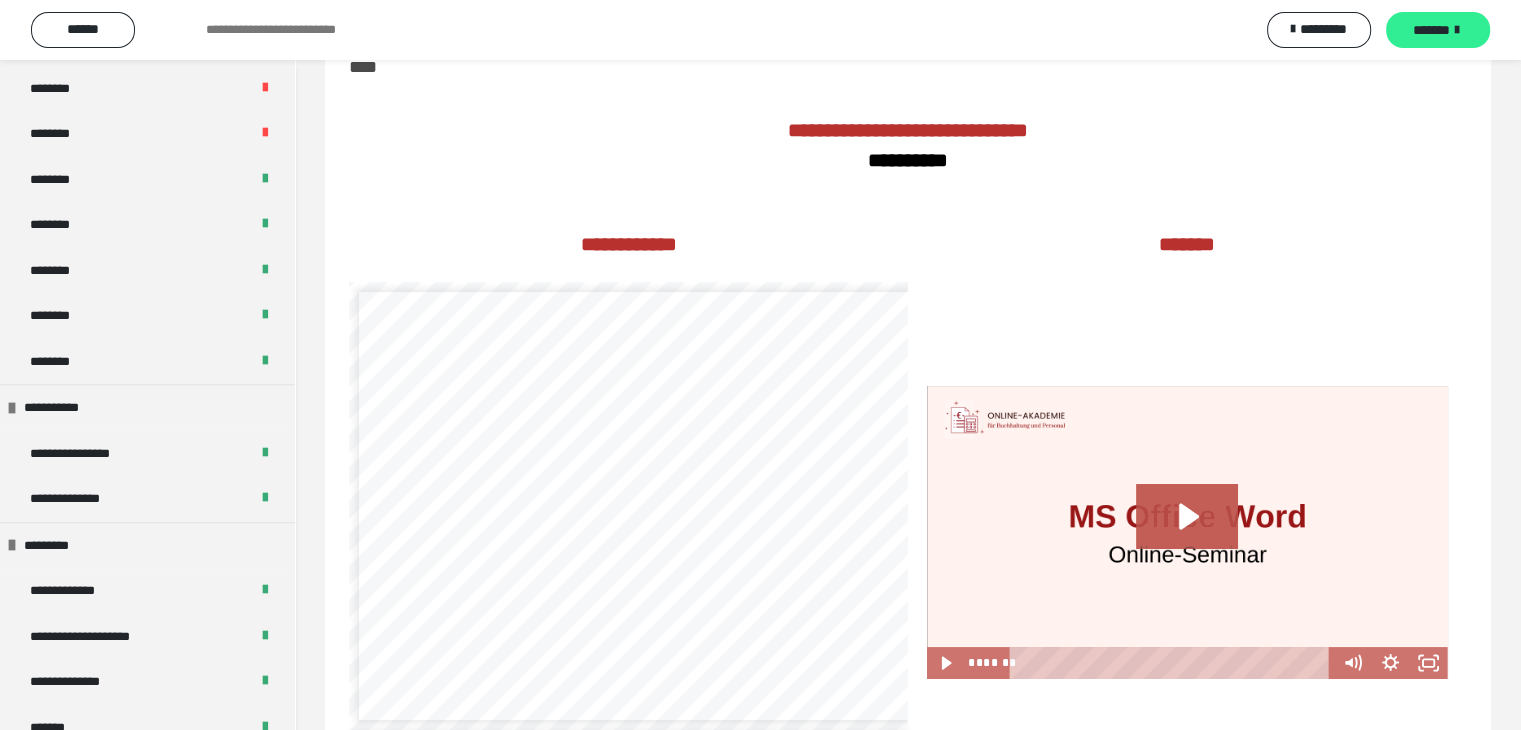click on "*******" at bounding box center (1431, 30) 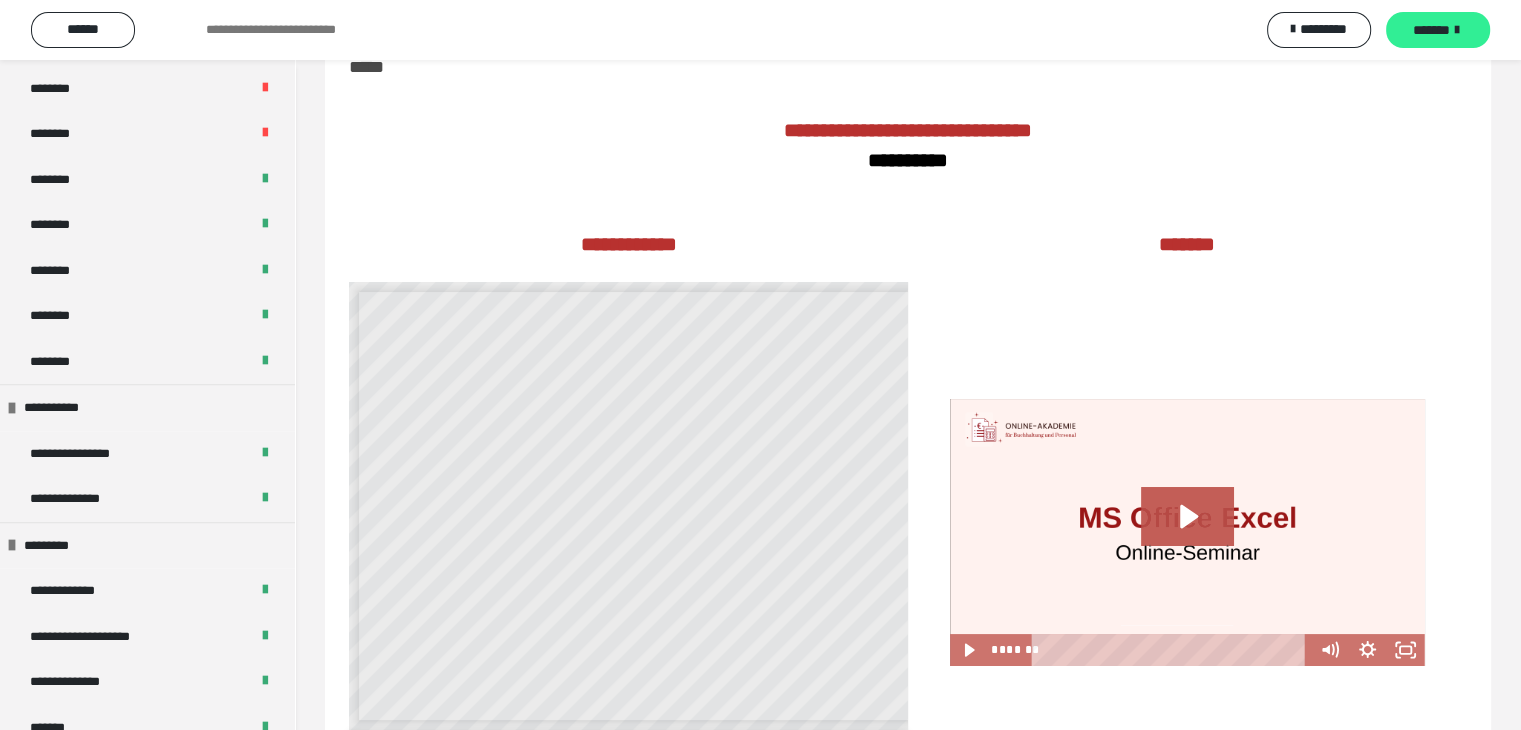 click on "*******" at bounding box center [1431, 30] 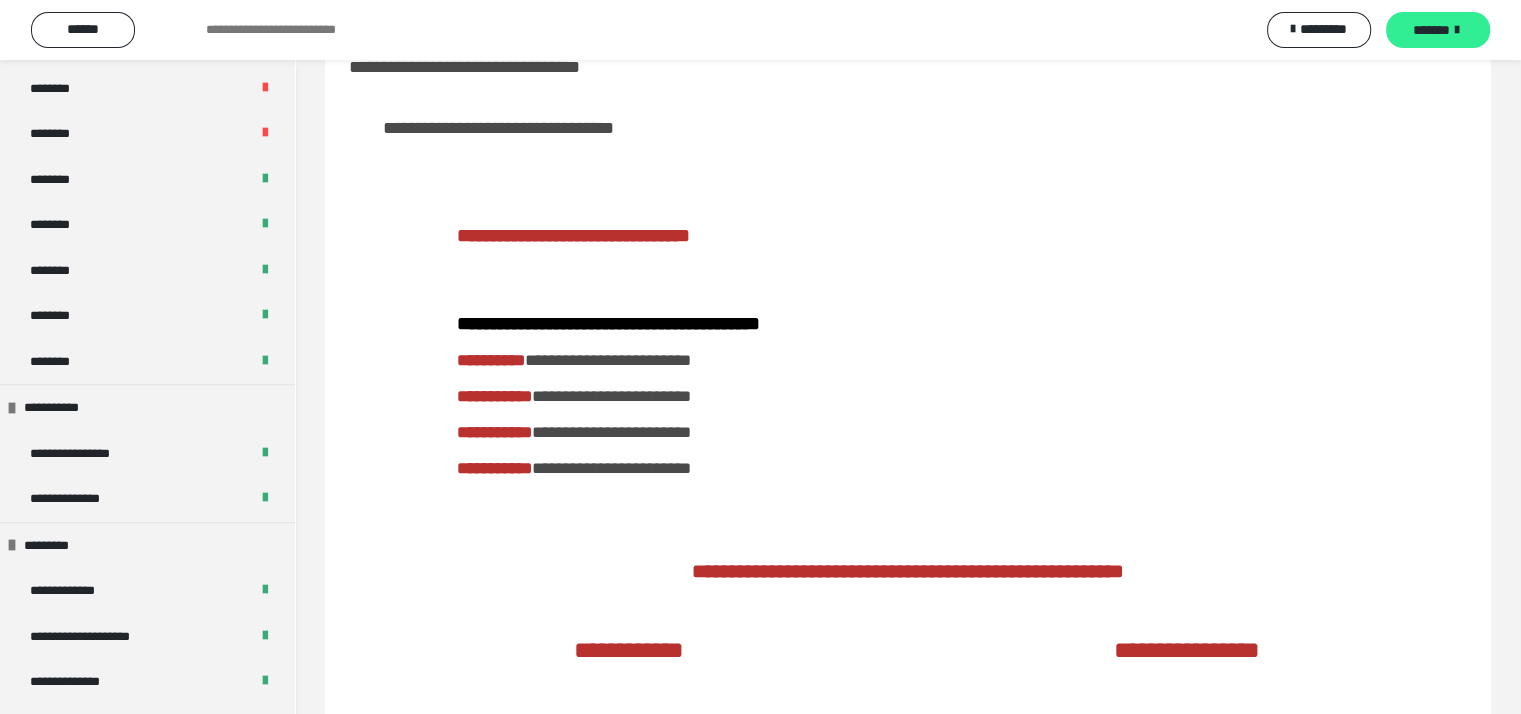 click on "*******" at bounding box center (1431, 30) 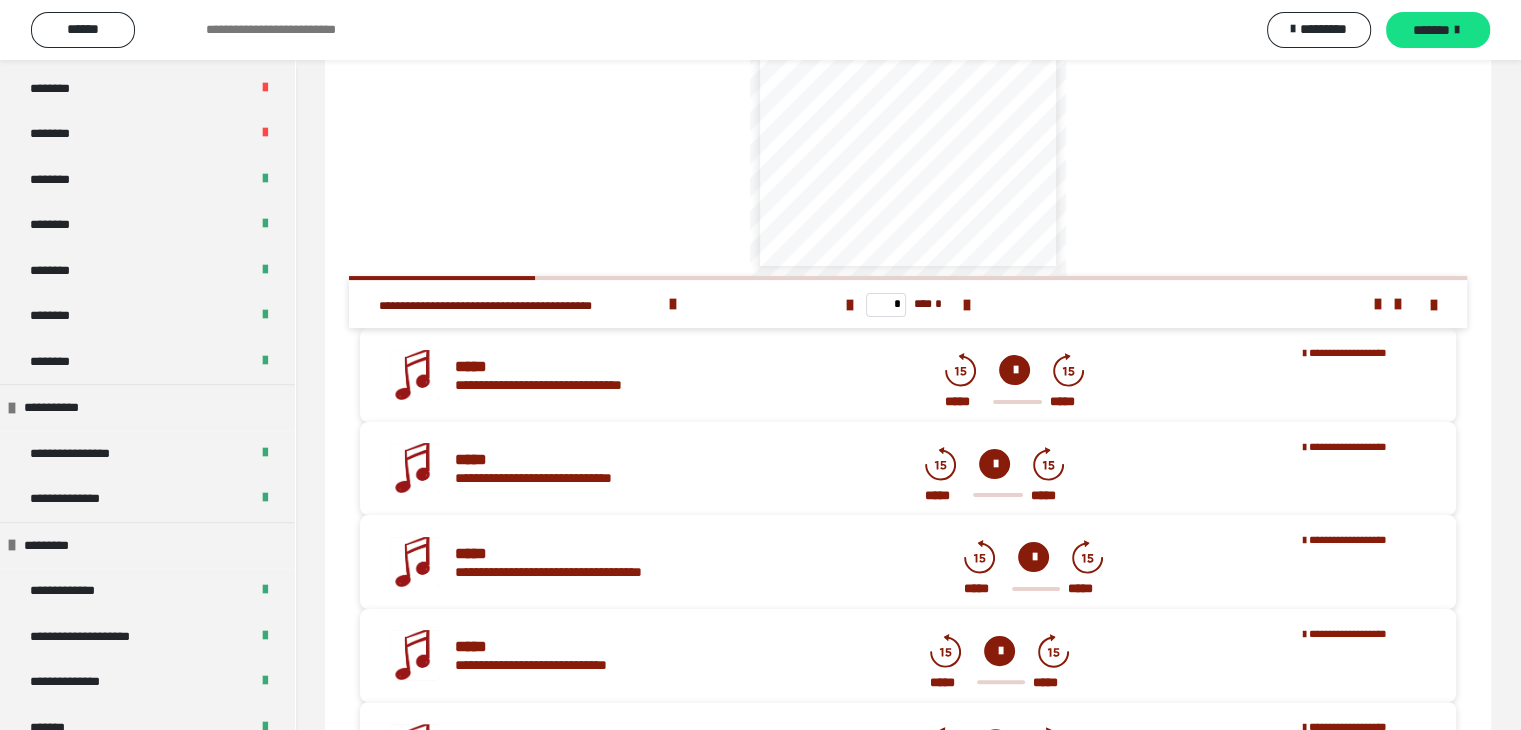 scroll, scrollTop: 0, scrollLeft: 0, axis: both 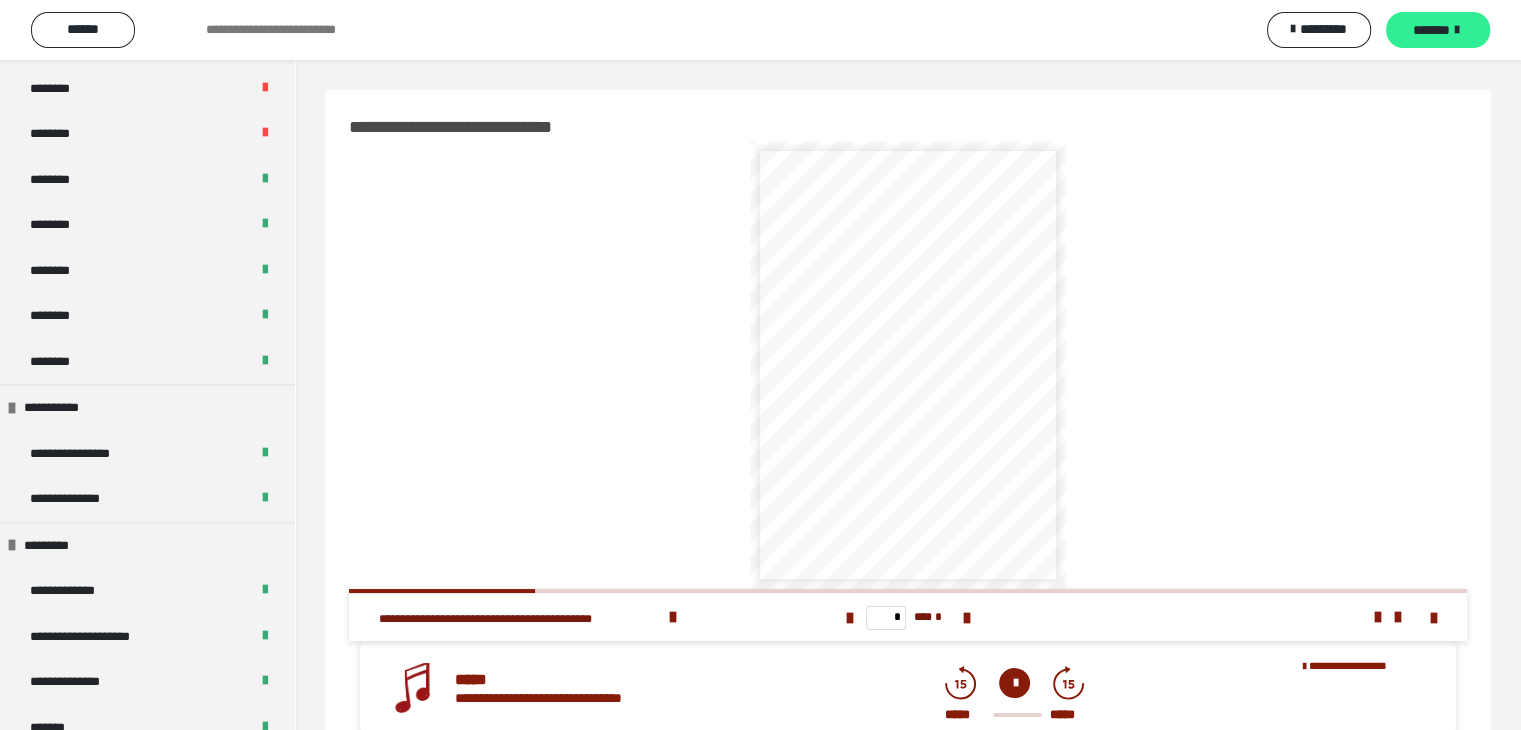 click on "*******" at bounding box center (1431, 30) 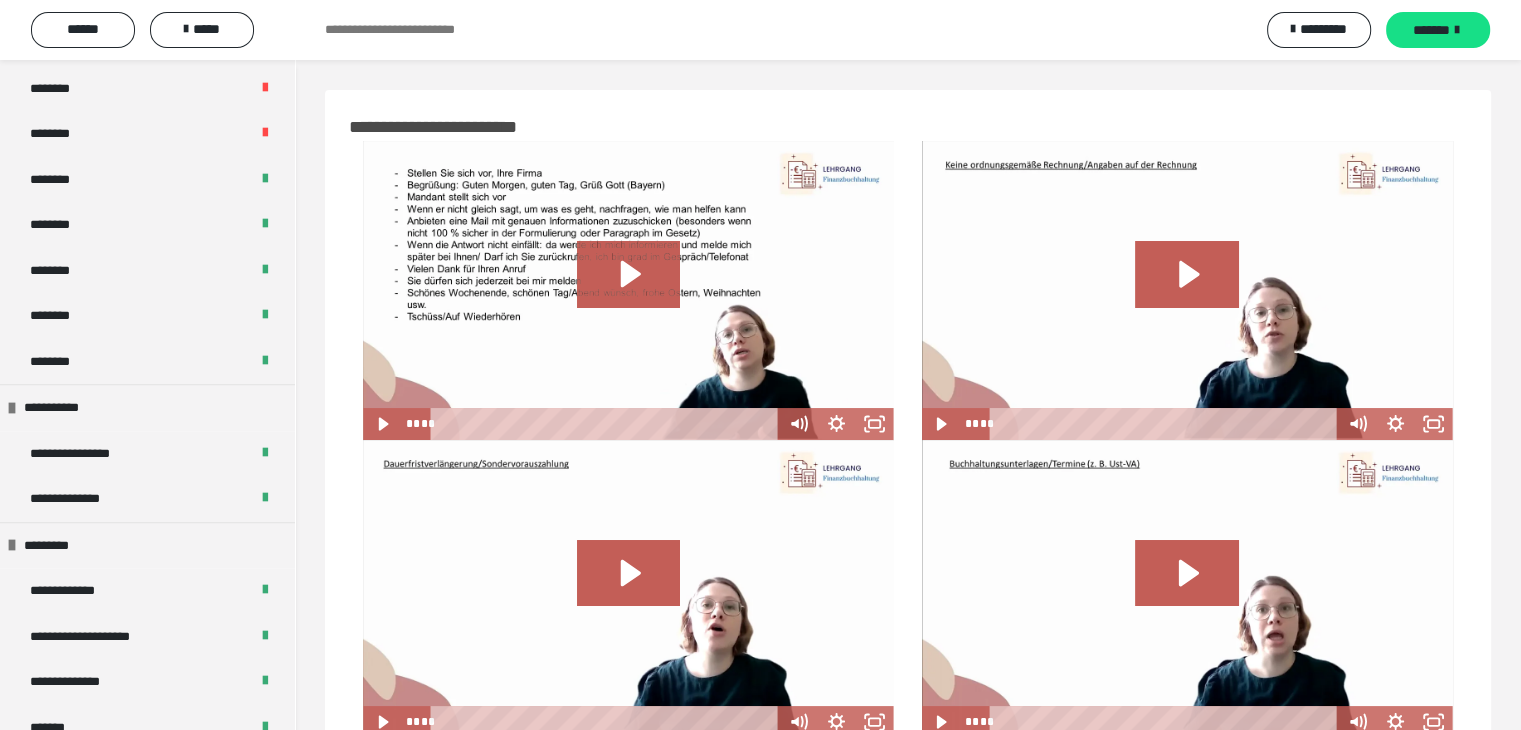 scroll, scrollTop: 0, scrollLeft: 0, axis: both 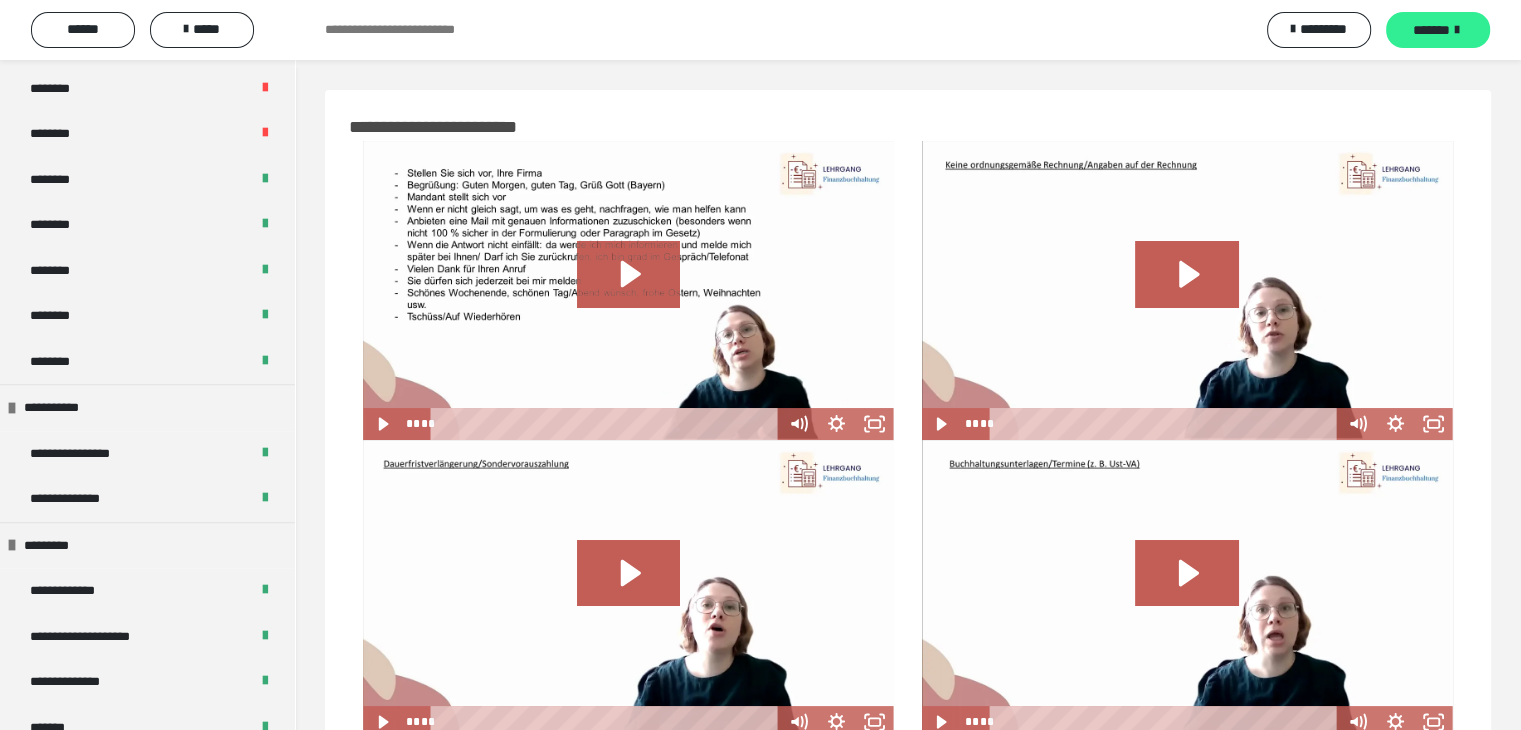click on "*******" at bounding box center [1438, 30] 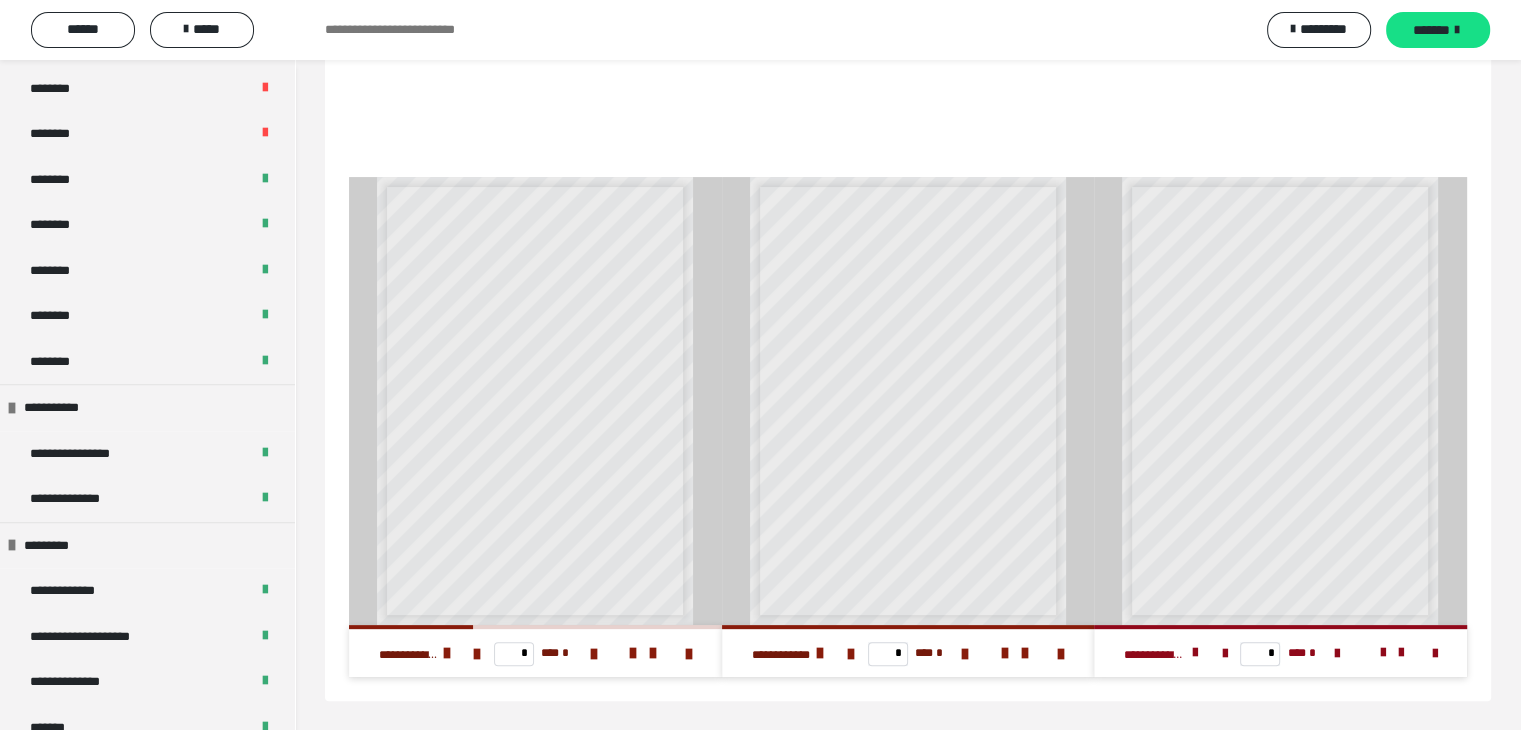 scroll, scrollTop: 446, scrollLeft: 0, axis: vertical 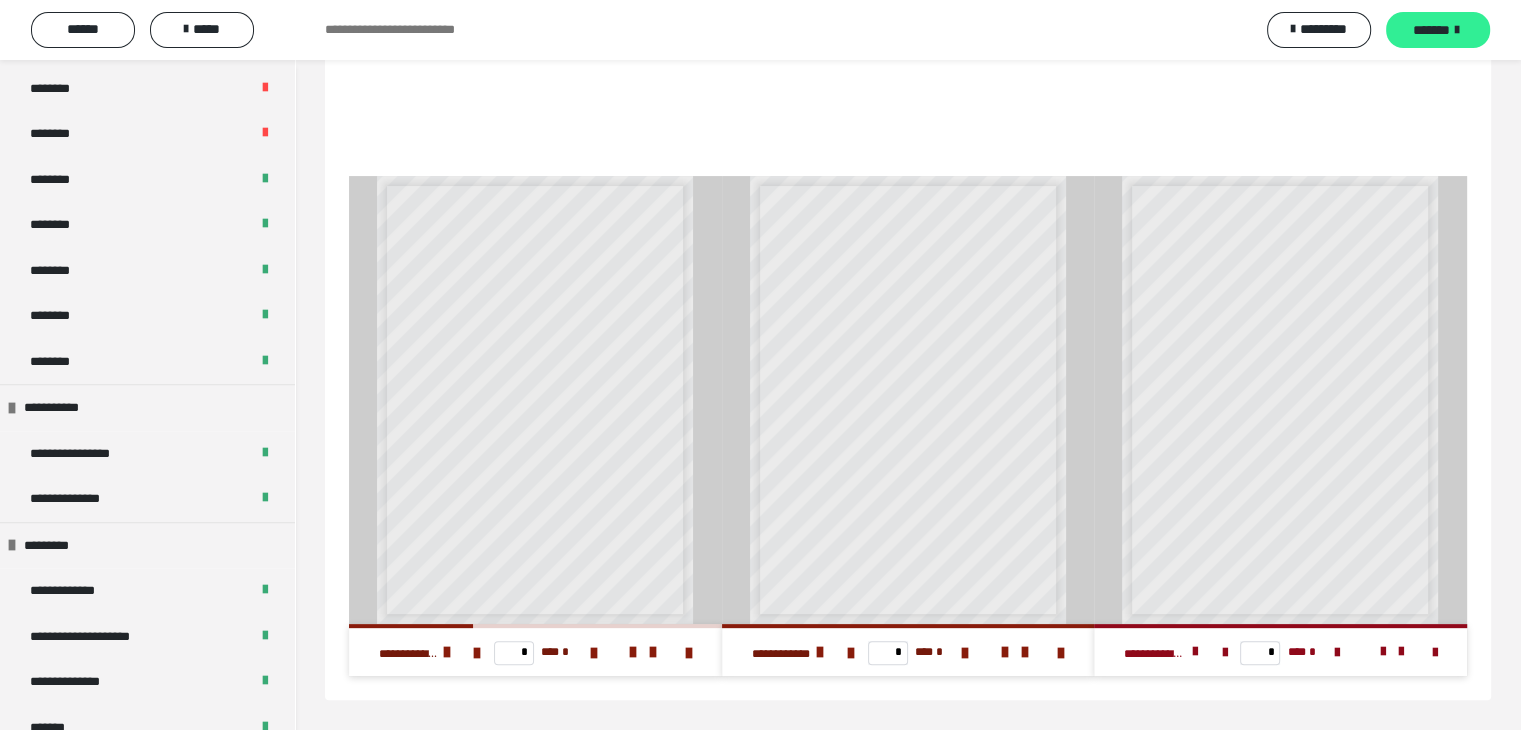 click on "*******" at bounding box center [1431, 30] 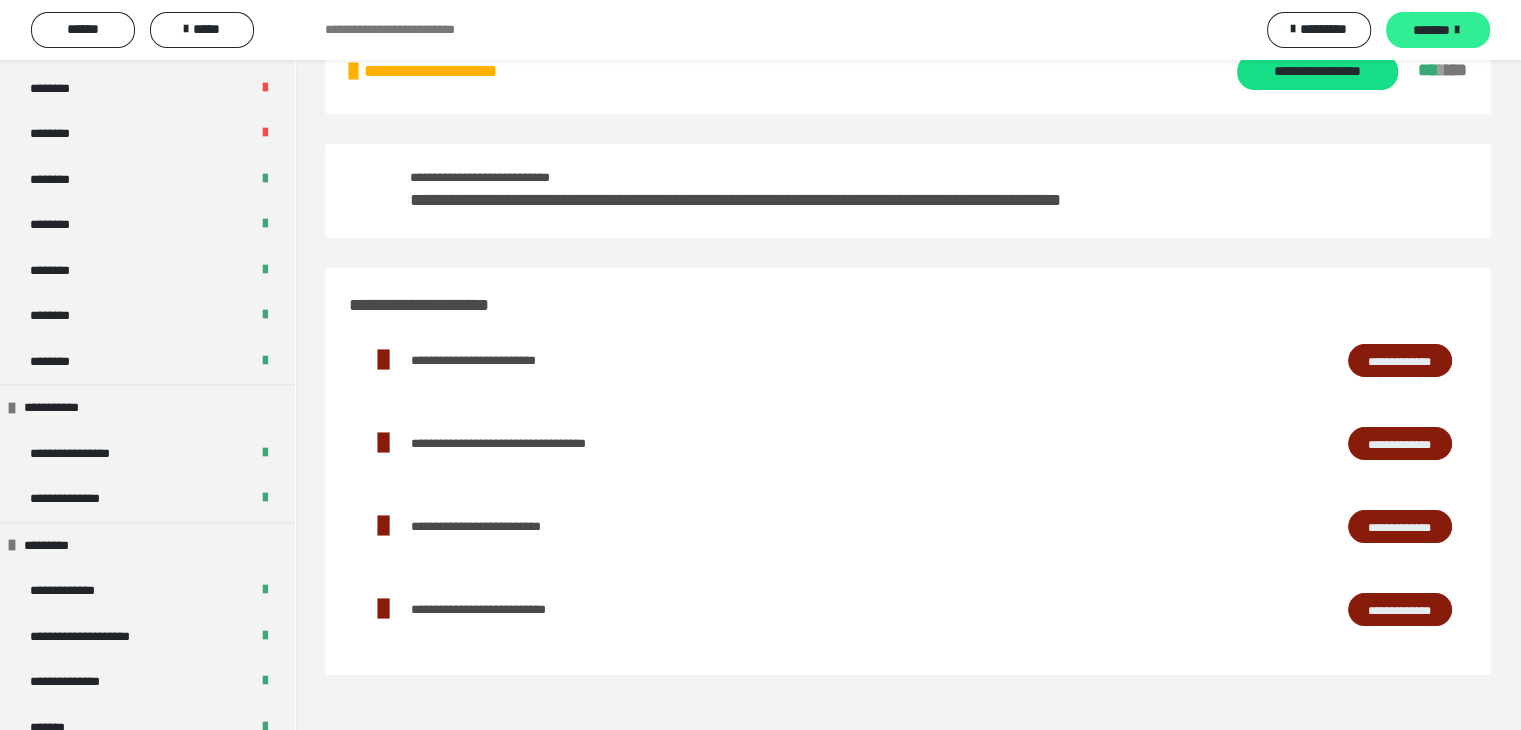 click on "*******" at bounding box center [1431, 30] 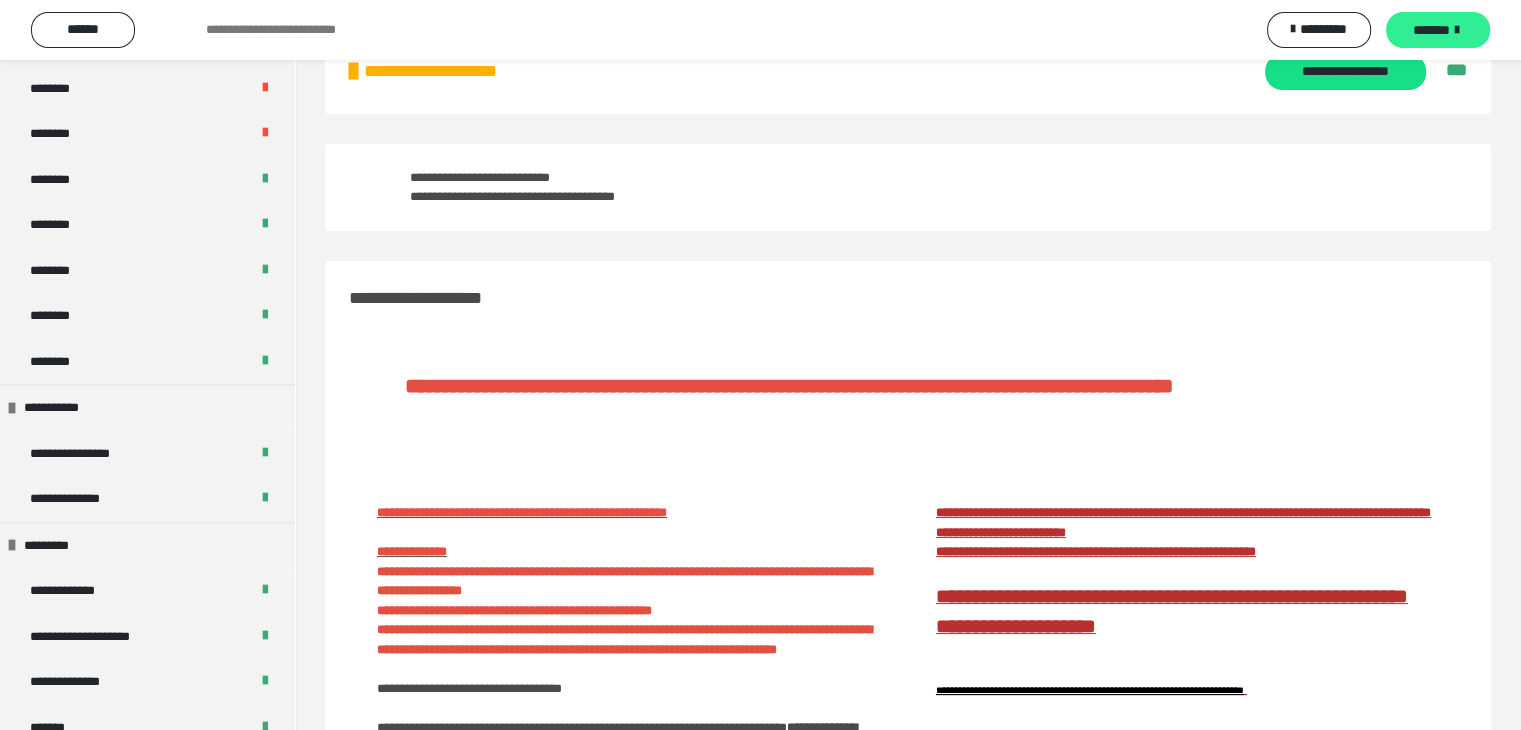 scroll, scrollTop: 536, scrollLeft: 0, axis: vertical 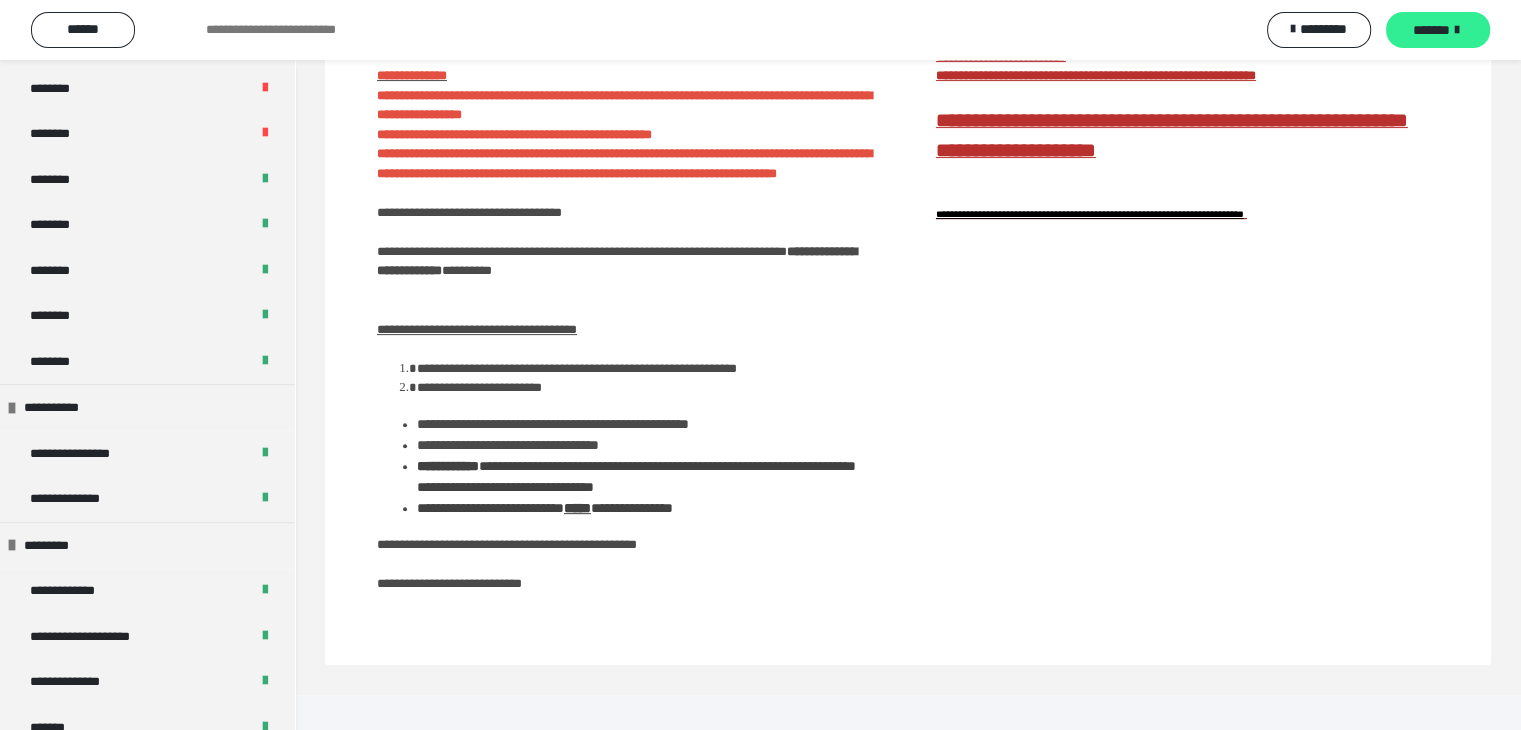 click on "*******" at bounding box center [1431, 30] 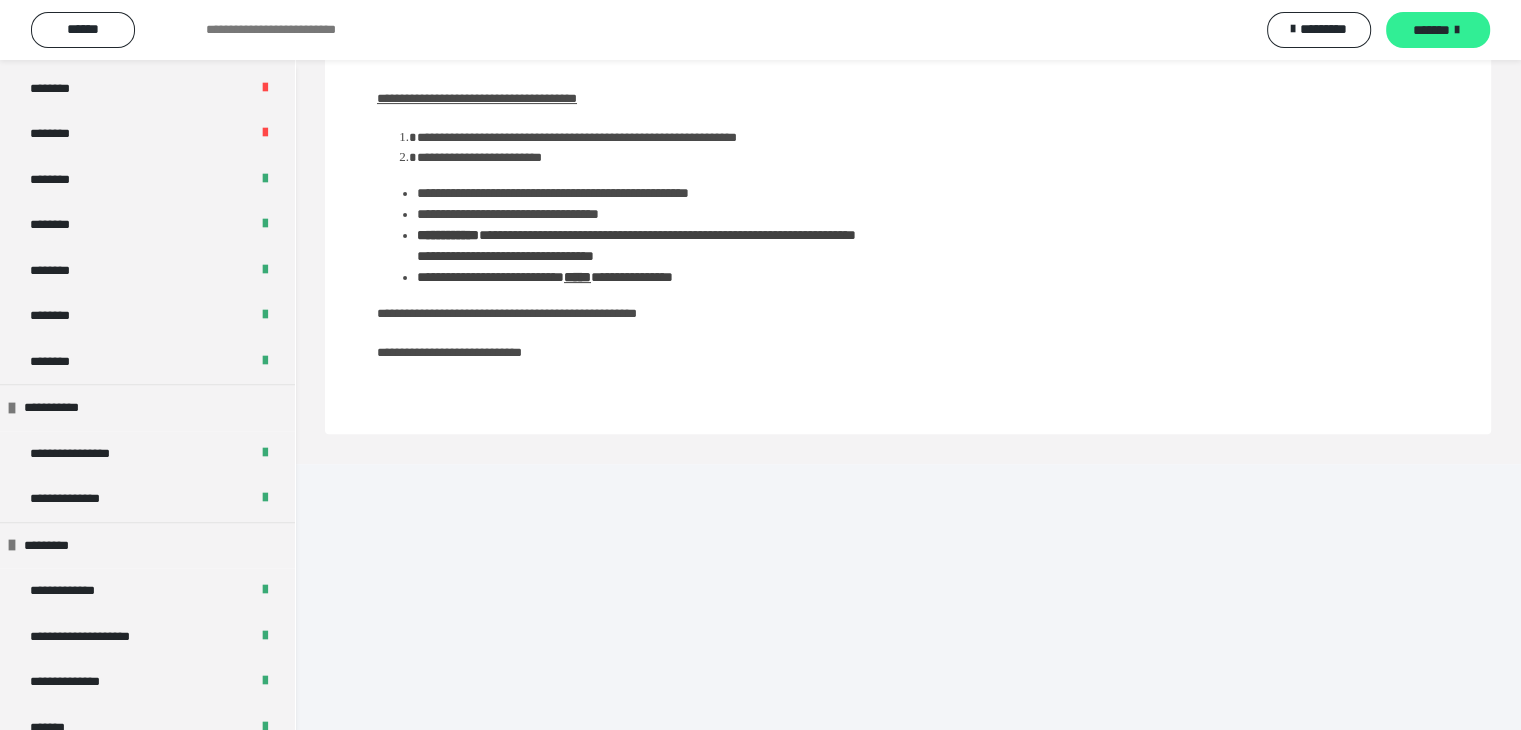 scroll, scrollTop: 60, scrollLeft: 0, axis: vertical 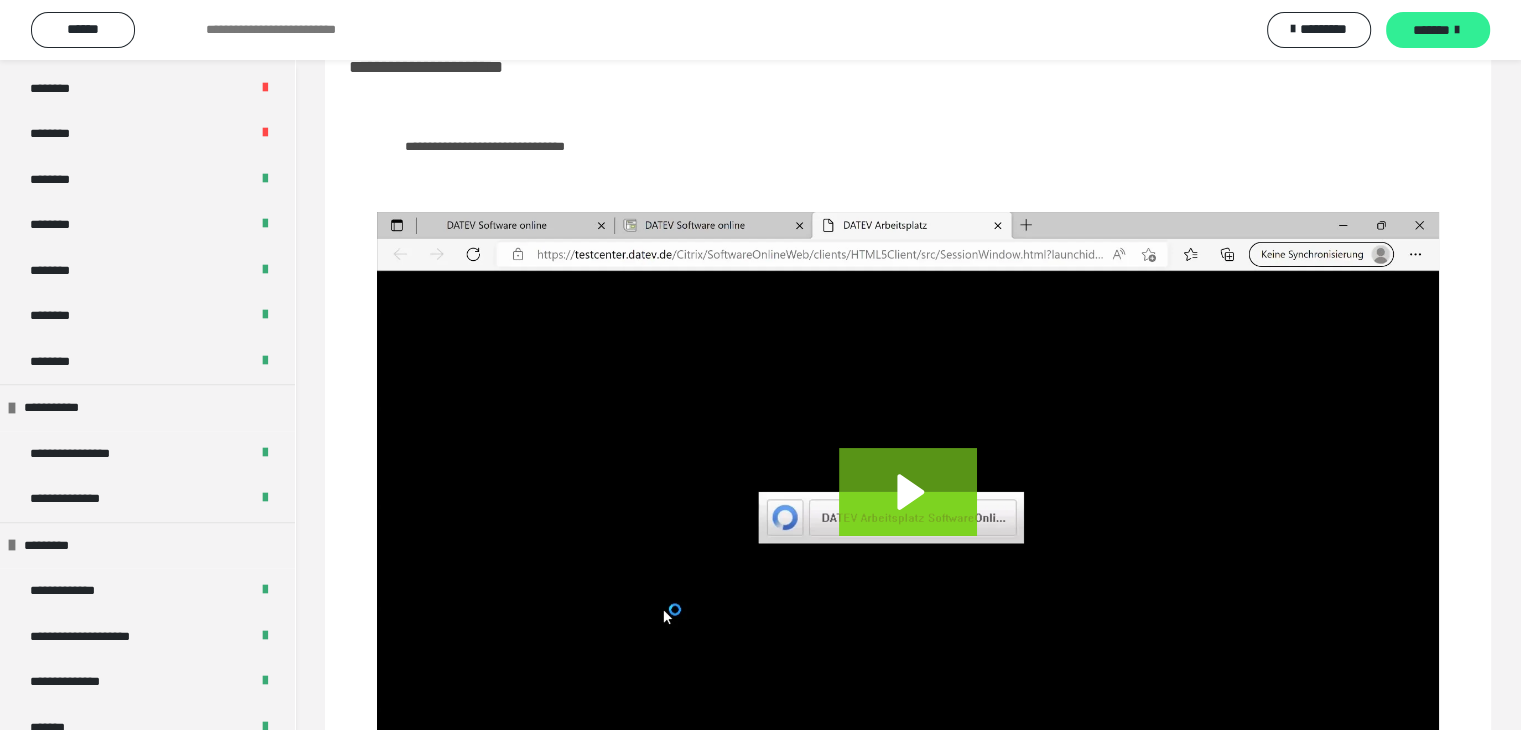 click on "*******" at bounding box center [1431, 30] 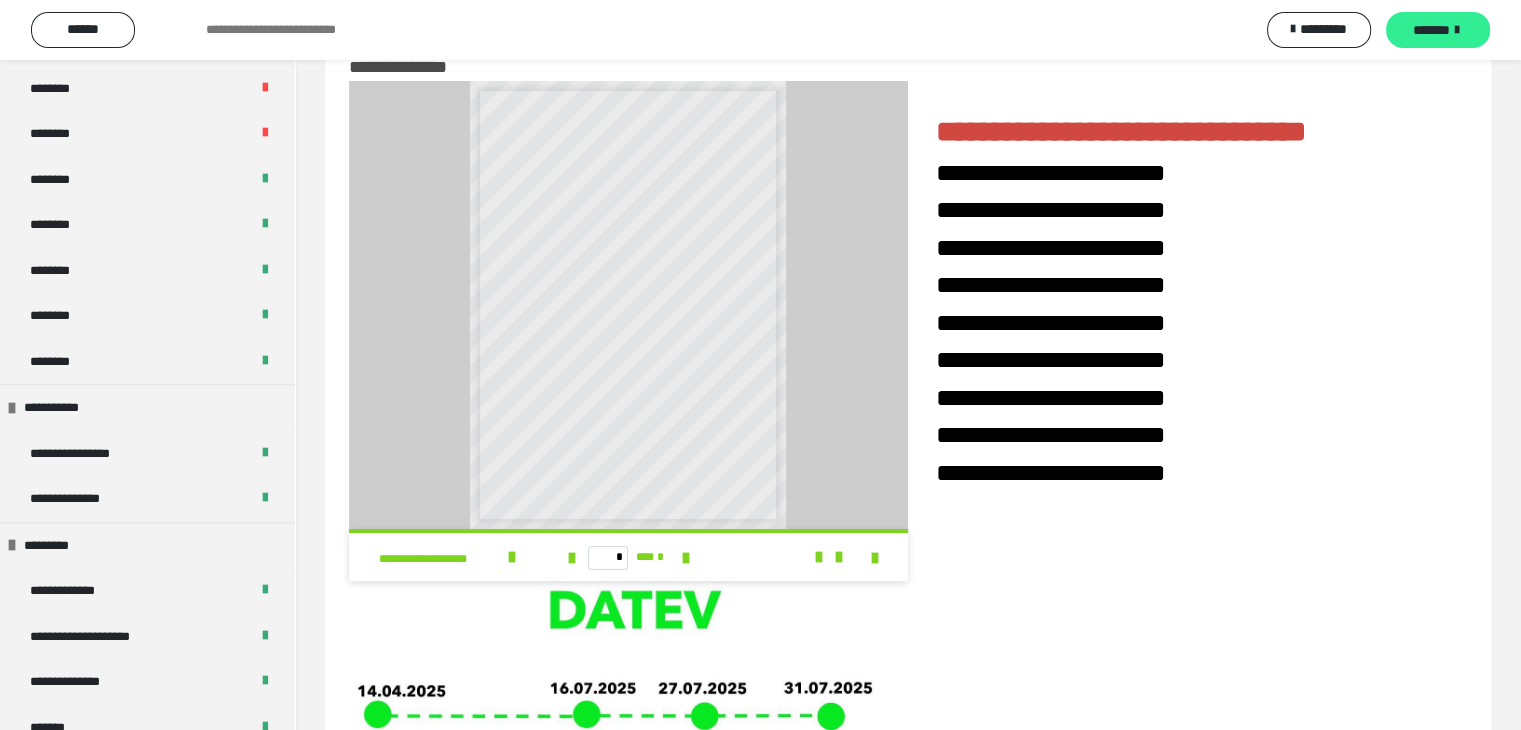 click on "*******" at bounding box center (1431, 30) 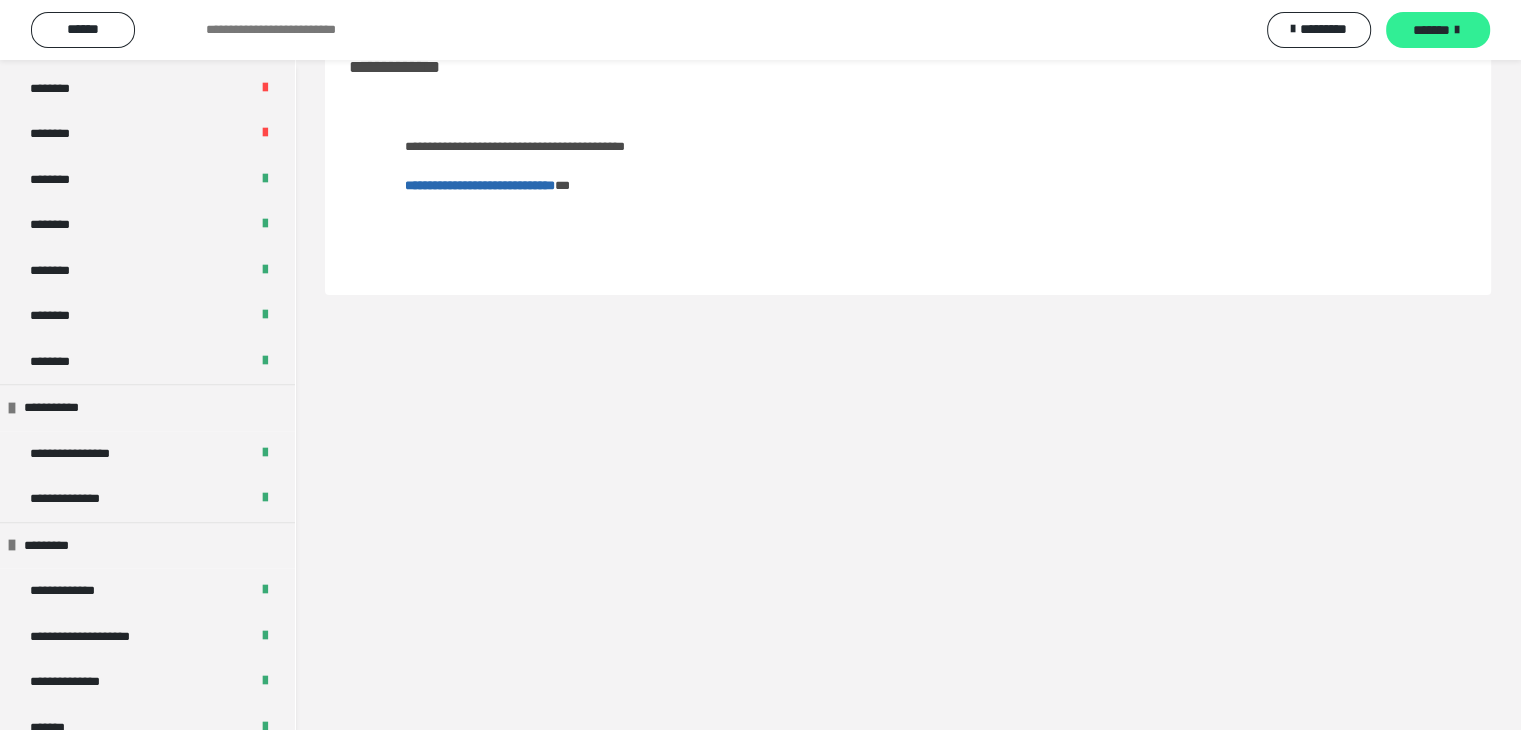 click on "*******" at bounding box center (1431, 30) 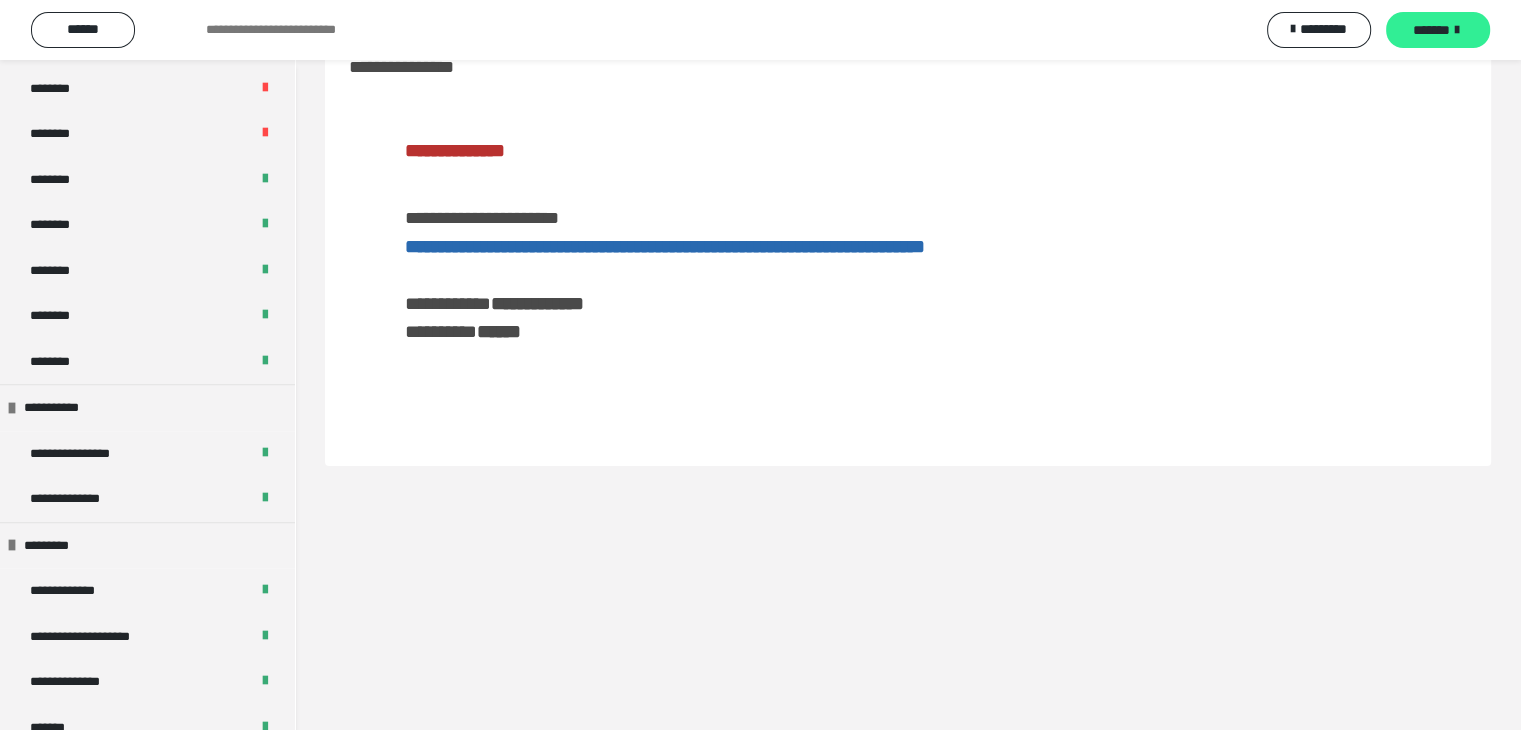 click on "*******" at bounding box center (1431, 30) 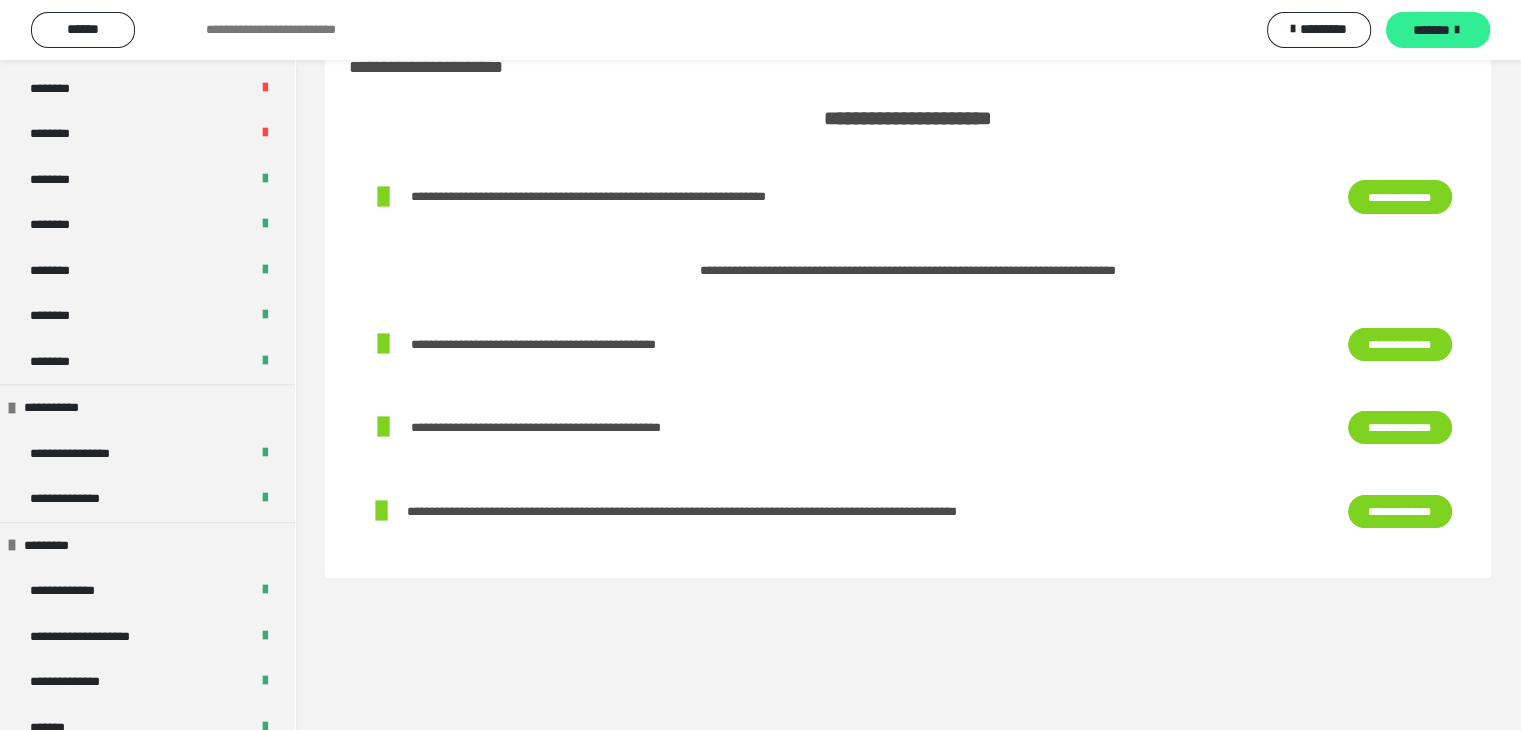 click on "*******" at bounding box center (1431, 30) 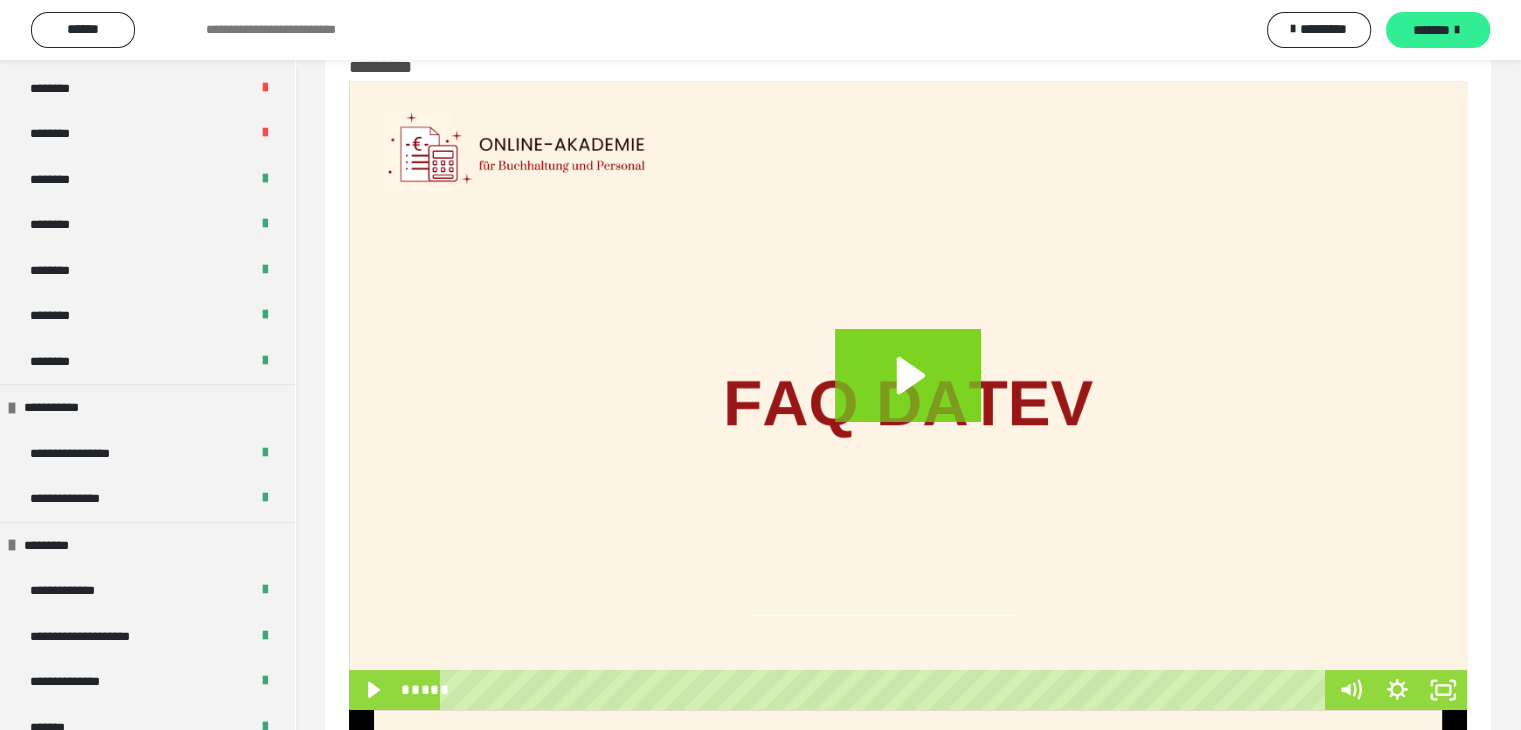 click on "*******" at bounding box center [1431, 30] 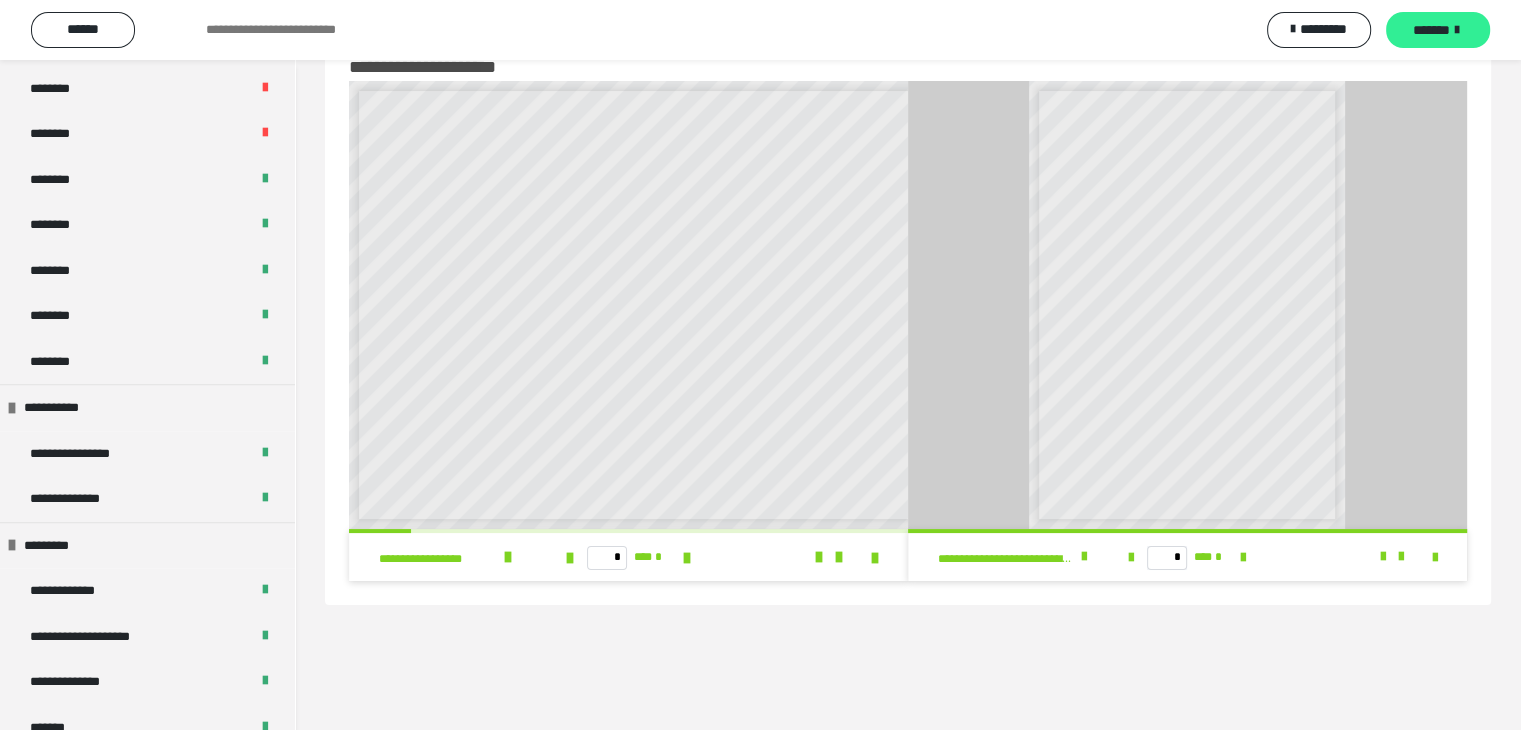 click on "*******" at bounding box center [1431, 30] 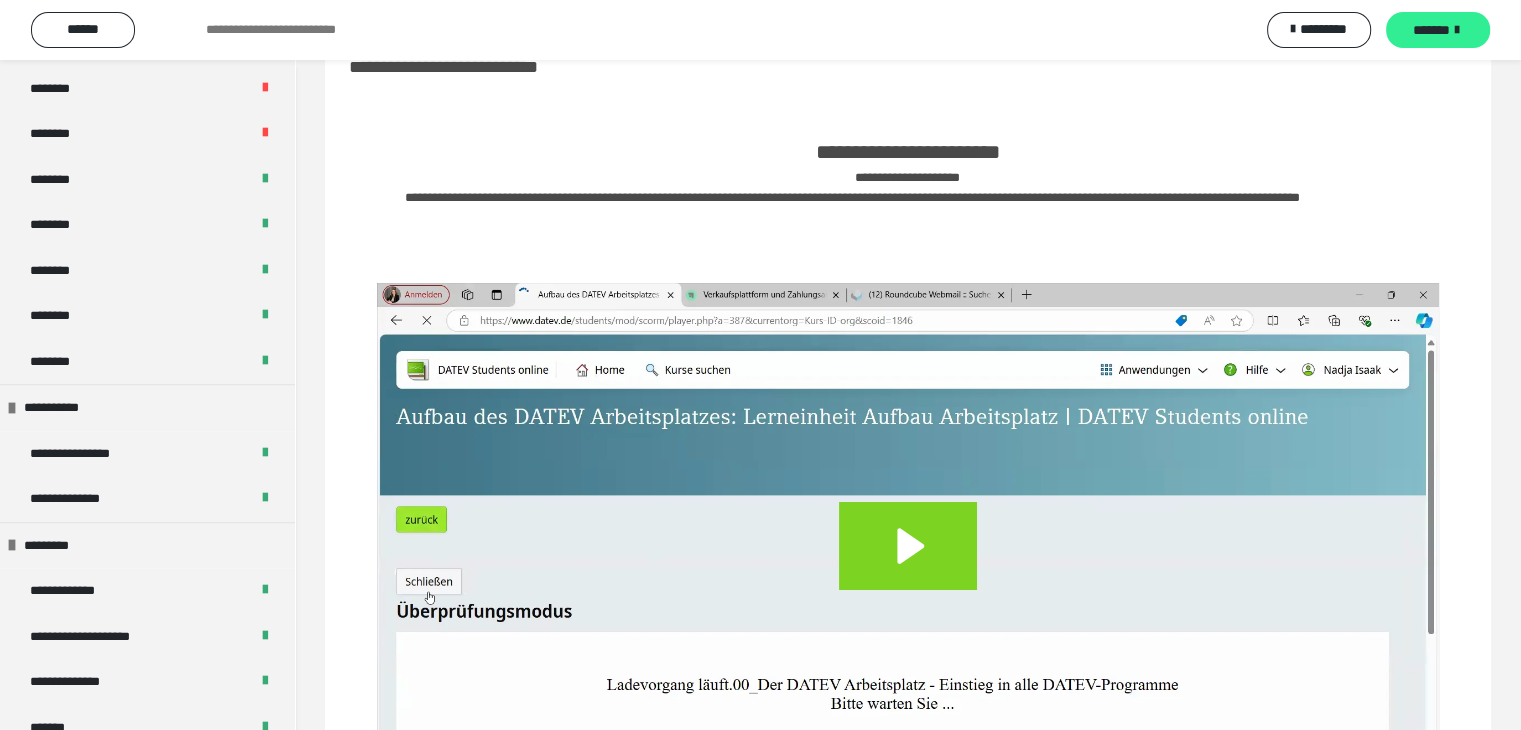 click on "*******" at bounding box center [1431, 30] 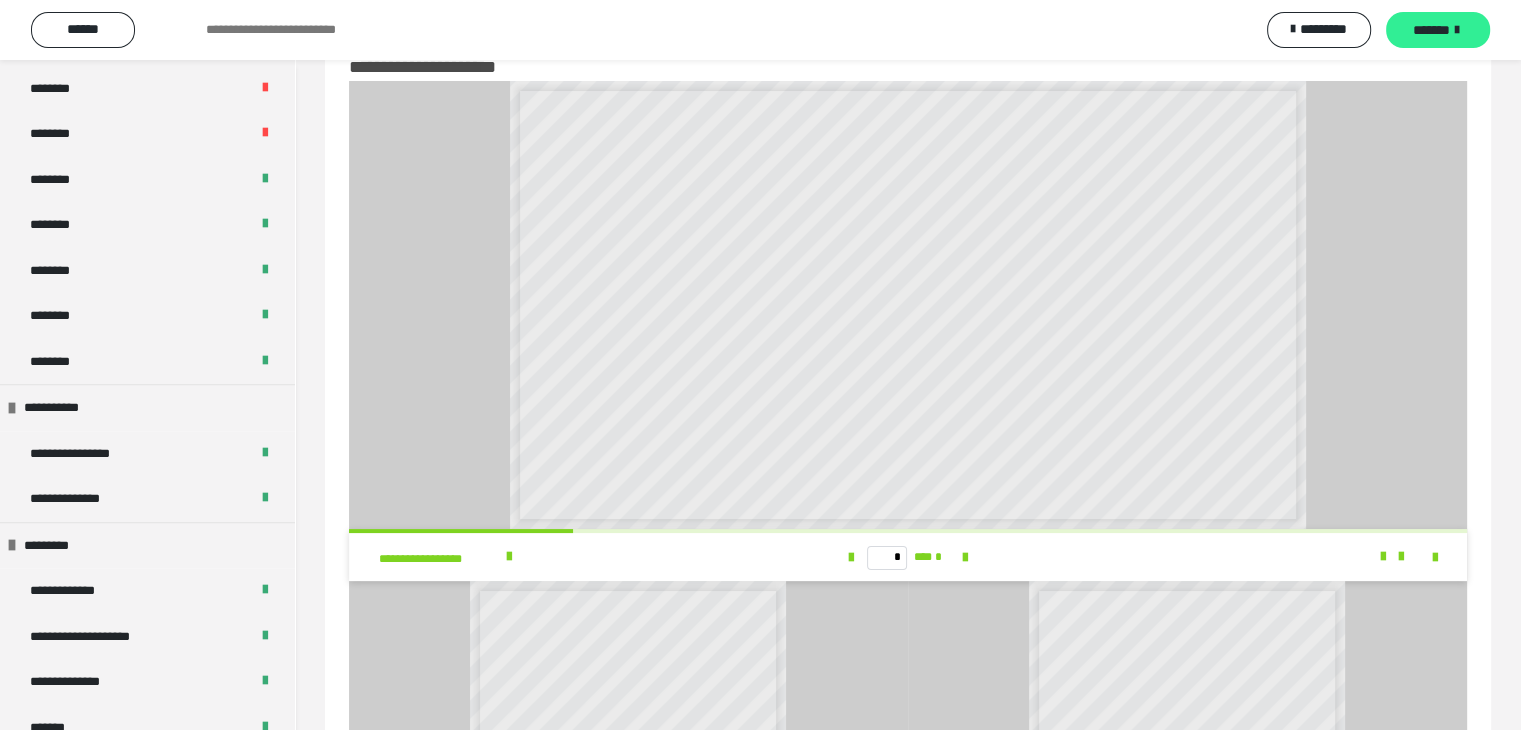 click on "*******" at bounding box center (1431, 30) 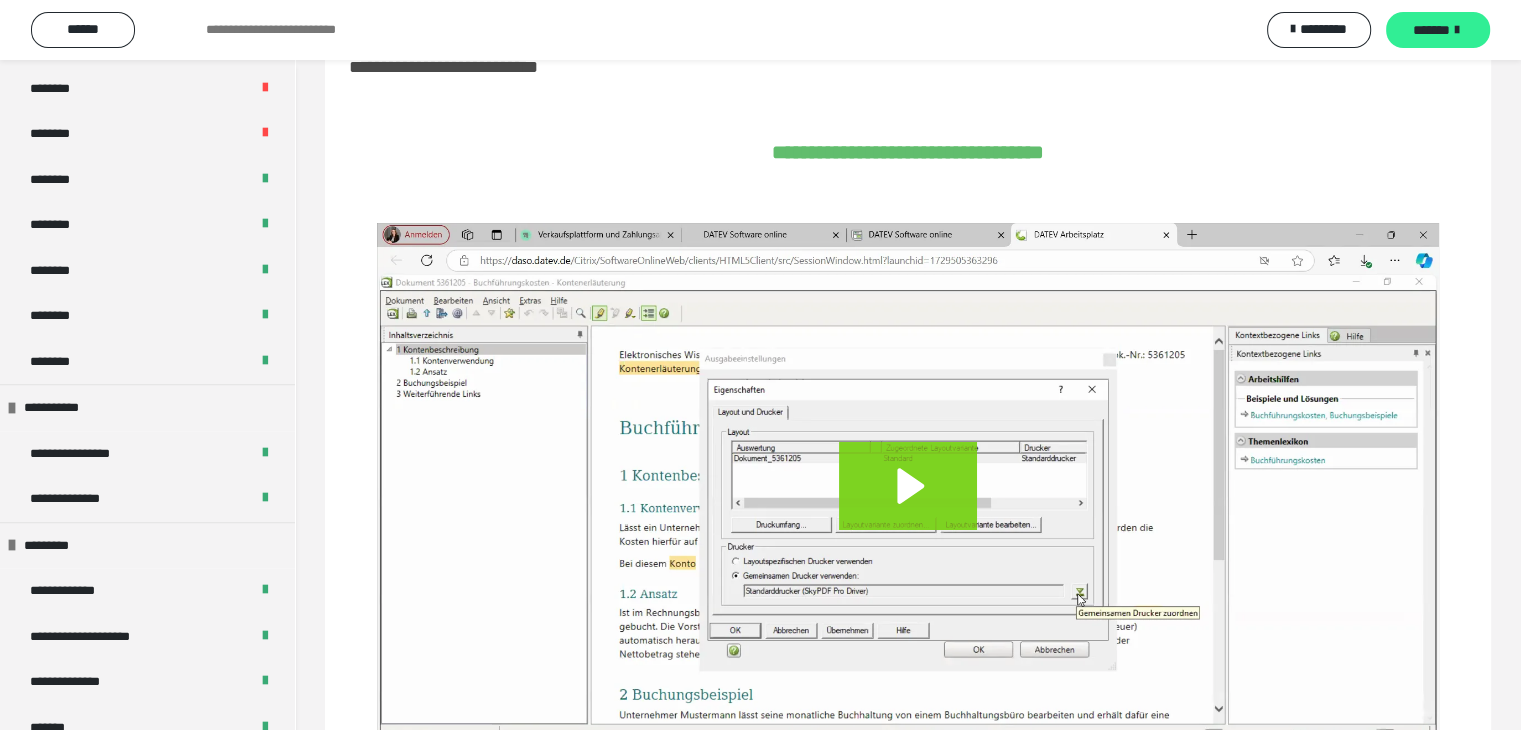 click on "*******" at bounding box center [1431, 30] 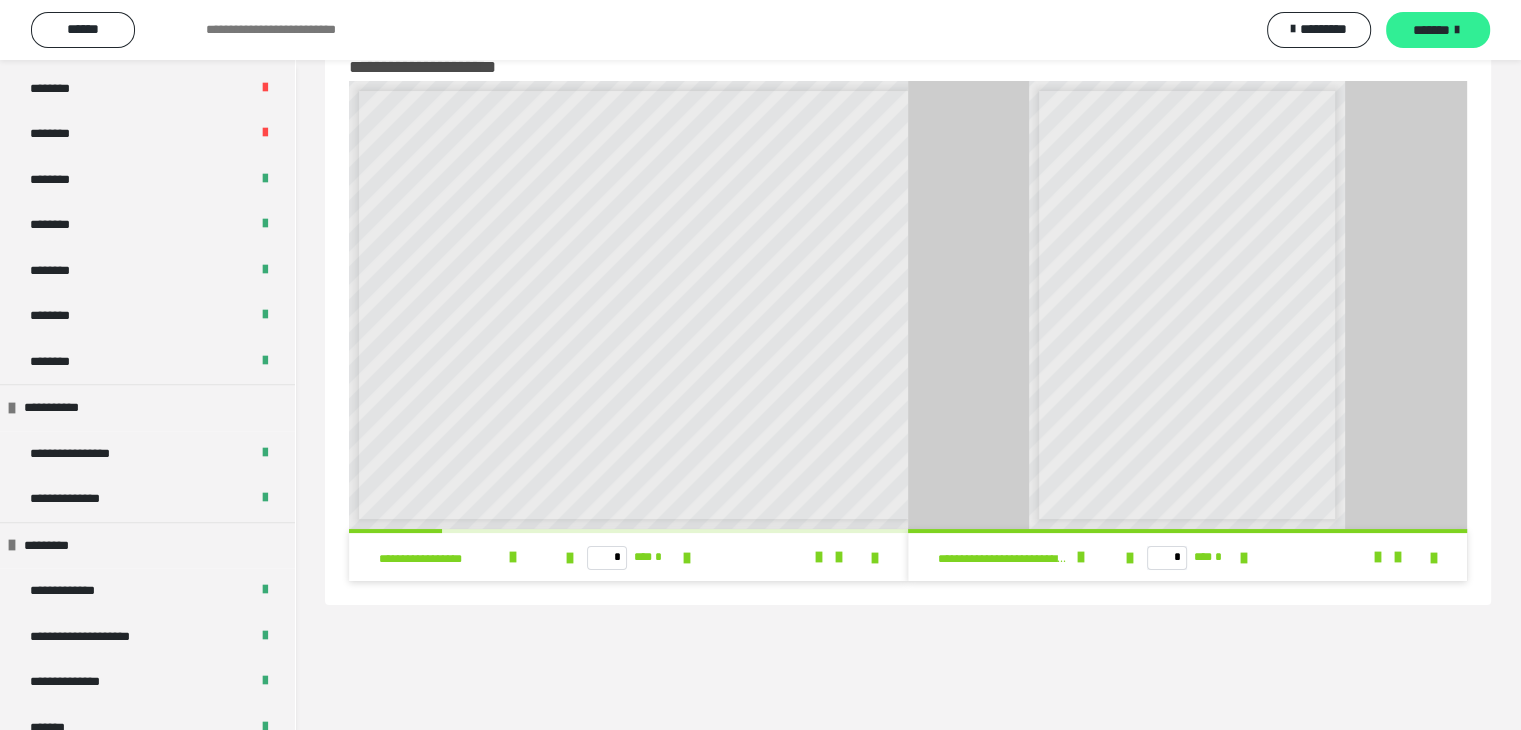 click on "*******" at bounding box center (1431, 30) 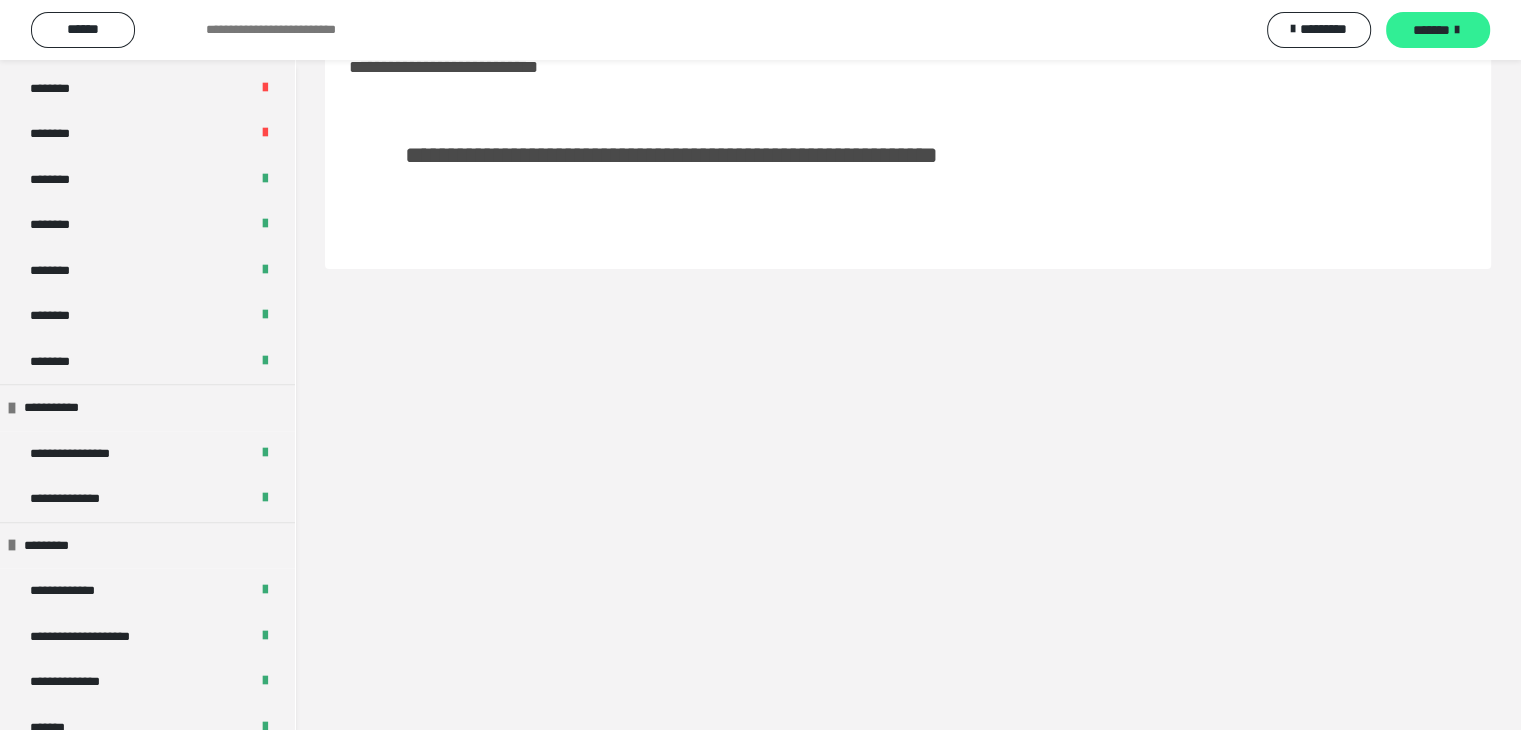 click on "*******" at bounding box center [1431, 30] 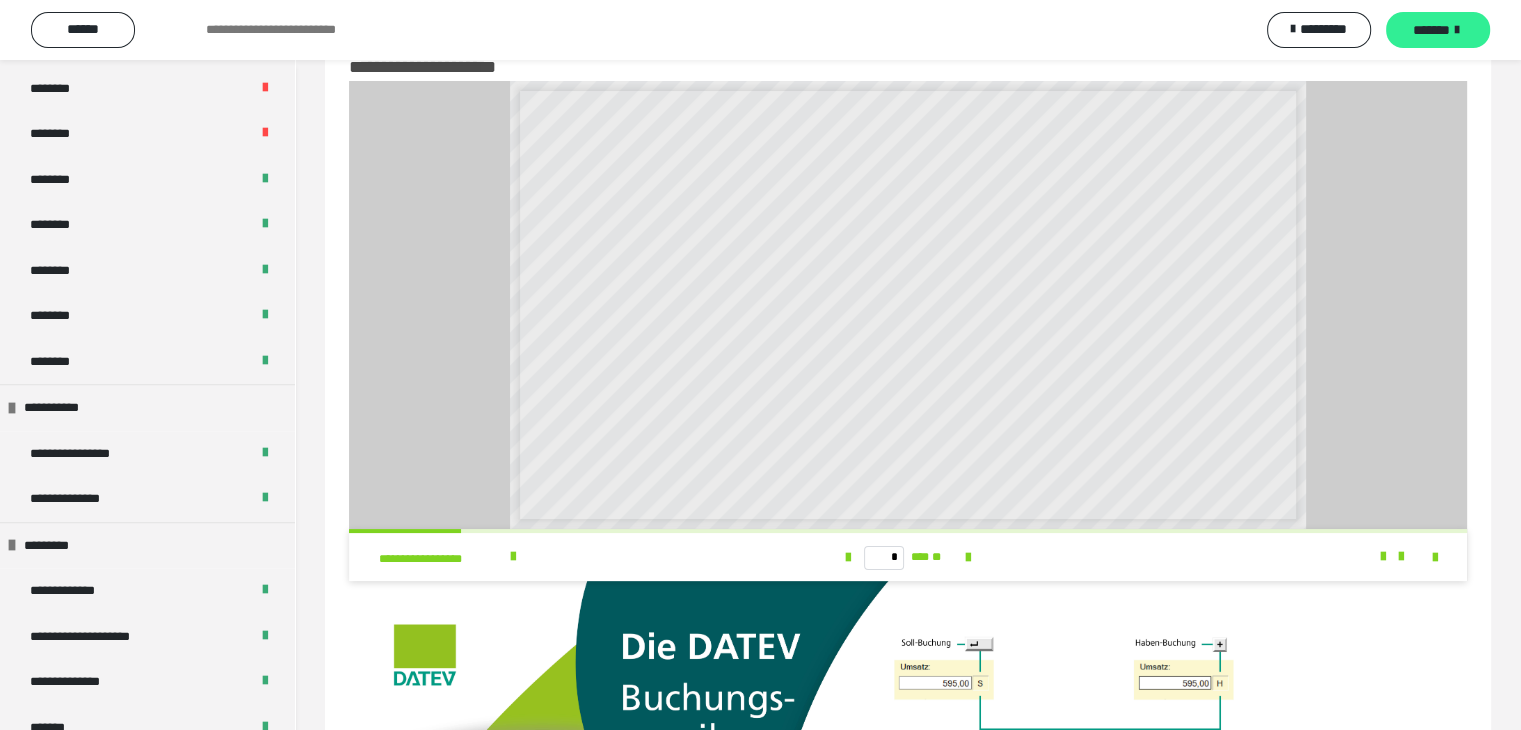 click on "*******" at bounding box center (1431, 30) 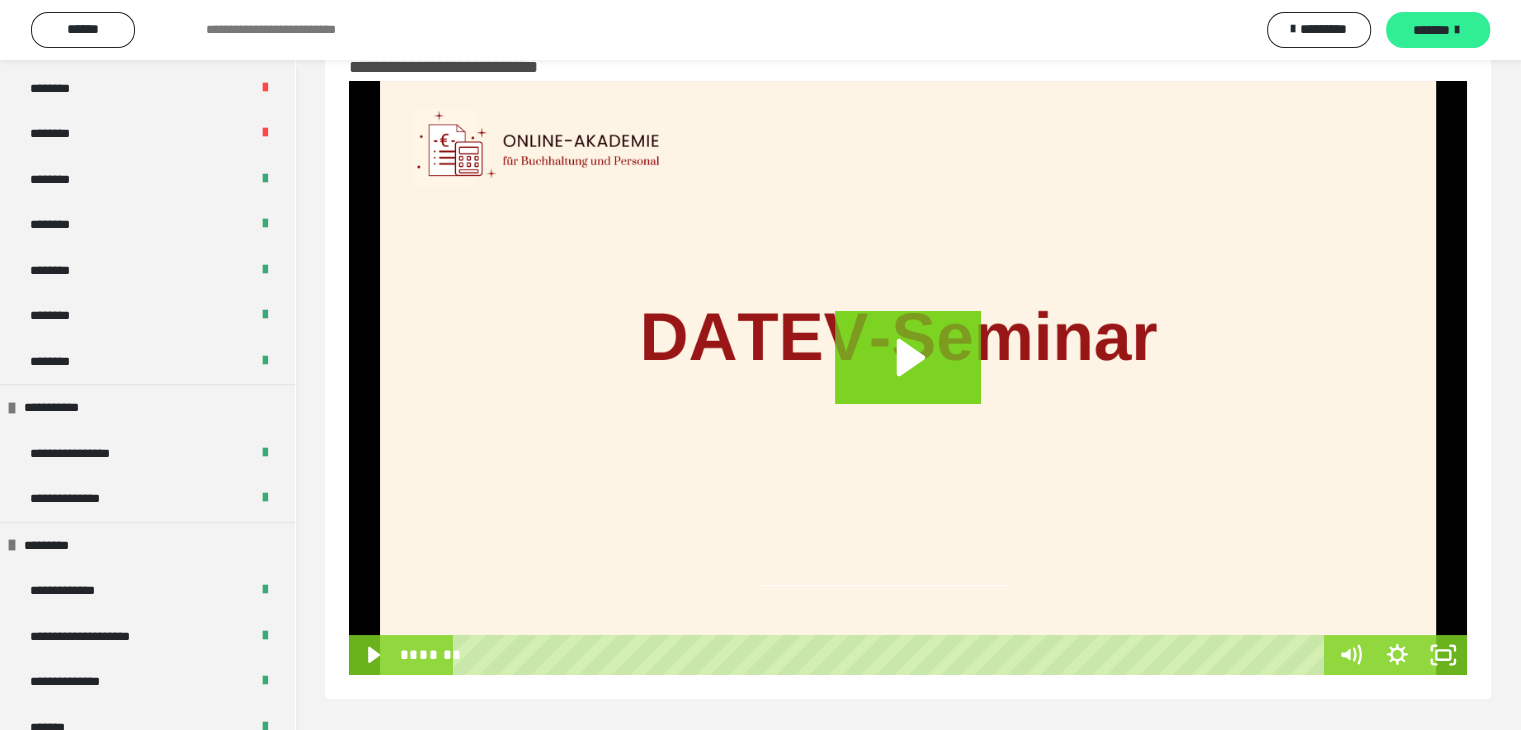 click on "*******" at bounding box center (1431, 30) 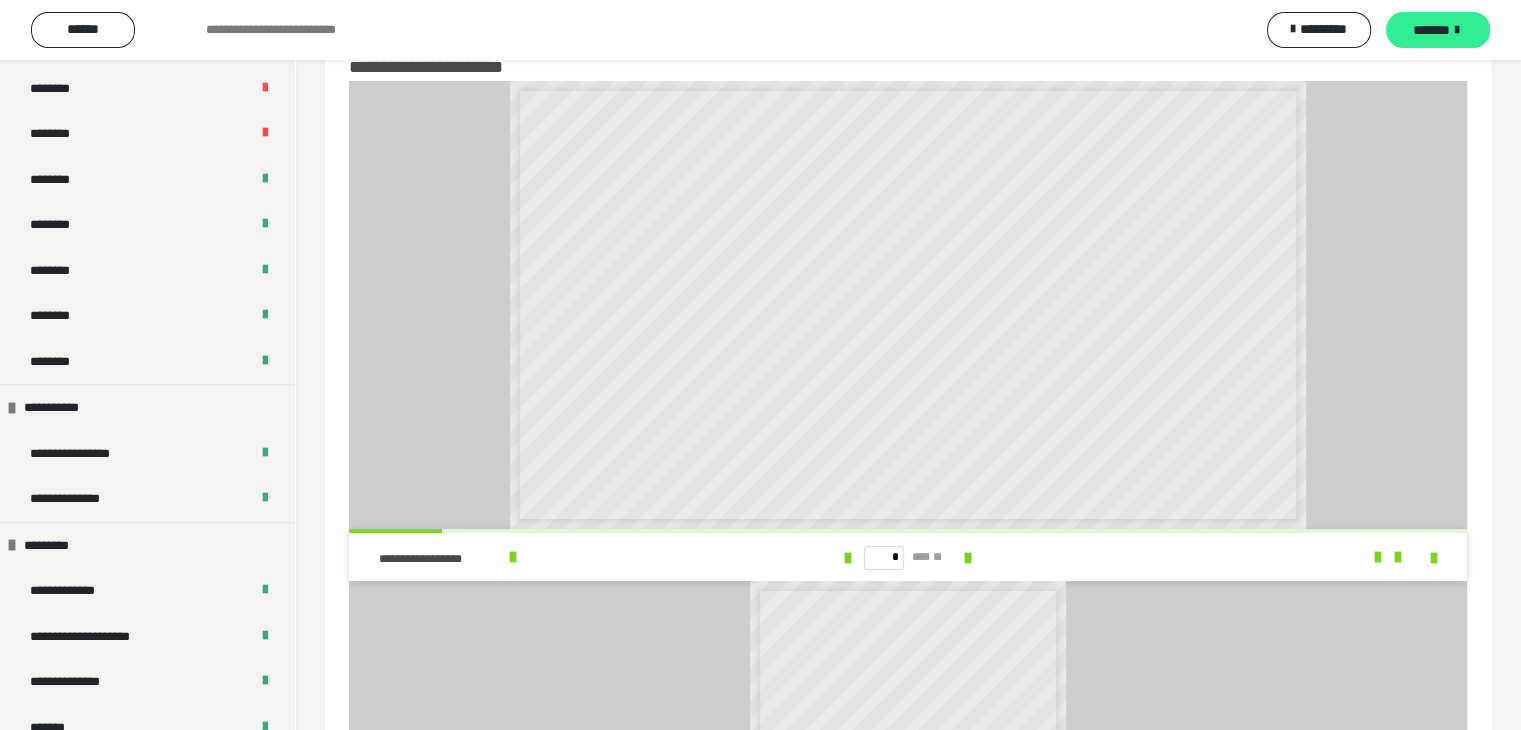 click on "*******" at bounding box center [1431, 30] 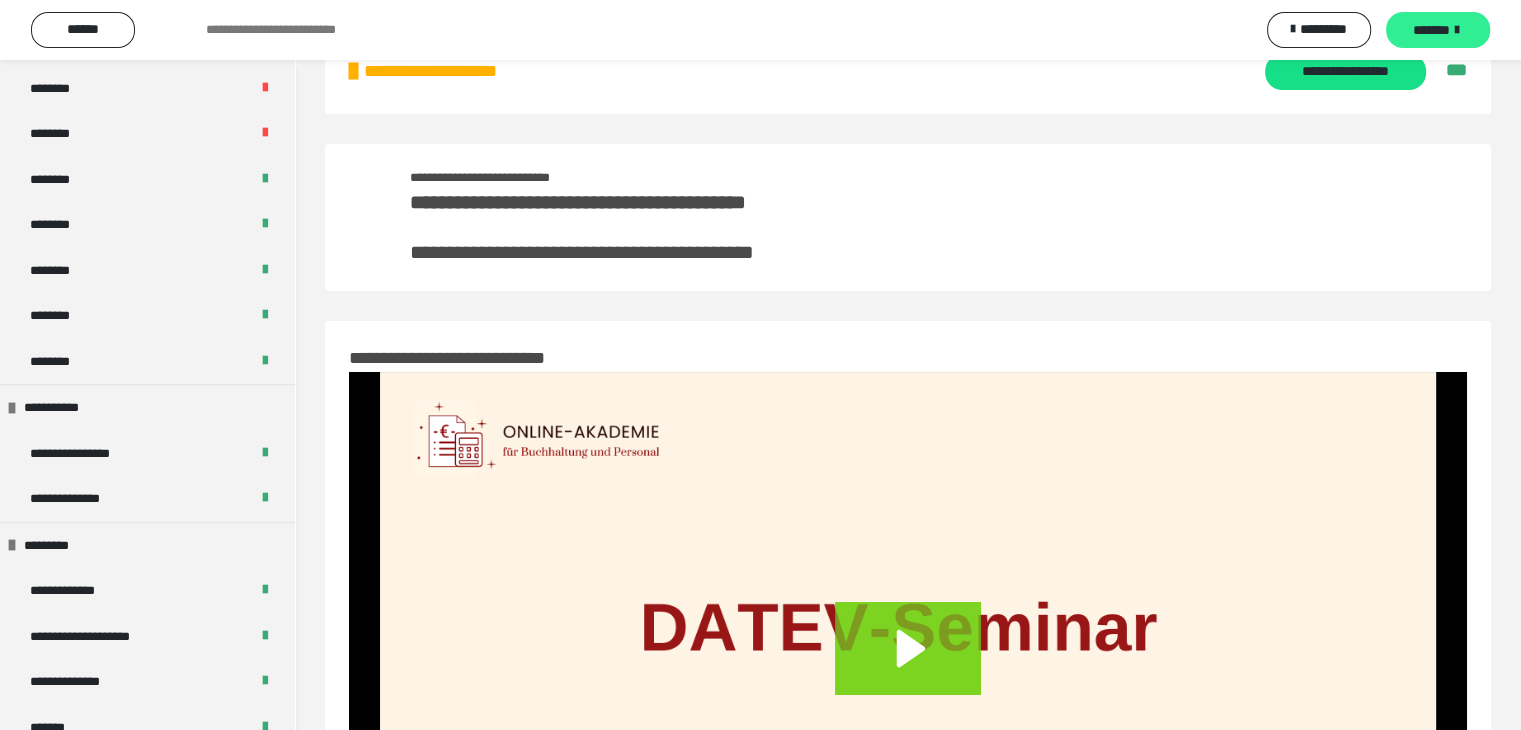 click on "*******" at bounding box center [1431, 30] 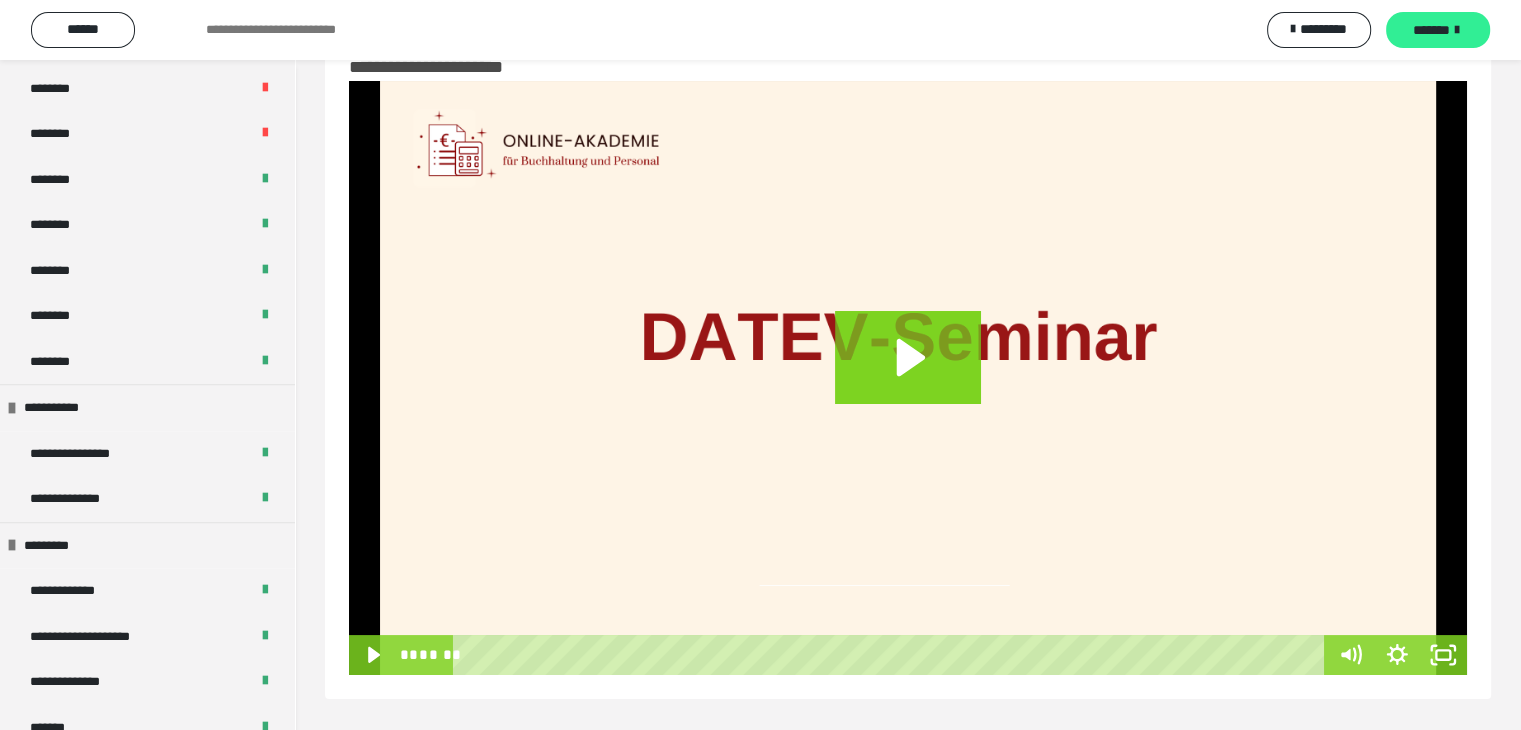 scroll, scrollTop: 0, scrollLeft: 0, axis: both 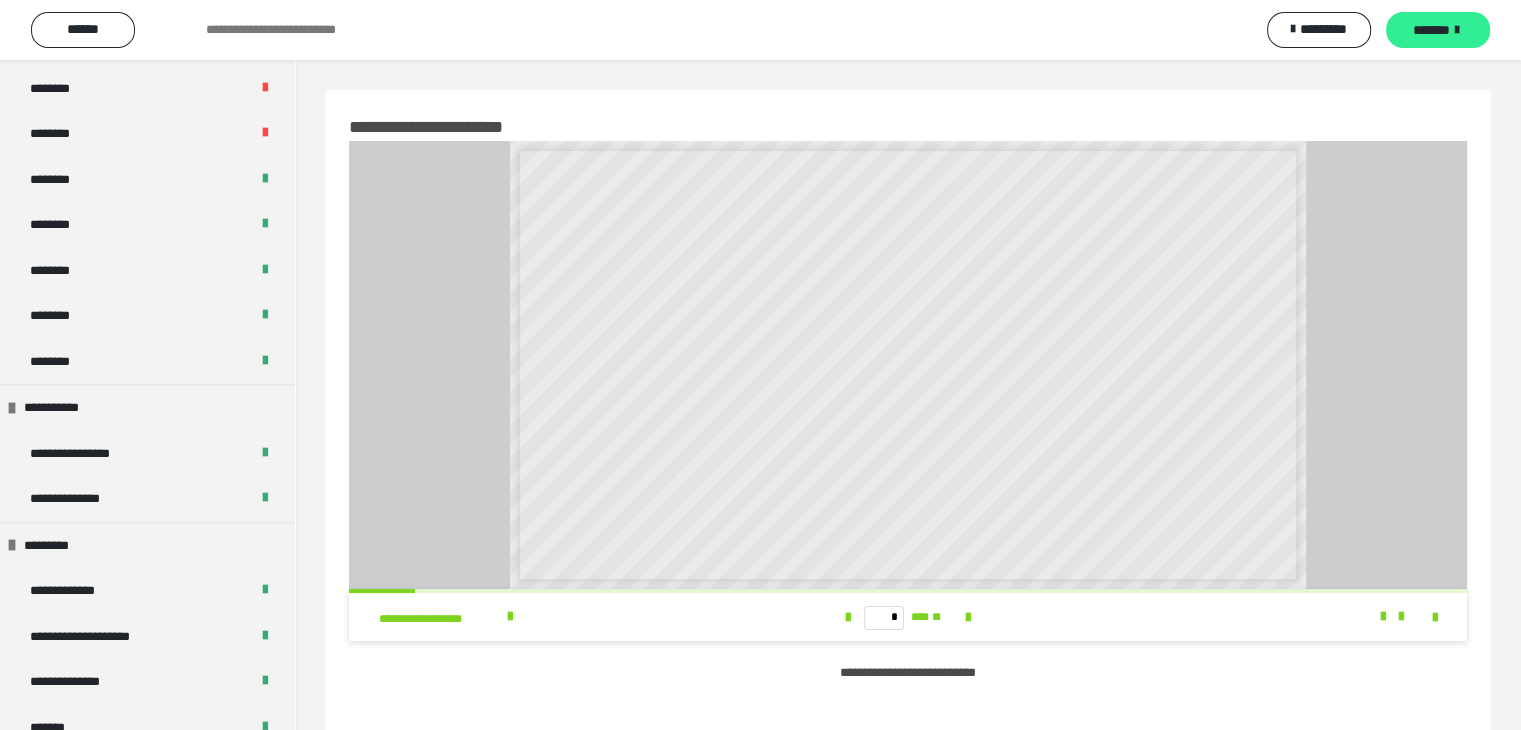 click on "*******" at bounding box center (1431, 30) 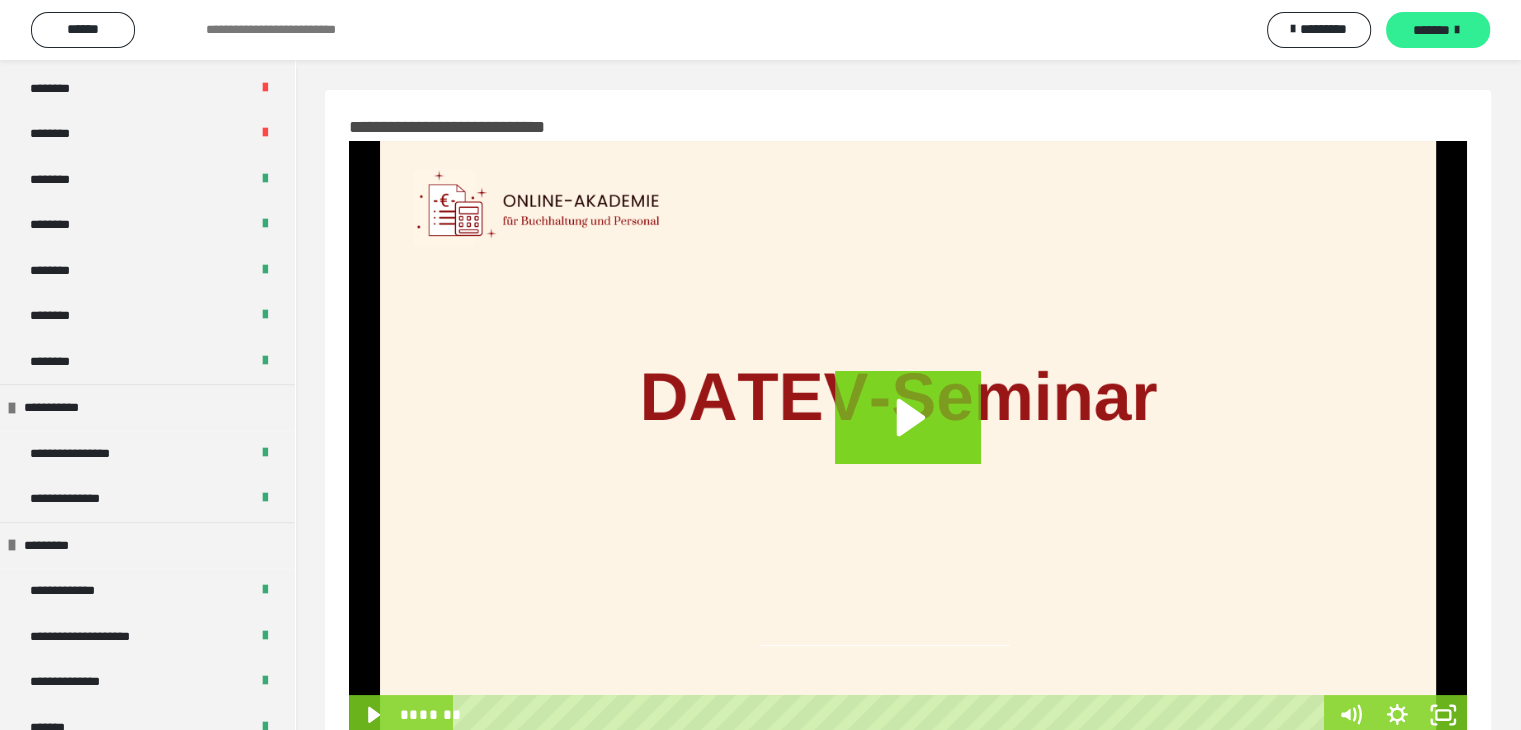 click on "*******" at bounding box center (1431, 30) 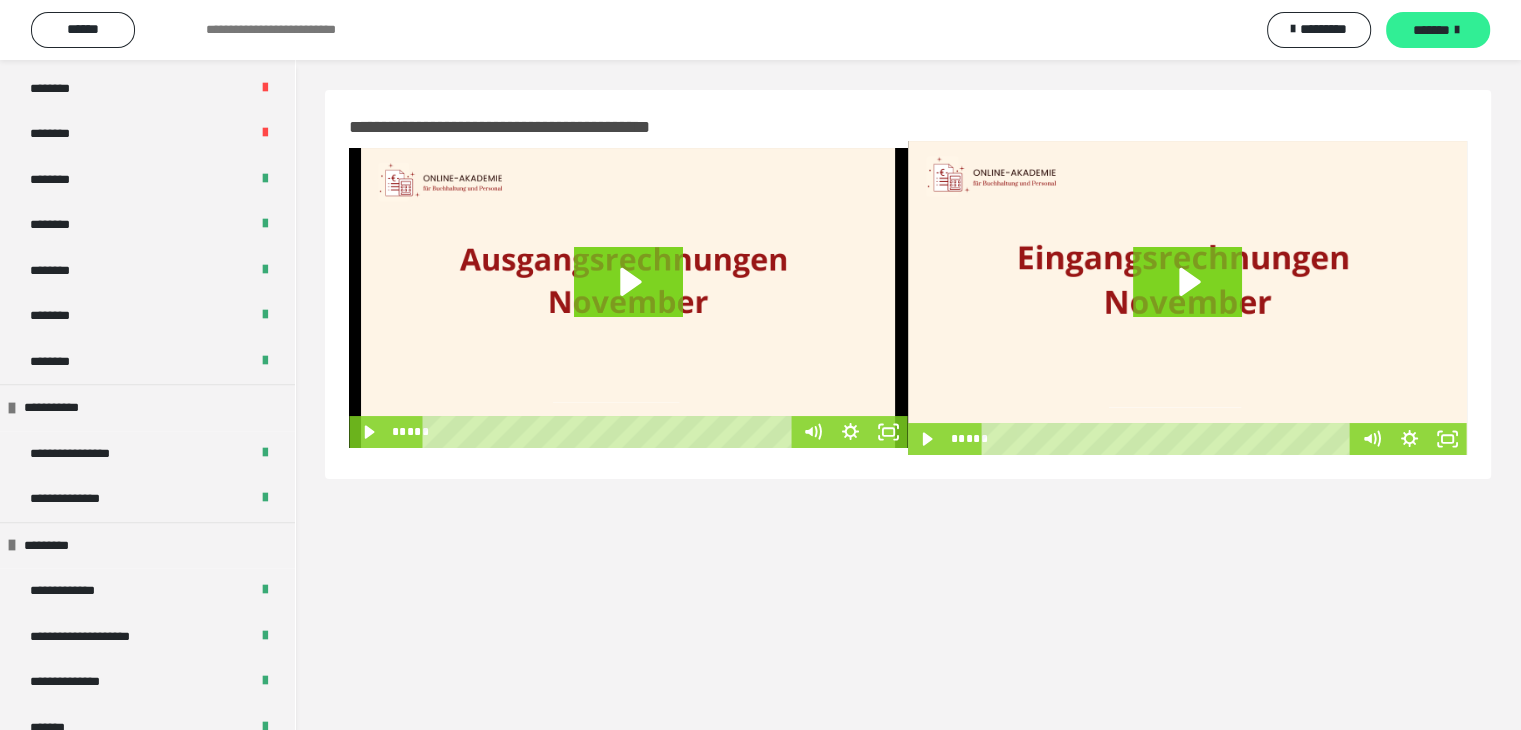 click on "*******" at bounding box center (1431, 30) 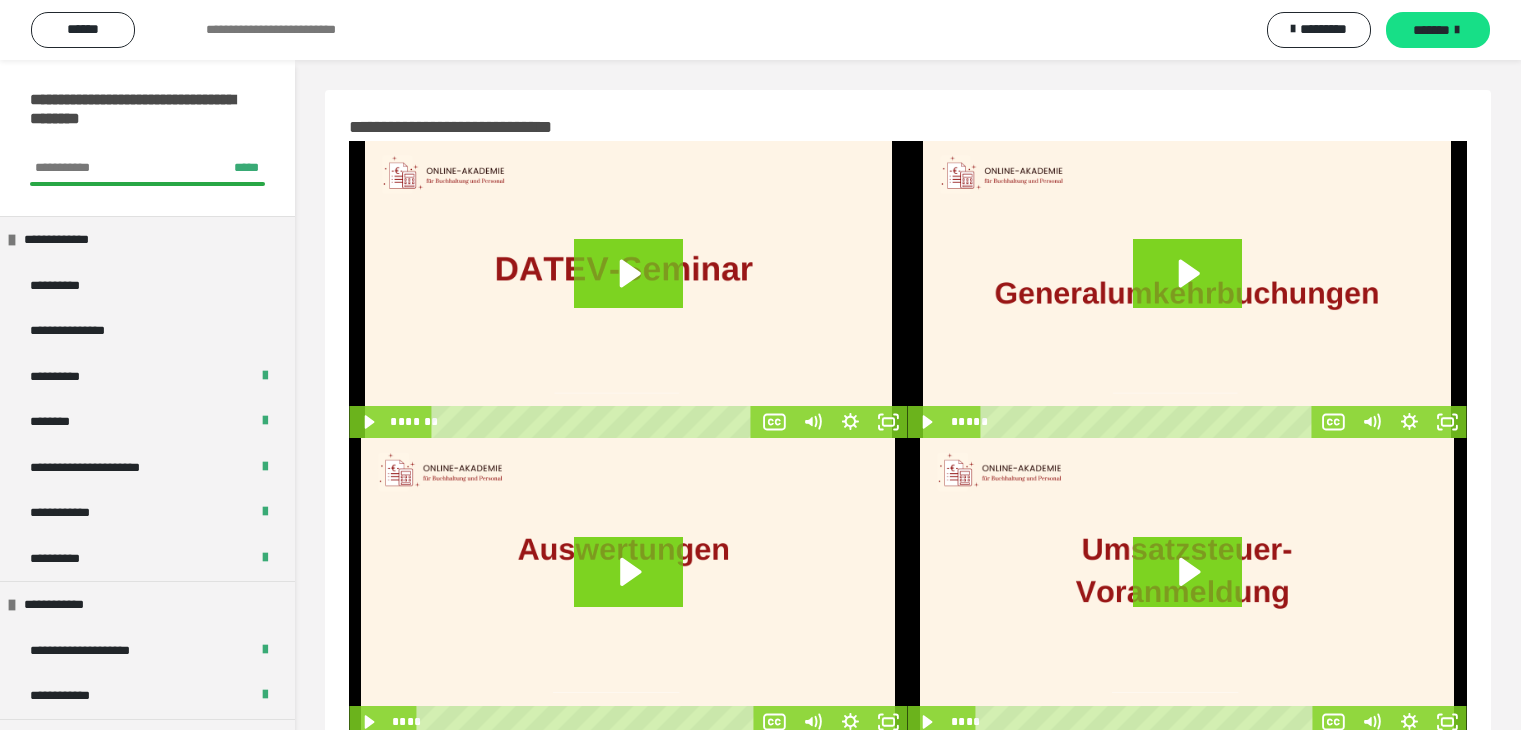 scroll, scrollTop: 0, scrollLeft: 0, axis: both 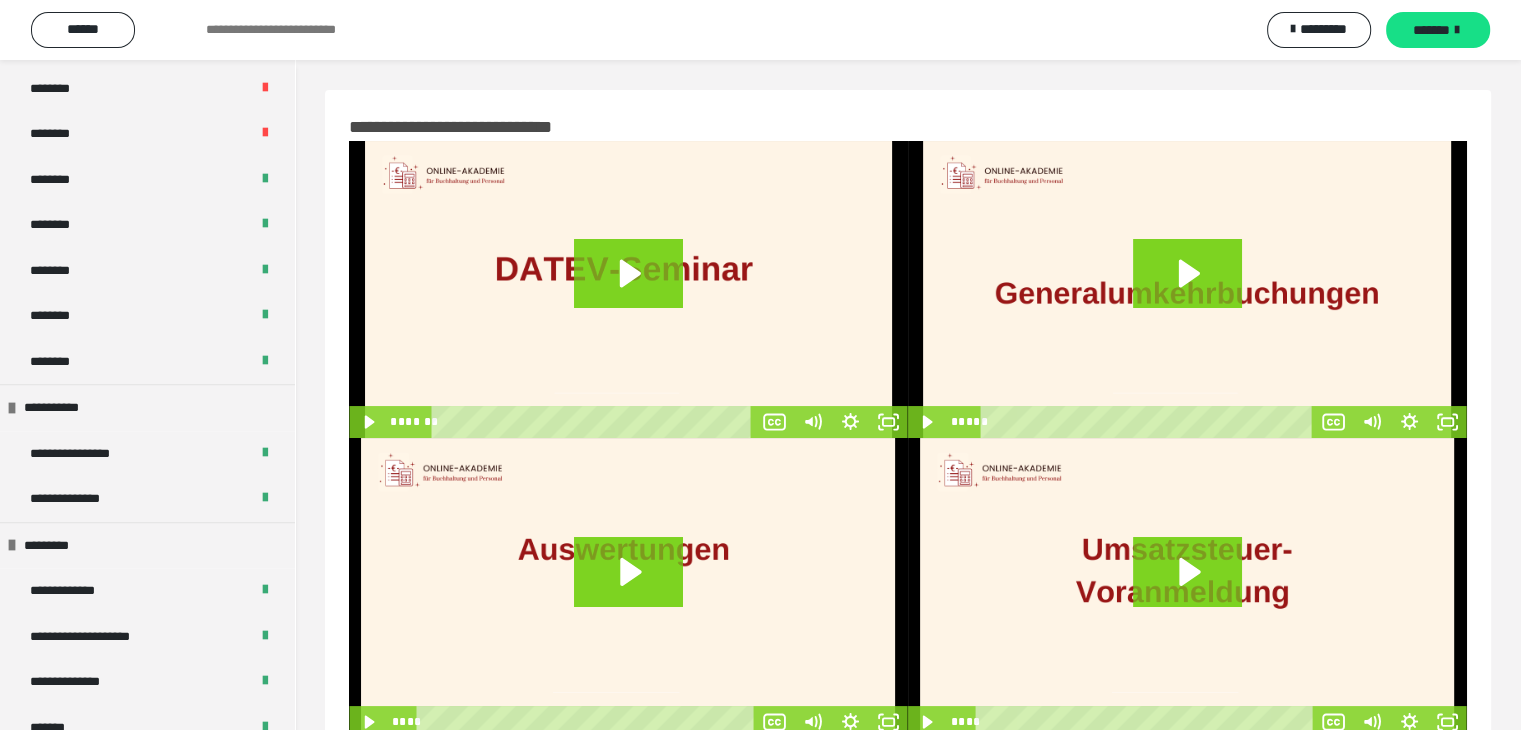 click on "*******" at bounding box center [1431, 30] 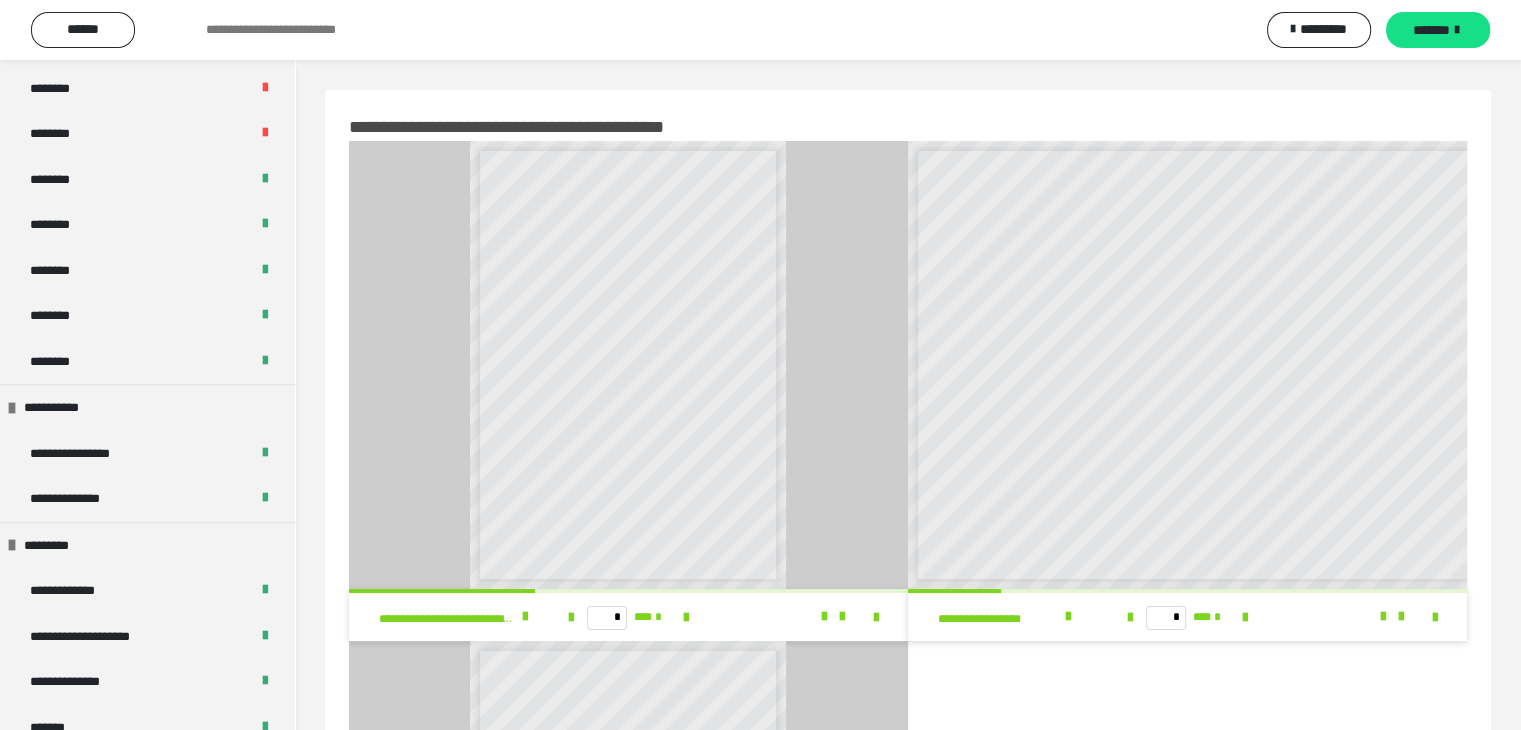 click on "*******" at bounding box center (1431, 30) 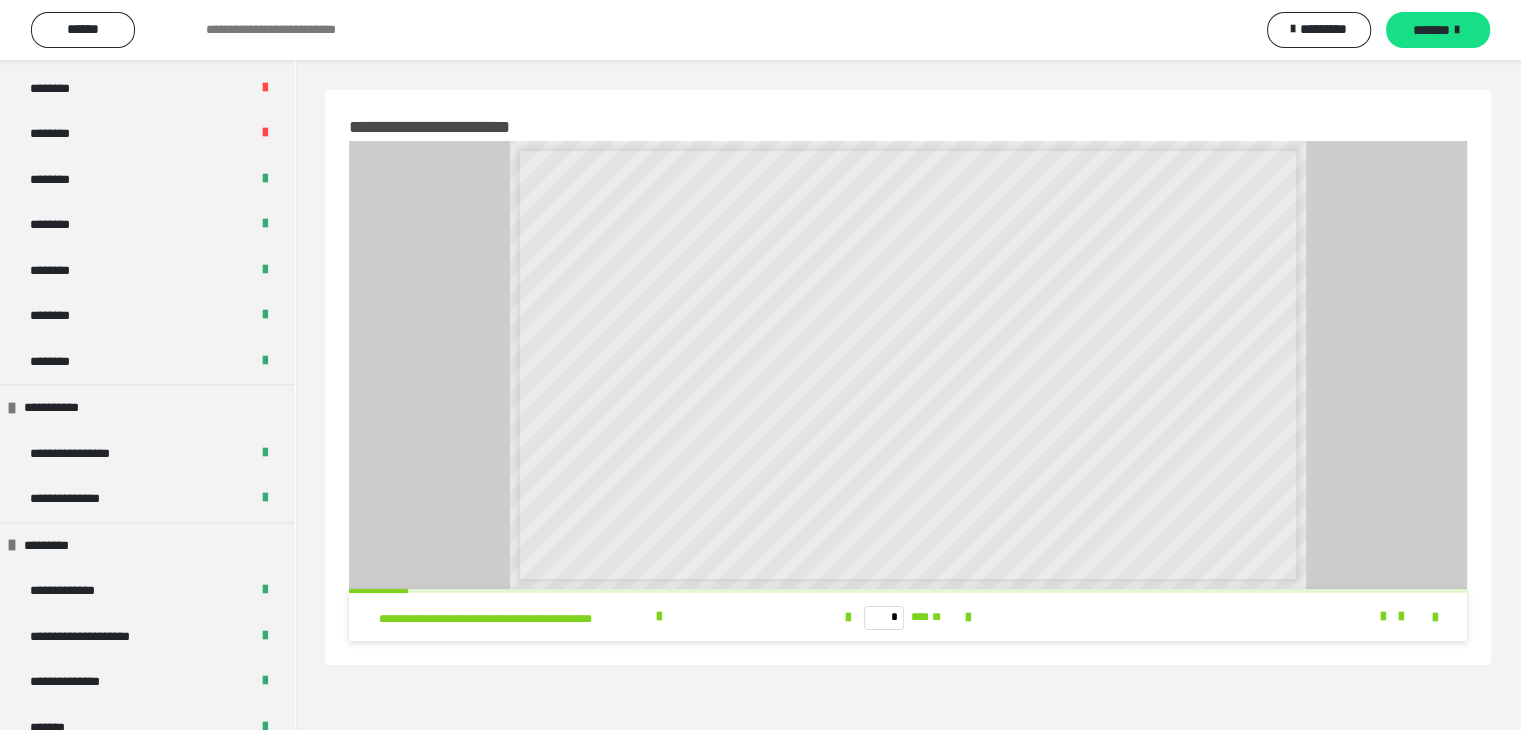 click on "*******" at bounding box center [1431, 30] 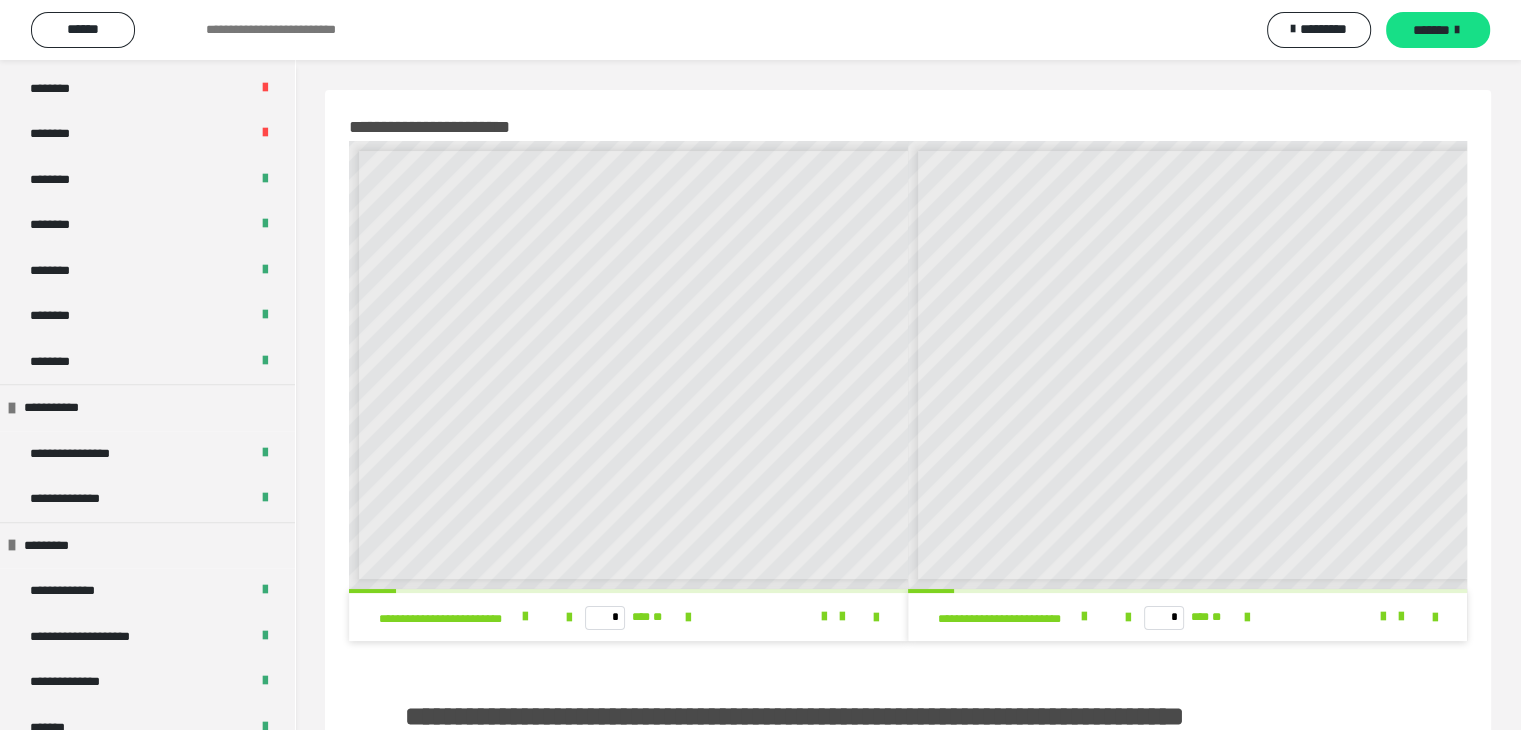 click on "*******" at bounding box center [1431, 30] 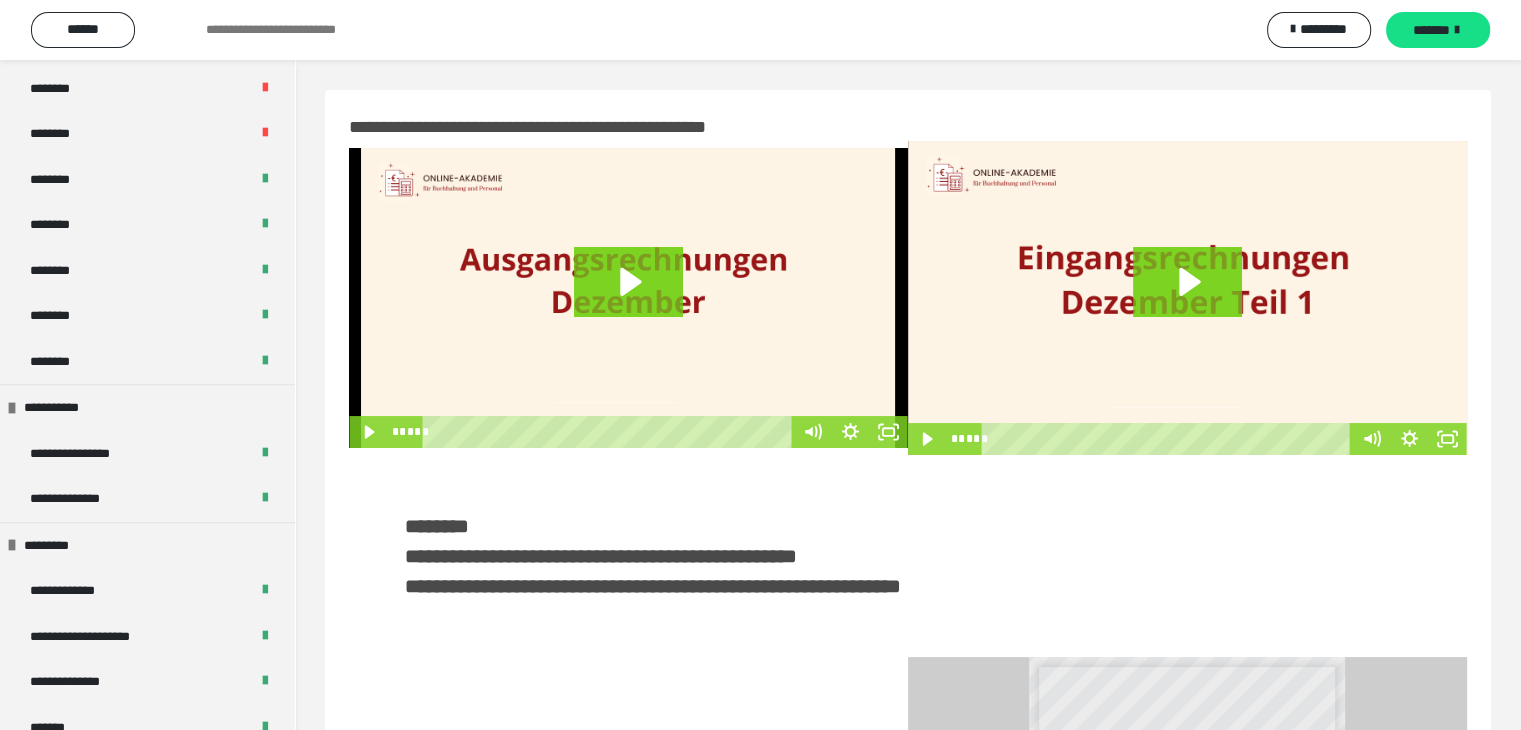 click on "*******" at bounding box center [1431, 30] 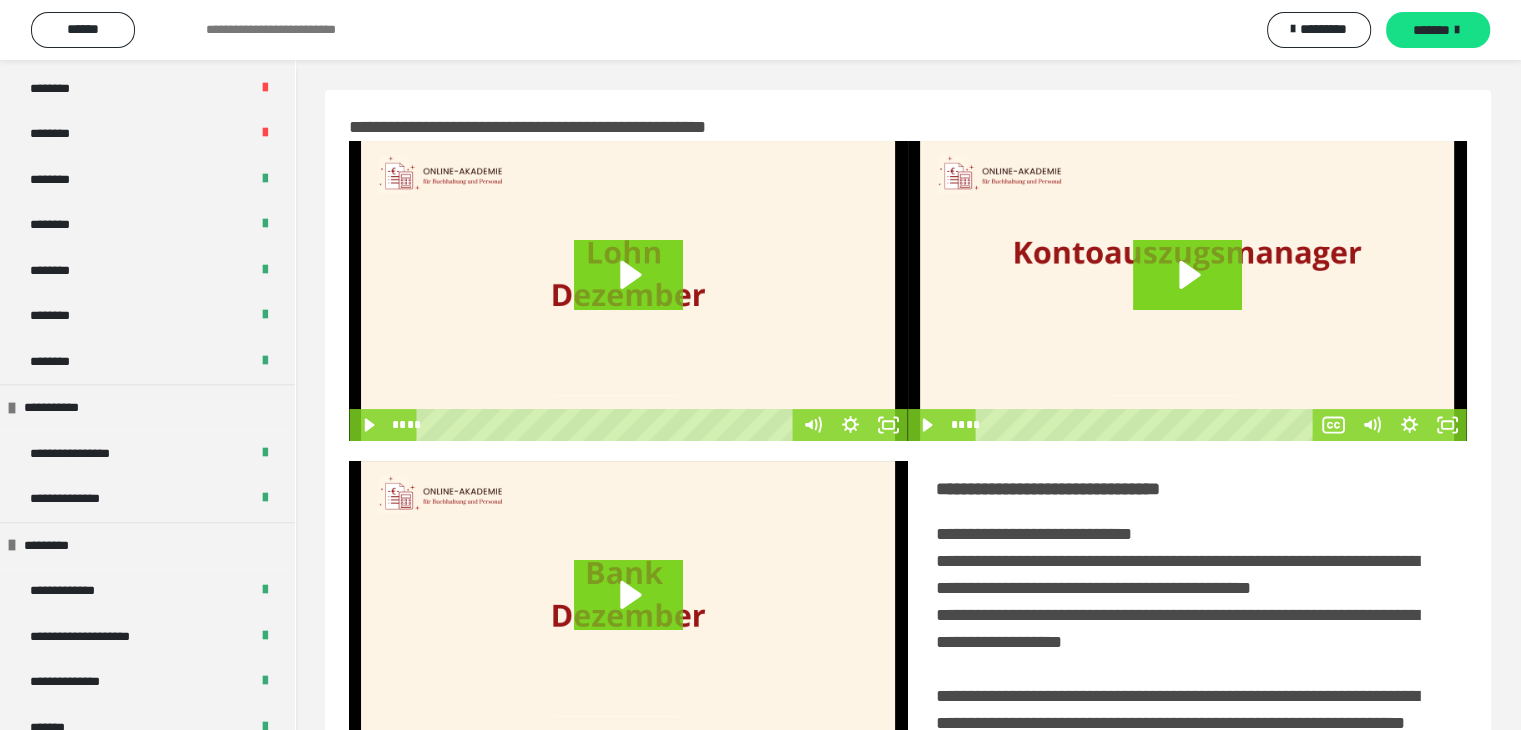 click on "*******" at bounding box center [1431, 30] 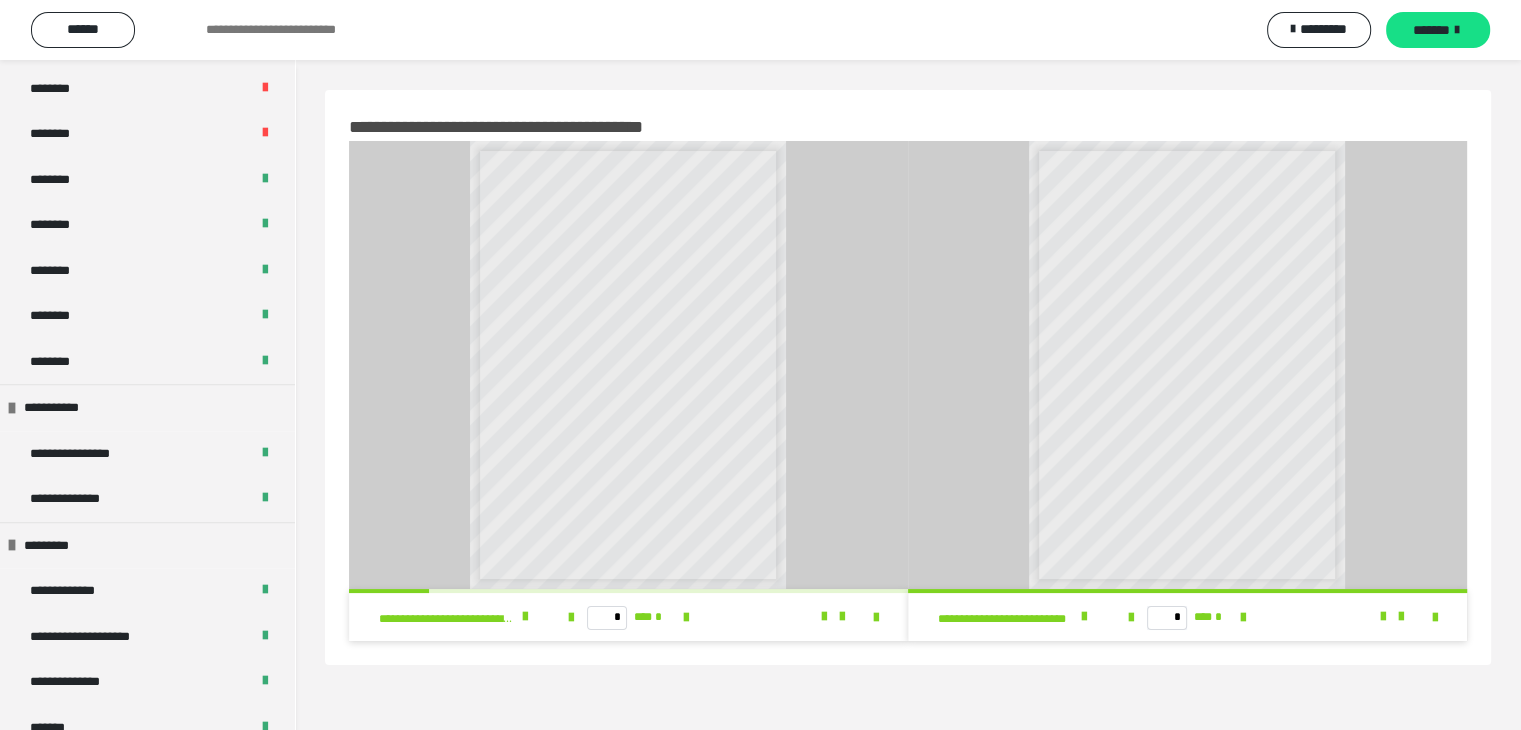 click on "*******" at bounding box center (1431, 30) 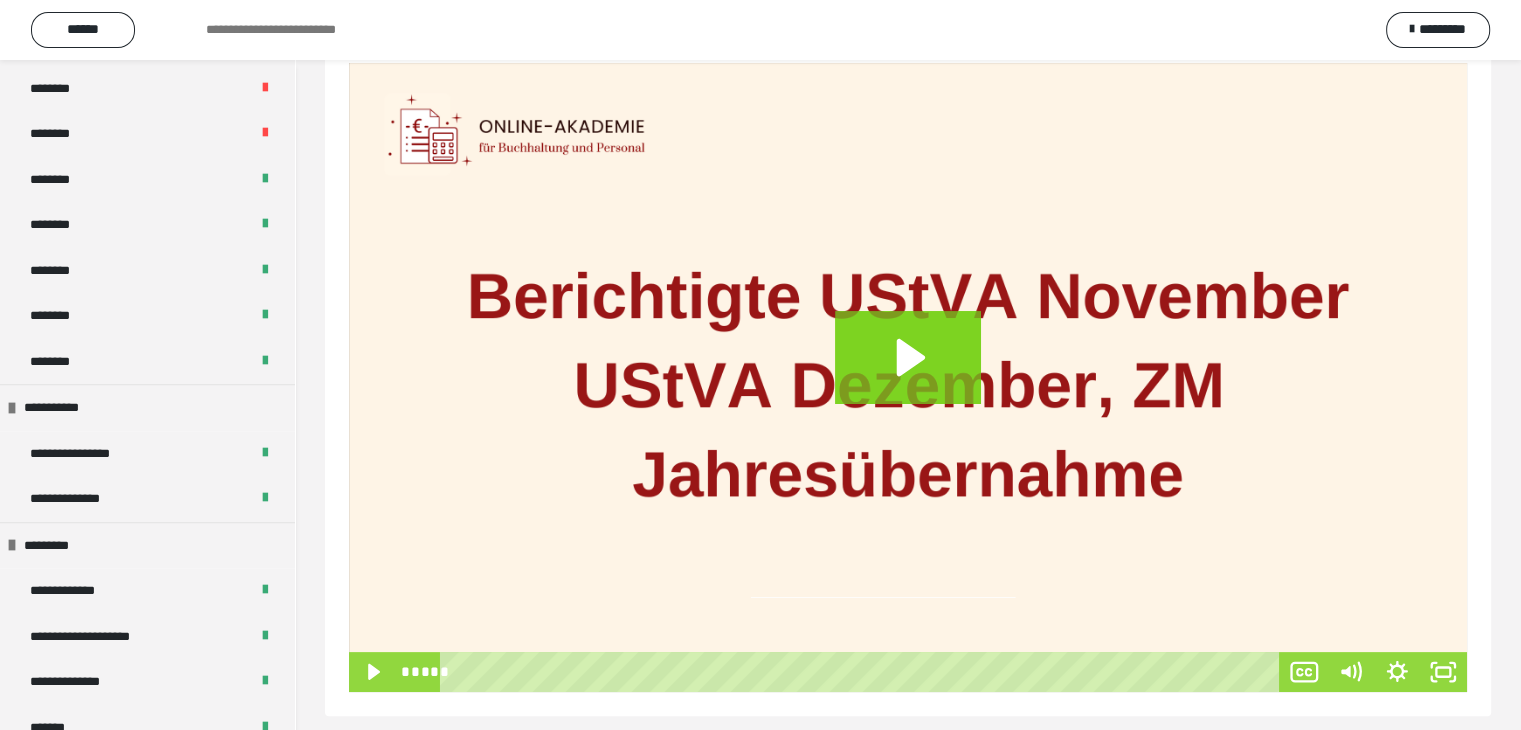 scroll, scrollTop: 312, scrollLeft: 0, axis: vertical 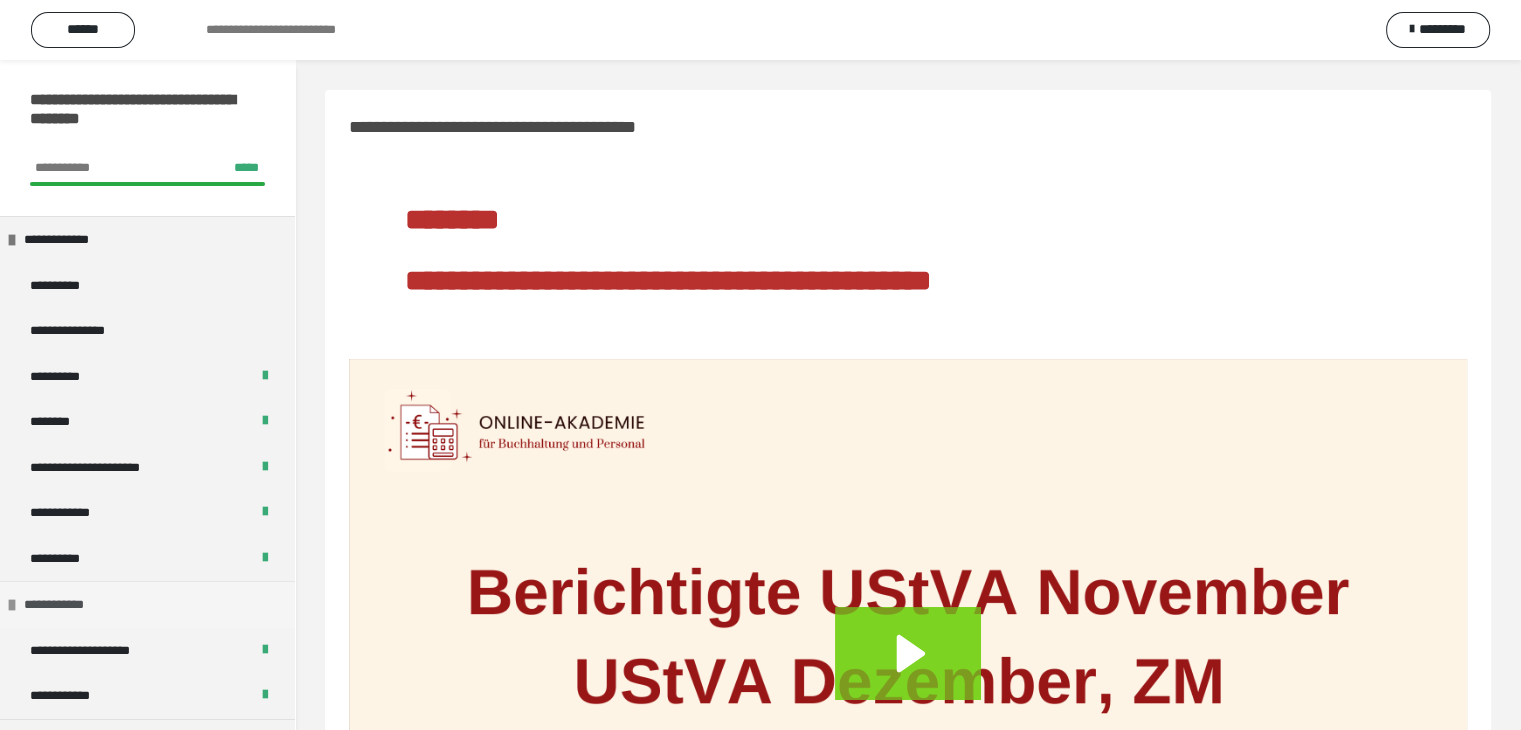 click on "**********" at bounding box center (147, 604) 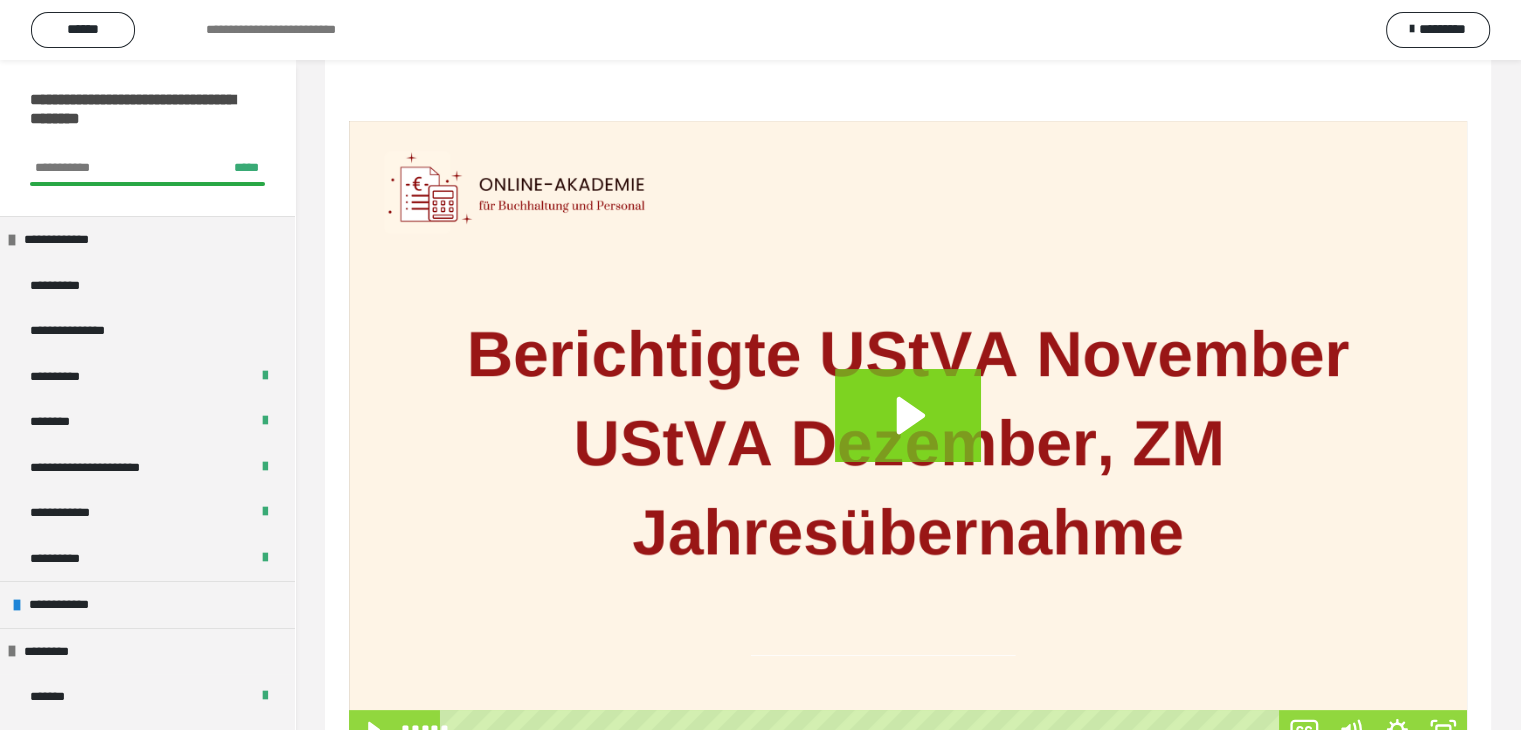 scroll, scrollTop: 312, scrollLeft: 0, axis: vertical 